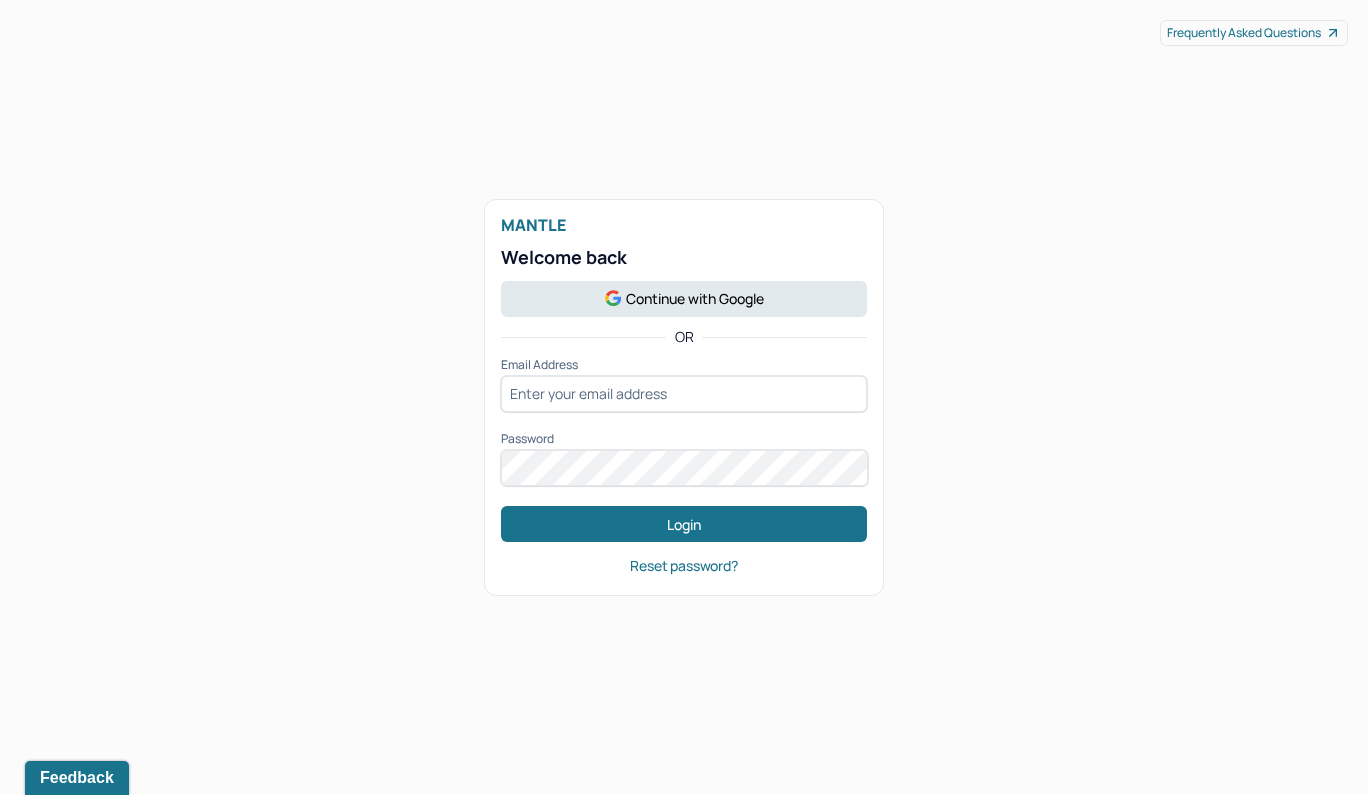 scroll, scrollTop: 0, scrollLeft: 0, axis: both 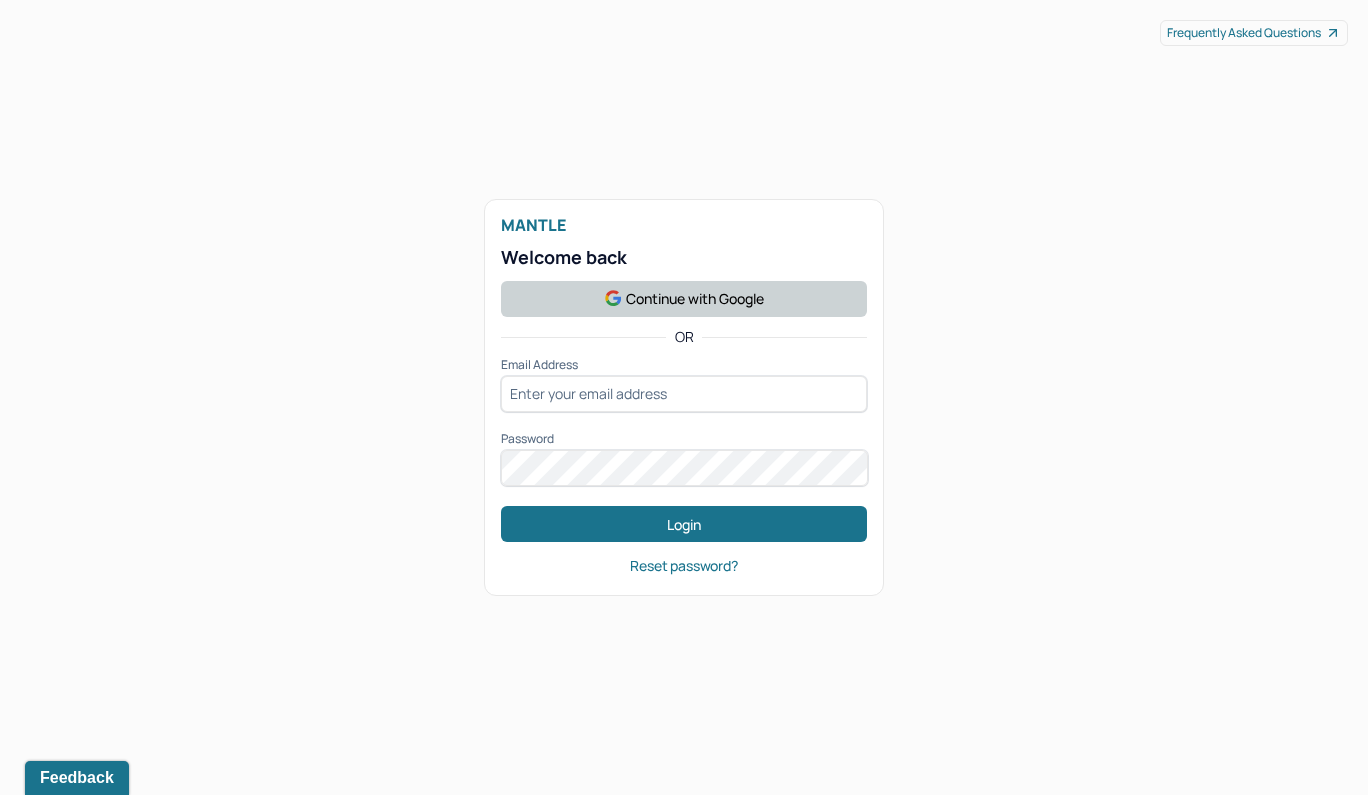 click on "Continue with Google" at bounding box center [684, 299] 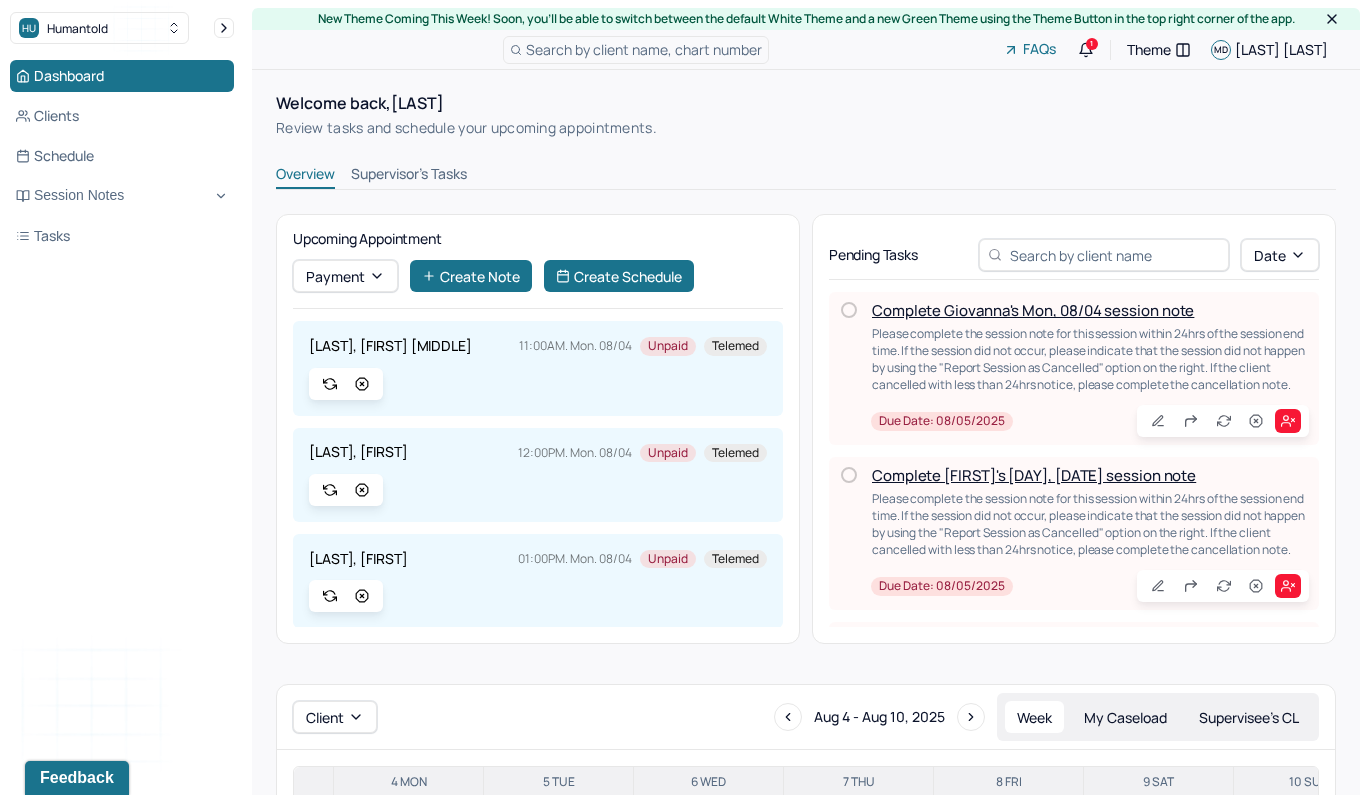 click on "Complete Giovanna's Mon, 08/04 session note" at bounding box center (1033, 310) 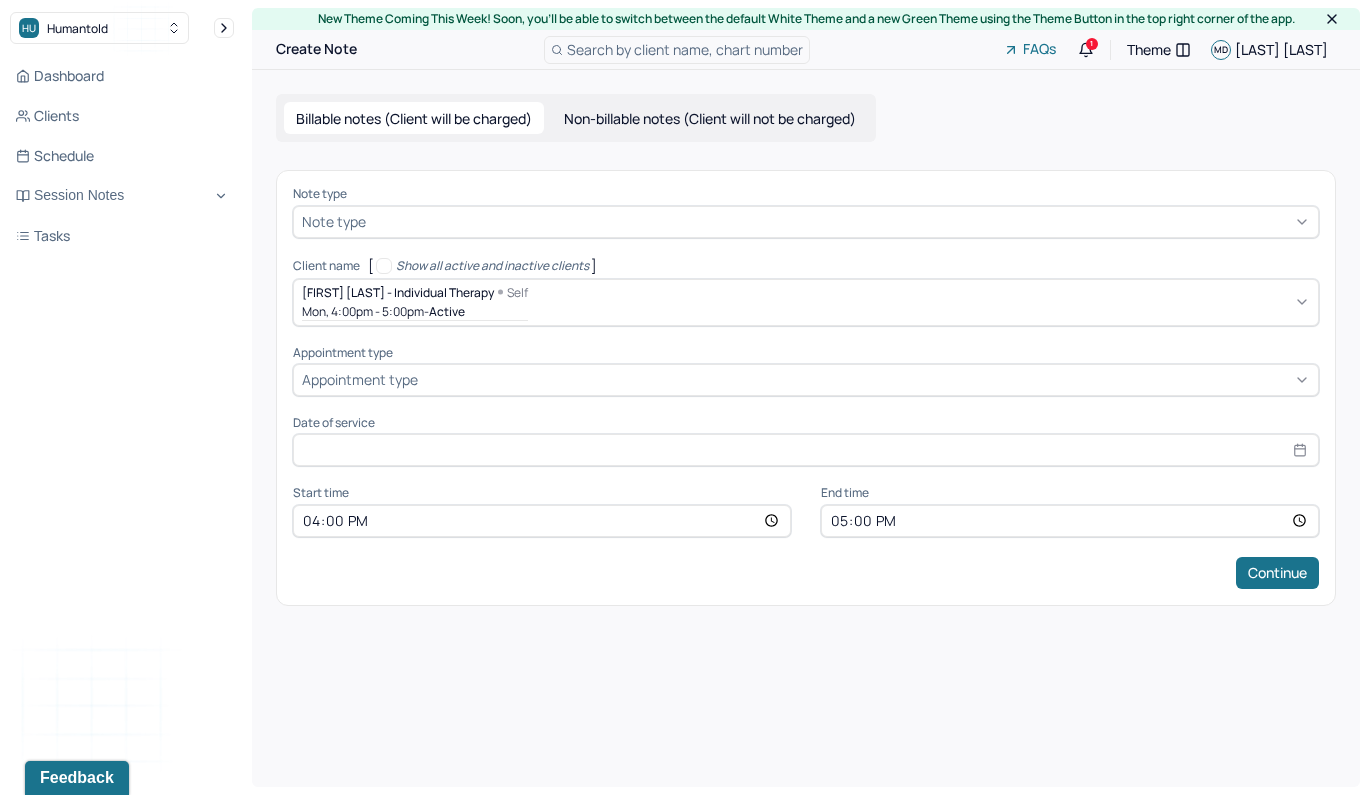 type on "Aug 4, 2025" 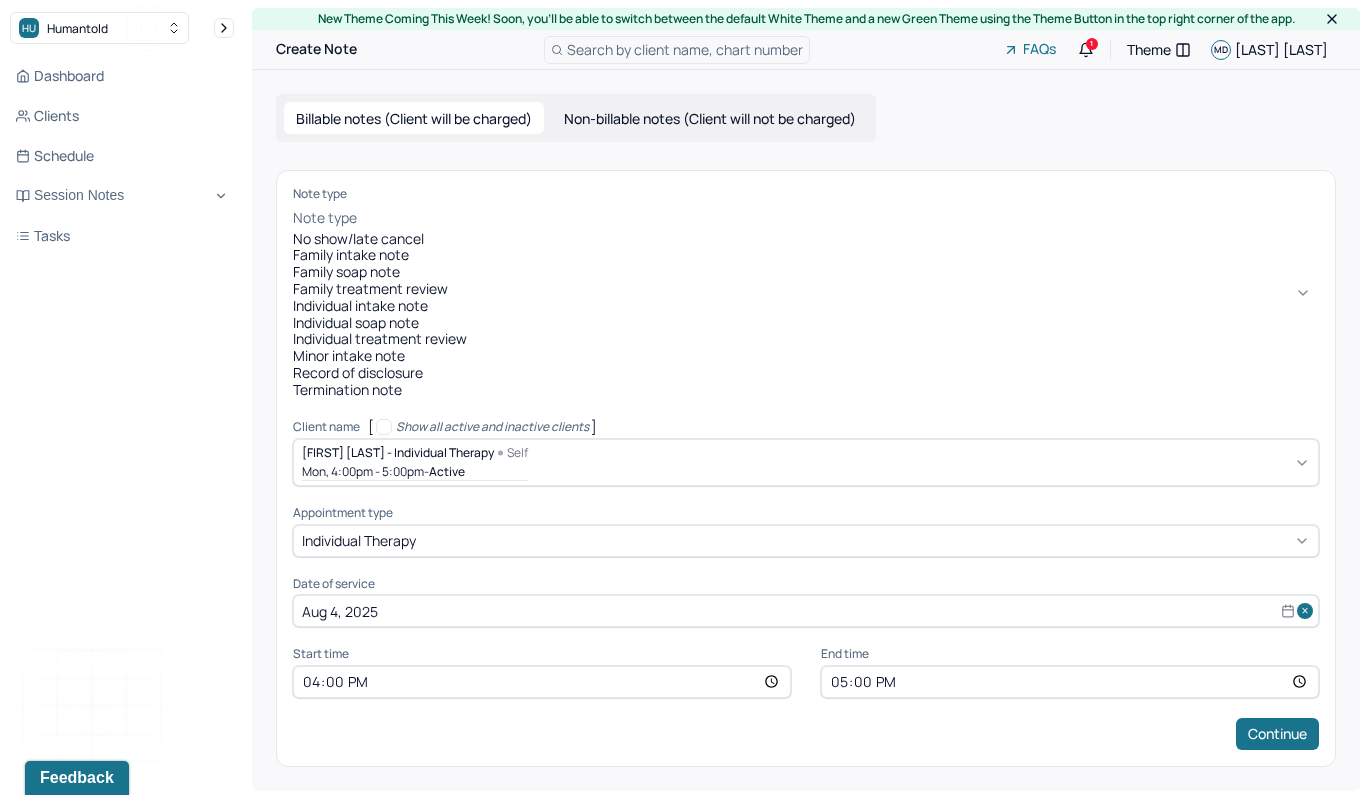 click at bounding box center [840, 218] 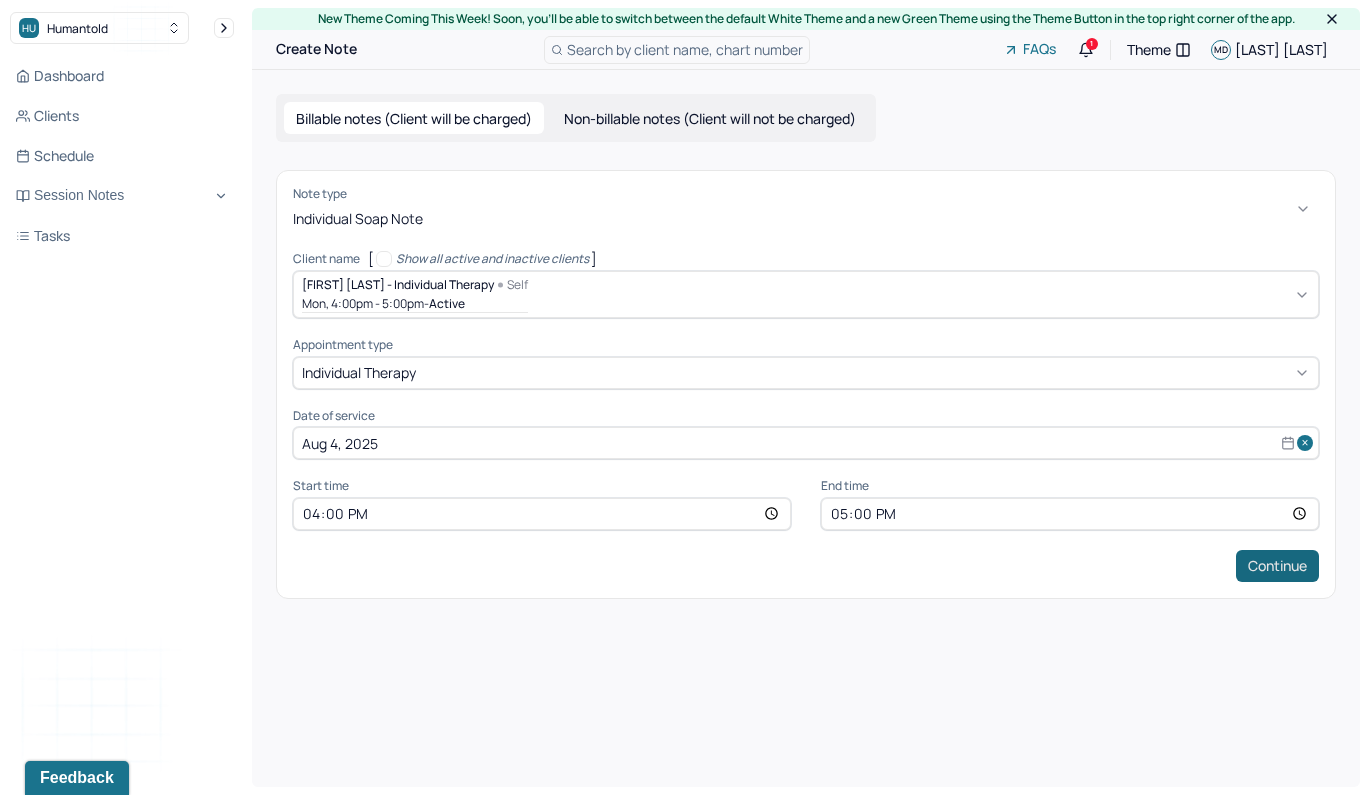 click on "Continue" at bounding box center (1277, 566) 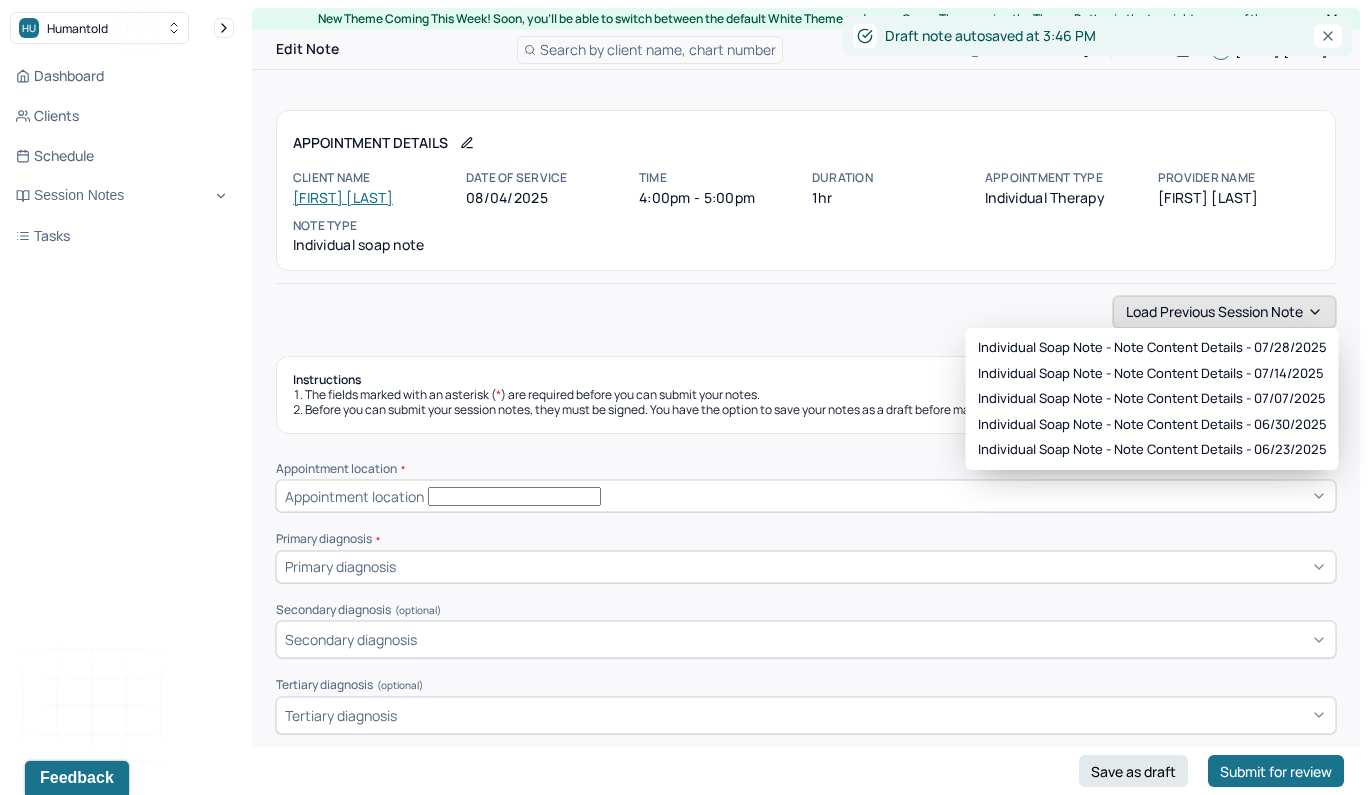 click on "Load previous session note" at bounding box center [1224, 312] 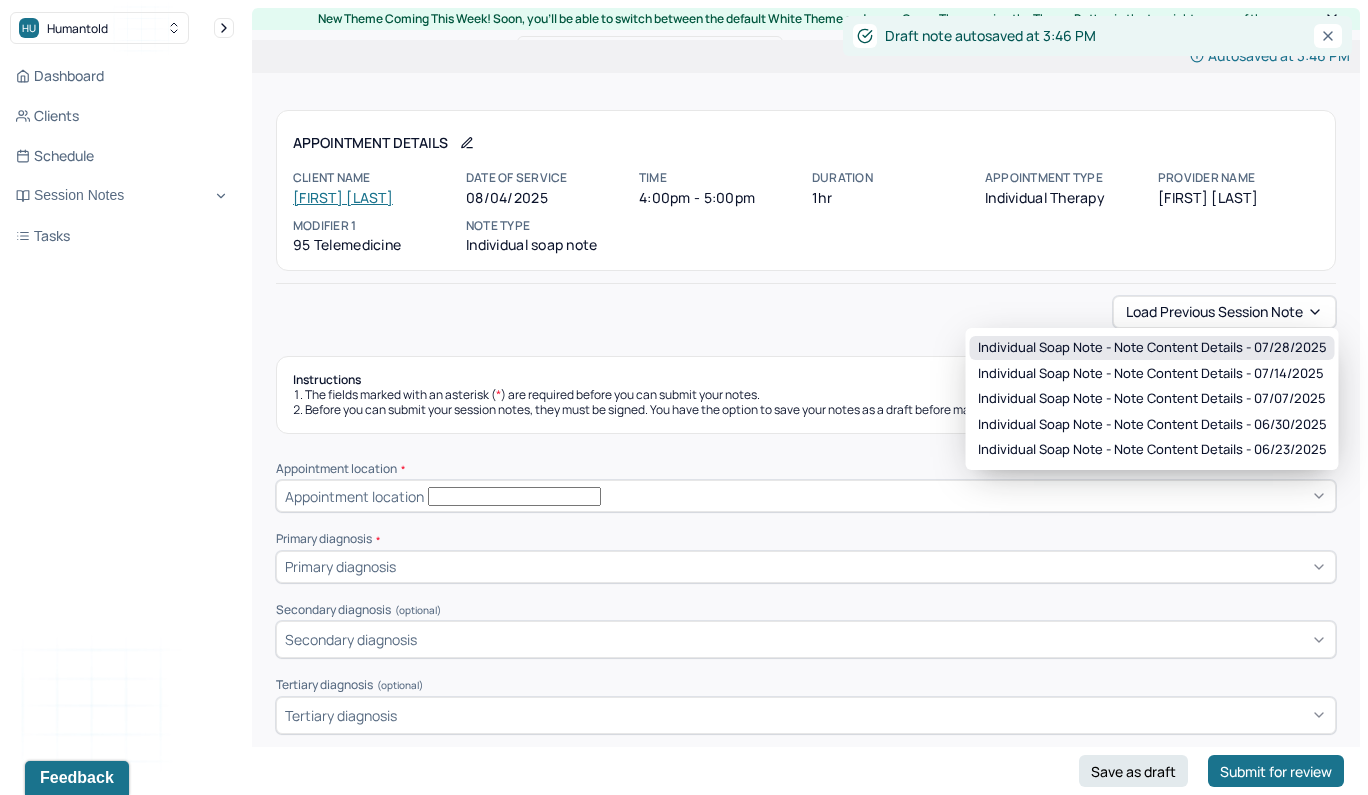 click on "Individual soap note   - Note content Details -   07/28/2025" at bounding box center [1152, 348] 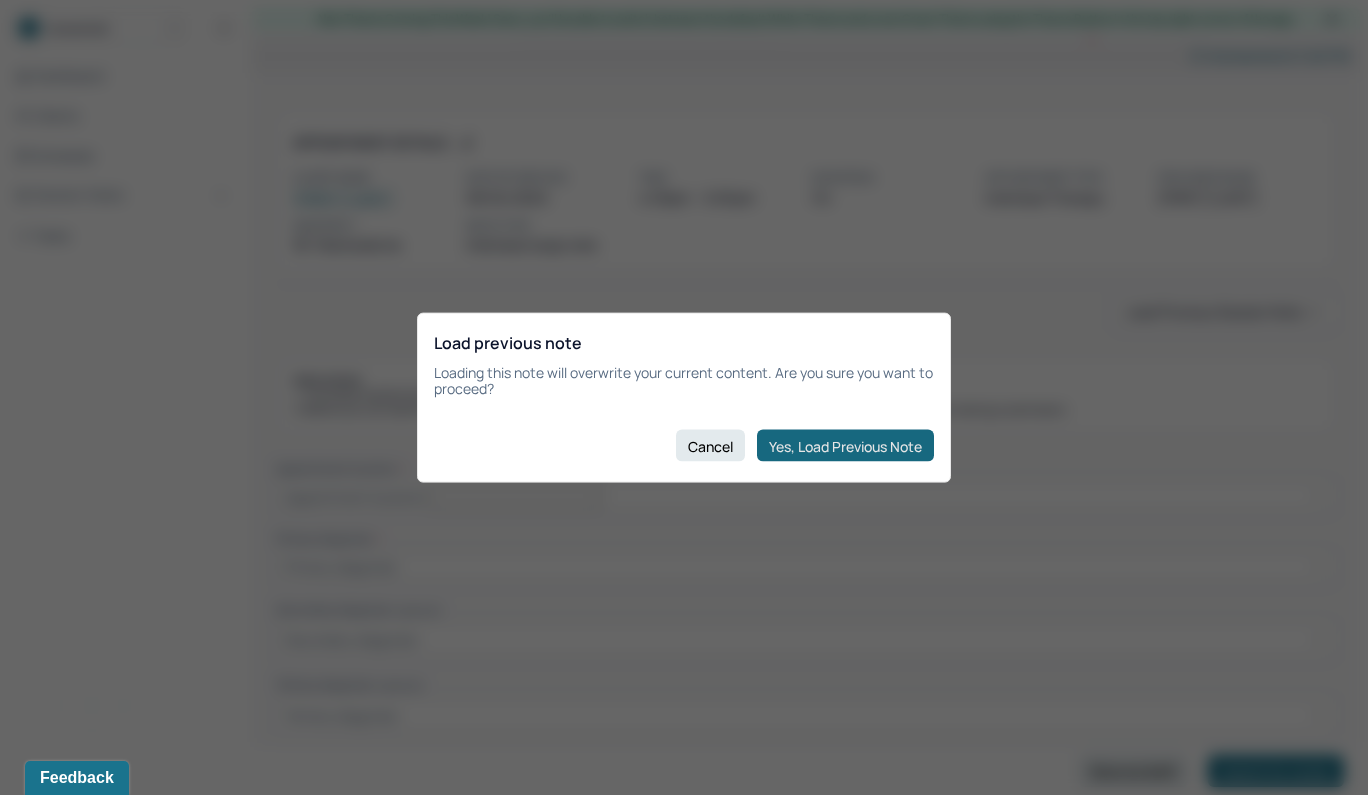 click on "Yes, Load Previous Note" at bounding box center [845, 446] 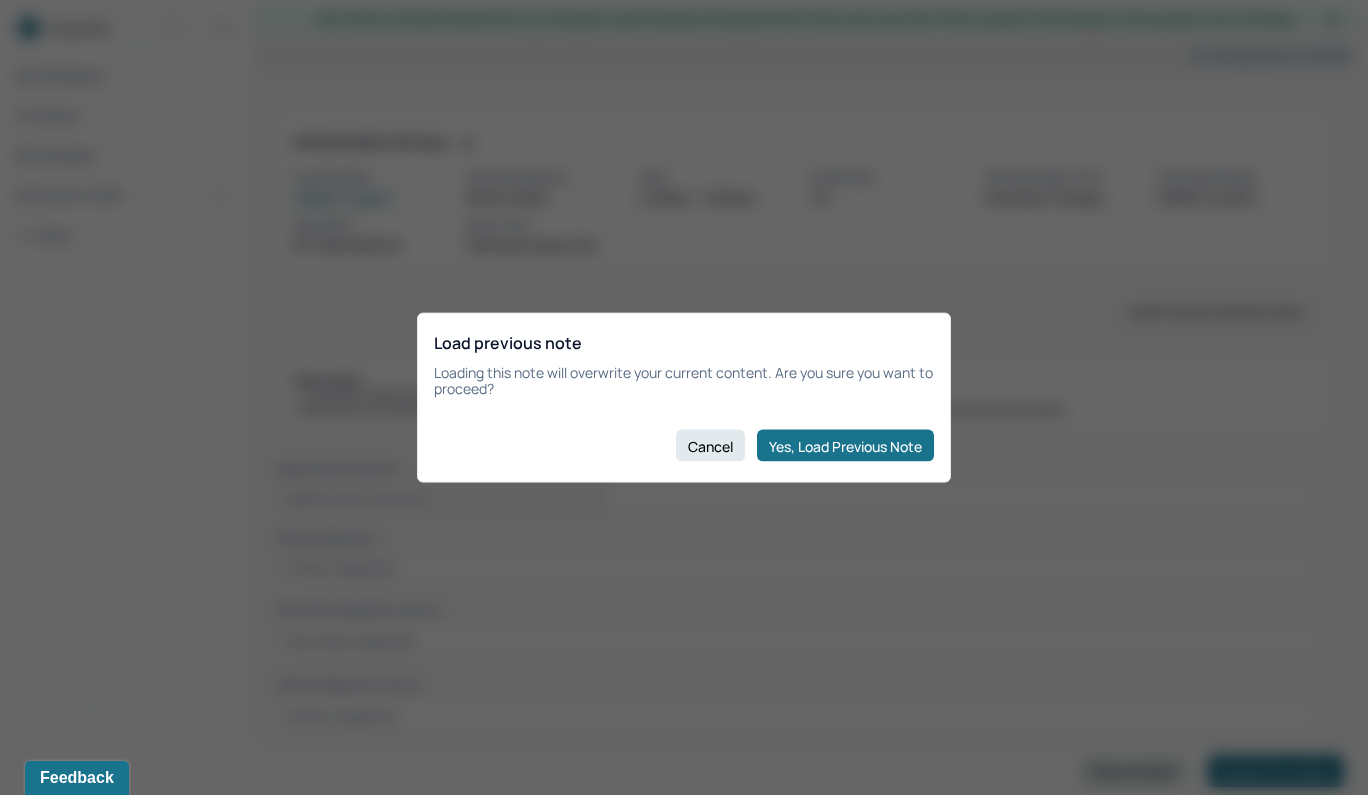 type on "The client reported wanting to heal from her medical complications and wanting to cope with stresses stemming from her upcoming family vacation." 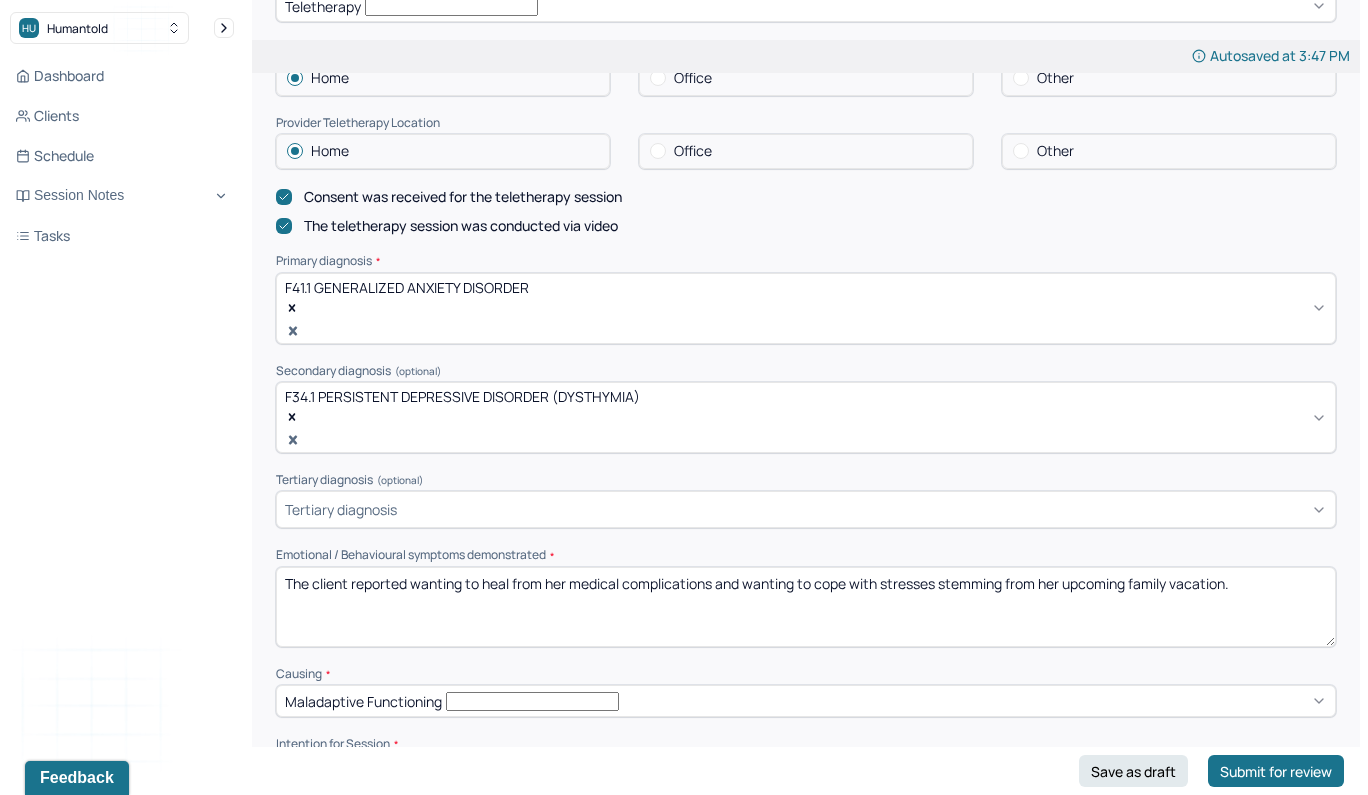 scroll, scrollTop: 495, scrollLeft: 0, axis: vertical 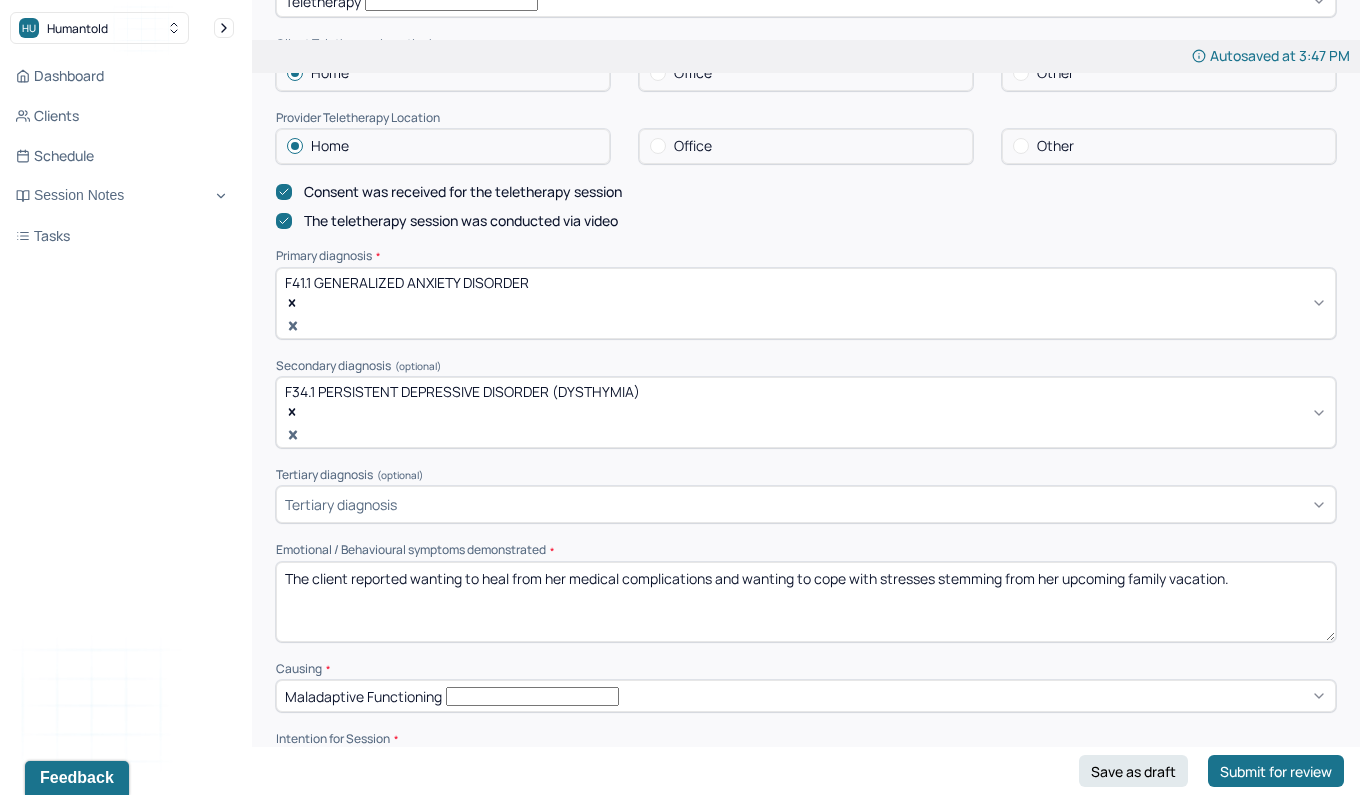 click on "The client reported wanting to heal from her medical complications and wanting to cope with stresses stemming from her upcoming family vacation." at bounding box center (806, 602) 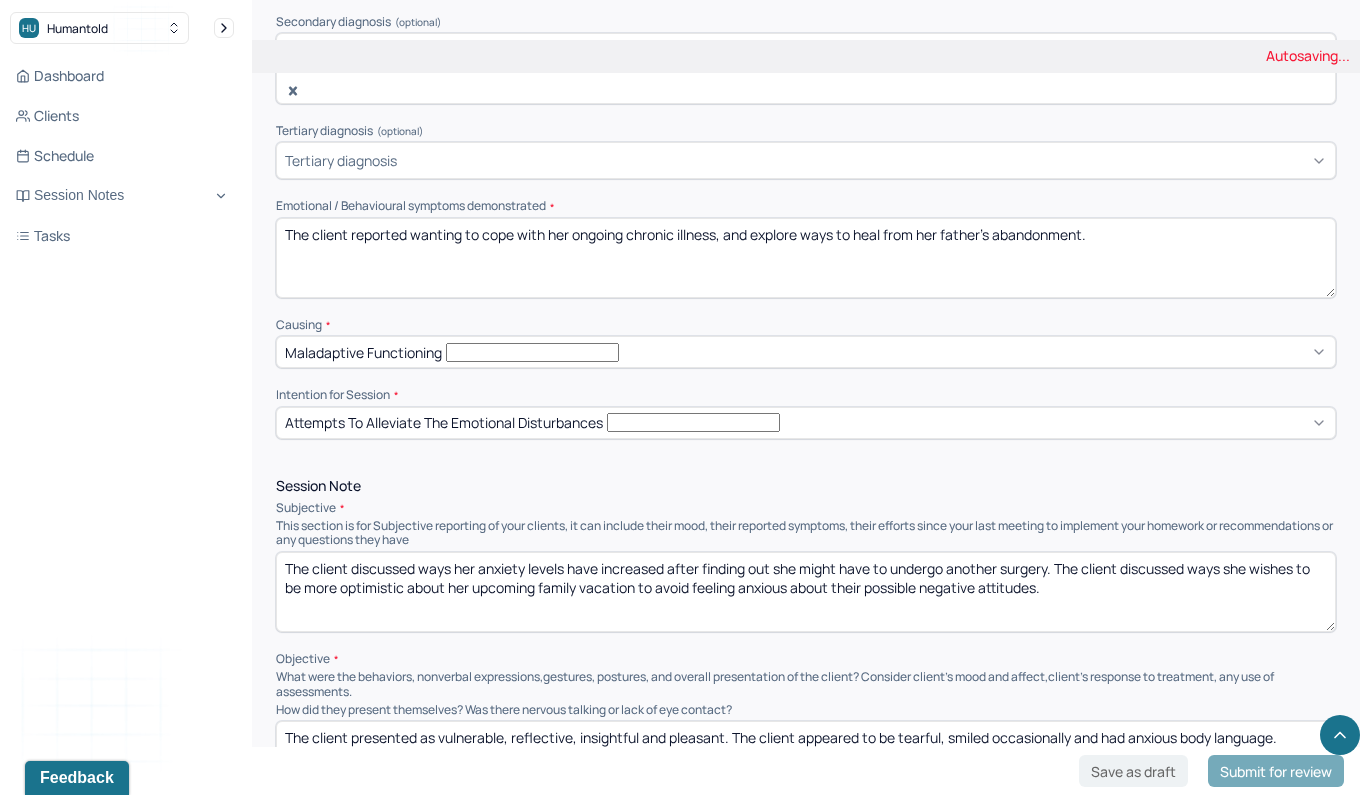 scroll, scrollTop: 864, scrollLeft: 0, axis: vertical 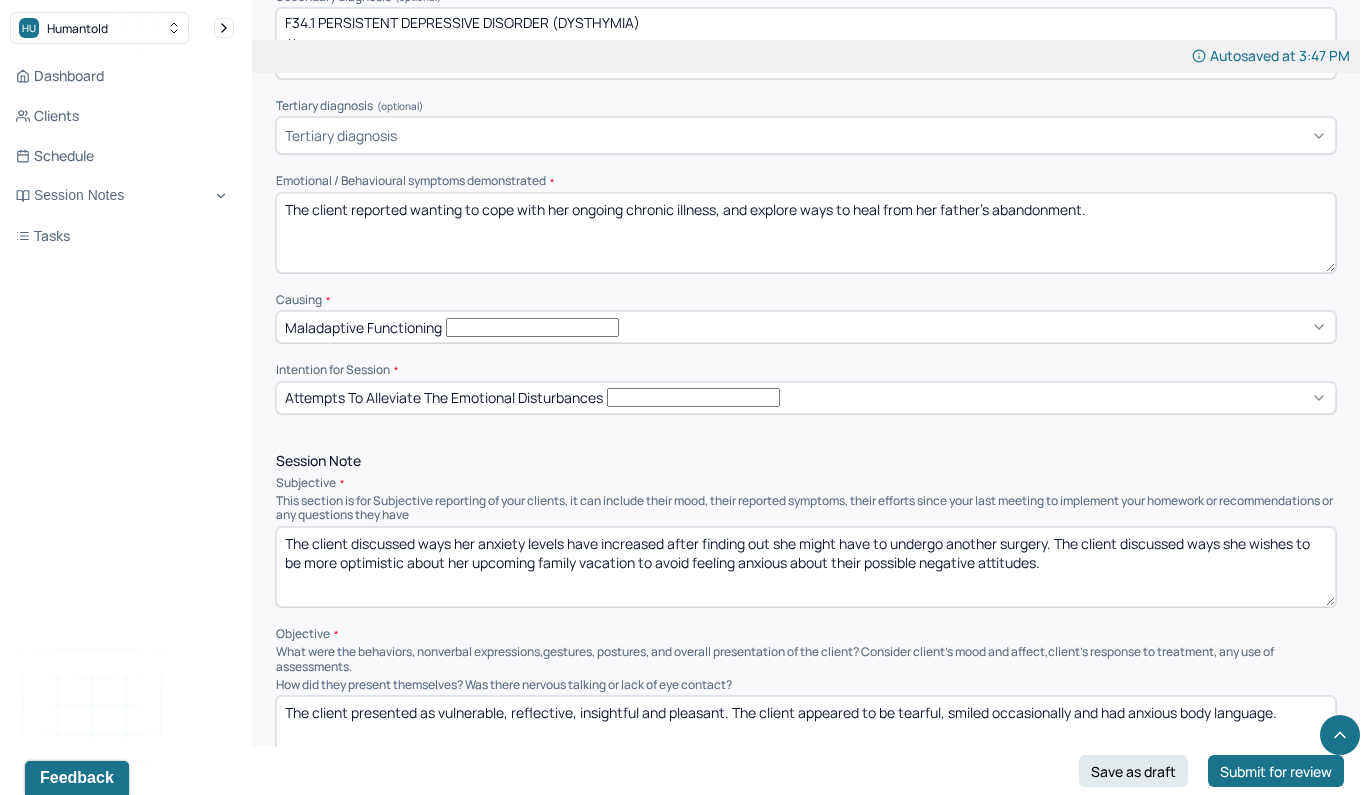 type on "The client reported wanting to cope with her ongoing chronic illness, and explore ways to heal from her father's abandonment." 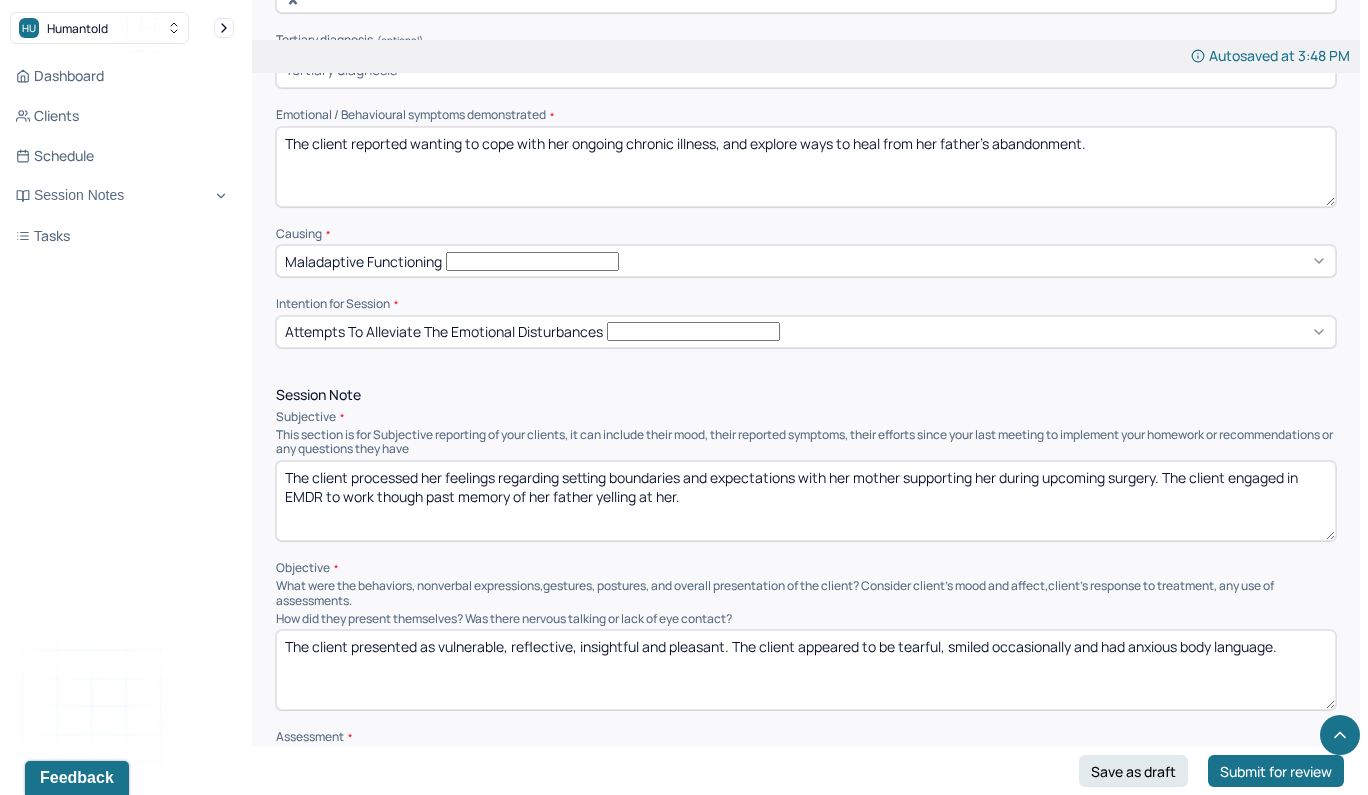 scroll, scrollTop: 1031, scrollLeft: 0, axis: vertical 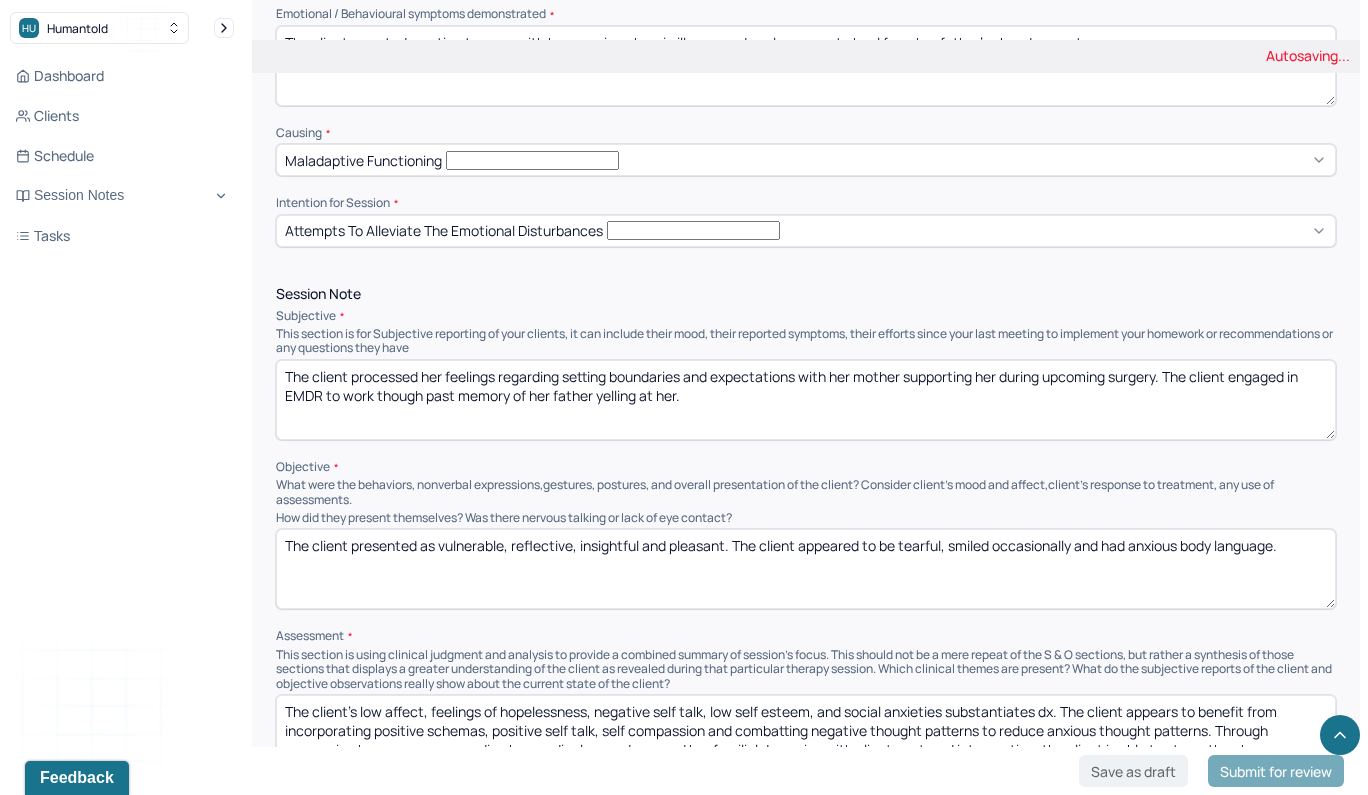 type on "The client processed her feelings regarding setting boundaries and expectations with her mother supporting her during upcoming surgery. The client engaged in EMDR to work though past memory of her father yelling at her." 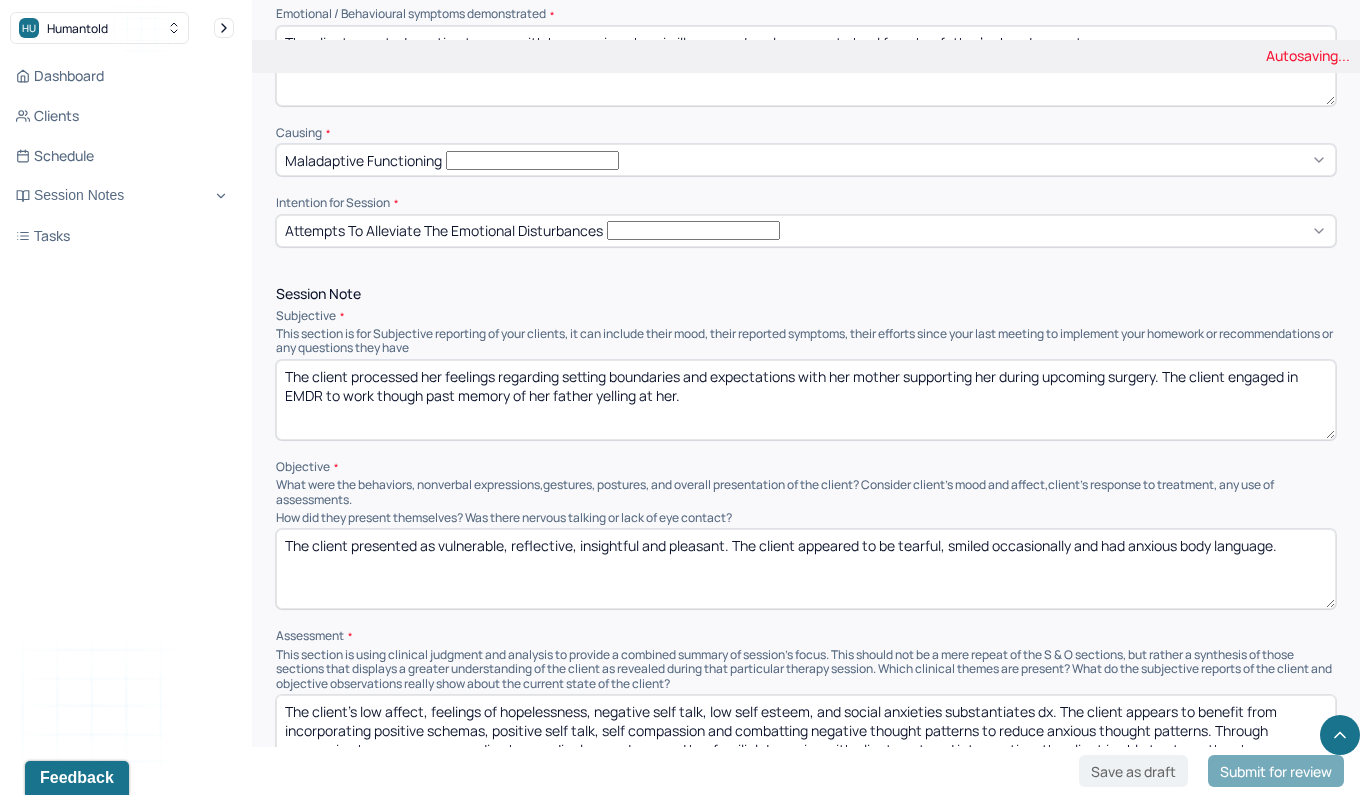 click on "The client presented as vulnerable, reflective, insightful and pleasant. The client appeared to be tearful, smiled occasionally and had anxious body language." at bounding box center (806, 569) 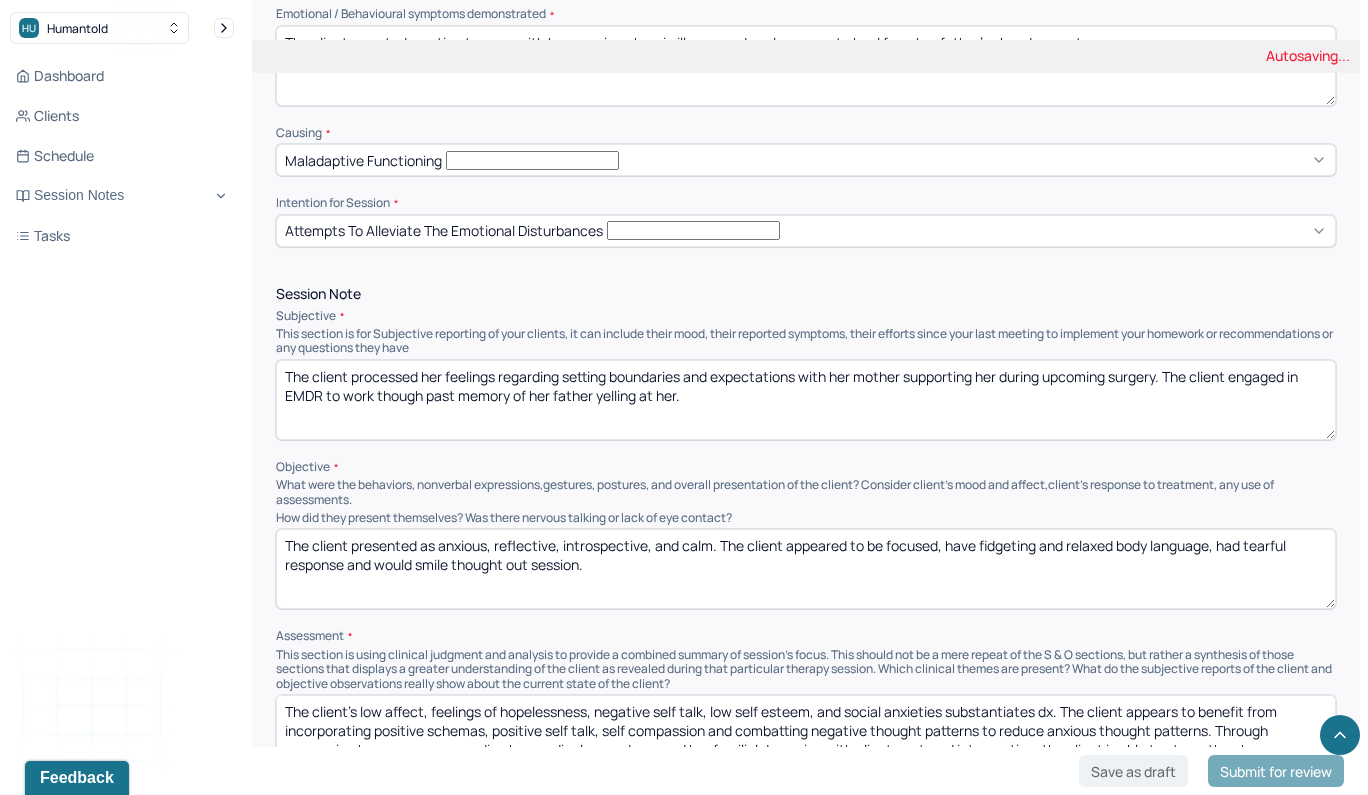 click on "The client presented as anxious, reflective, introspective, and calm. The client appeared to be focused, have fidgeting and relaxed body language and" at bounding box center (806, 569) 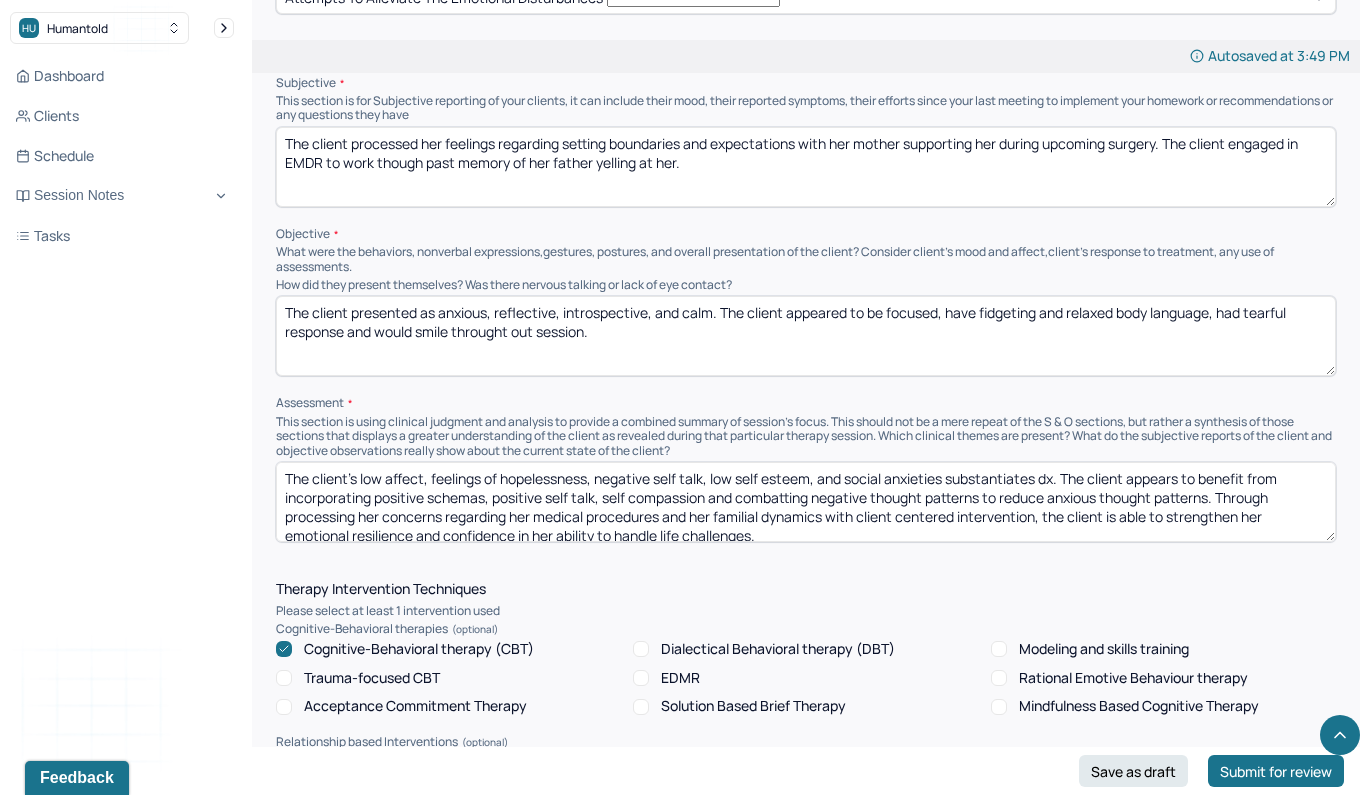 scroll, scrollTop: 1275, scrollLeft: 0, axis: vertical 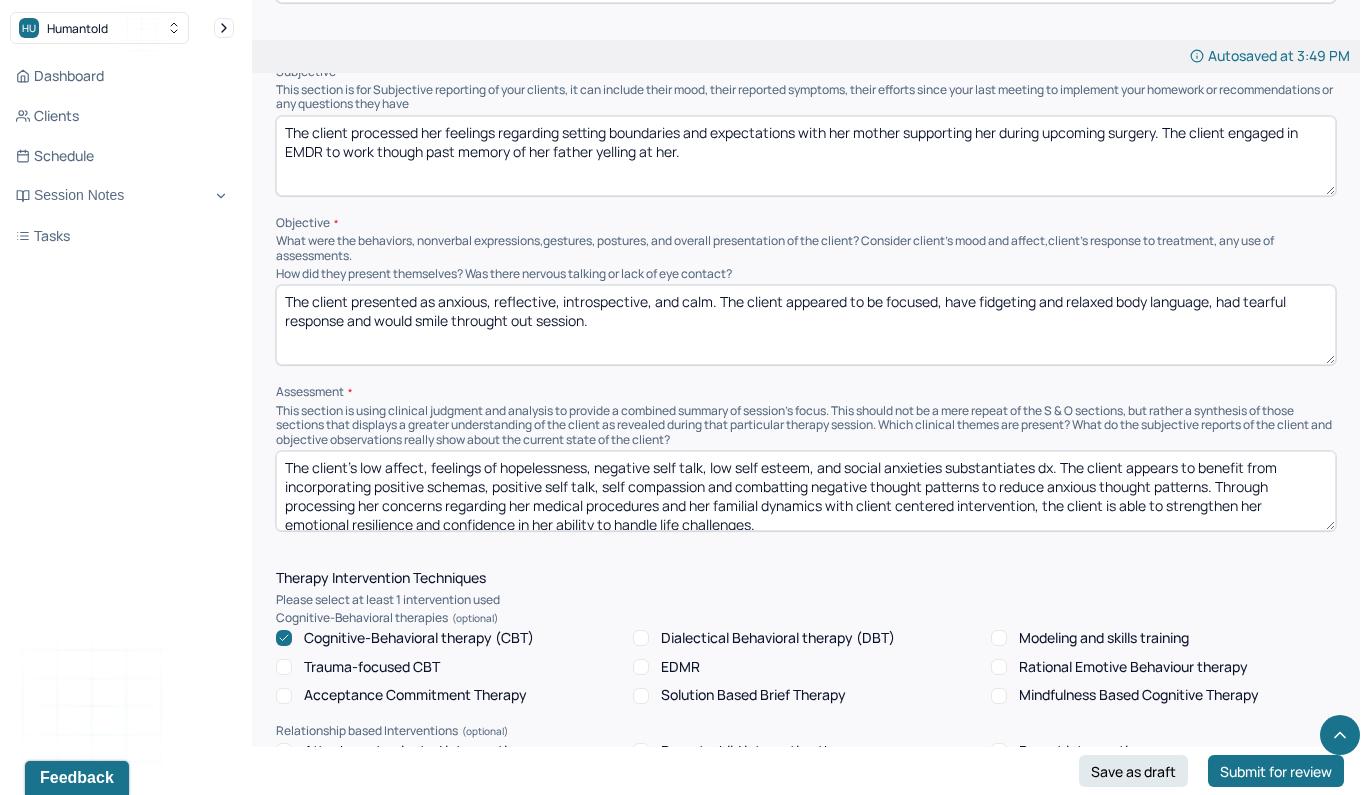 type on "The client presented as anxious, reflective, introspective, and calm. The client appeared to be focused, have fidgeting and relaxed body language, had tearful response and would smile throught out session." 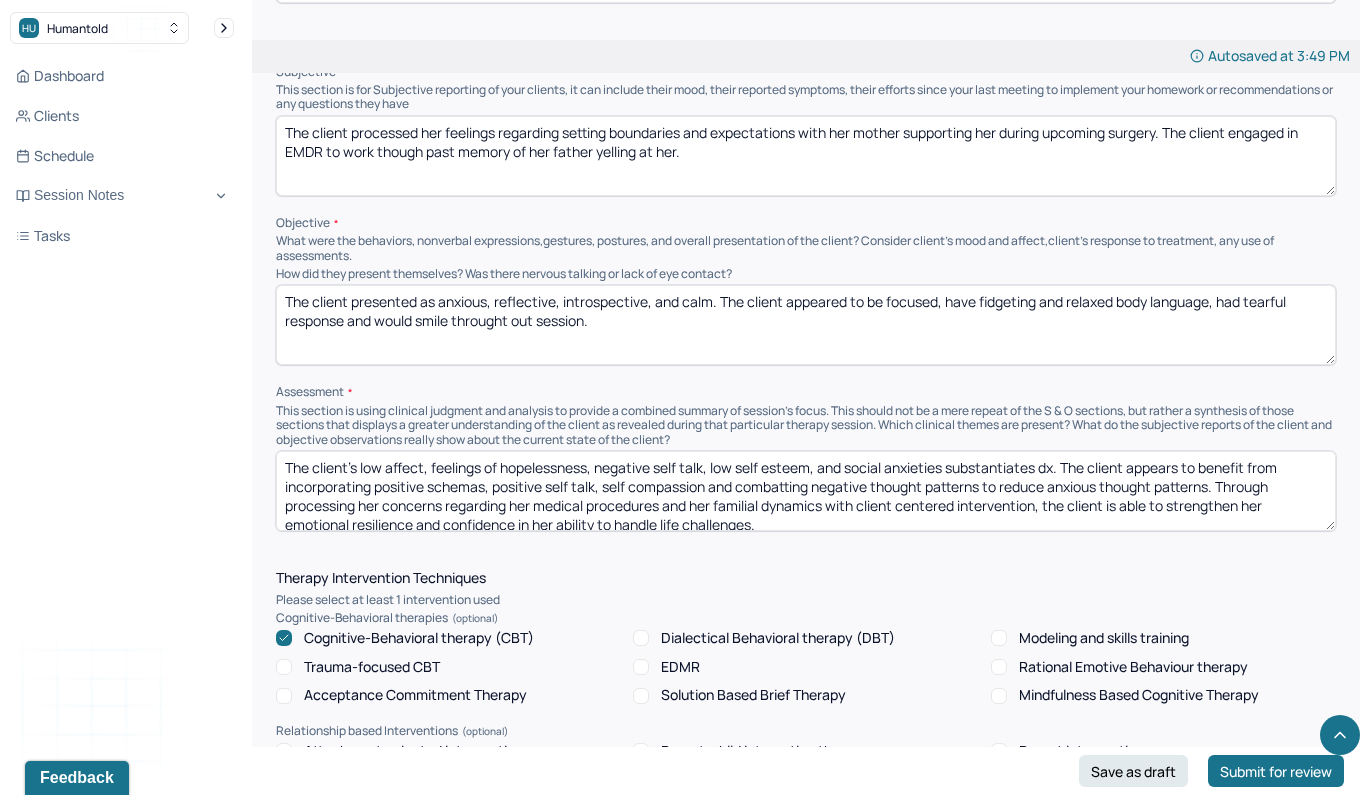 drag, startPoint x: 776, startPoint y: 430, endPoint x: 362, endPoint y: 376, distance: 417.5069 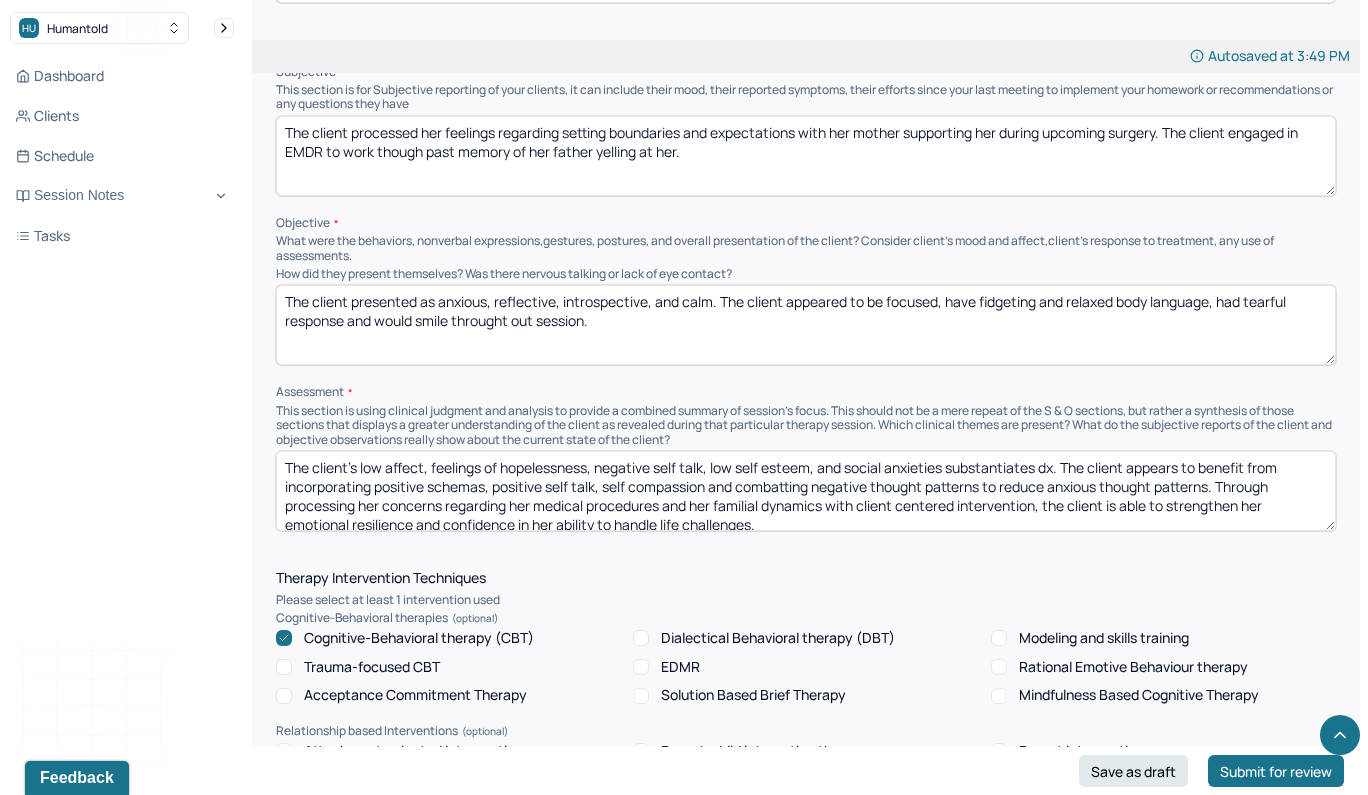 click on "The client's low affect, feelings of hopelessness, negative self talk, low self esteem, and social anxieties substantiates dx. The client appears to benefit from incorporating positive schemas, positive self talk, self compassion and combatting negative thought patterns to reduce anxious thought patterns. Through processing her concerns regarding her medical procedures and her familial dynamics with client centered intervention, the client is able to strengthen her emotional resilience and confidence in her ability to handle life challenges." at bounding box center [806, 491] 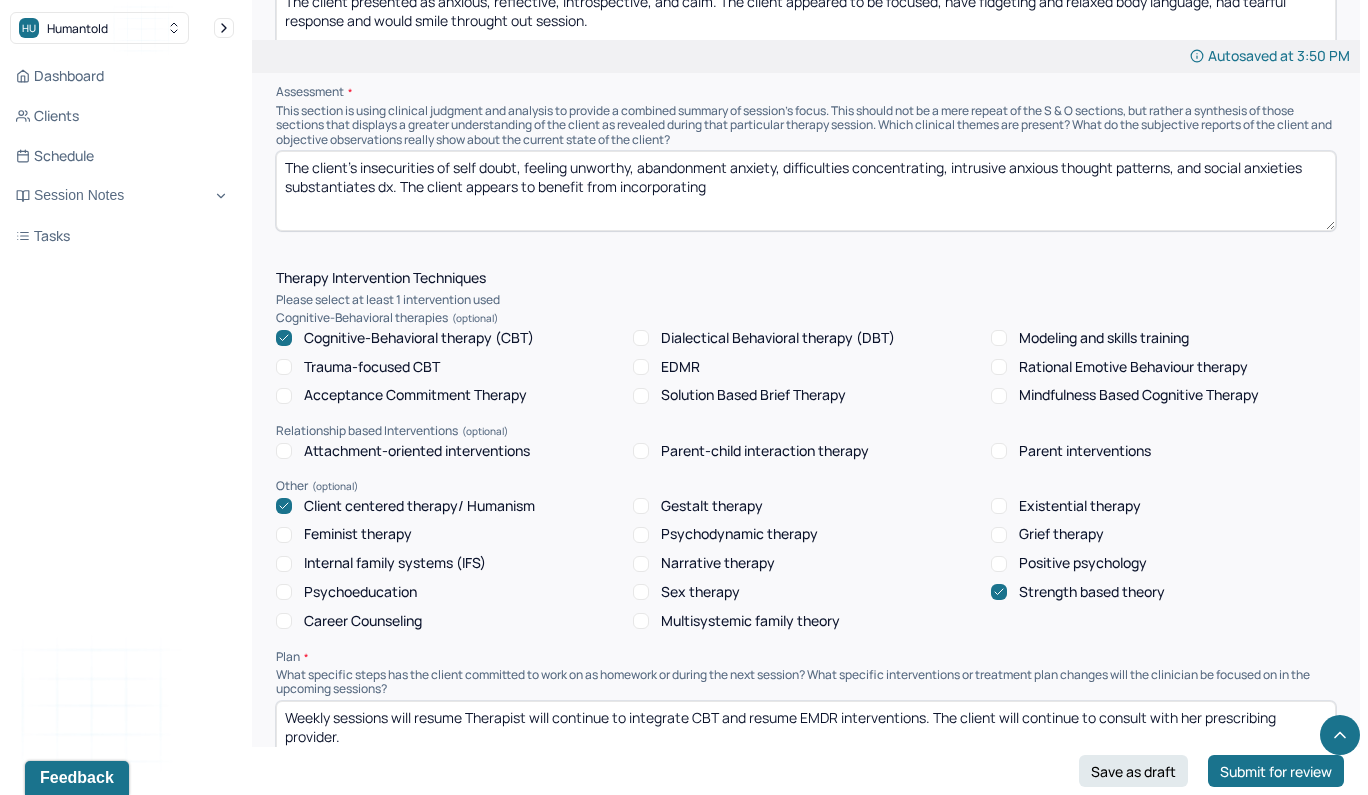 scroll, scrollTop: 1427, scrollLeft: 0, axis: vertical 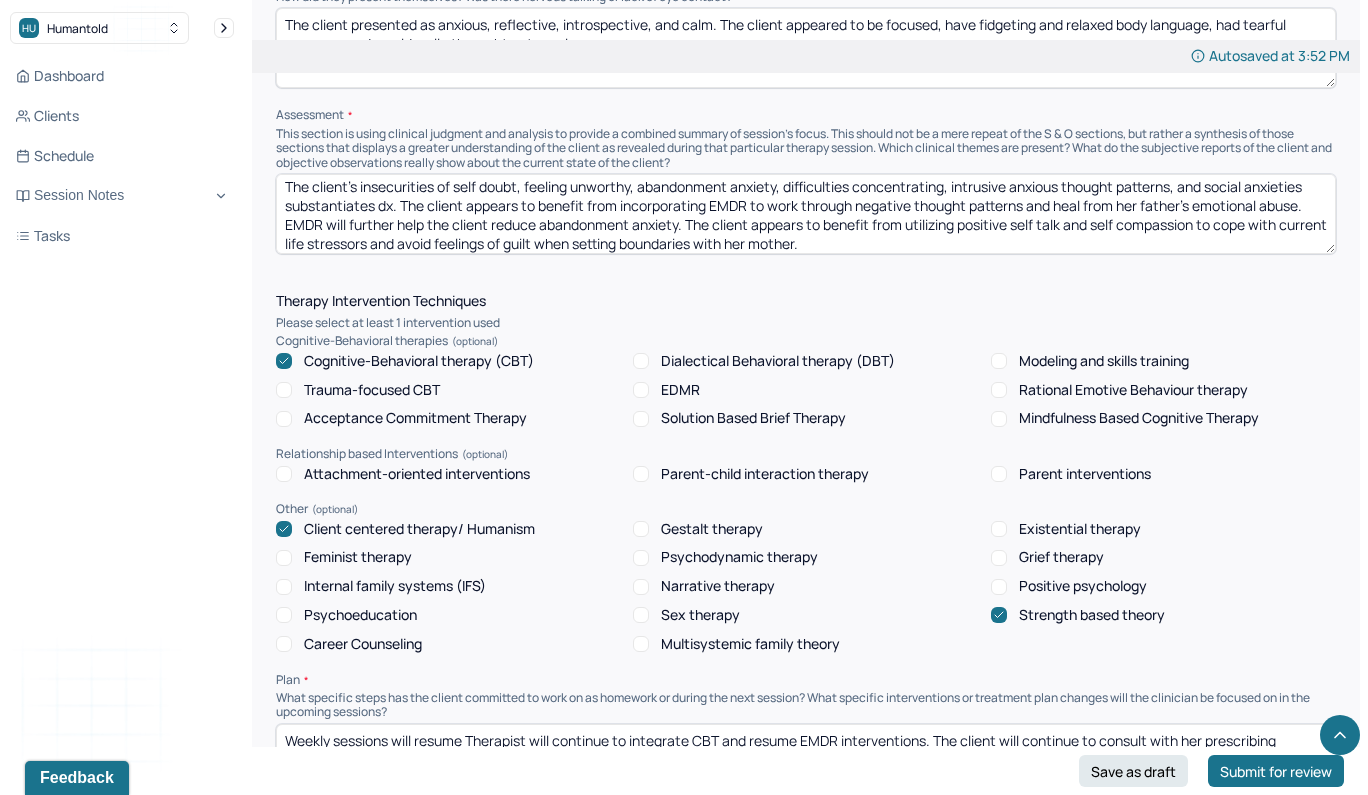 type on "The client's insecurities of self doubt, feeling unworthy, abandonment anxiety, difficulties concentrating, intrusive anxious thought patterns, and social anxieties substantiates dx. The client appears to benefit from incorporating EMDR to work through negative thought patterns and heal from her father's emotional abuse. EMDR will further help the client reduce abandonment anxiety. The client appears to benefit from utilizing positive self talk and self compassion to cope with current life stressors and avoid feelings of guilt when setting boundaries with her mother." 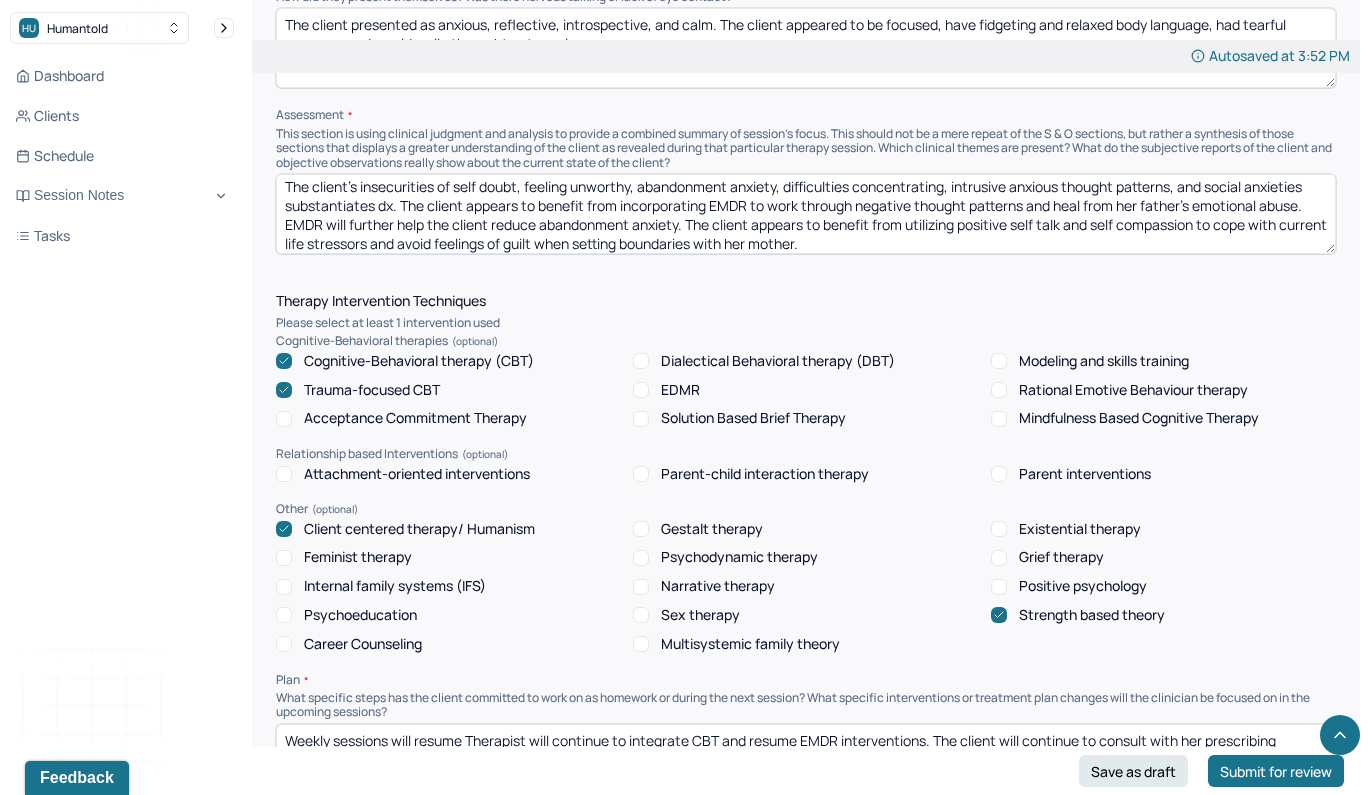 click at bounding box center [284, 529] 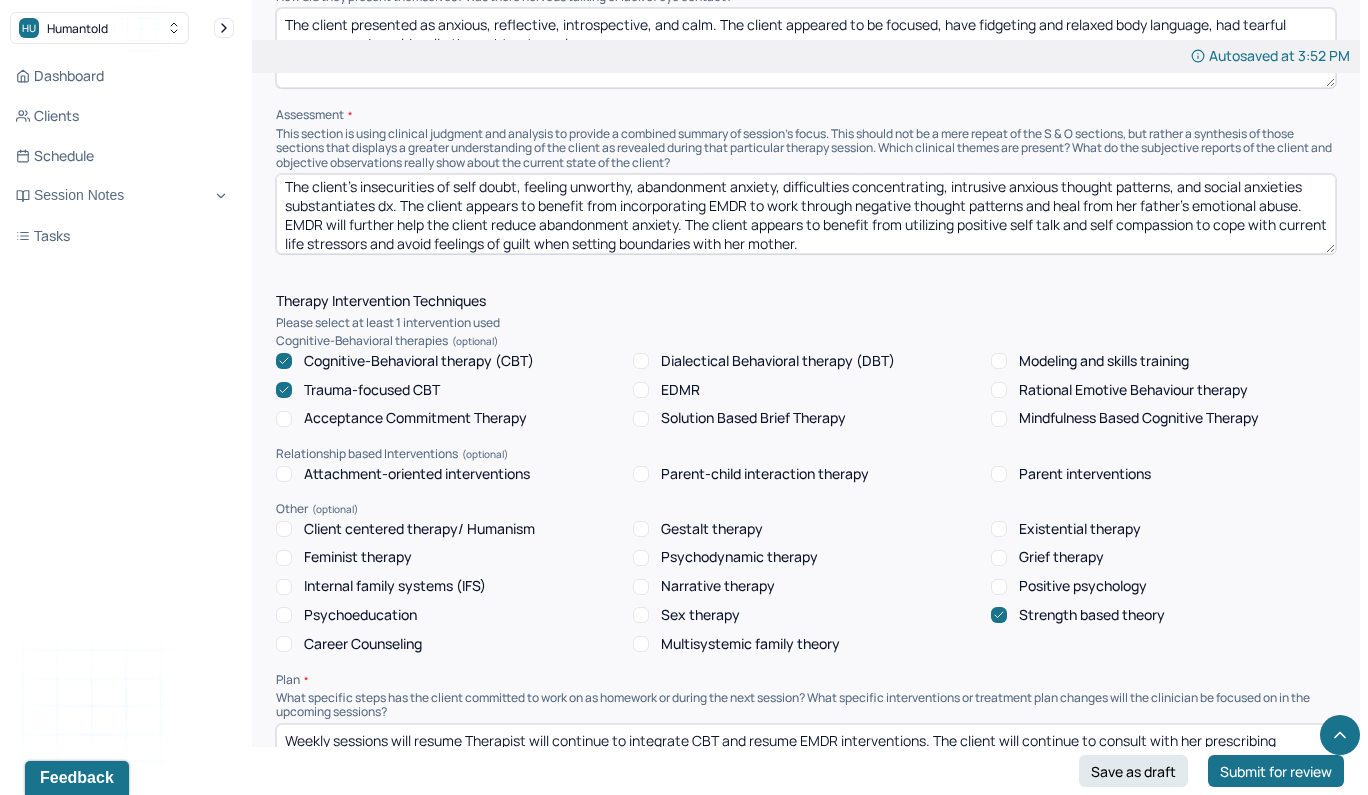 click on "Cognitive-Behavioral therapy (CBT) Dialectical Behavioral therapy (DBT) Modeling and skills training Trauma-focused CBT EDMR Rational Emotive Behaviour therapy Acceptance Commitment Therapy Solution Based Brief Therapy Mindfulness Based Cognitive Therapy" at bounding box center (806, 390) 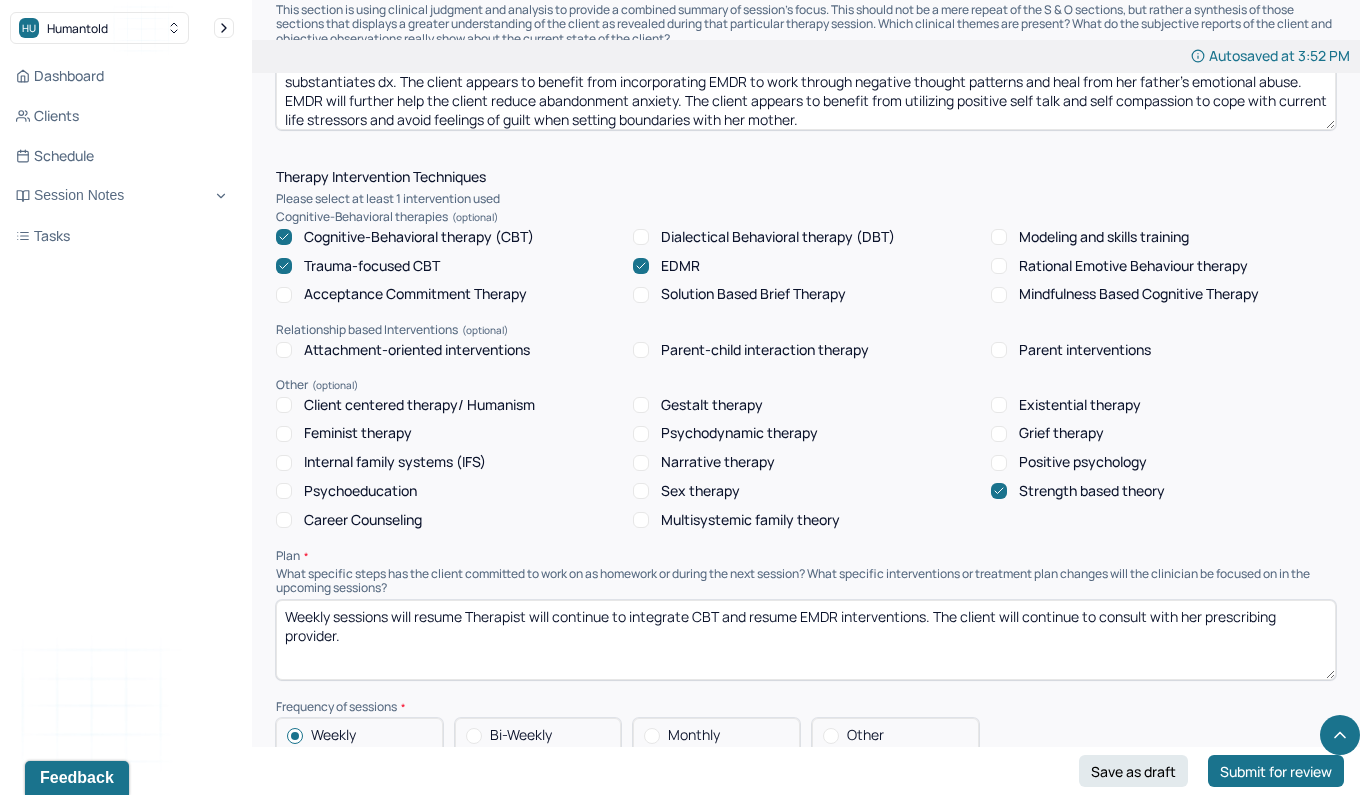 scroll, scrollTop: 1700, scrollLeft: 0, axis: vertical 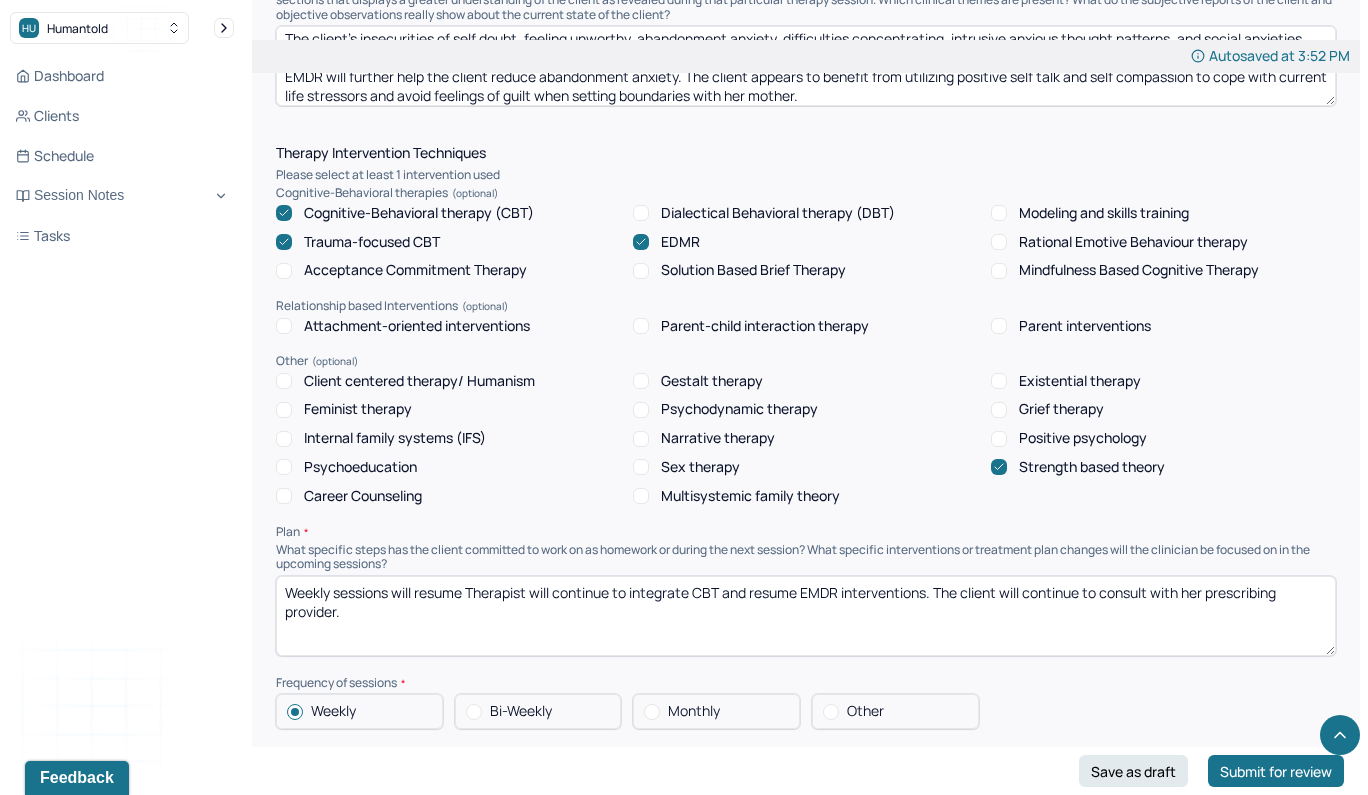drag, startPoint x: 473, startPoint y: 490, endPoint x: 217, endPoint y: 495, distance: 256.04883 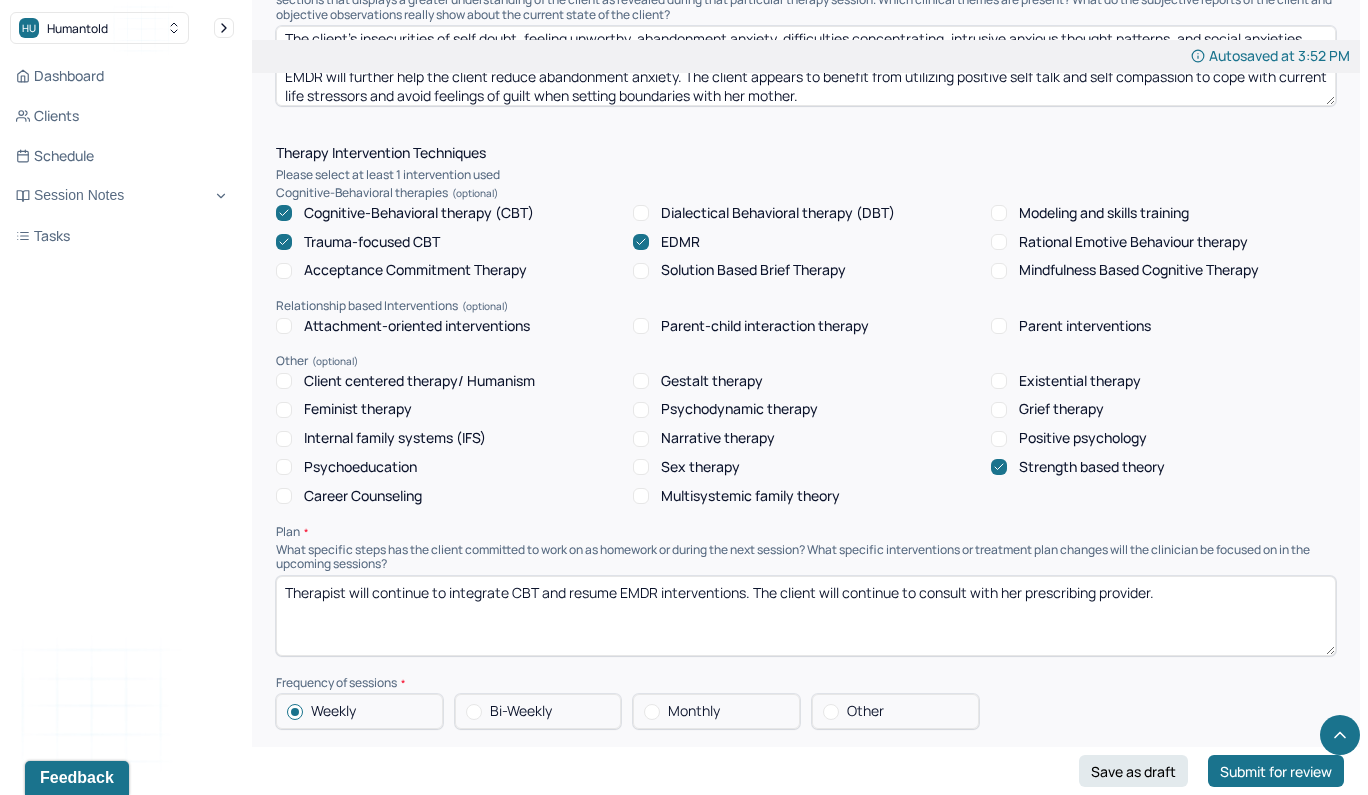 drag, startPoint x: 616, startPoint y: 491, endPoint x: 575, endPoint y: 491, distance: 41 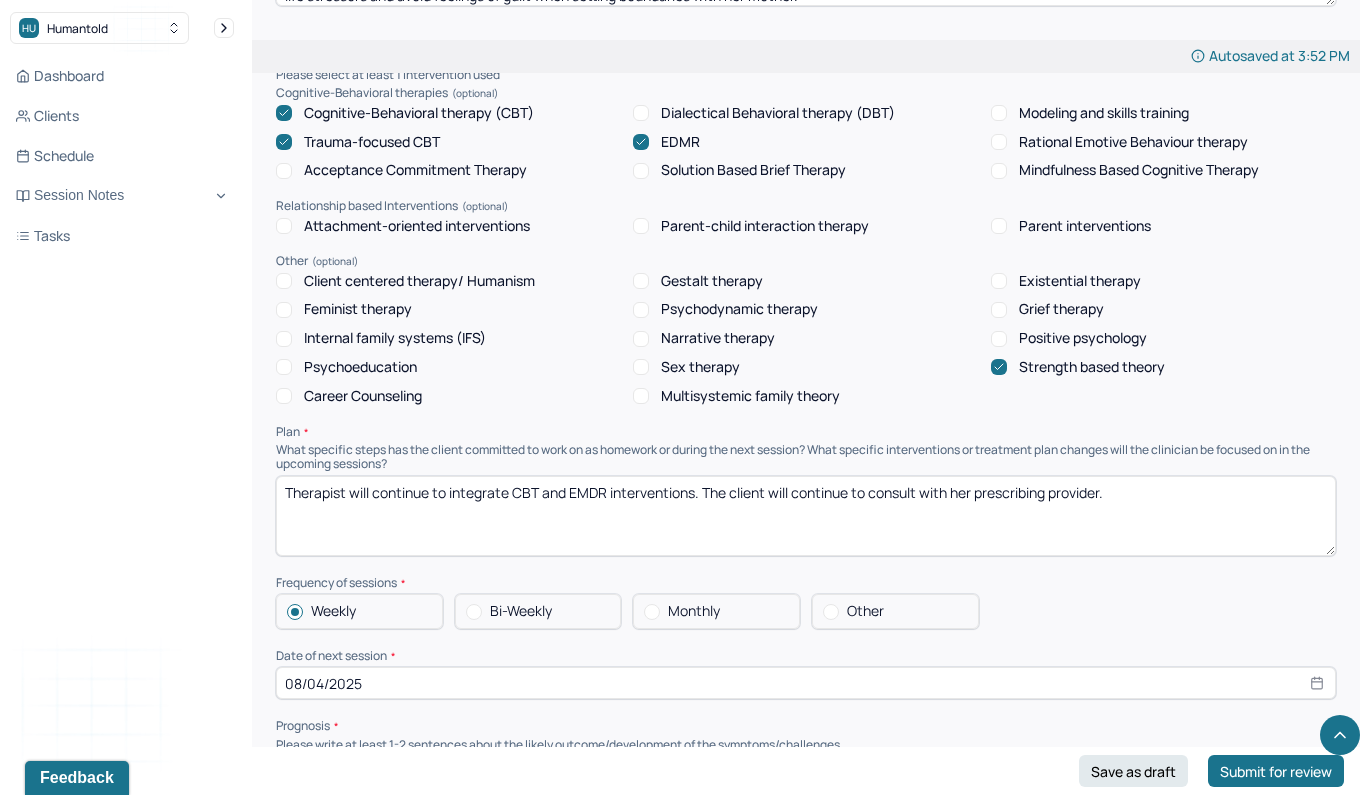 scroll, scrollTop: 1840, scrollLeft: 0, axis: vertical 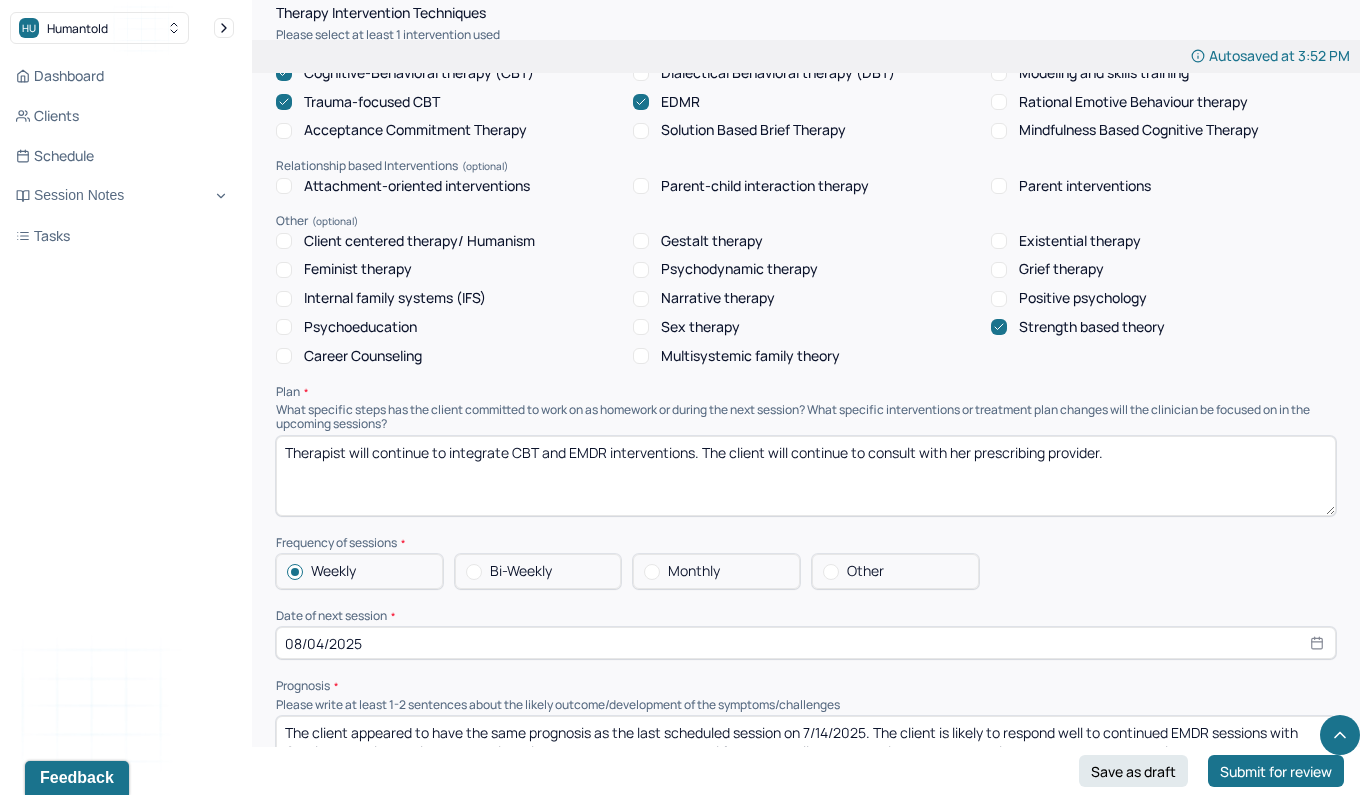 click on "Therapist will continue to integrate CBT and  EMDR interventions. The client will continue to consult with her prescribing provider." at bounding box center [806, 476] 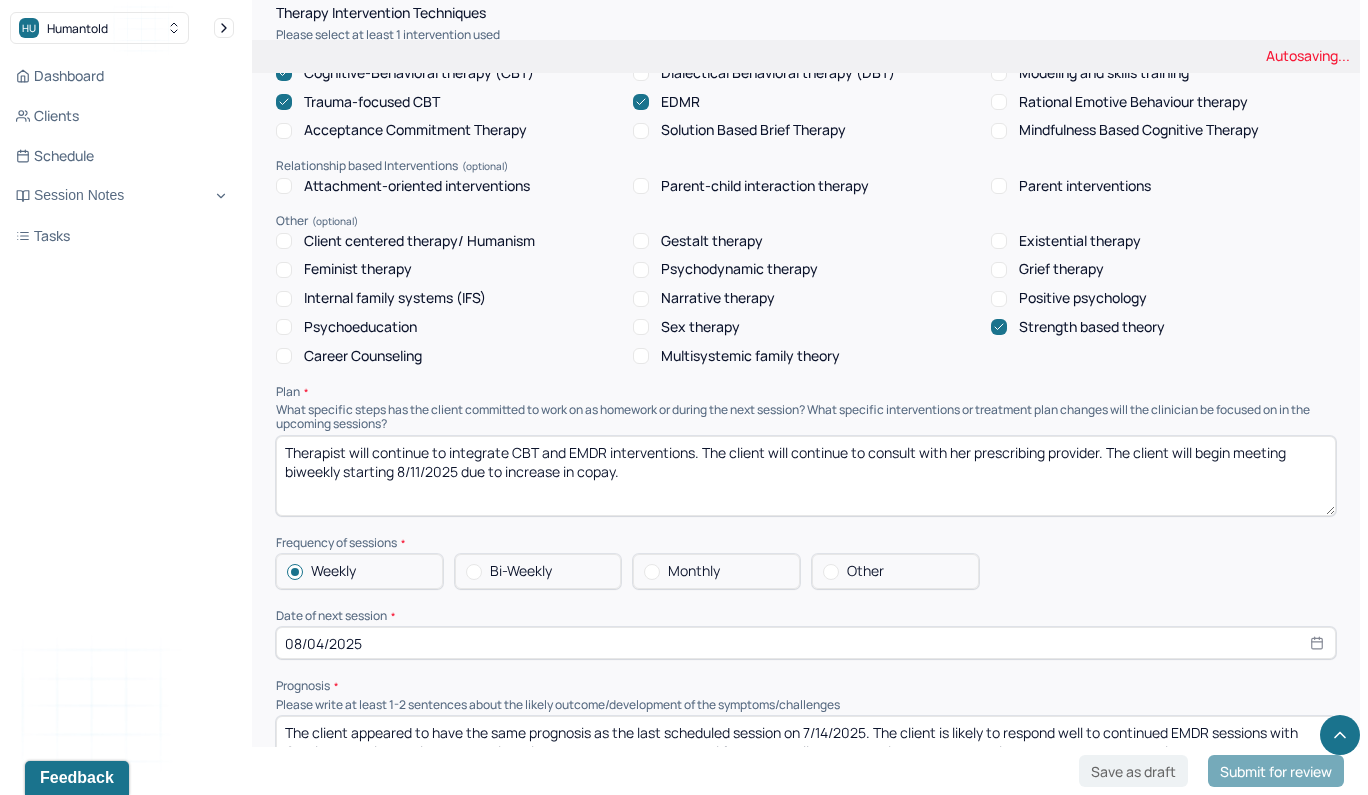 scroll, scrollTop: 2039, scrollLeft: 0, axis: vertical 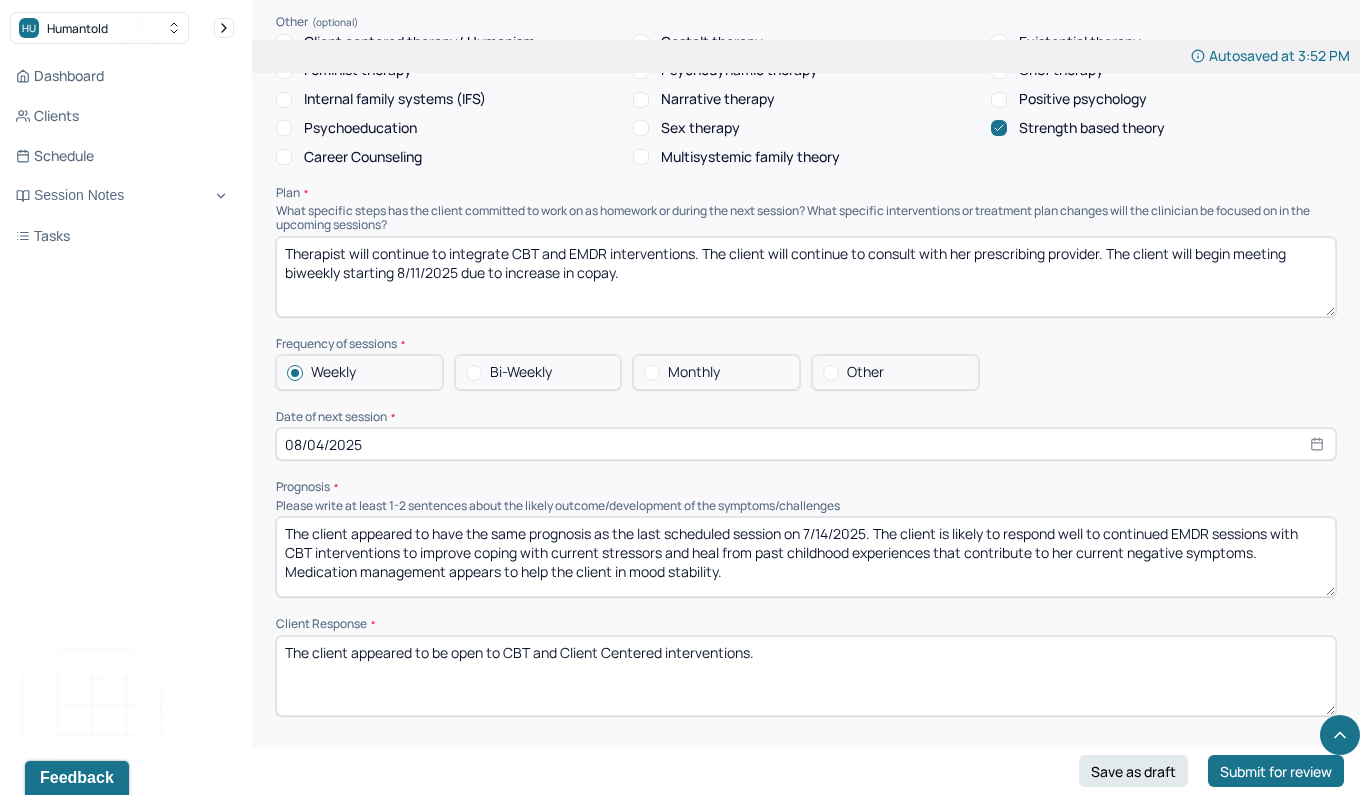 type on "Therapist will continue to integrate CBT and EMDR interventions. The client will continue to consult with her prescribing provider. The client will begin meeting biweekly starting 8/11/2025 due to increase in copay." 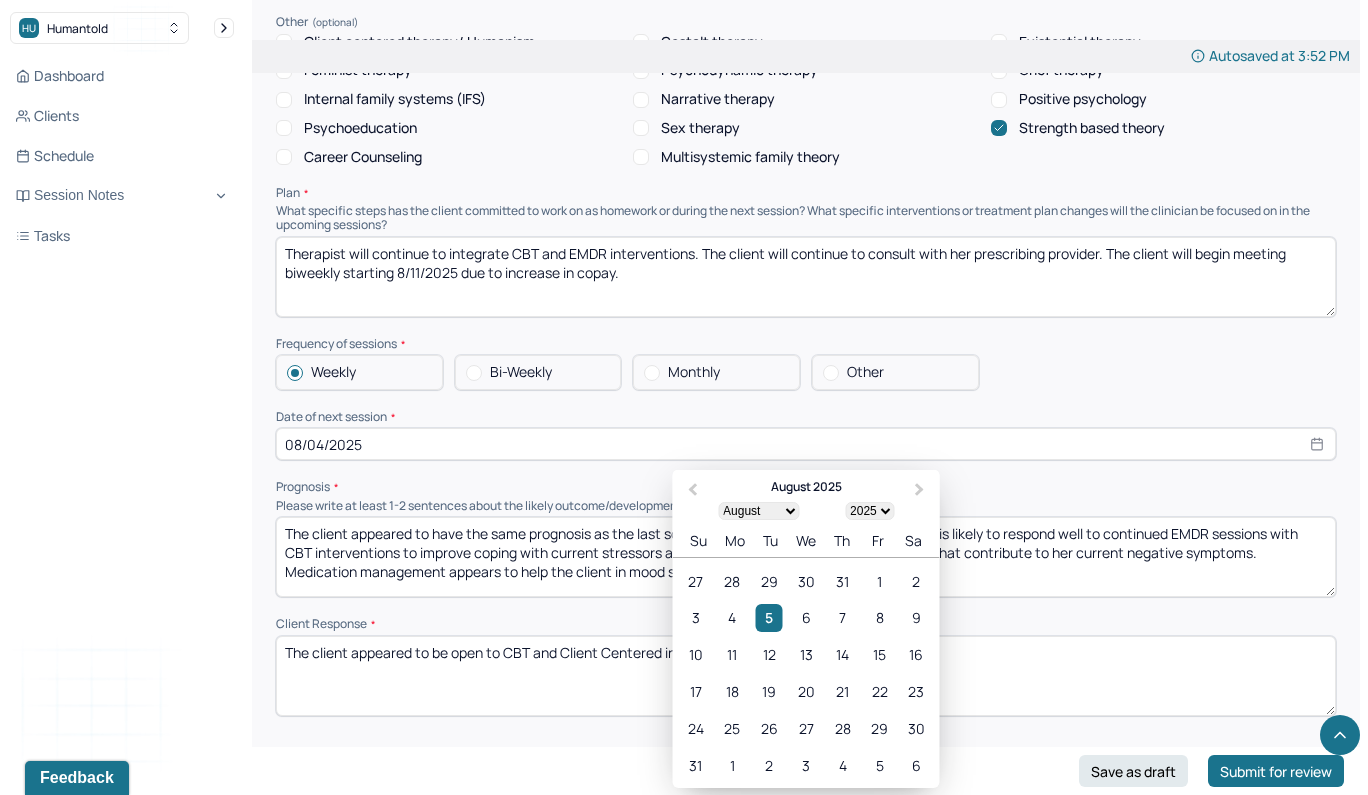 click on "08/04/2025" at bounding box center (806, 444) 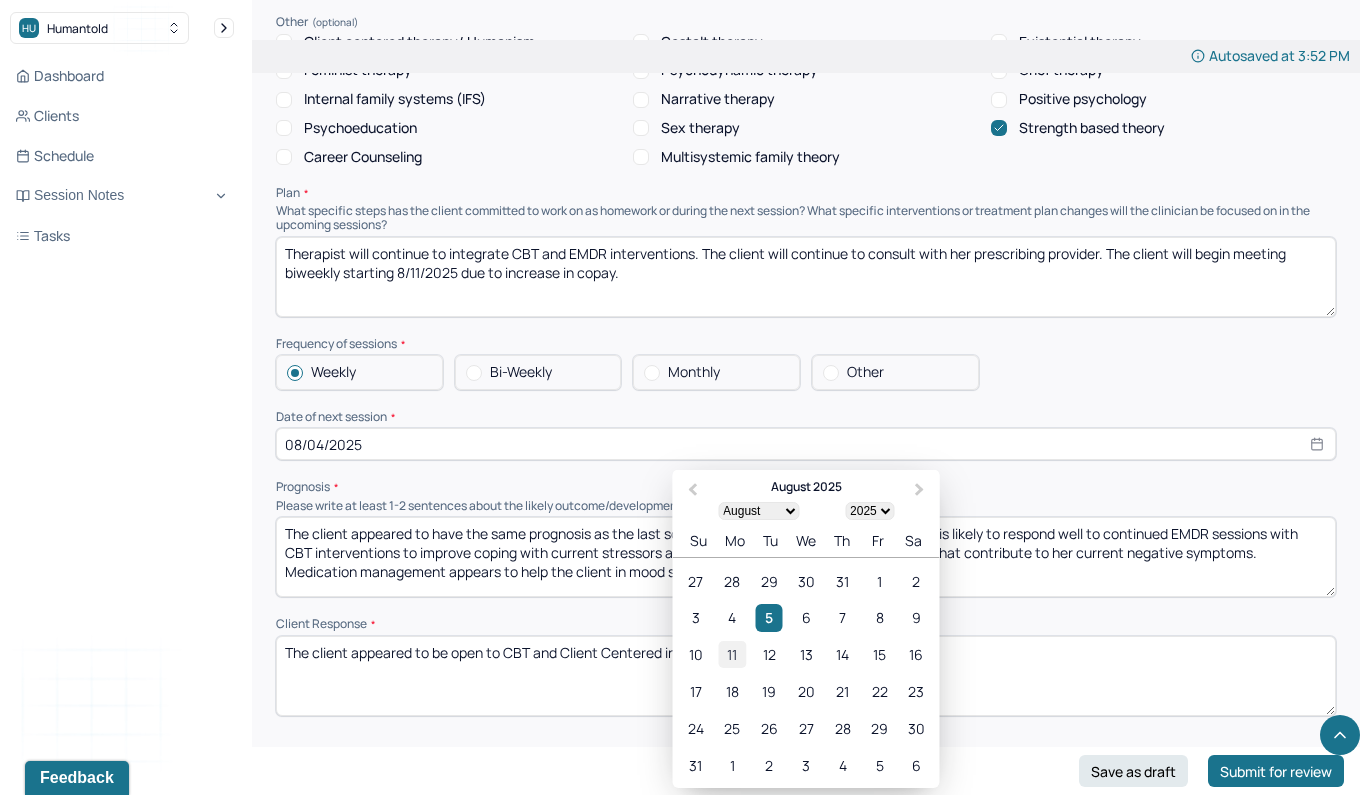 click on "11" at bounding box center (732, 655) 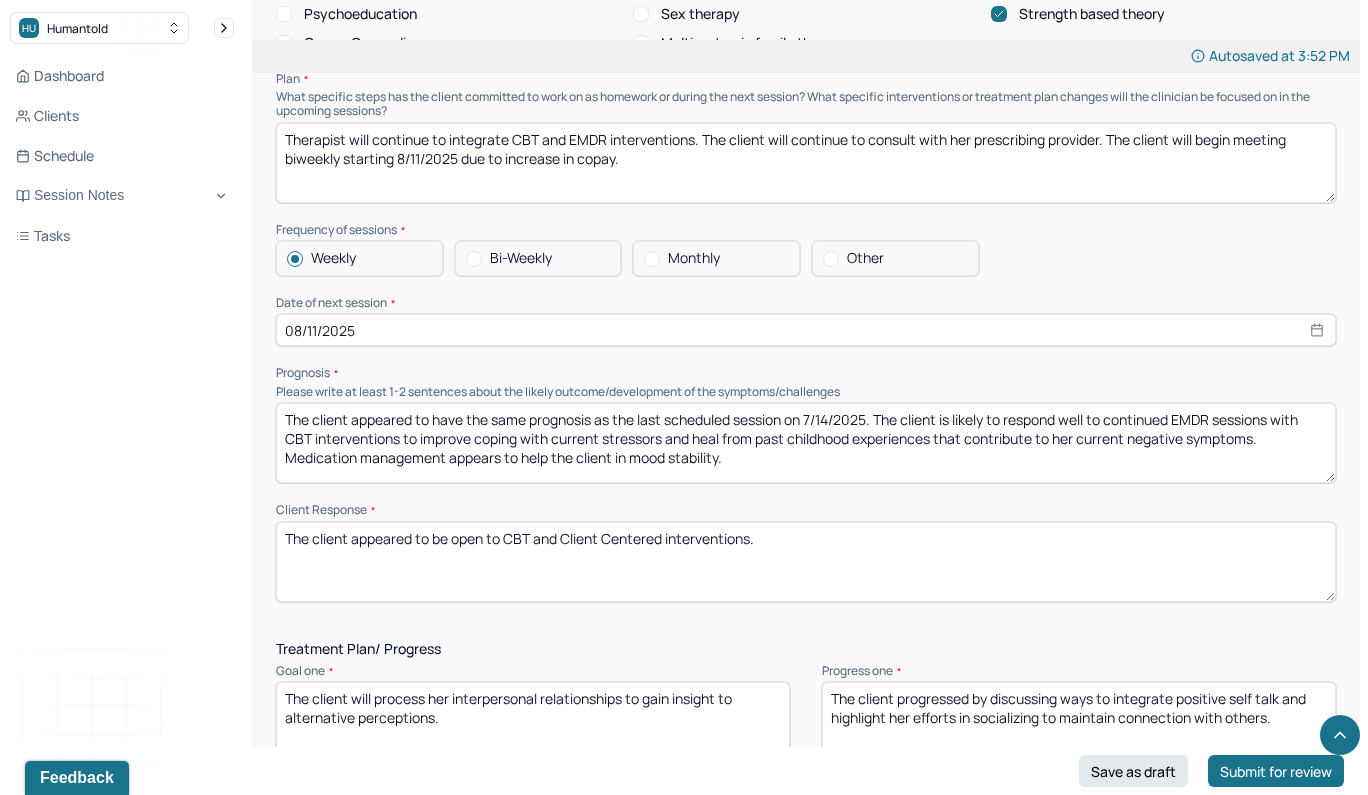 scroll, scrollTop: 2186, scrollLeft: 0, axis: vertical 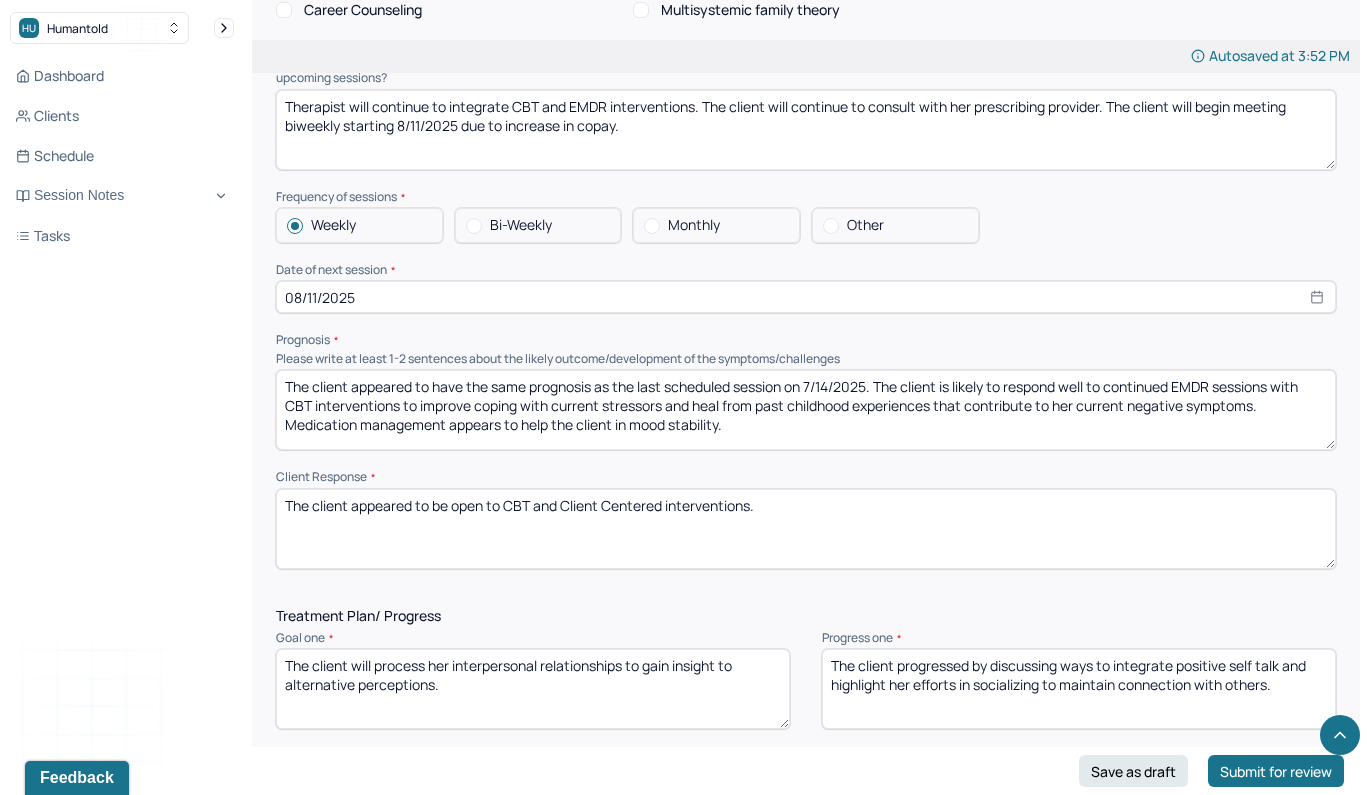 click on "The client appeared to have the same prognosis as the last scheduled session on 7/14/2025. The client is likely to respond well to continued EMDR sessions with CBT interventions to improve coping with current stressors and heal from past childhood experiences that contribute to her current negative symptoms.  Medication management appears to help the client in mood stability." at bounding box center (806, 410) 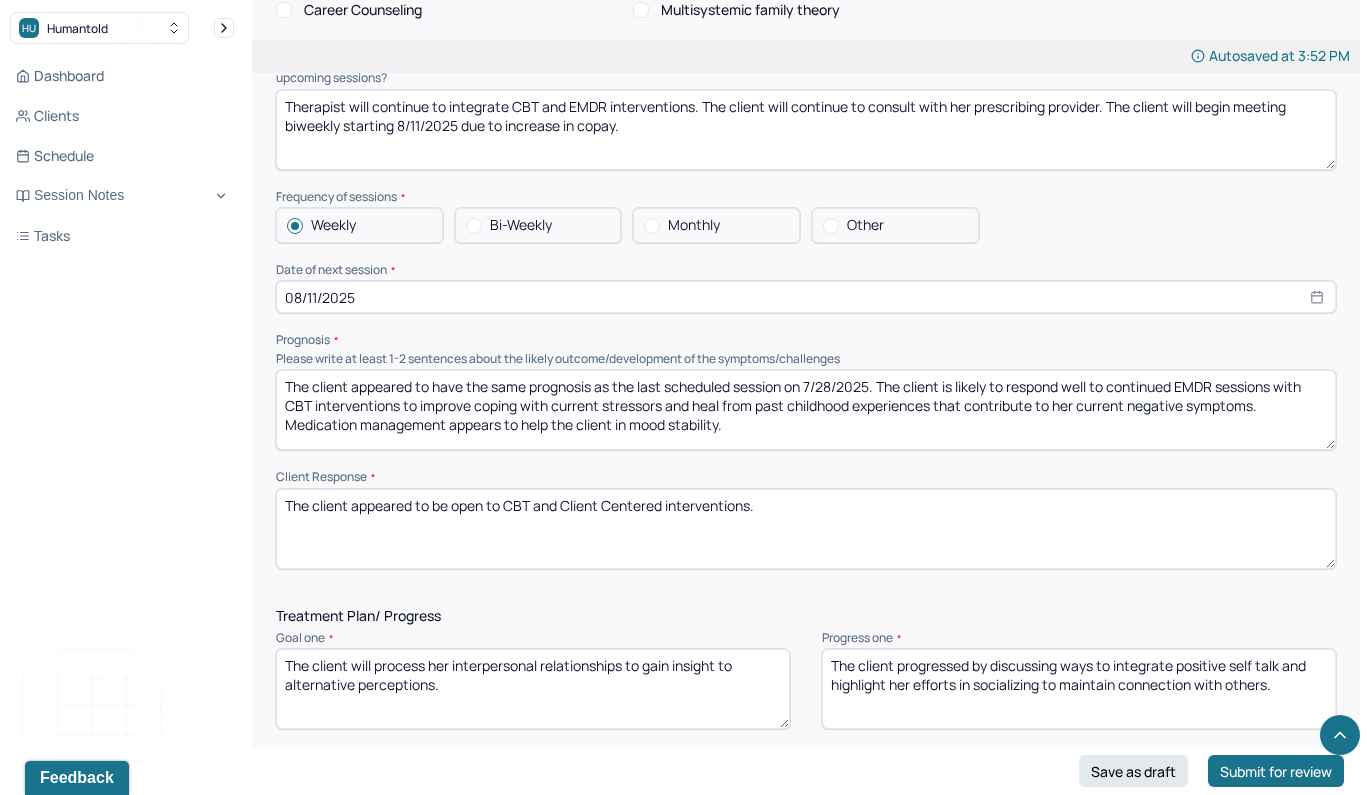 drag, startPoint x: 1261, startPoint y: 304, endPoint x: 418, endPoint y: 302, distance: 843.0024 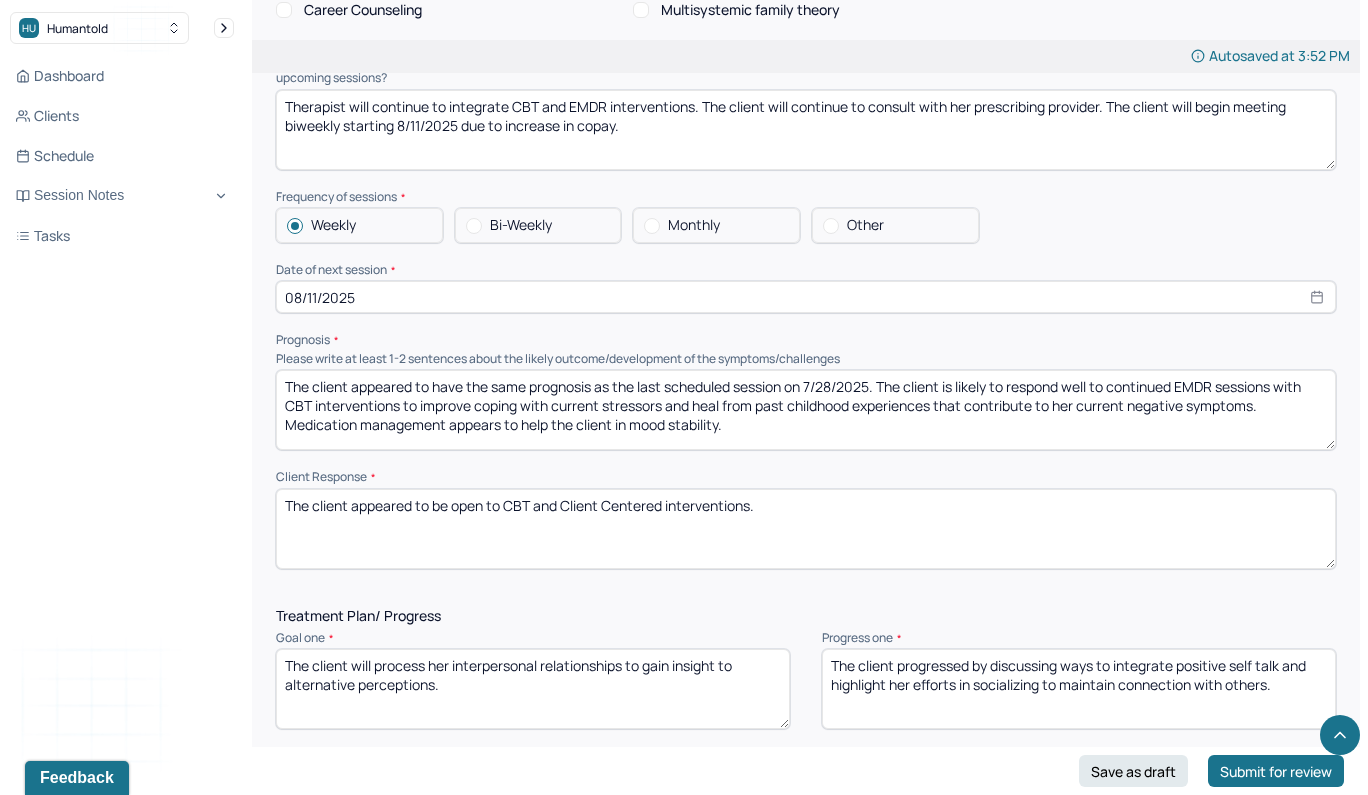 click on "The client appeared to have the same prognosis as the last scheduled session on 7/28/2025. The client is likely to respond well to continued EMDR sessions with CBT interventions to improve coping with current stressors and heal from past childhood experiences that contribute to her current negative symptoms.  Medication management appears to help the client in mood stability." at bounding box center [806, 410] 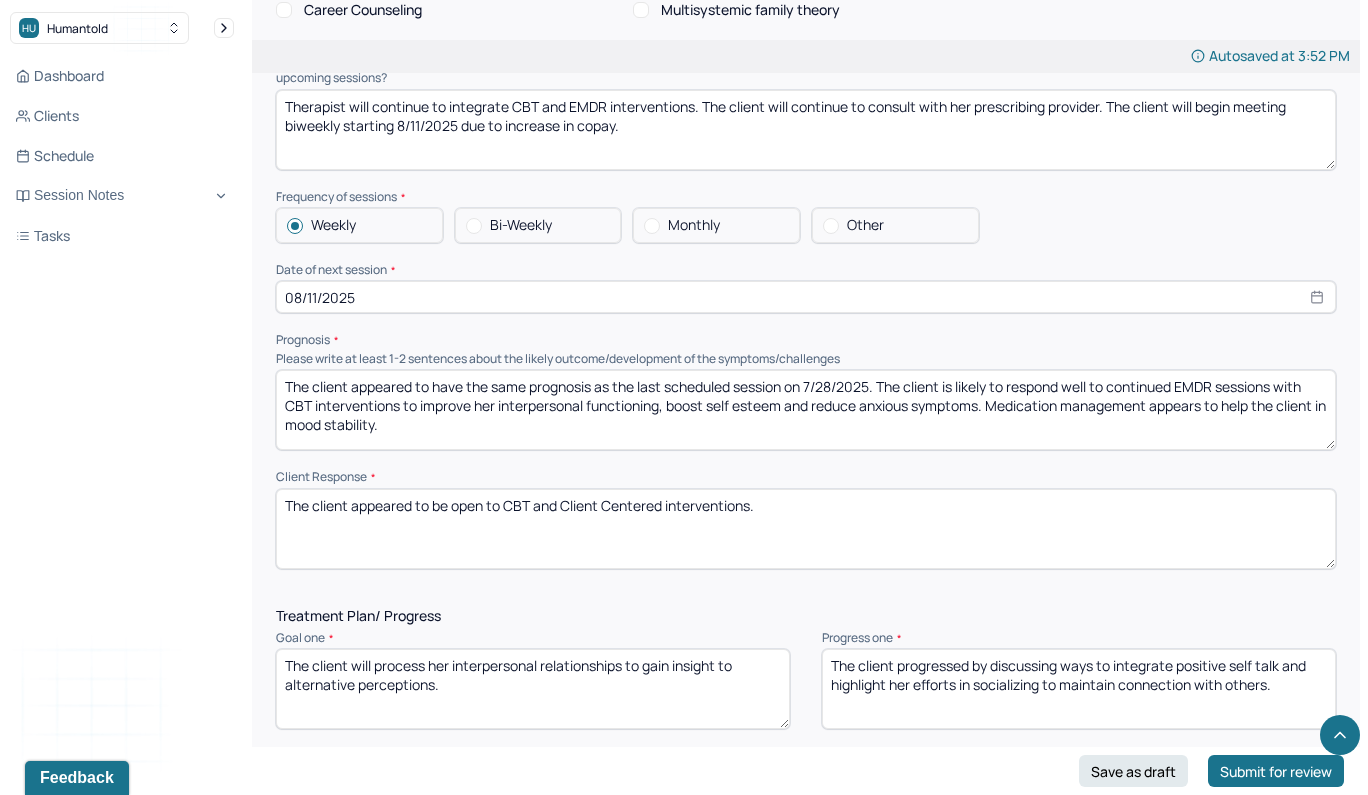 type on "The client appeared to have the same prognosis as the last scheduled session on 7/28/2025. The client is likely to respond well to continued EMDR sessions with CBT interventions to improve her interpersonal functioning, boost self esteem and reduce anxious symptoms.  Medication management appears to help the client in mood stability." 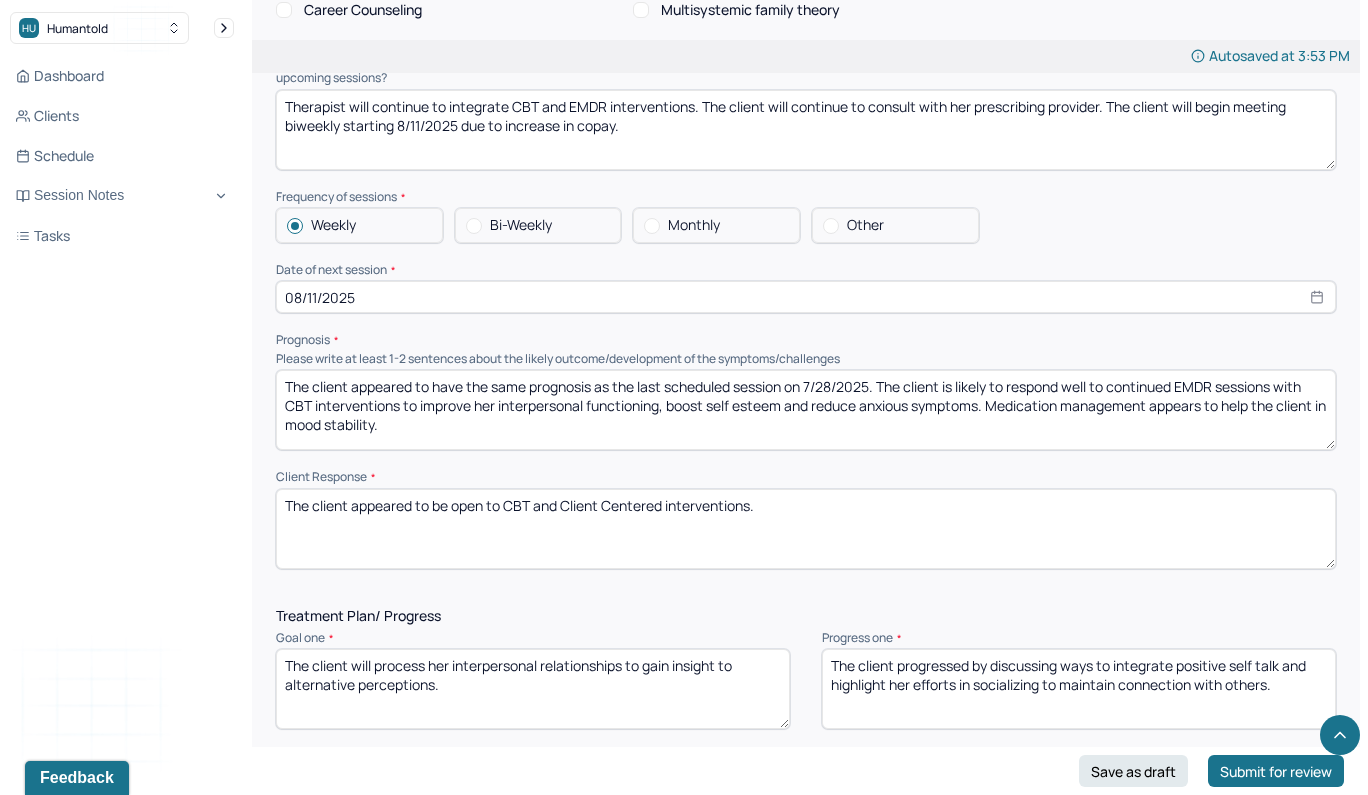 drag, startPoint x: 797, startPoint y: 405, endPoint x: 600, endPoint y: 396, distance: 197.20547 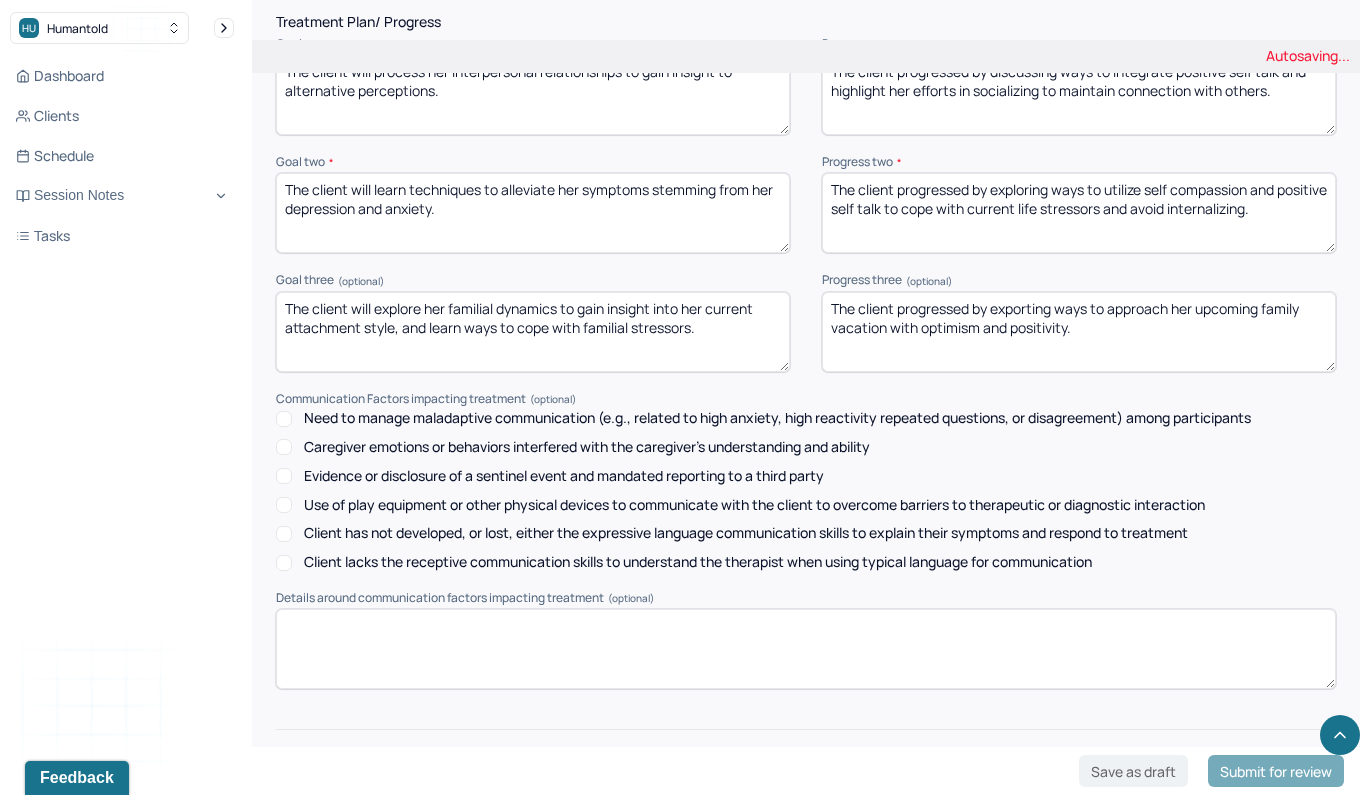 scroll, scrollTop: 2779, scrollLeft: 0, axis: vertical 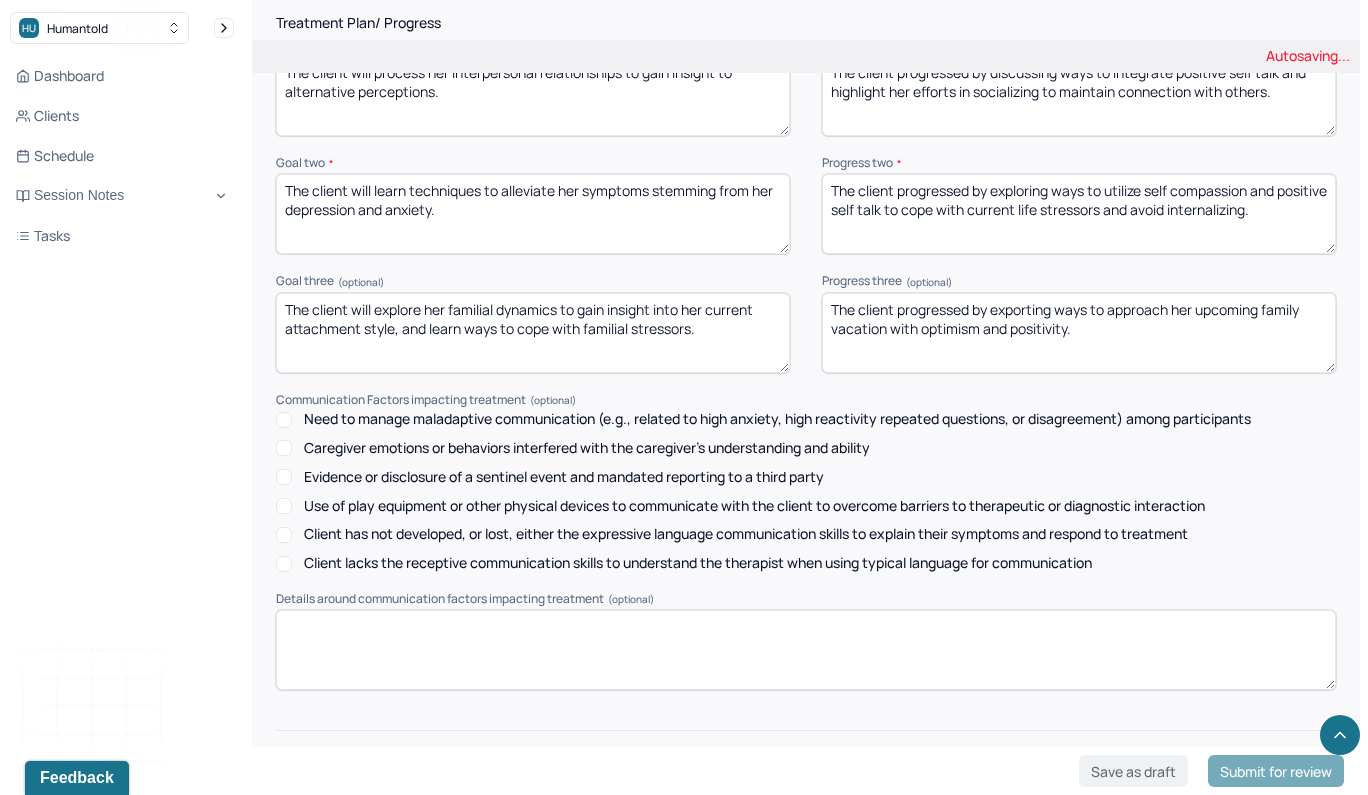 type on "The client appeared to be open to CBT and EMDR interventions." 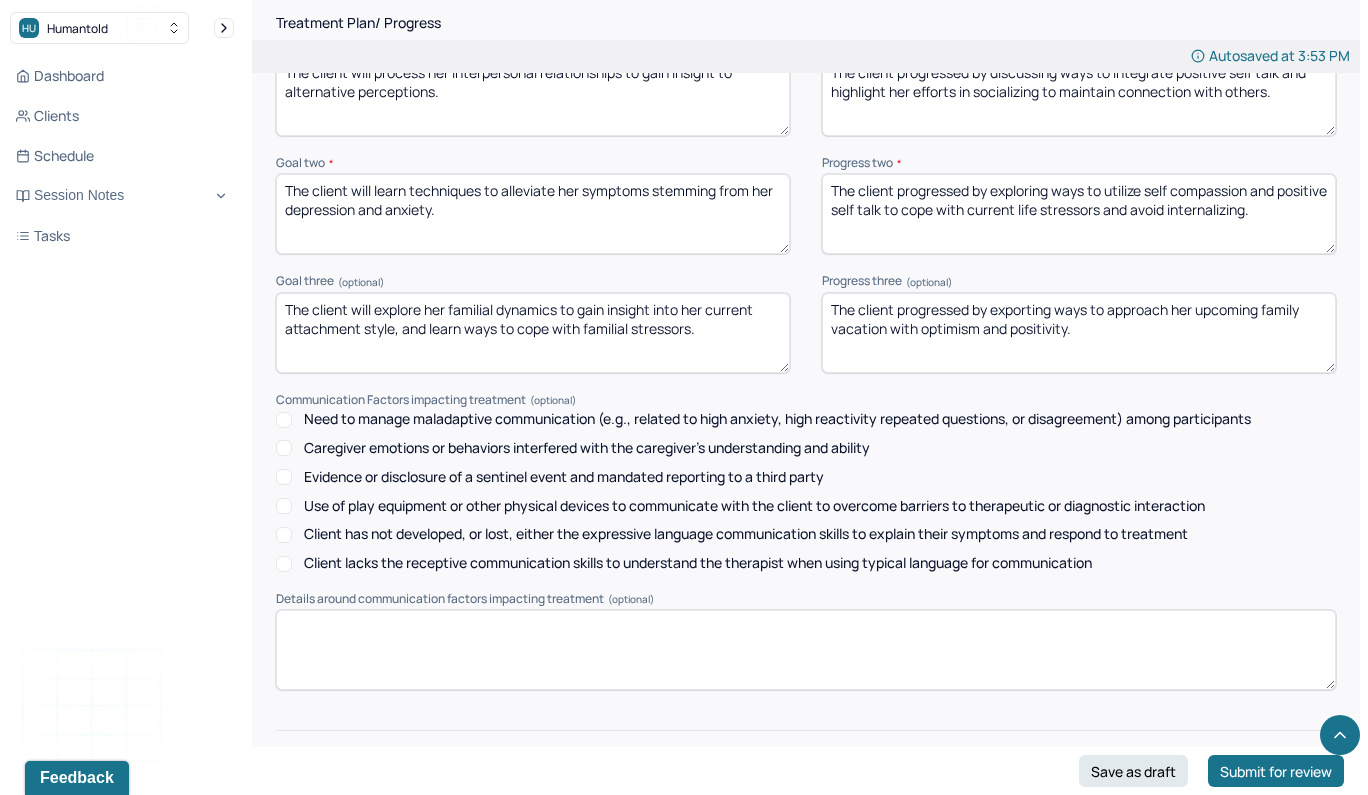 click at bounding box center [806, 815] 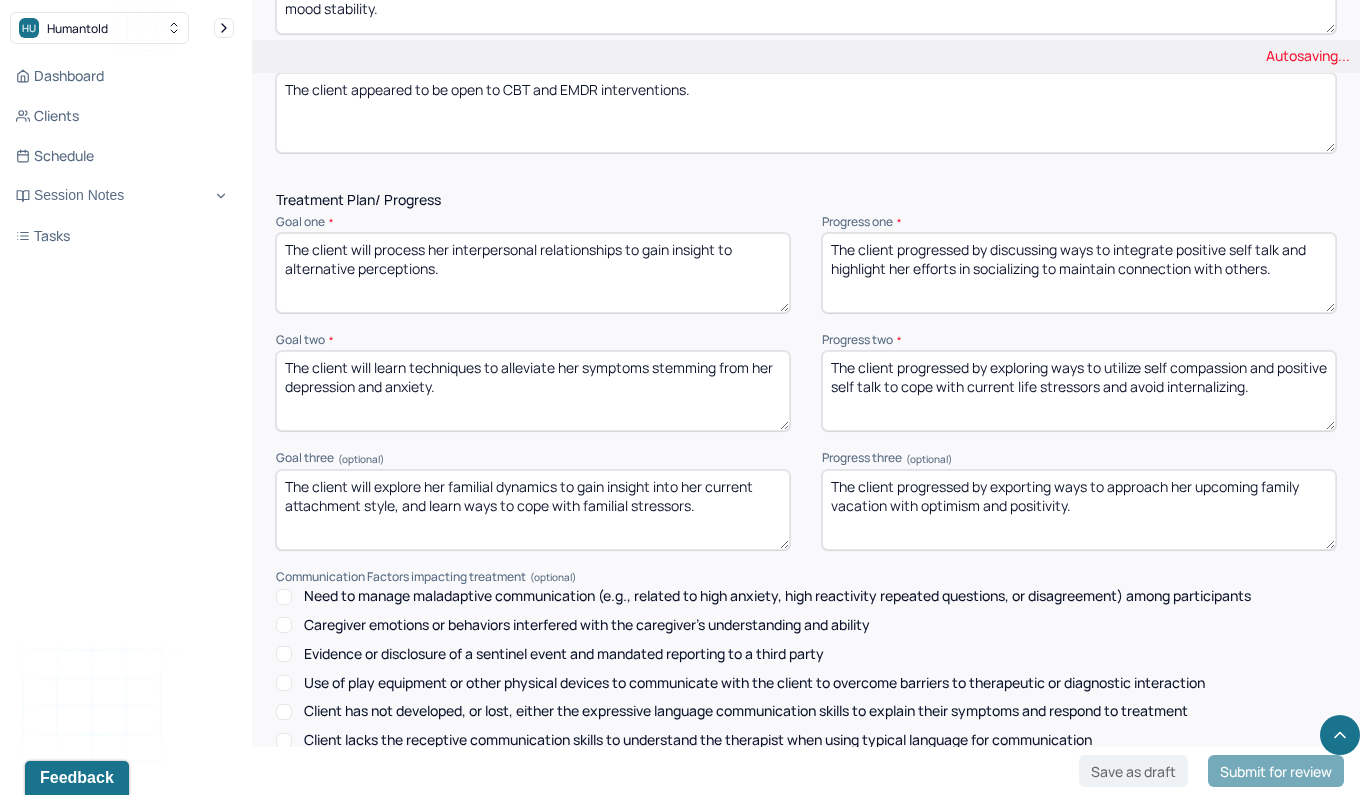 scroll, scrollTop: 2490, scrollLeft: 0, axis: vertical 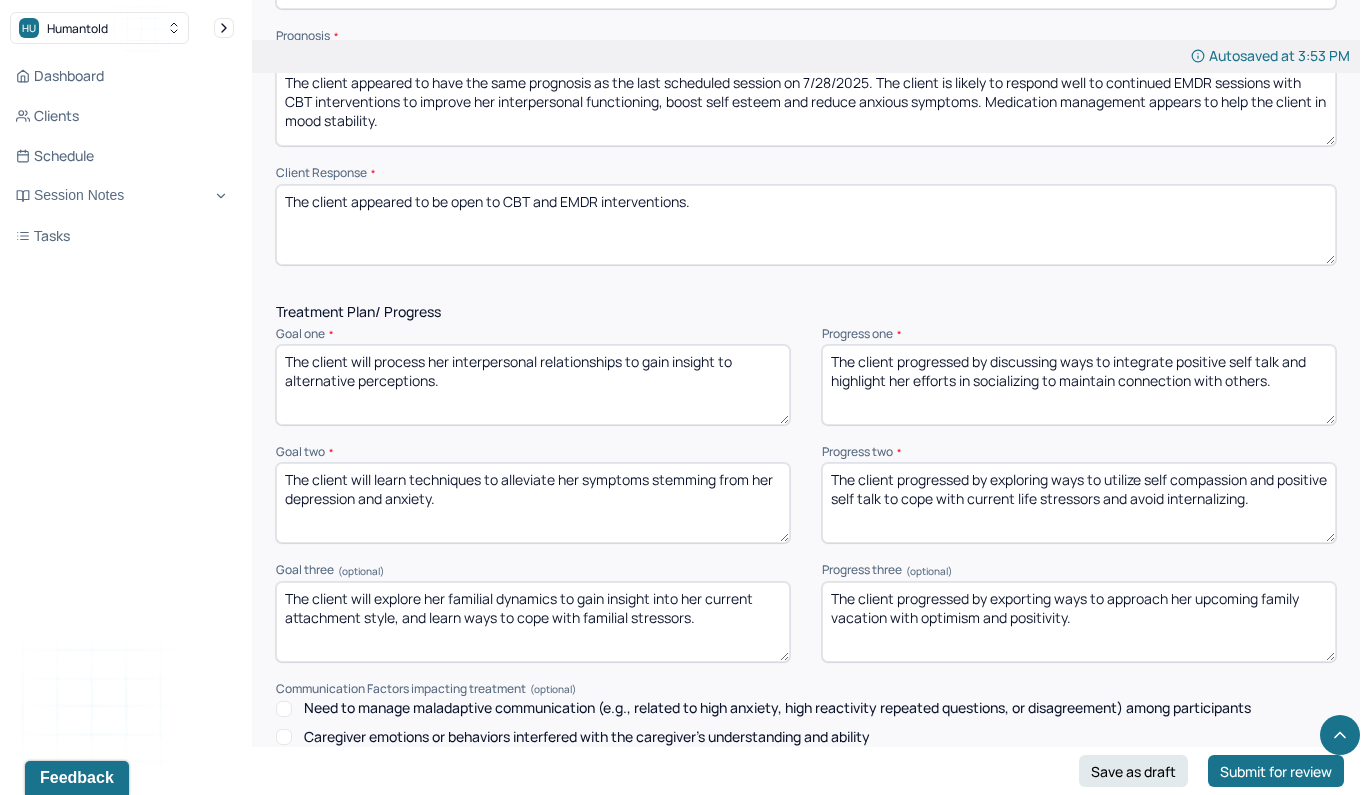 type on "MTD" 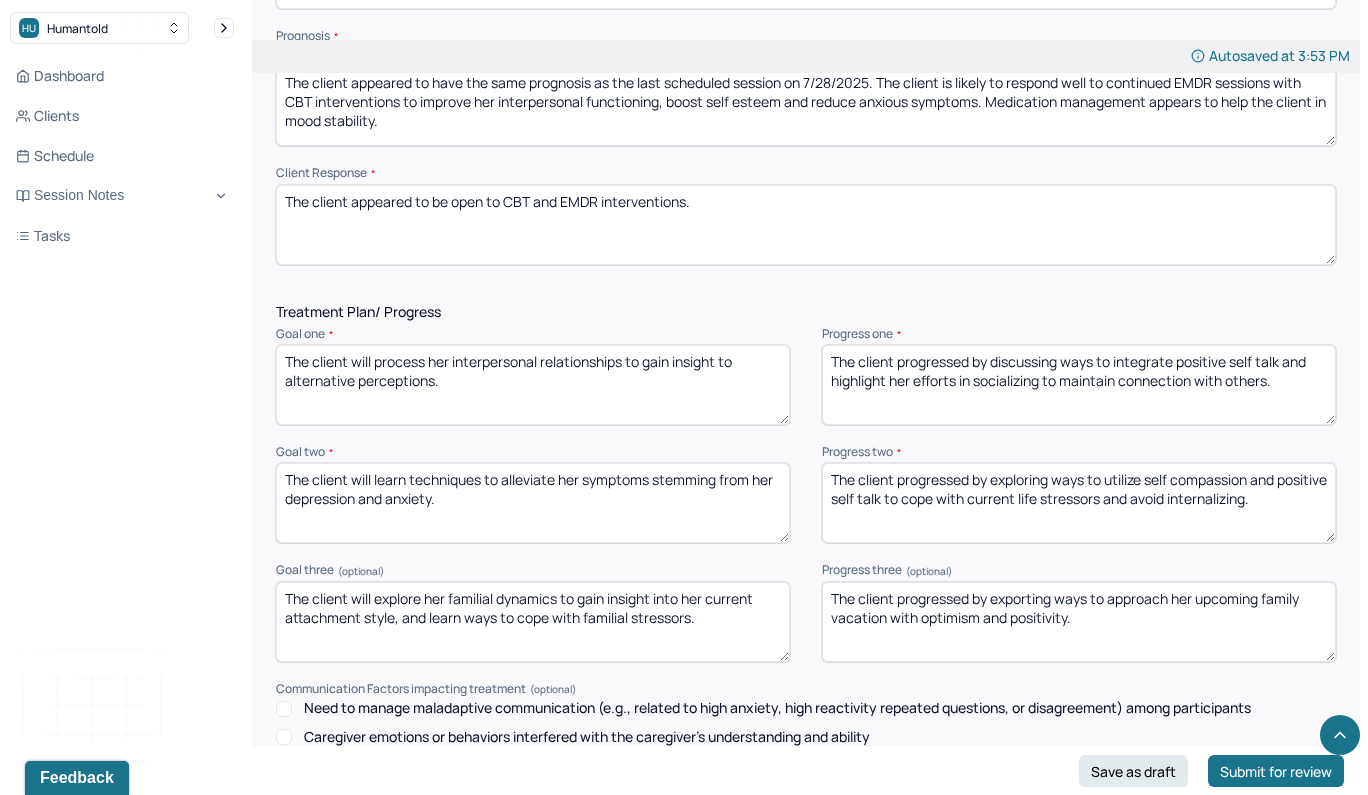 drag, startPoint x: 1283, startPoint y: 284, endPoint x: 991, endPoint y: 257, distance: 293.24564 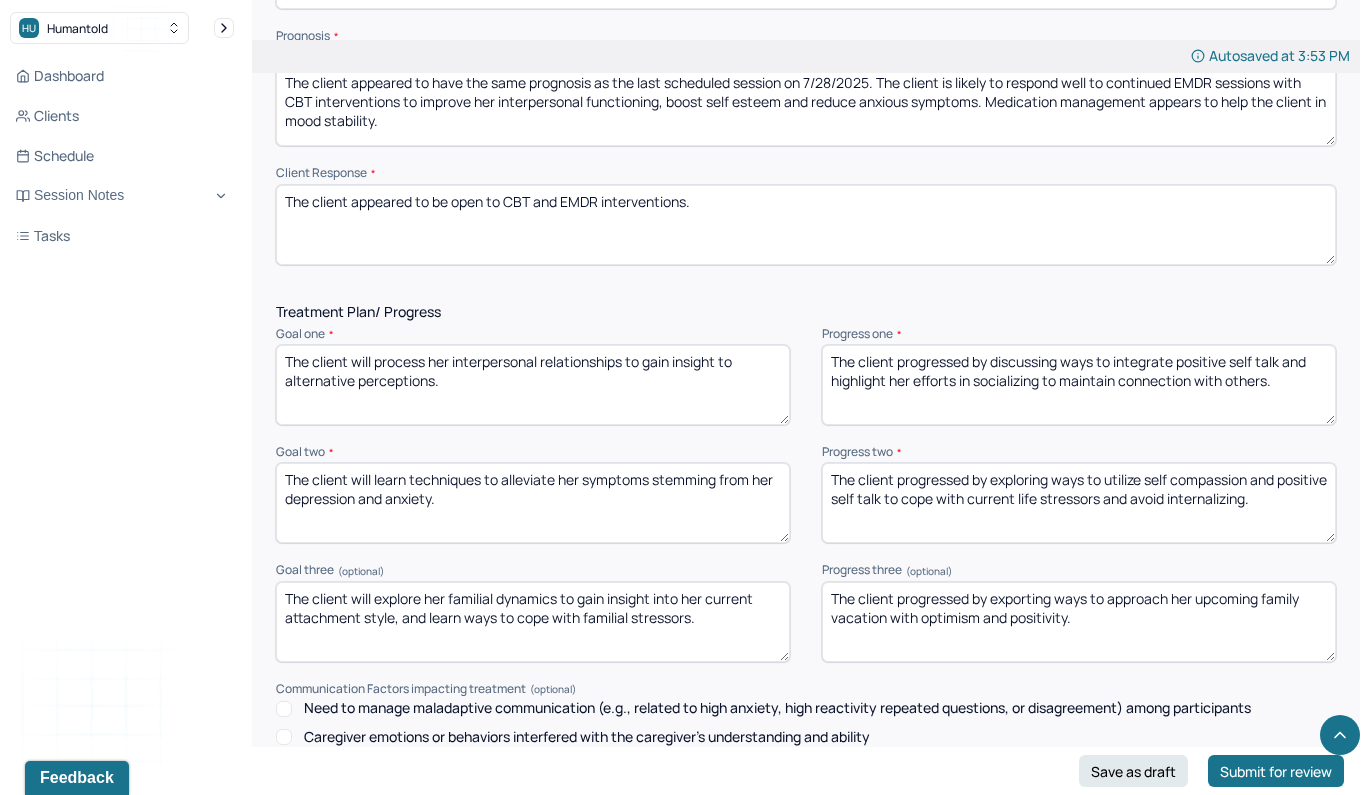 click on "The client progressed by discussing ways to integrate positive self talk and highlight her efforts in socializing to maintain connection with others." at bounding box center [1079, 385] 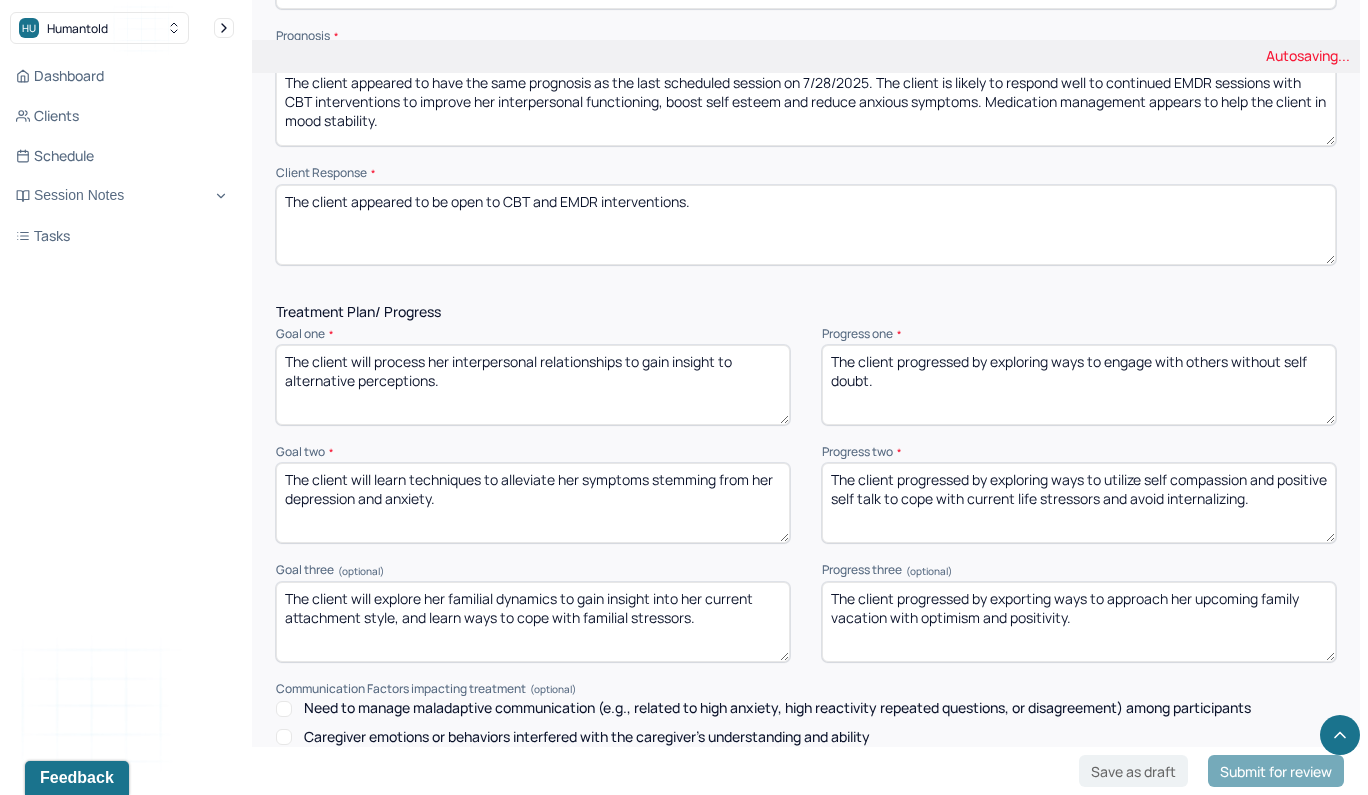 type on "The client progressed by exploring ways to engage with others without self doubt." 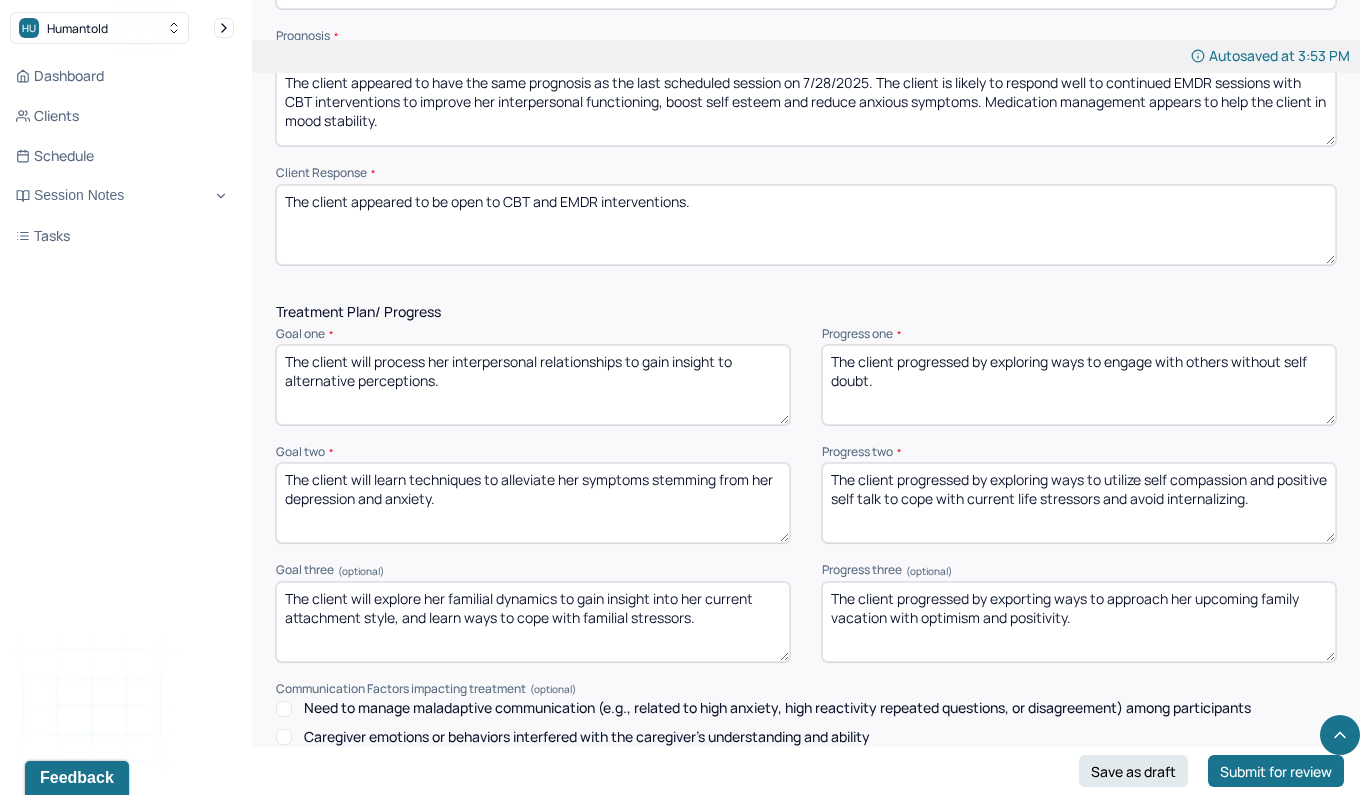 drag, startPoint x: 1318, startPoint y: 396, endPoint x: 992, endPoint y: 382, distance: 326.30048 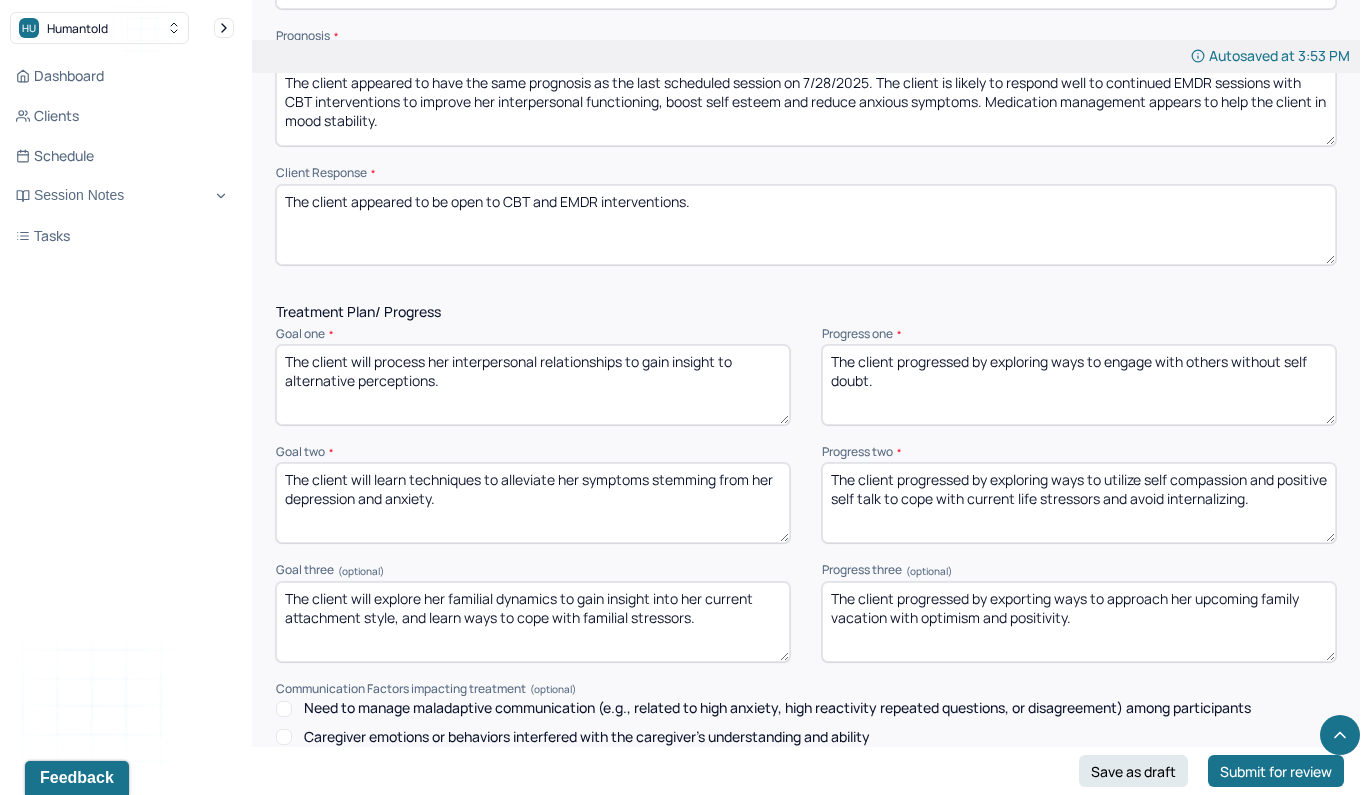click on "The client progressed by exploring ways to utilize self compassion and positive self talk to cope with current life stressors and avoid internalizing." at bounding box center [1079, 503] 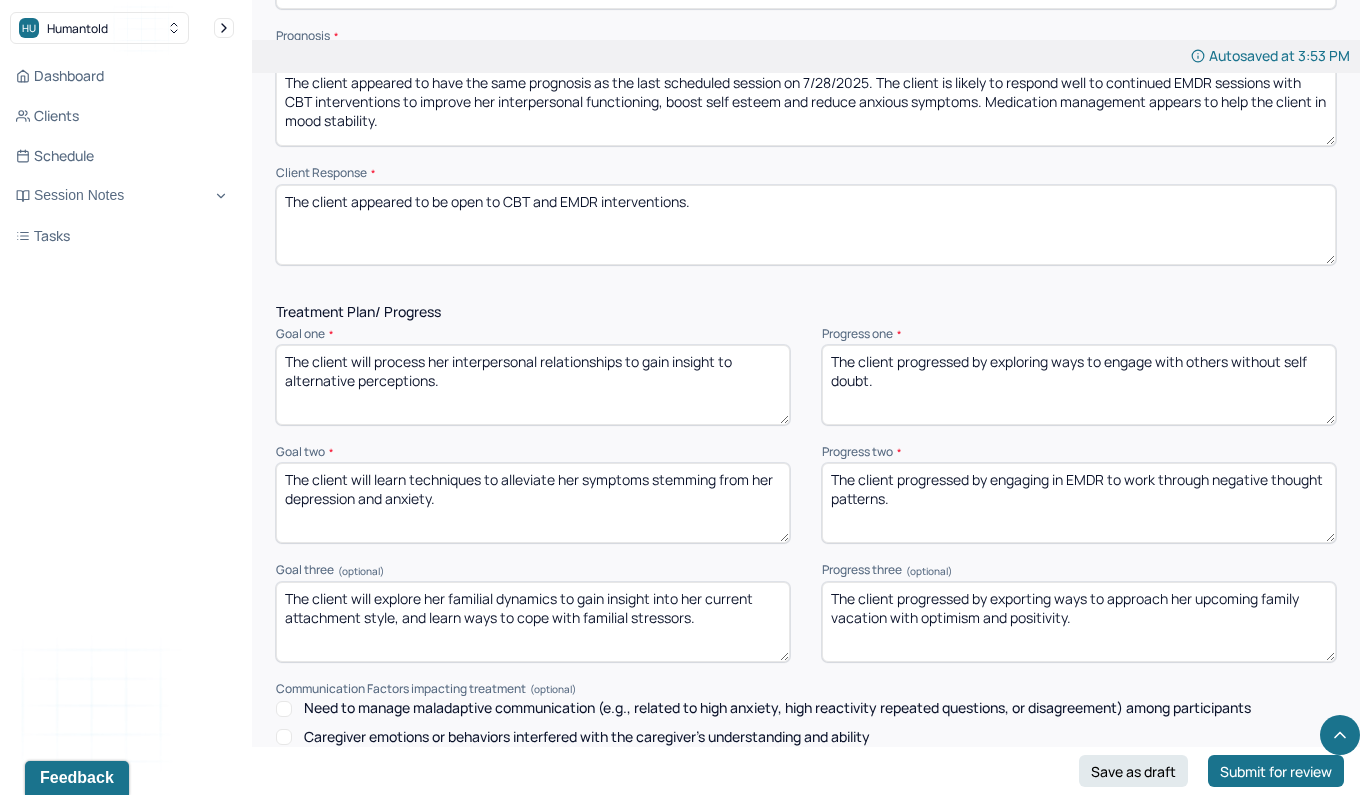 type on "The client progressed by engaging in EMDR to work through negative thought patterns." 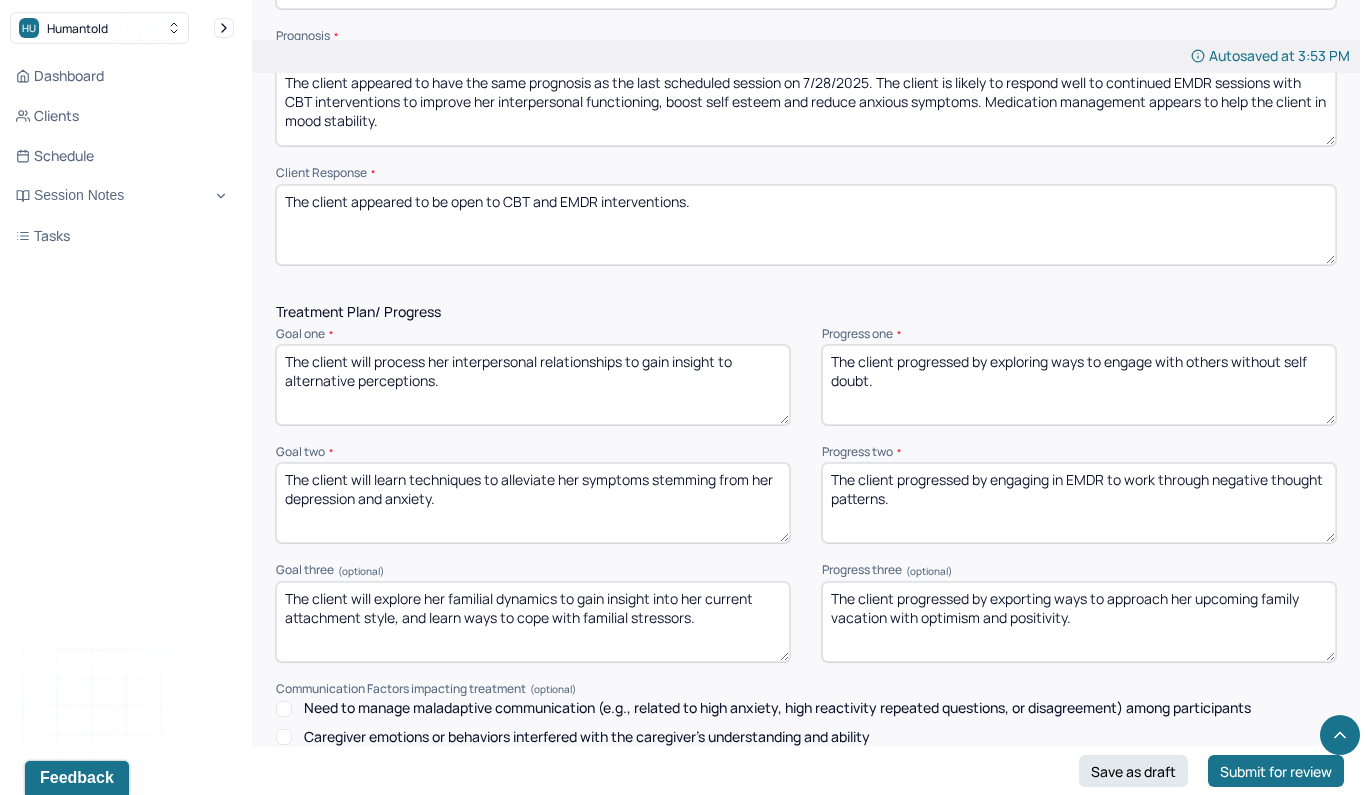 drag, startPoint x: 1120, startPoint y: 529, endPoint x: 992, endPoint y: 489, distance: 134.10443 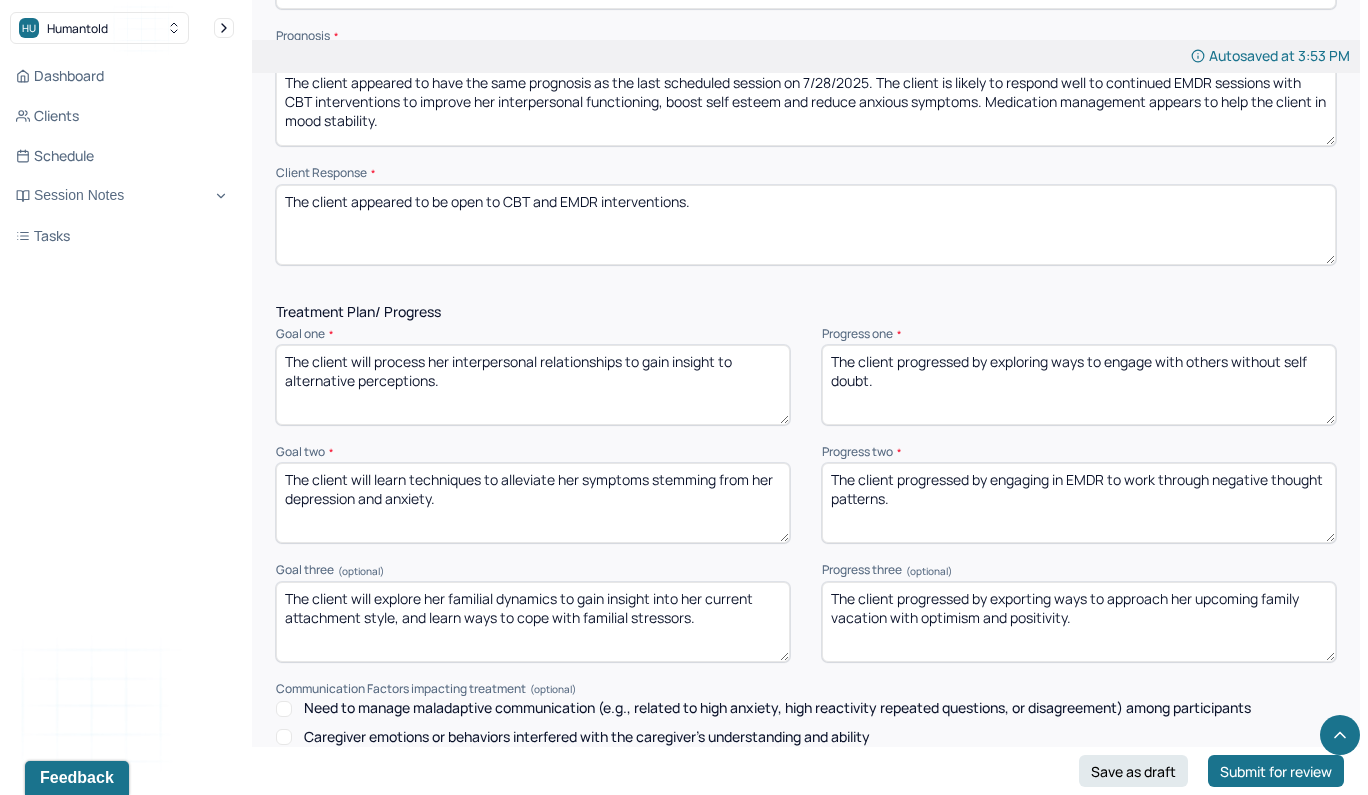 click on "The client progressed by exporting ways to approach her upcoming family vacation with optimism and positivity." at bounding box center (1079, 622) 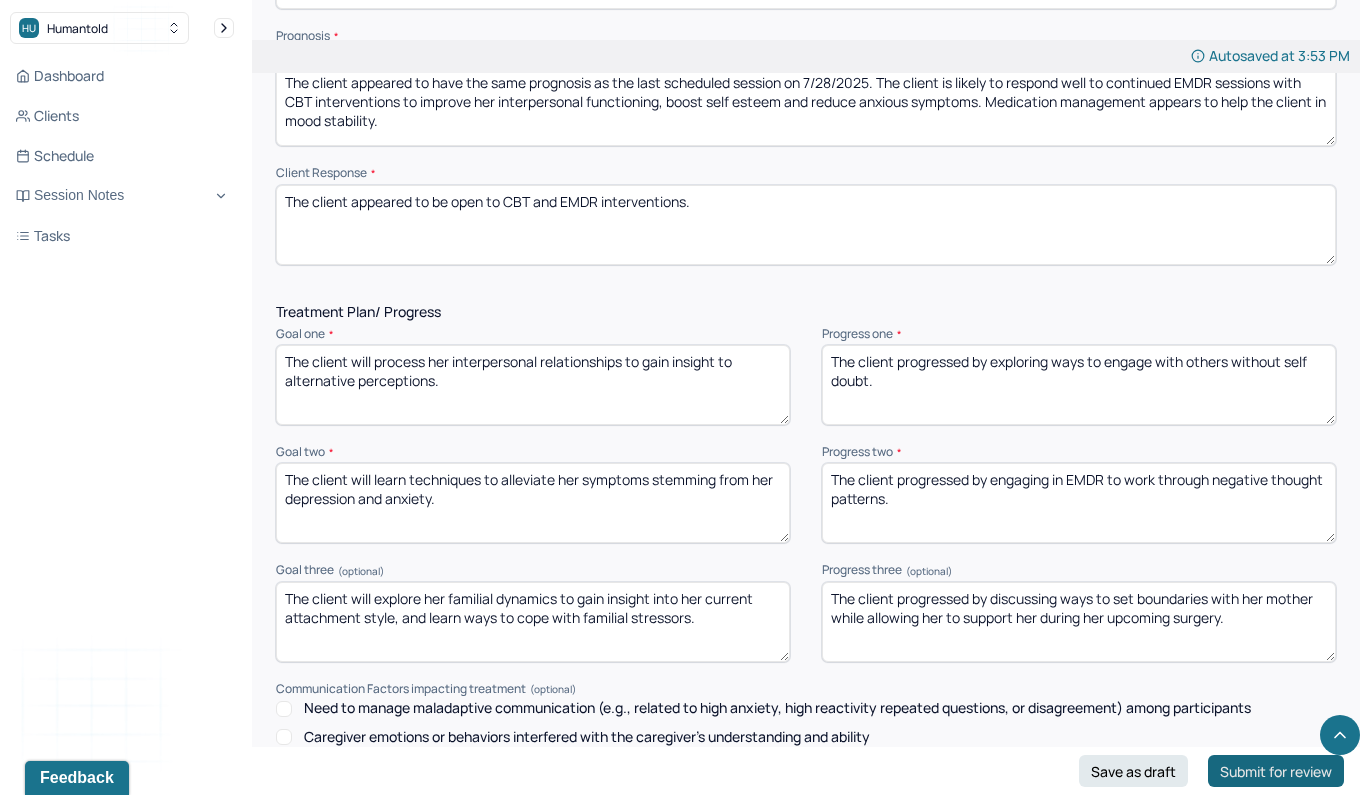 type on "The client progressed by discussing ways to set boundaries with her mother while allowing her to support her during her upcoming surgery." 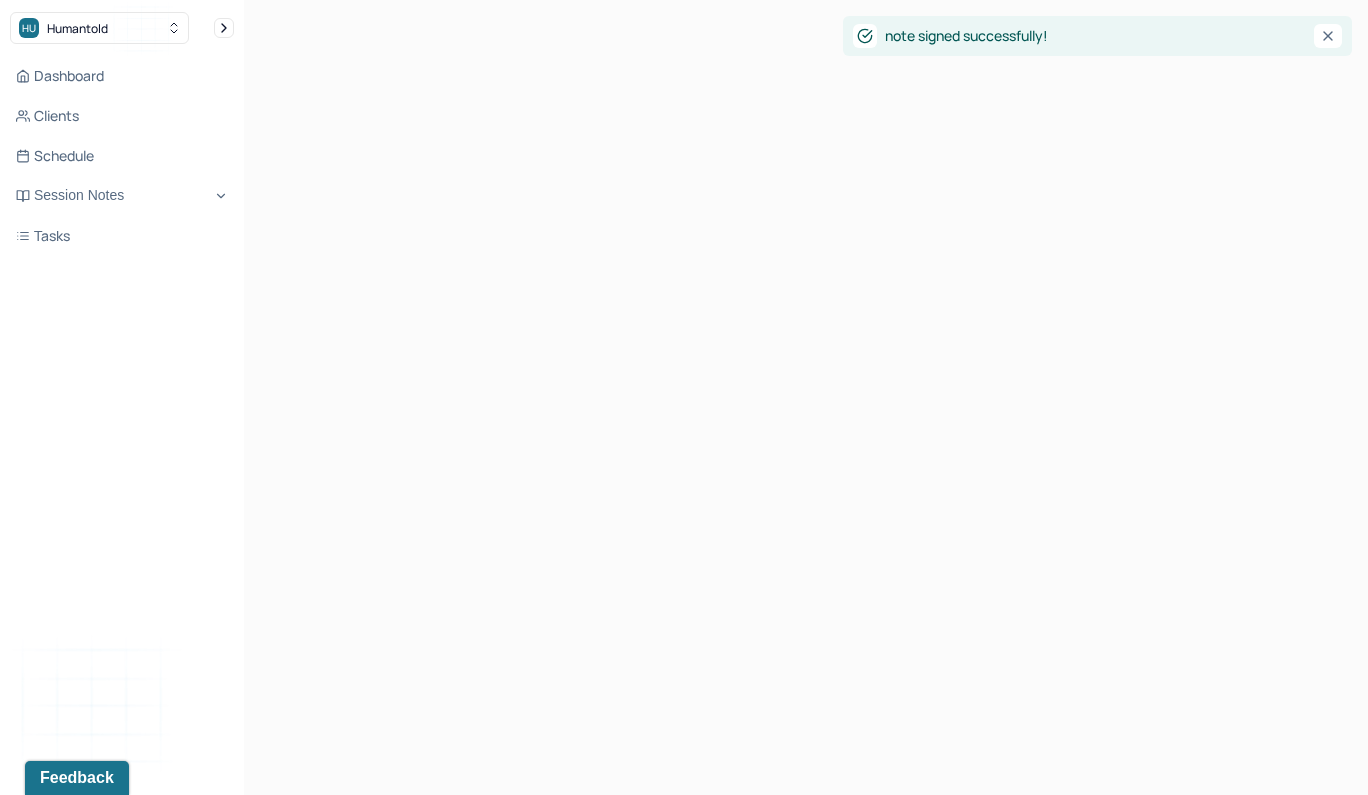 scroll, scrollTop: 0, scrollLeft: 0, axis: both 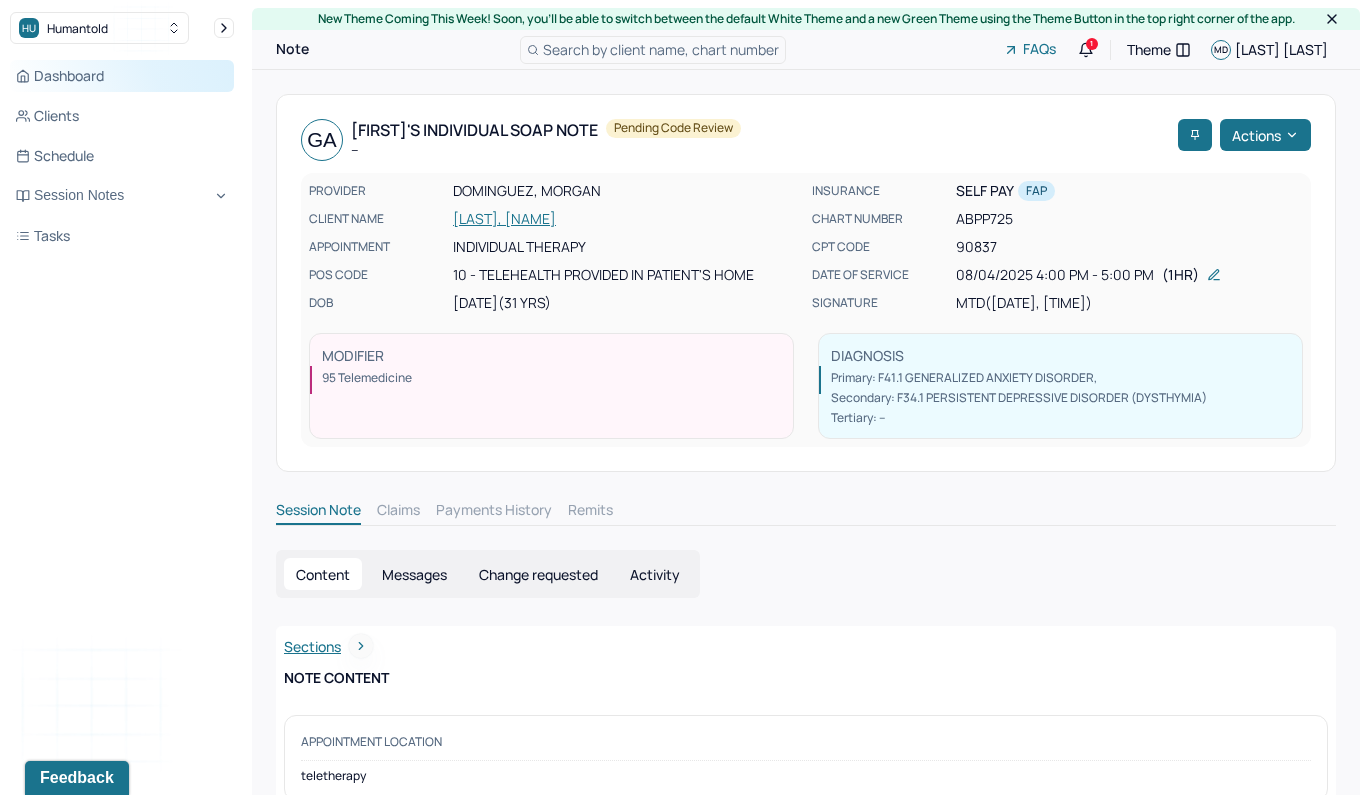 click on "Dashboard" at bounding box center [122, 76] 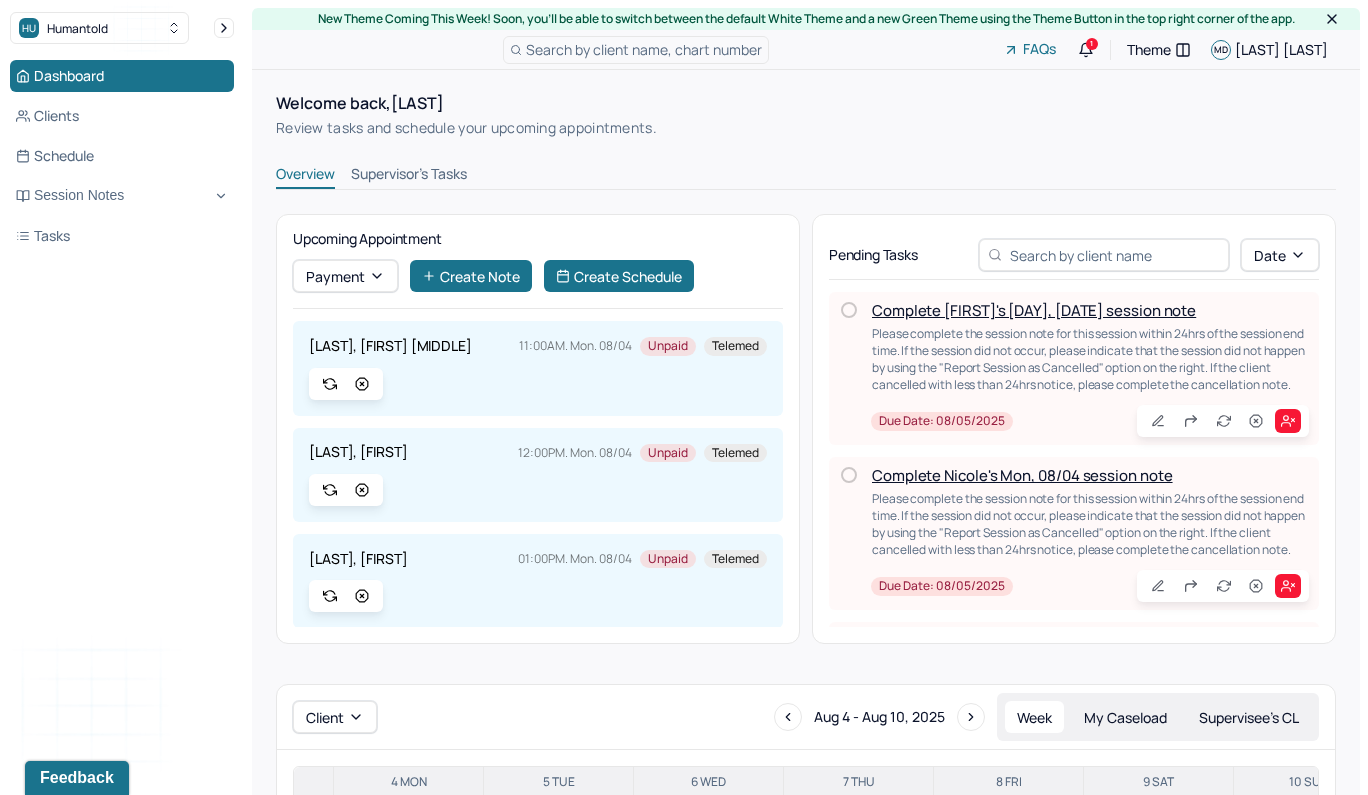 click on "Complete Jumaane's Mon, 08/04 session note" at bounding box center (1034, 310) 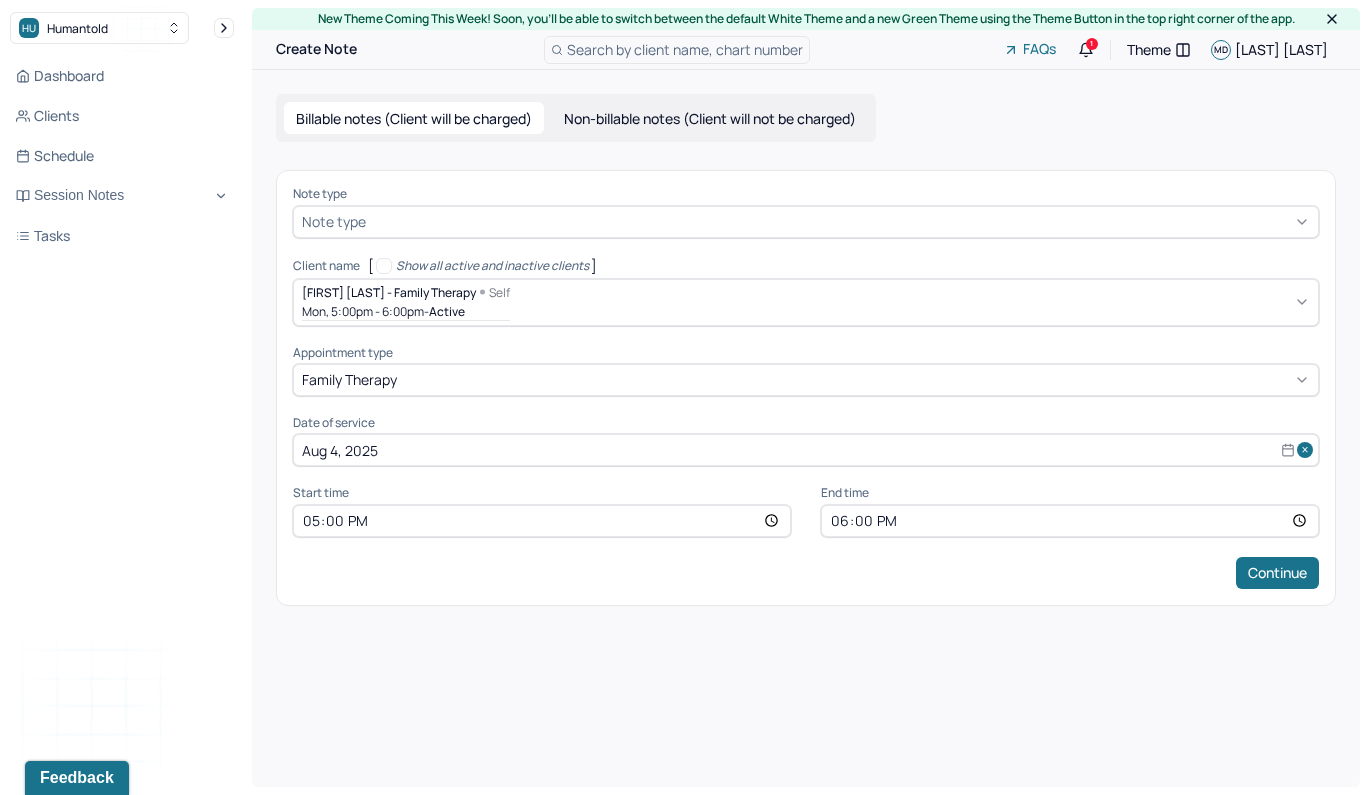 click at bounding box center (840, 221) 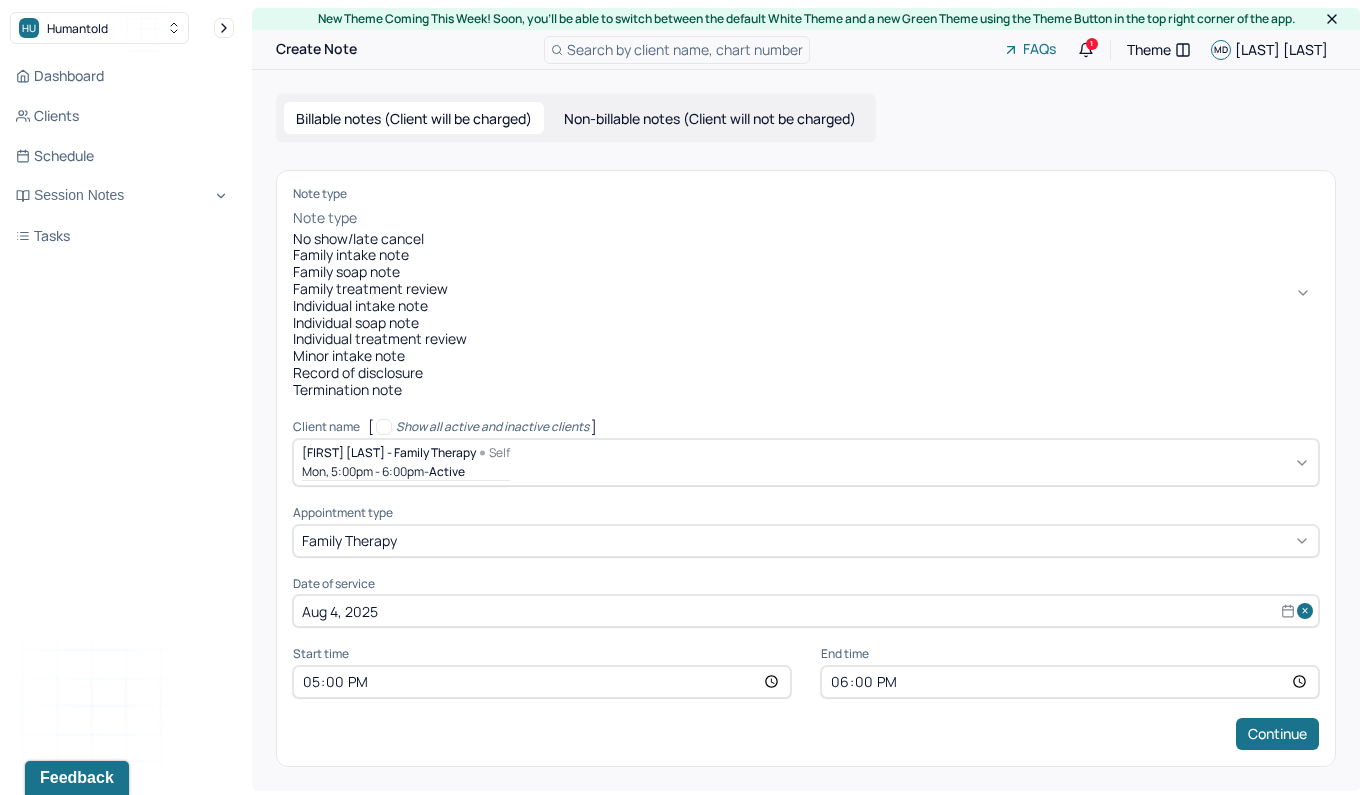 click on "Family soap note" at bounding box center (806, 272) 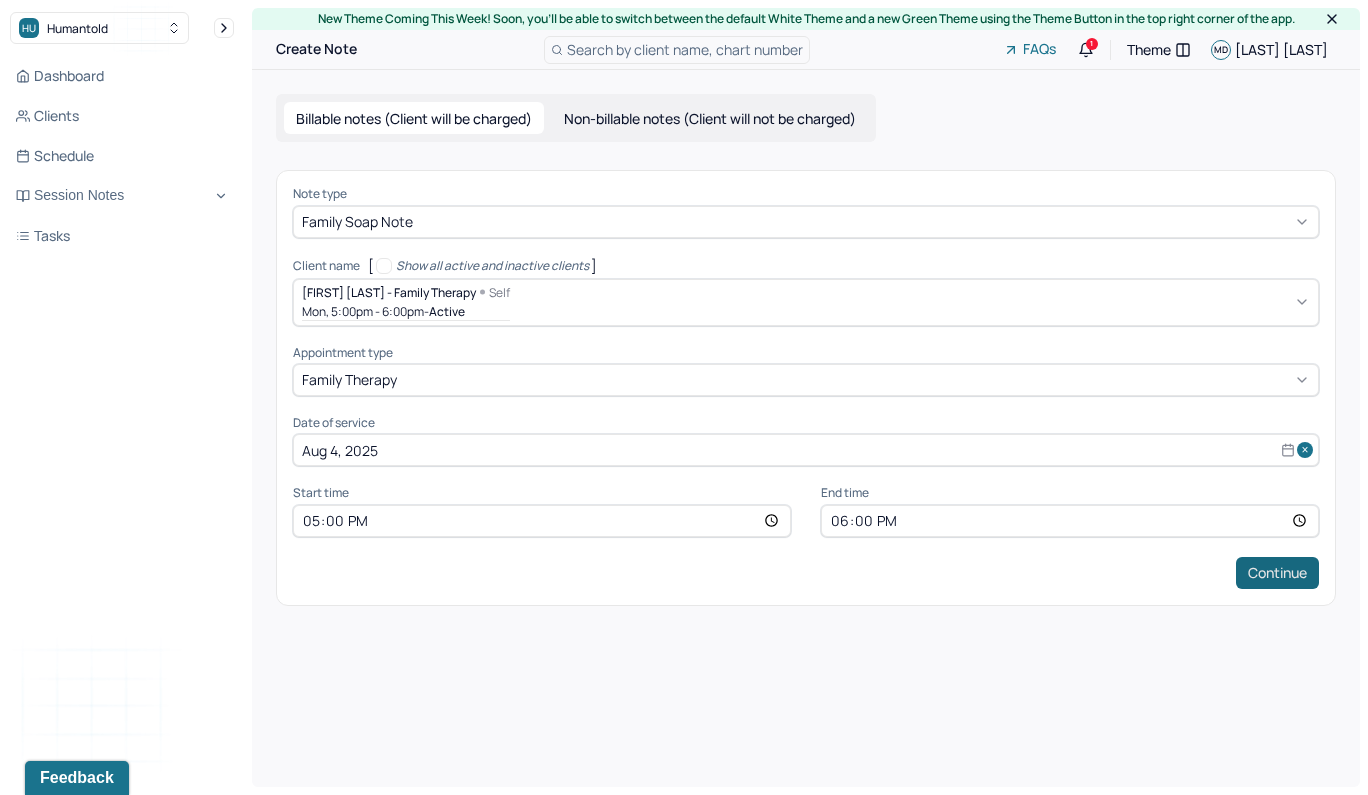 click on "Continue" at bounding box center (1277, 573) 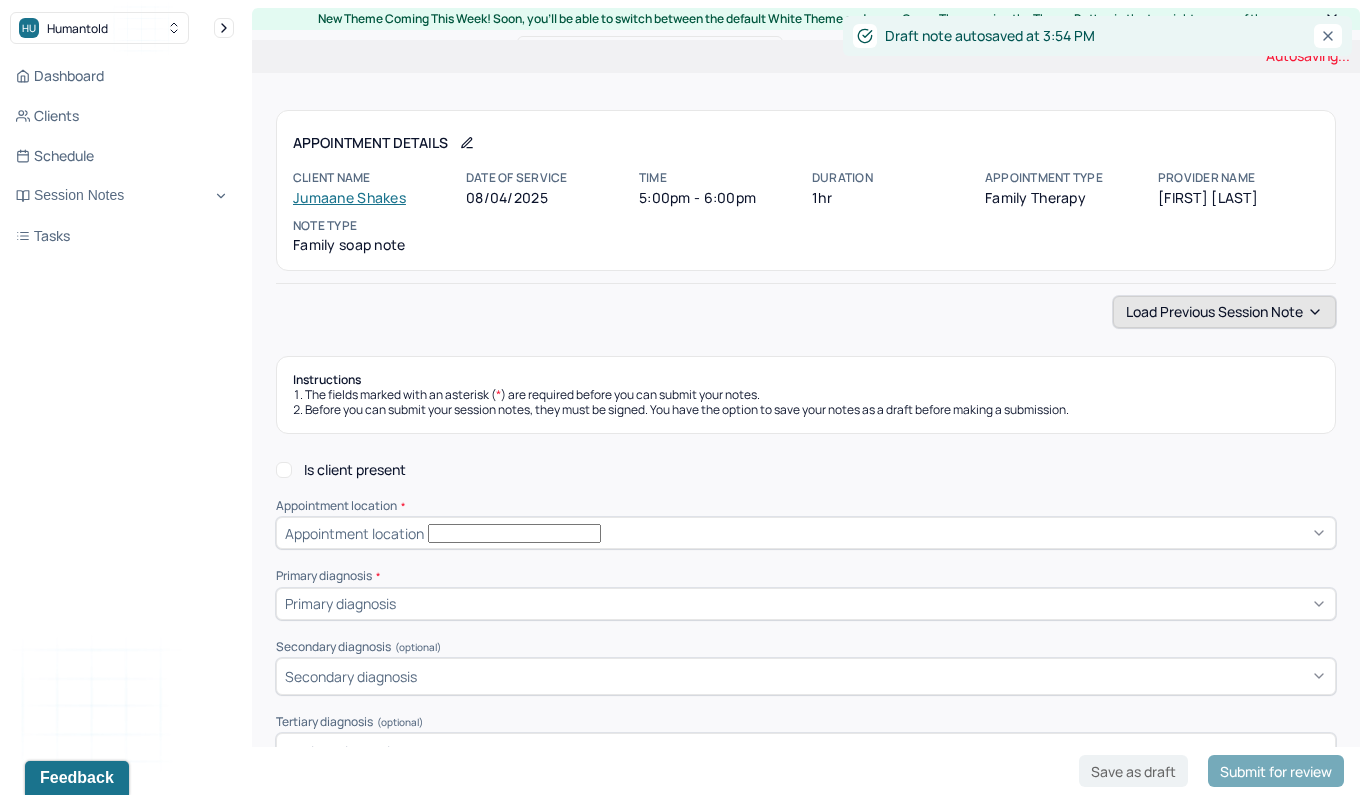 click on "Load previous session note" at bounding box center (1224, 312) 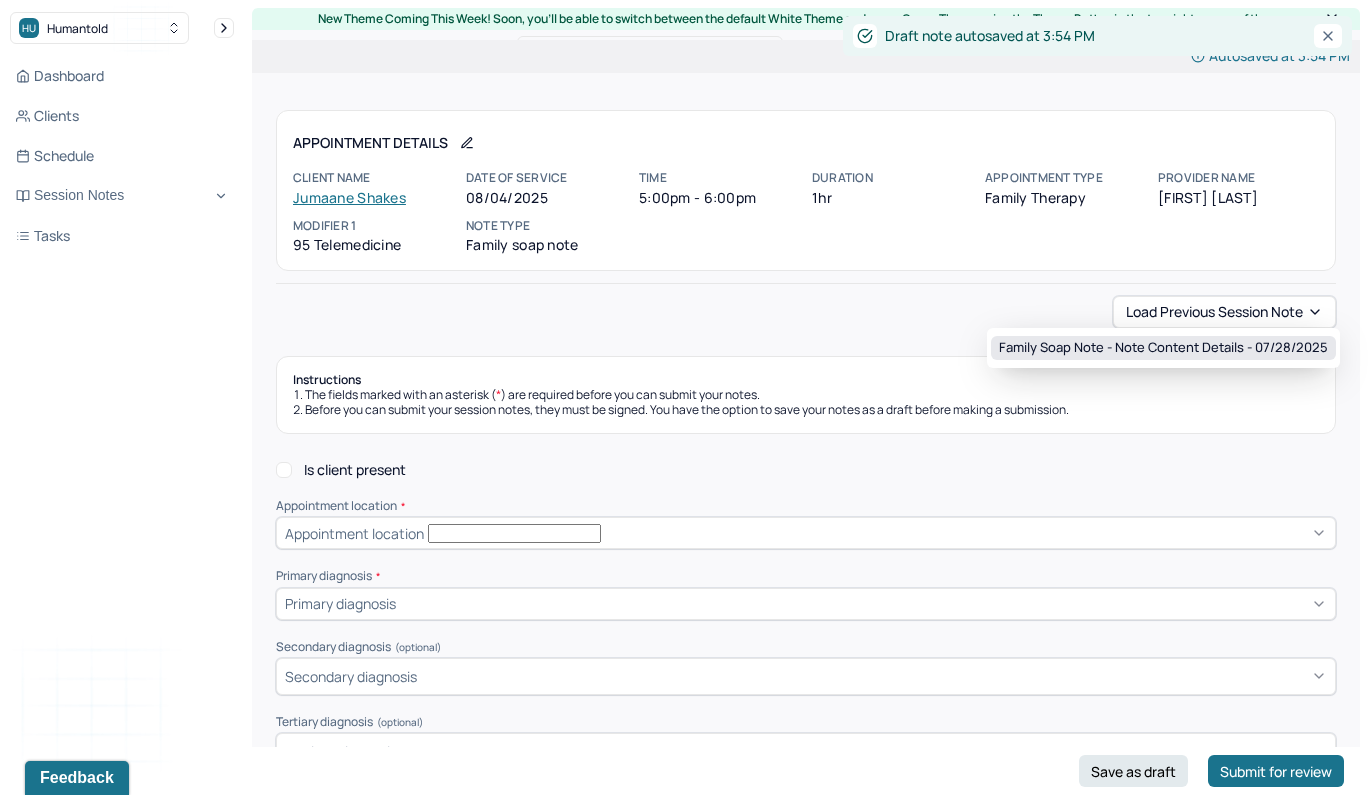 click on "Family soap note   - Note content Details -   07/28/2025" at bounding box center [1163, 348] 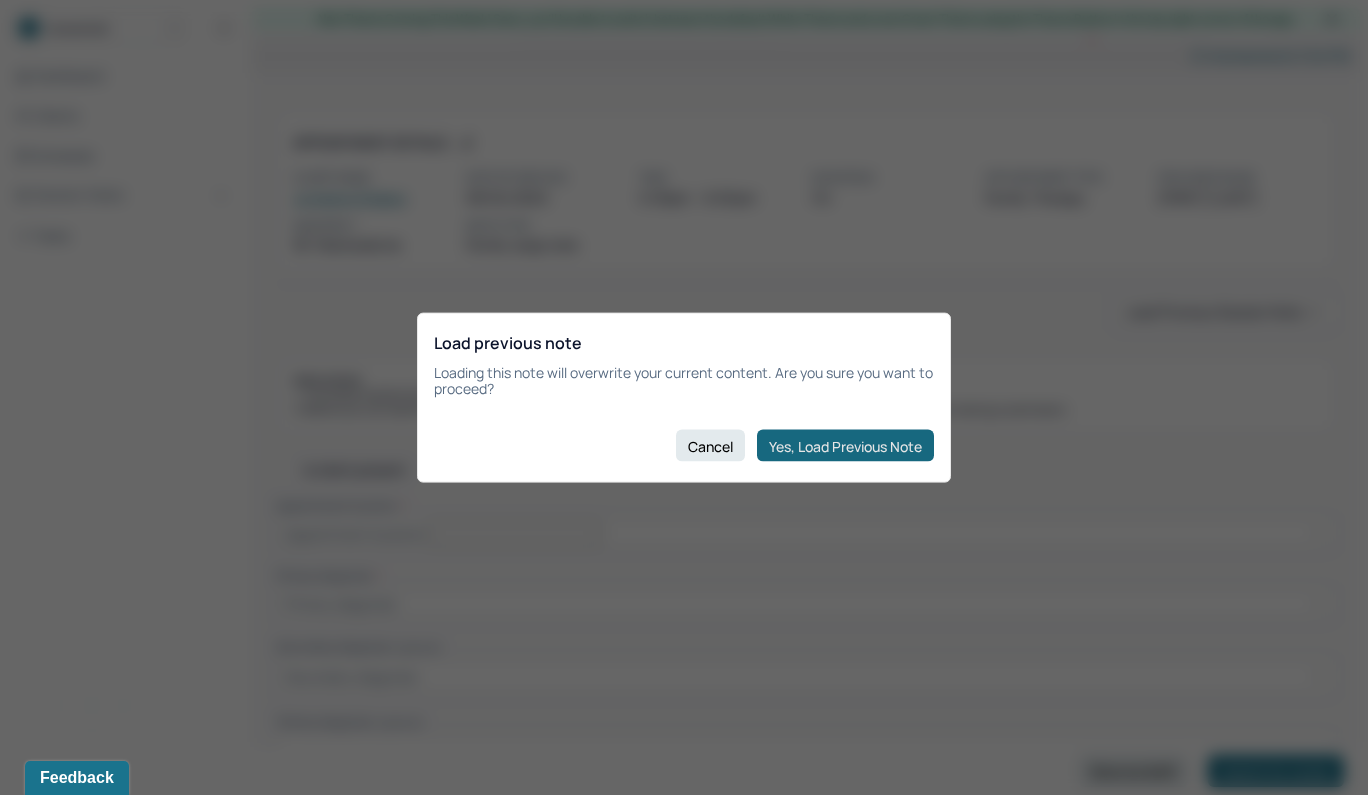click on "Yes, Load Previous Note" at bounding box center (845, 446) 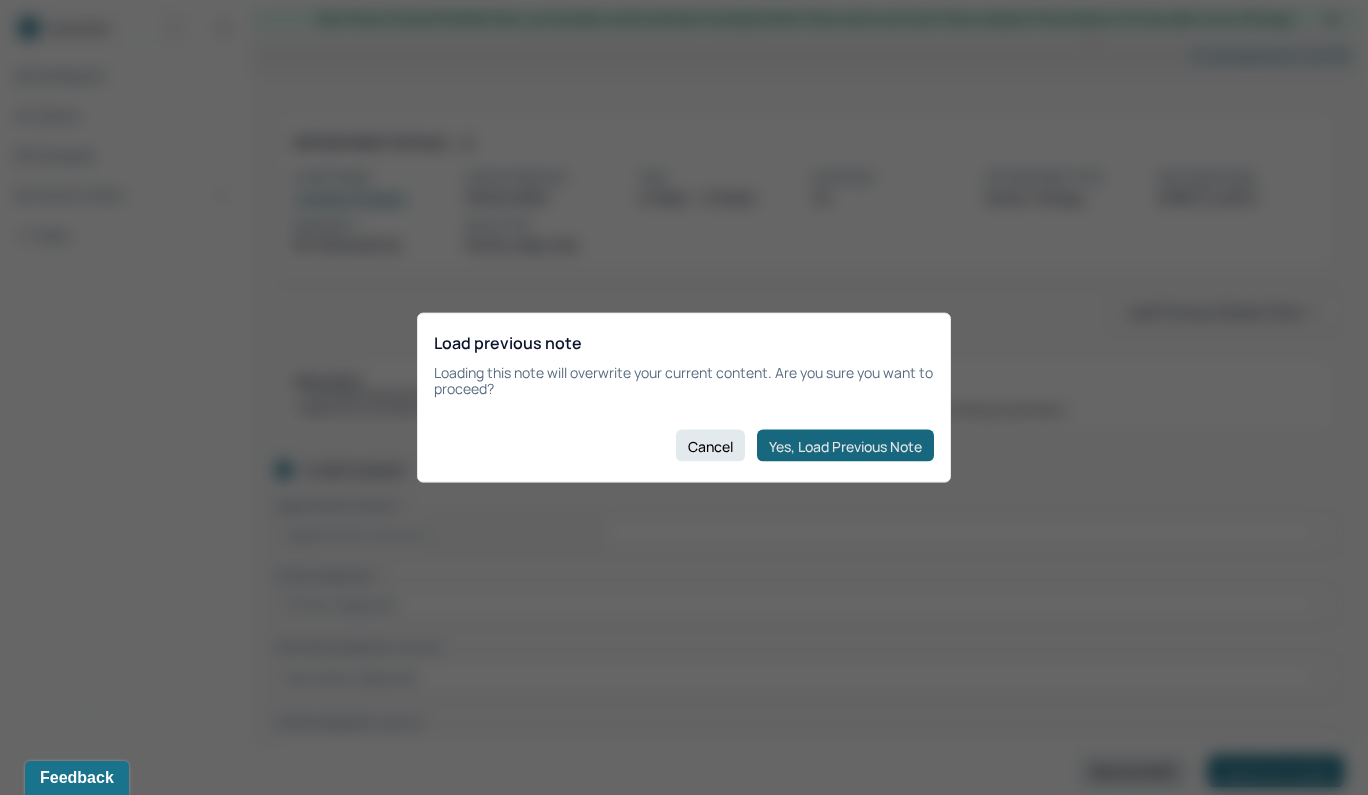 checkbox on "true" 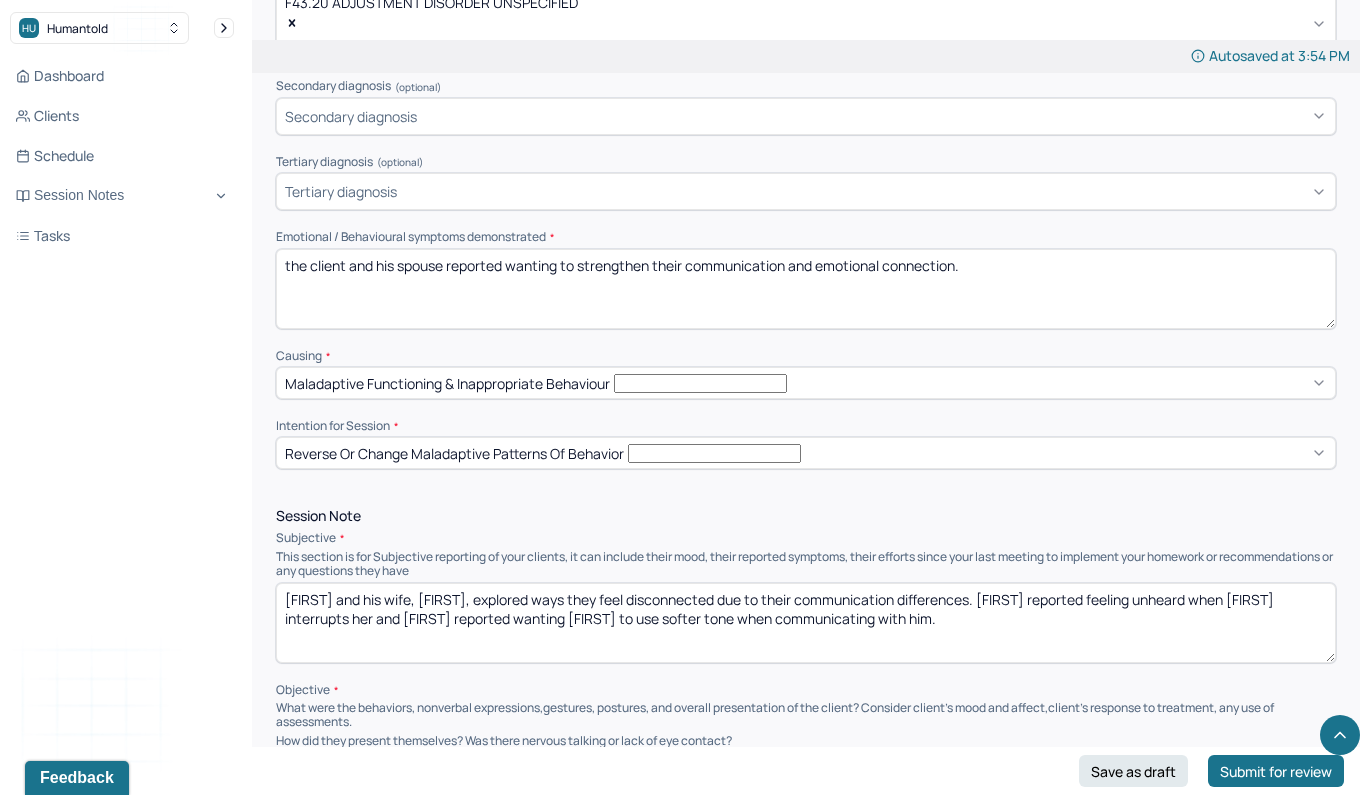 scroll, scrollTop: 813, scrollLeft: 0, axis: vertical 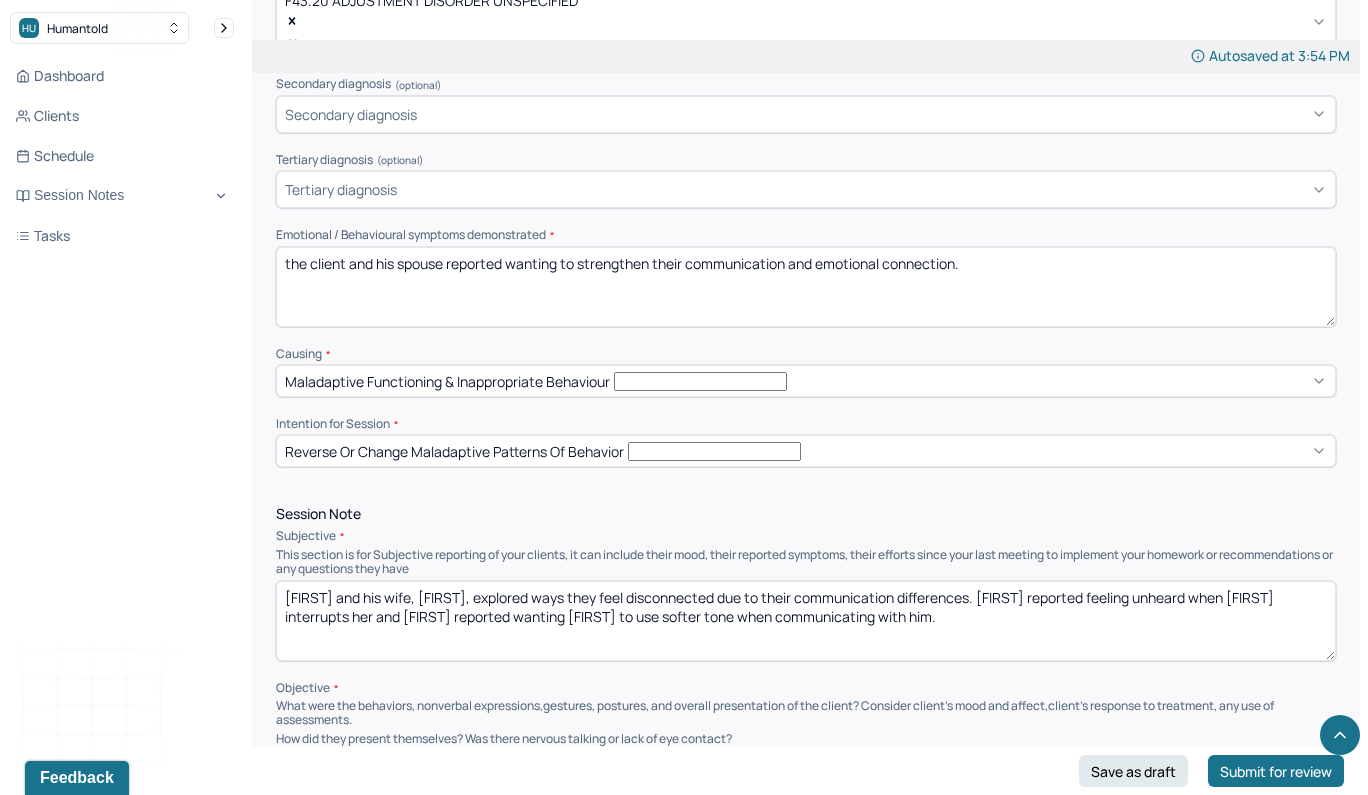 click on "the client and his spouse reported wanting to strengthen their communication and emotional connection." at bounding box center (806, 287) 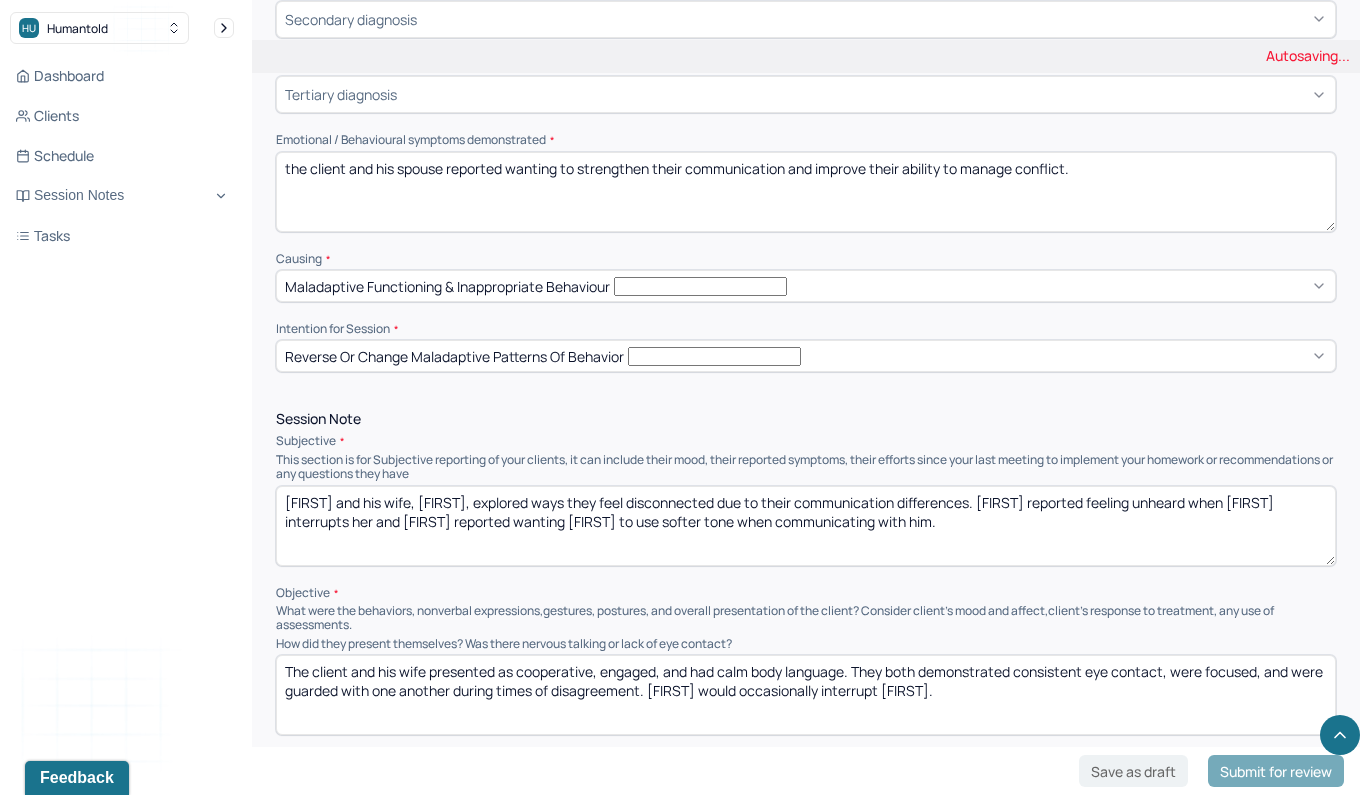 scroll, scrollTop: 944, scrollLeft: 0, axis: vertical 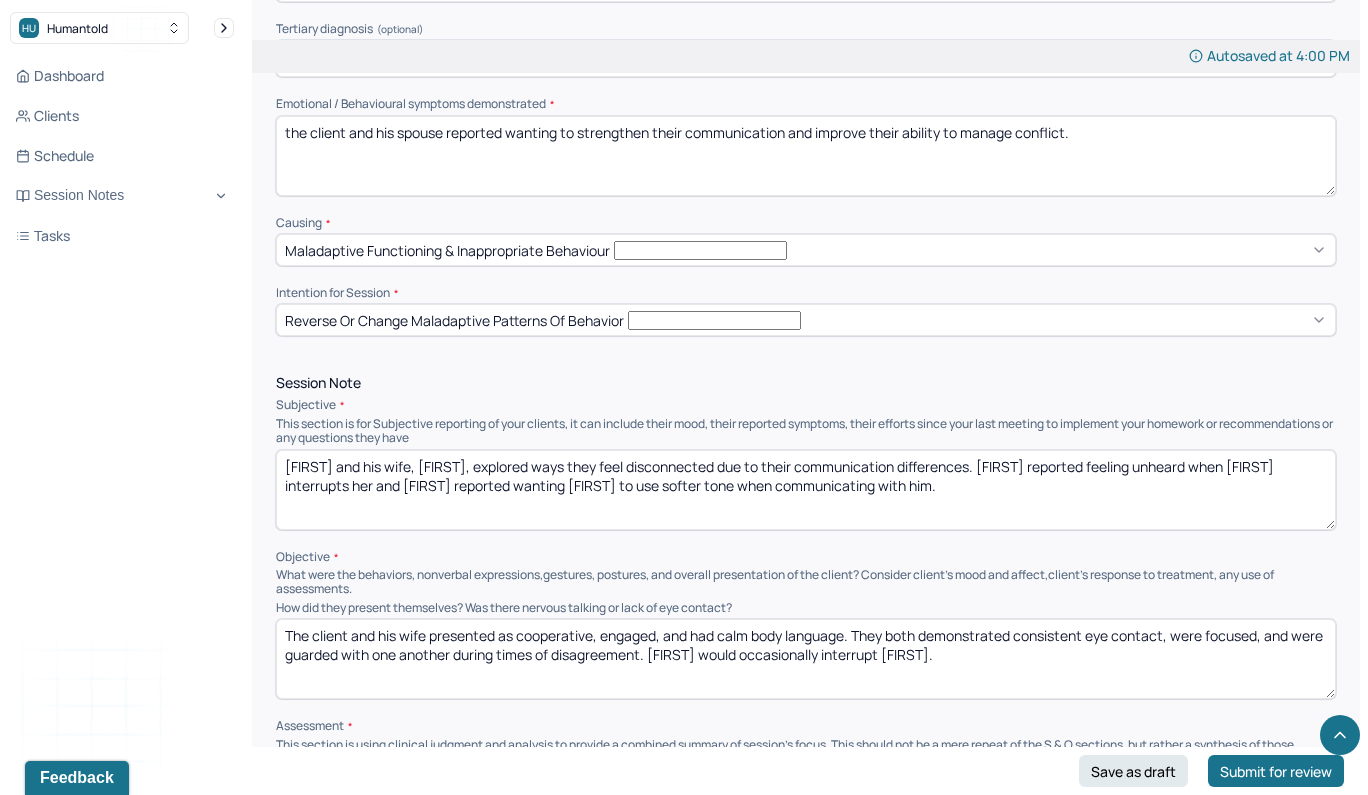 type on "the client and his spouse reported wanting to strengthen their communication and improve their ability to manage conflict." 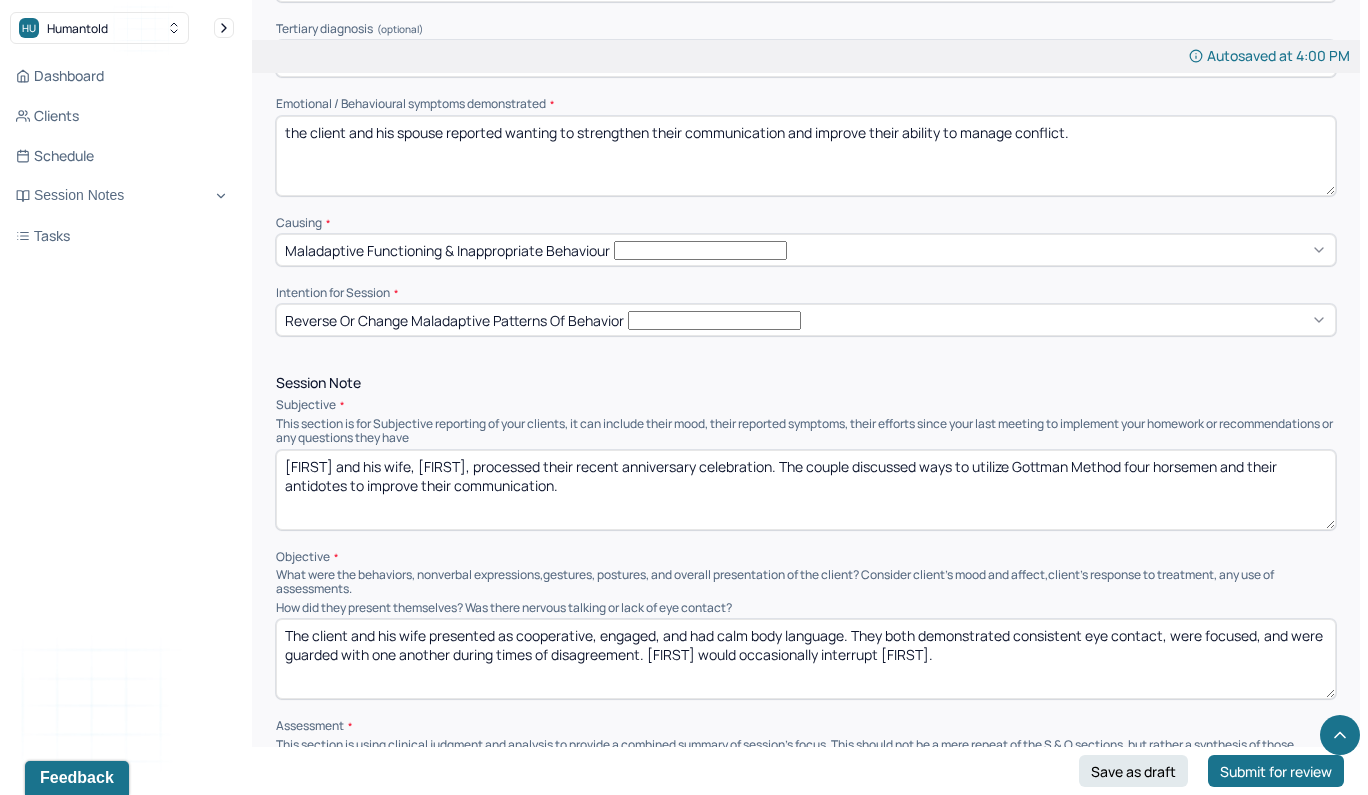 type on "Jumaane and his wife, Nicole, processed their recent anniversary celebration. The couple discussed ways to utilize Gottman Method four horsemen and their antidotes to improve their communication." 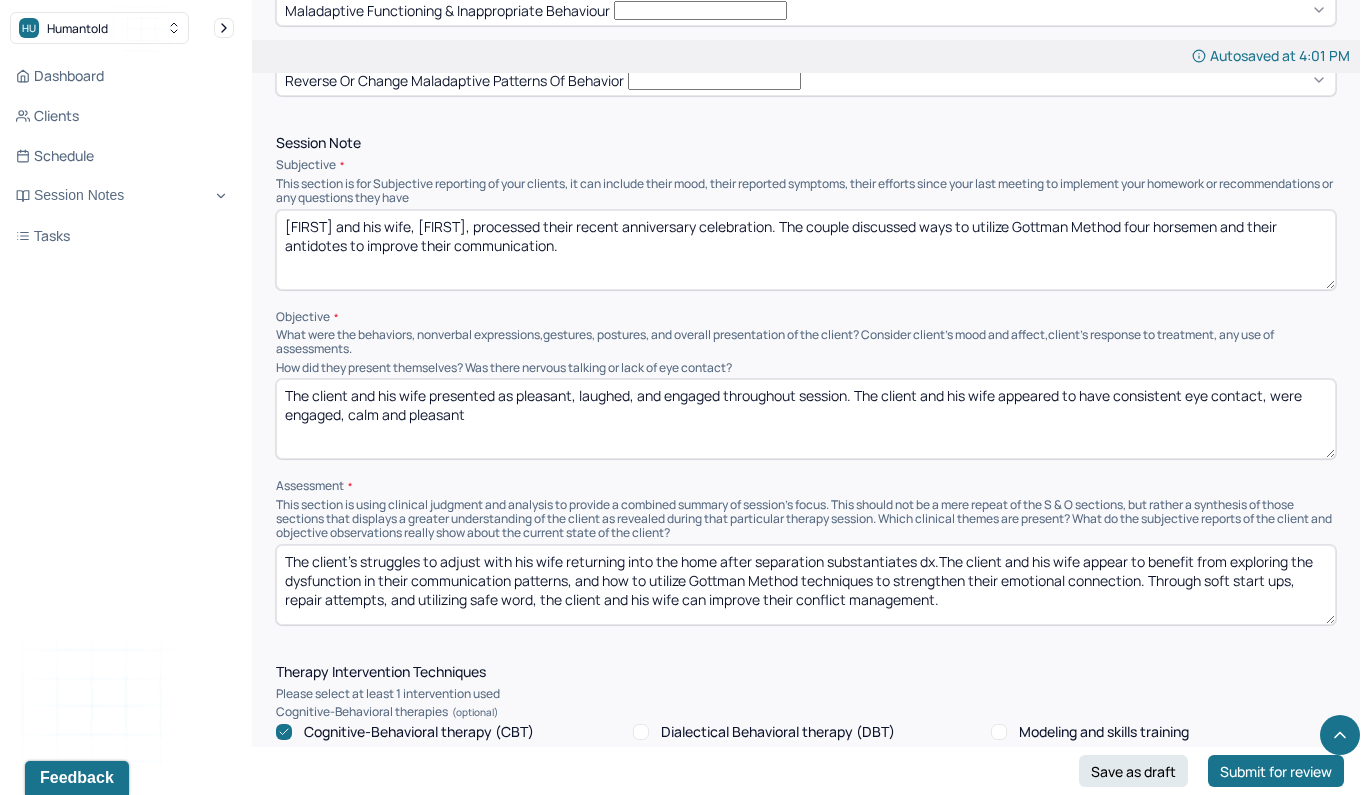 scroll, scrollTop: 1192, scrollLeft: 0, axis: vertical 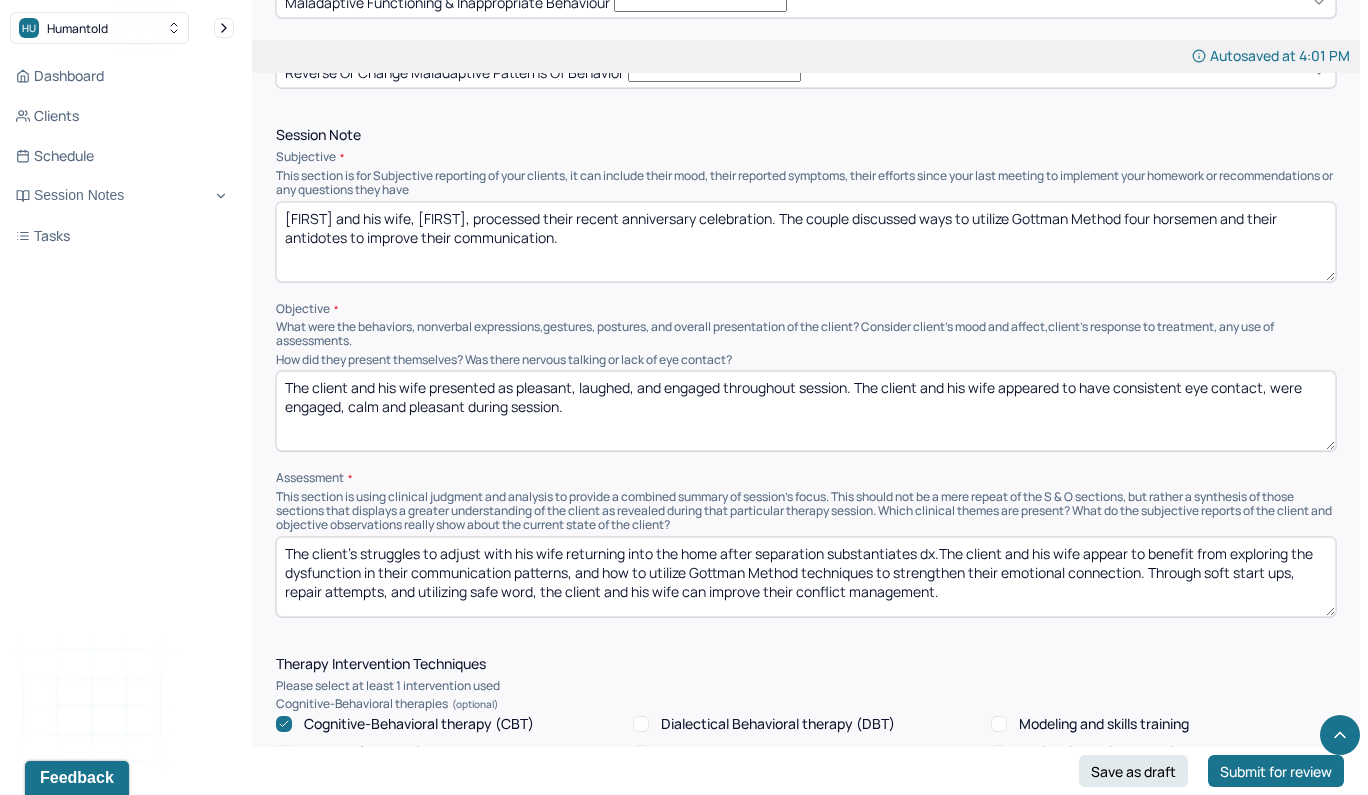 type on "The client and his wife presented as pleasant, laughed, and engaged throughout session. The client and his wife appeared to have consistent eye contact, were engaged, calm and pleasant during session." 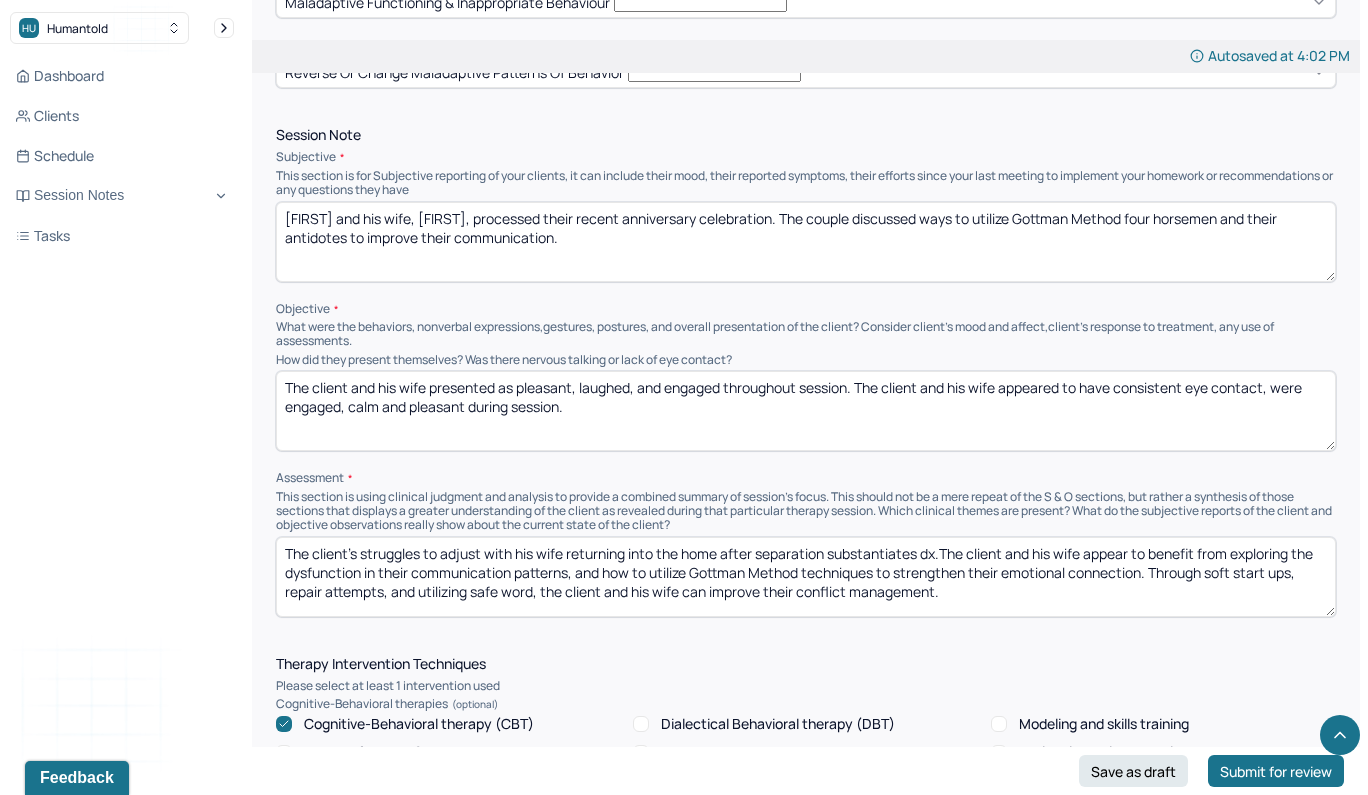 drag, startPoint x: 979, startPoint y: 544, endPoint x: 362, endPoint y: 490, distance: 619.3585 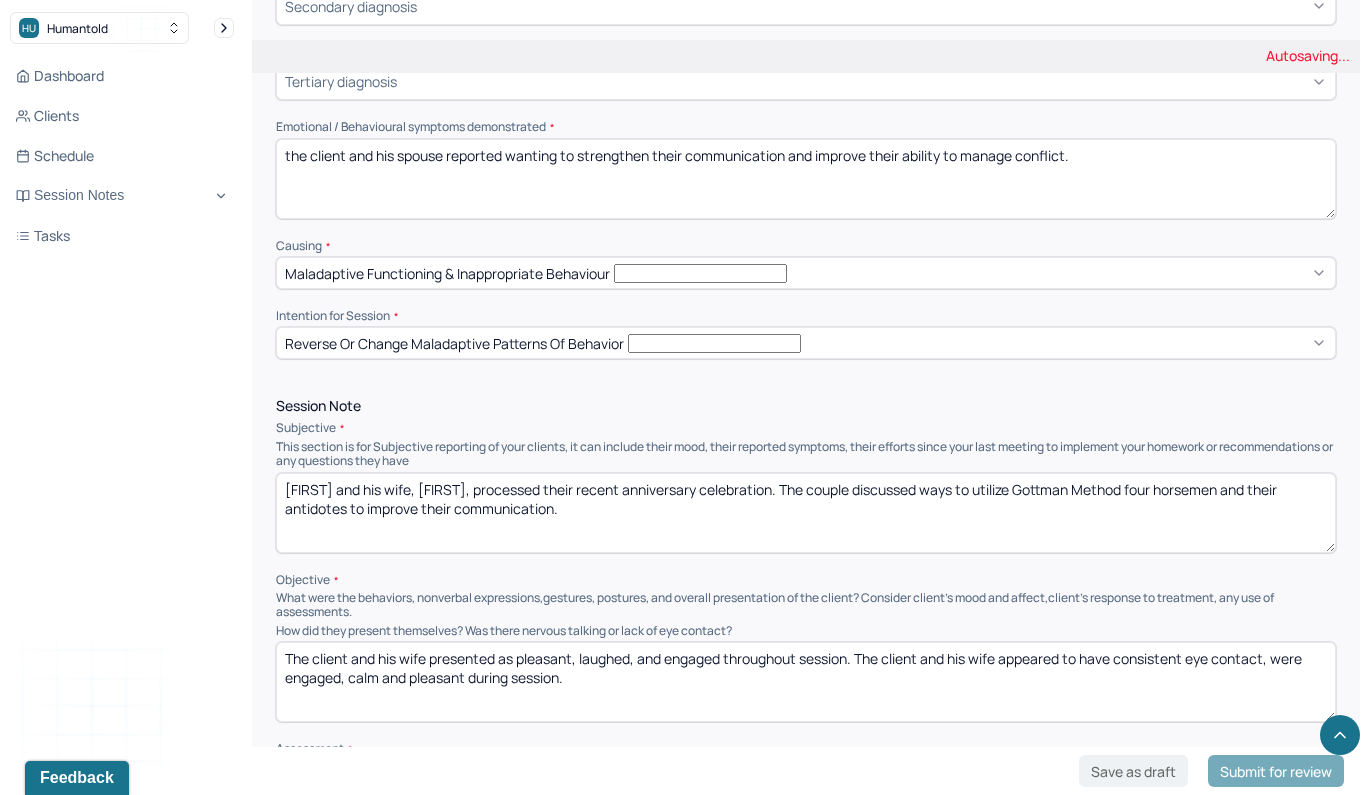 scroll, scrollTop: 1285, scrollLeft: 0, axis: vertical 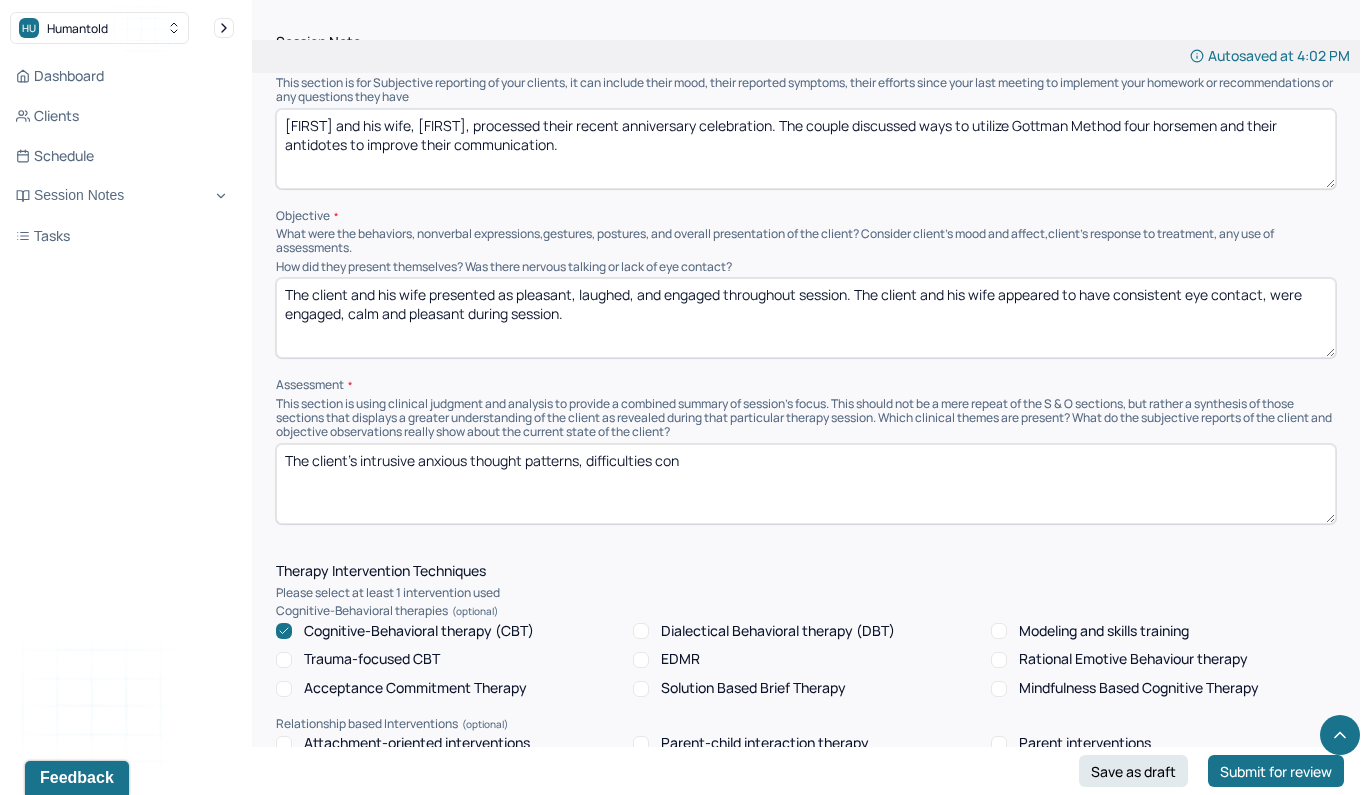drag, startPoint x: 712, startPoint y: 423, endPoint x: 359, endPoint y: 396, distance: 354.03107 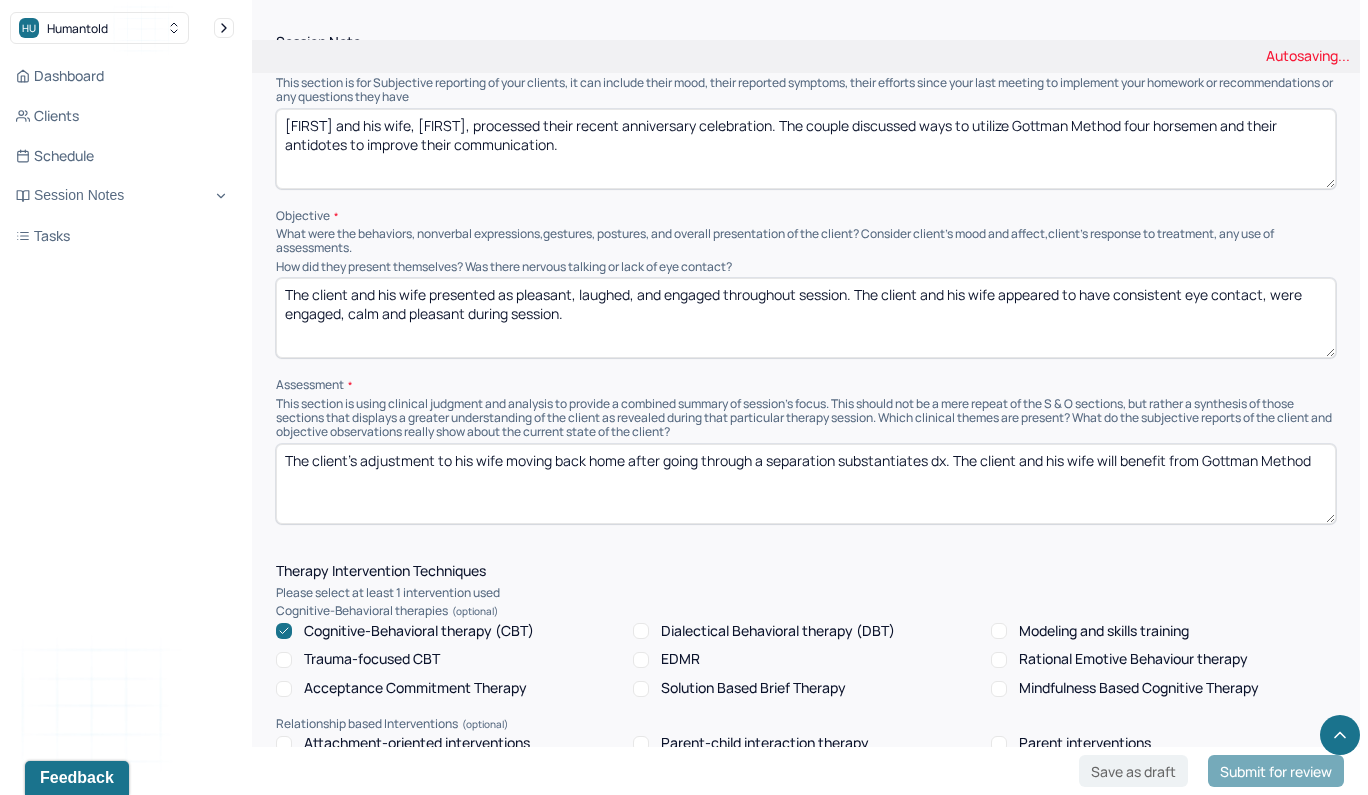 scroll, scrollTop: 1311, scrollLeft: 0, axis: vertical 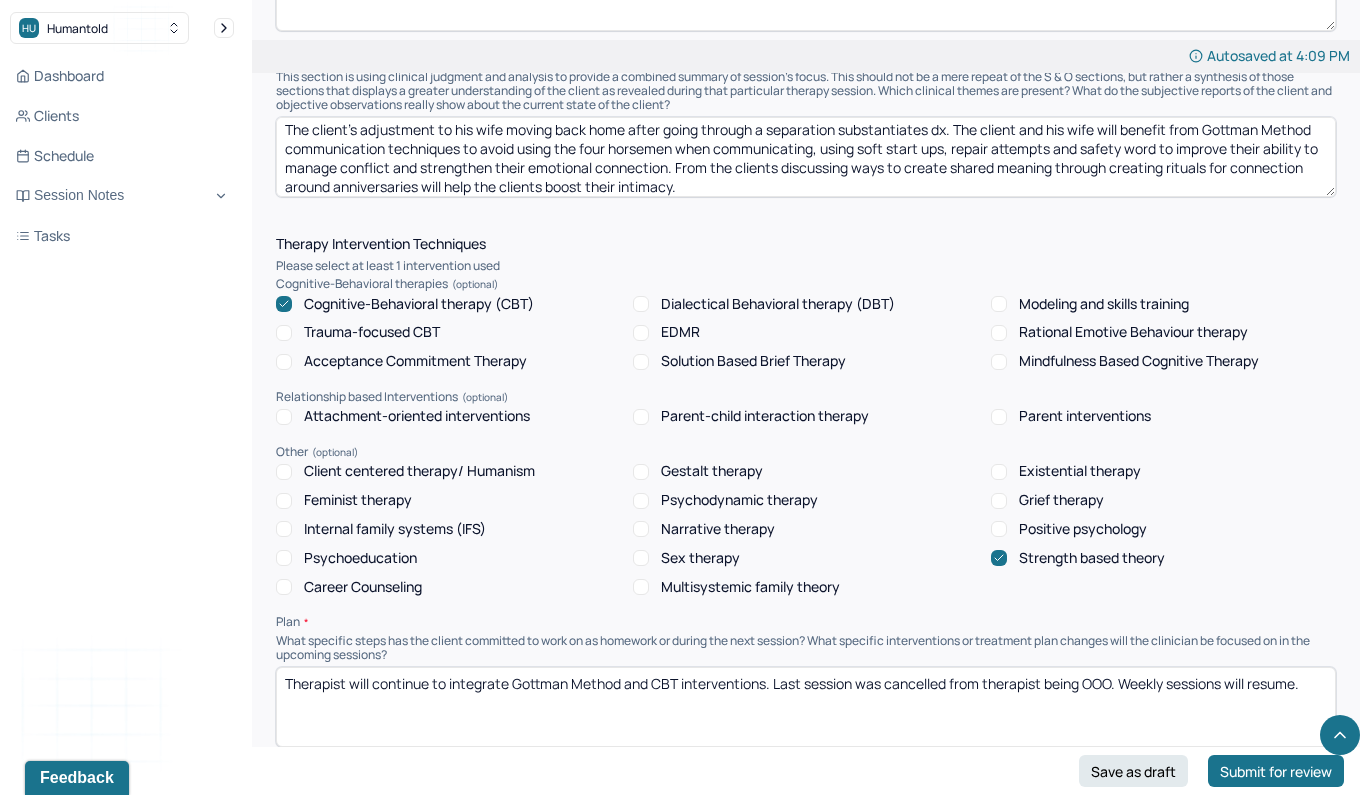 type on "The client's adjustment to his wife moving back home after going through a separation substantiates dx. The client and his wife will benefit from Gottman Method communication techniques to avoid using the four horsemen when communicating, using soft start ups, repair attempts and safety word to improve their ability to manage conflict and strengthen their emotional connection. From the clients discussing ways to create shared meaning through creating rituals for connection around anniversaries will help the clients boost their intimacy." 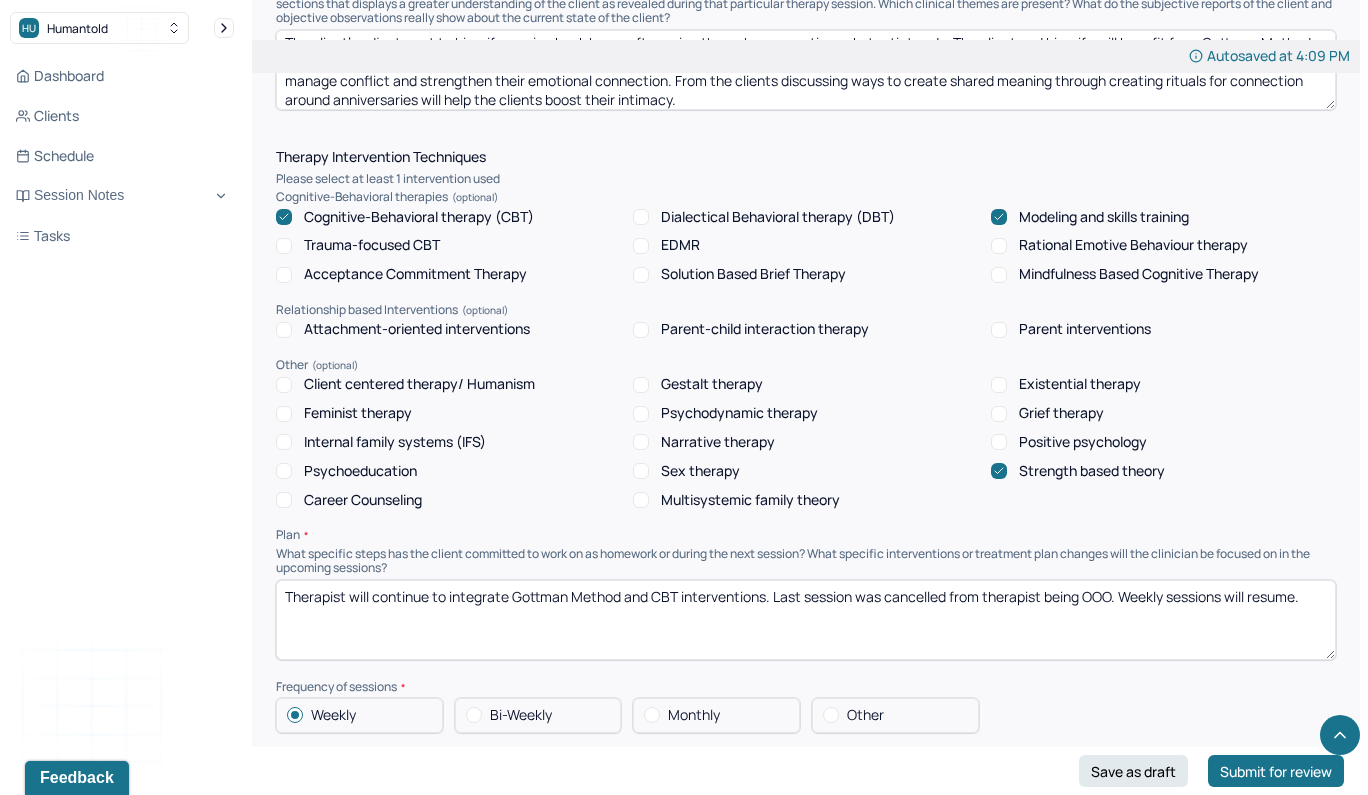 scroll, scrollTop: 1702, scrollLeft: 0, axis: vertical 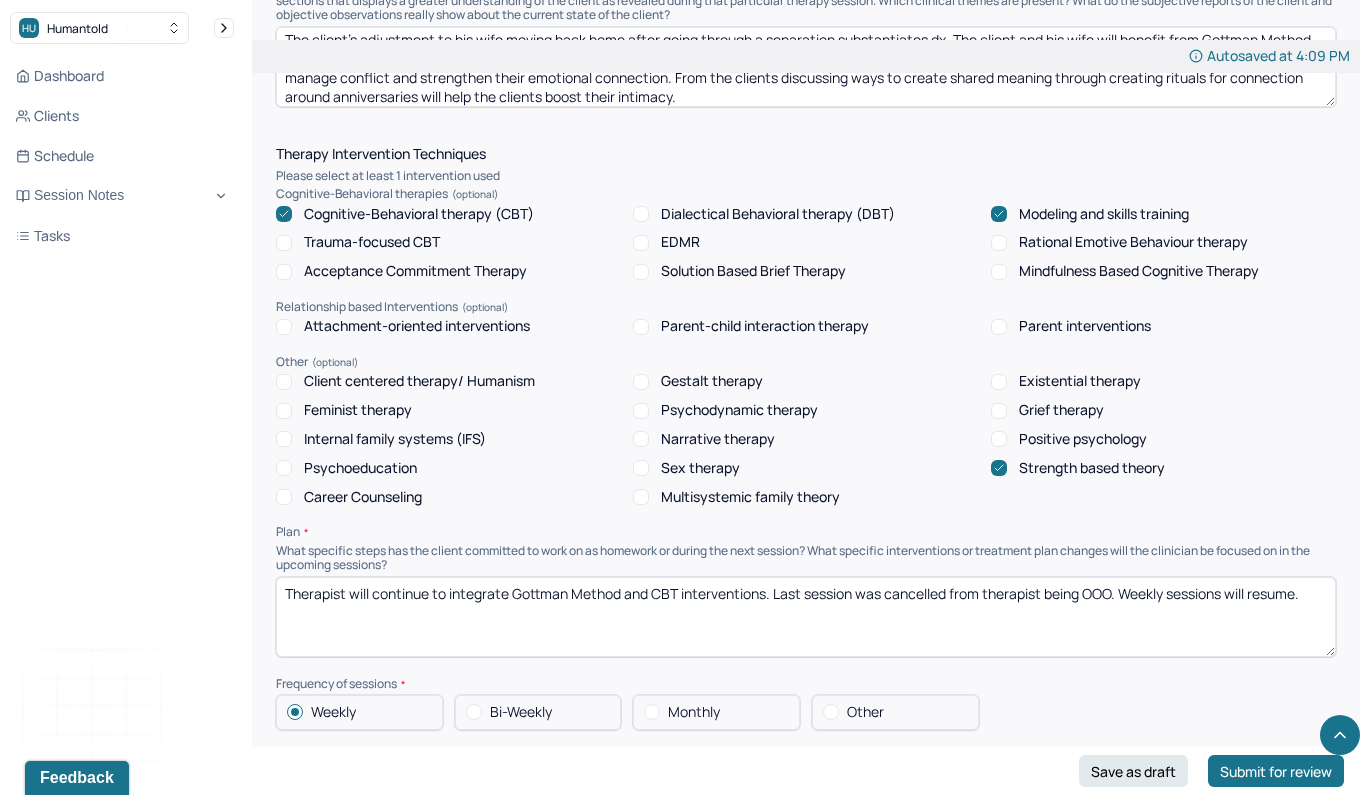 drag, startPoint x: 772, startPoint y: 523, endPoint x: 1339, endPoint y: 519, distance: 567.0141 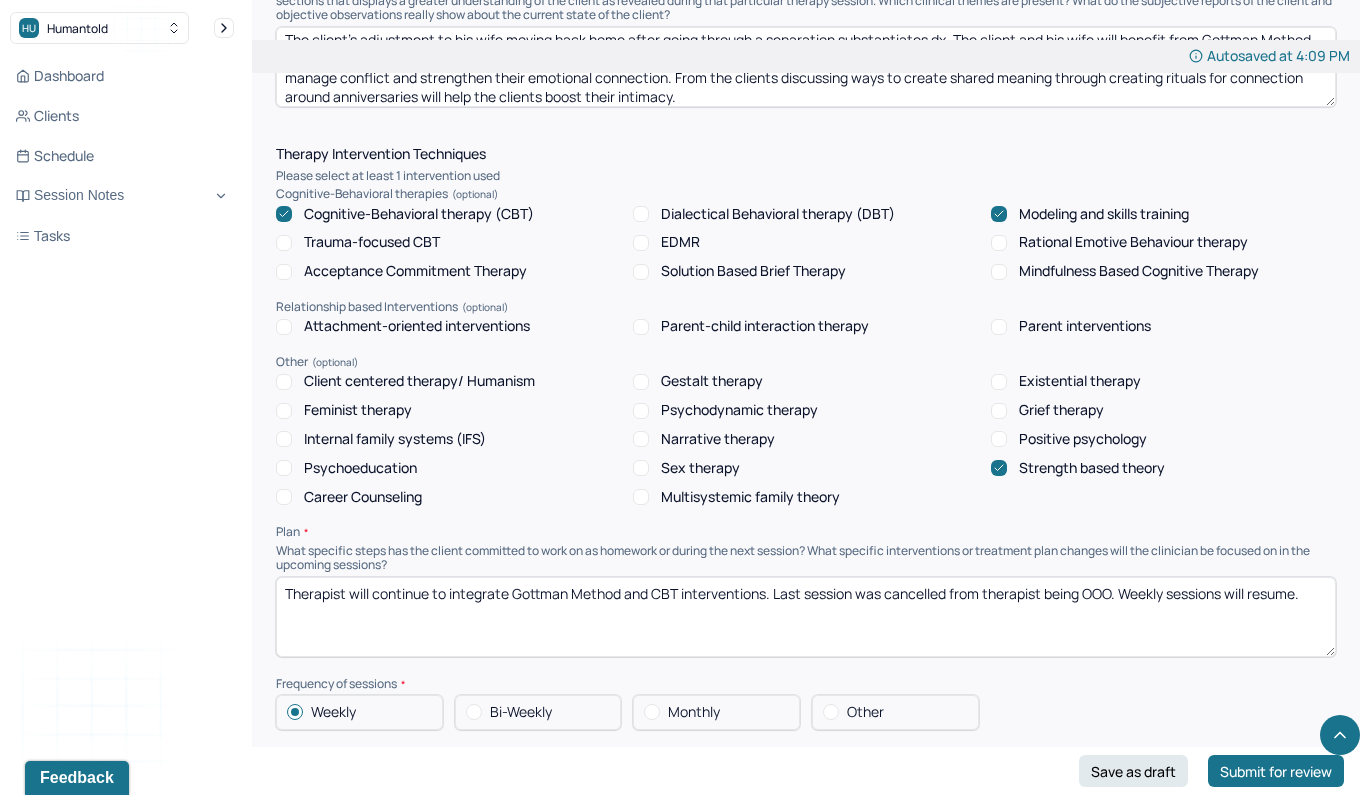 click on "Autosaved at 4:09 PM Appointment Details Client name Jumaane Shakes Date of service 08/04/2025 Time 5:00pm - 6:00pm Duration 1hr Appointment type family therapy Provider name Morgan Dominguez Modifier 1 95 Telemedicine Note type Family soap note Load previous session note Instructions The fields marked with an asterisk ( * ) are required before you can submit your notes. Before you can submit your session notes, they must be signed. You have the option to save your notes as a draft before making a submission. Is client present Appointment location * Teletherapy Client Teletherapy Location here Home Office Other Provider Teletherapy Location Home Office Other Consent was received for the teletherapy session The teletherapy session was conducted via video Primary diagnosis * F43.20 ADJUSTMENT DISORDER UNSPECIFIED Secondary diagnosis (optional) Secondary diagnosis Tertiary diagnosis (optional) Tertiary diagnosis Emotional / Behavioural symptoms demonstrated * Causing * Intention for Session * Session Note EDMR *" at bounding box center [806, 173] 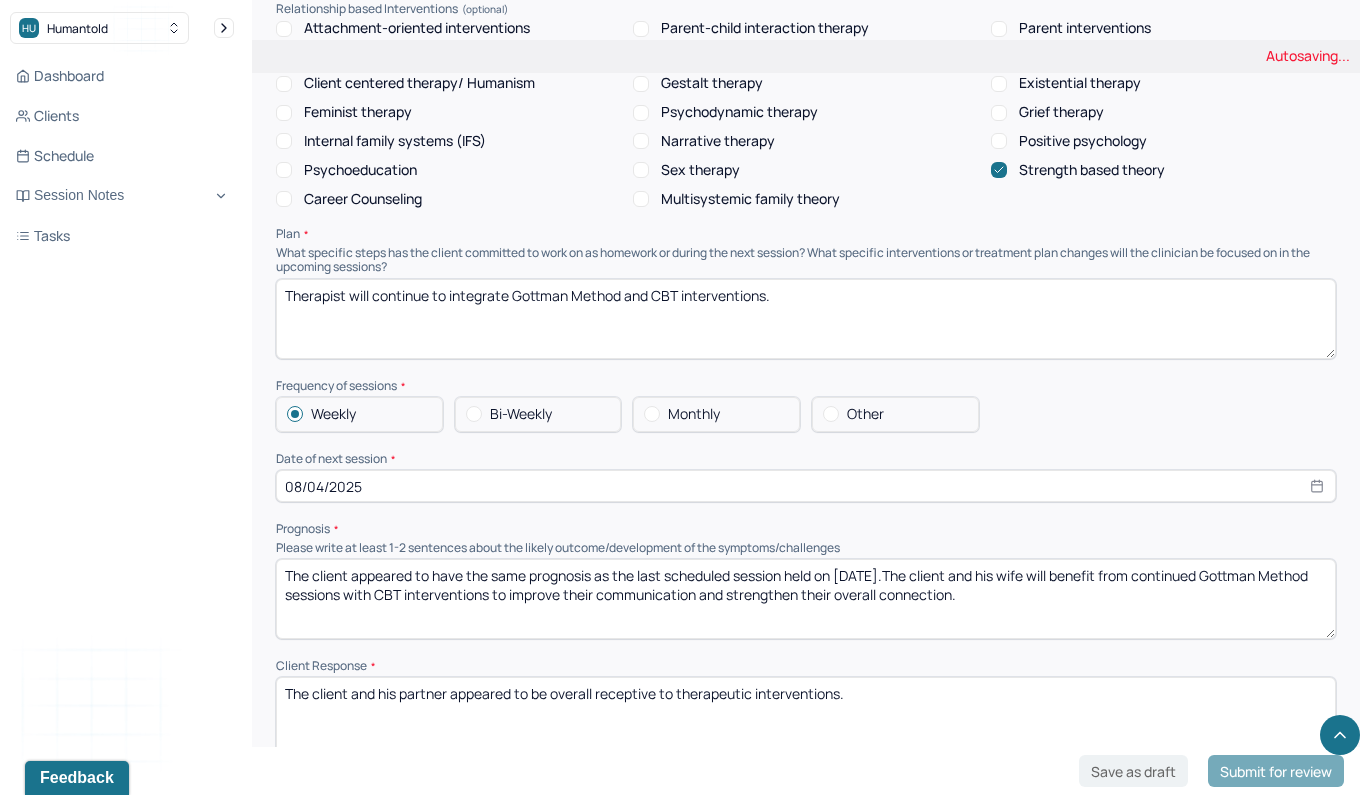 scroll, scrollTop: 2022, scrollLeft: 0, axis: vertical 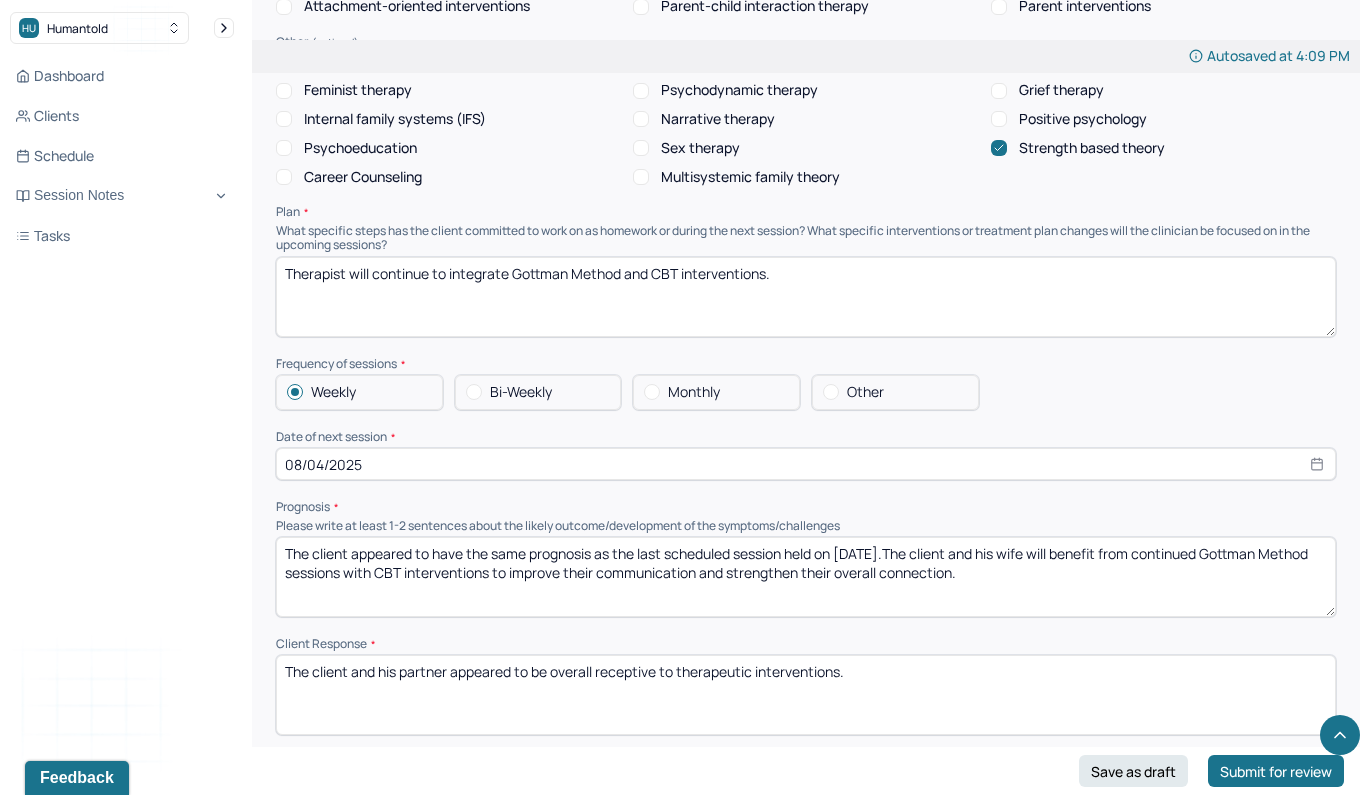 type on "Therapist will continue to integrate Gottman Method and CBT interventions." 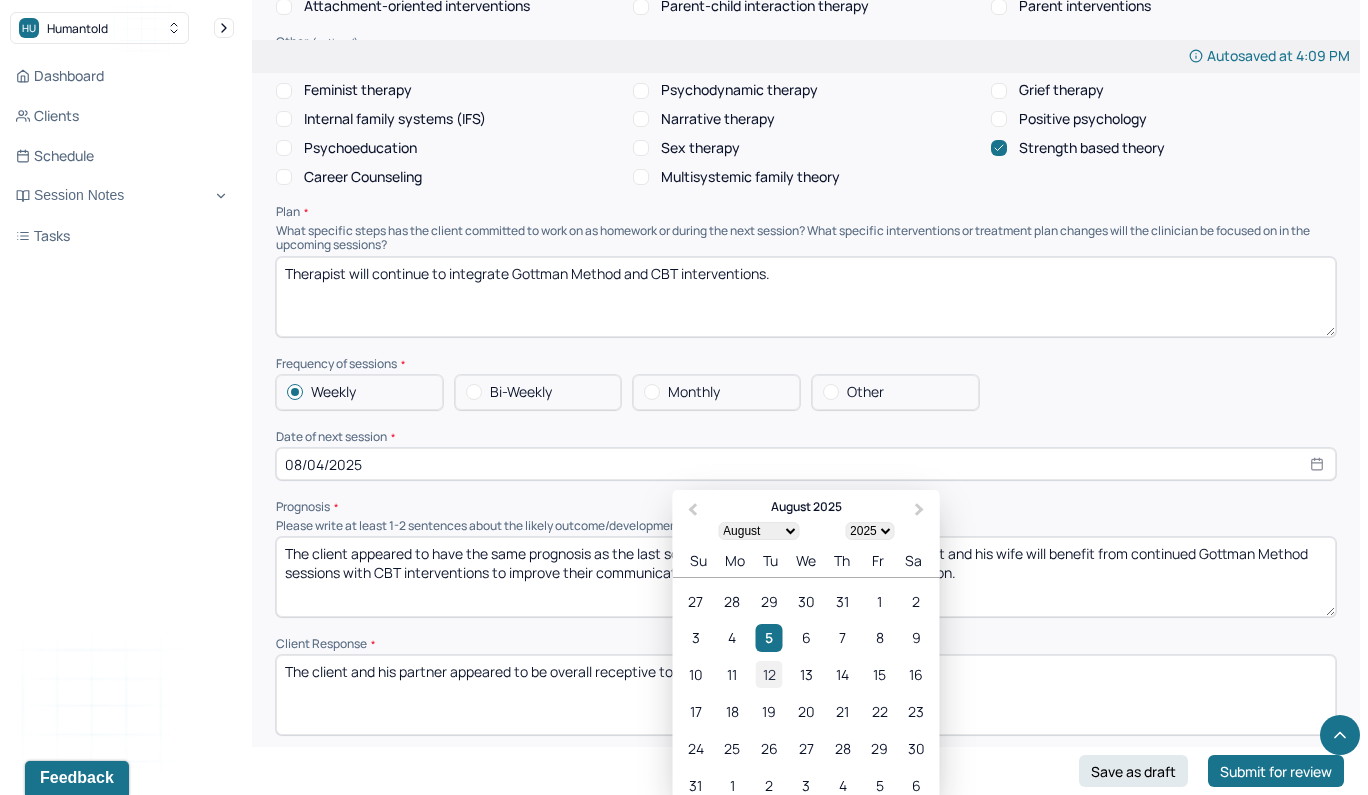 click on "12" at bounding box center (769, 674) 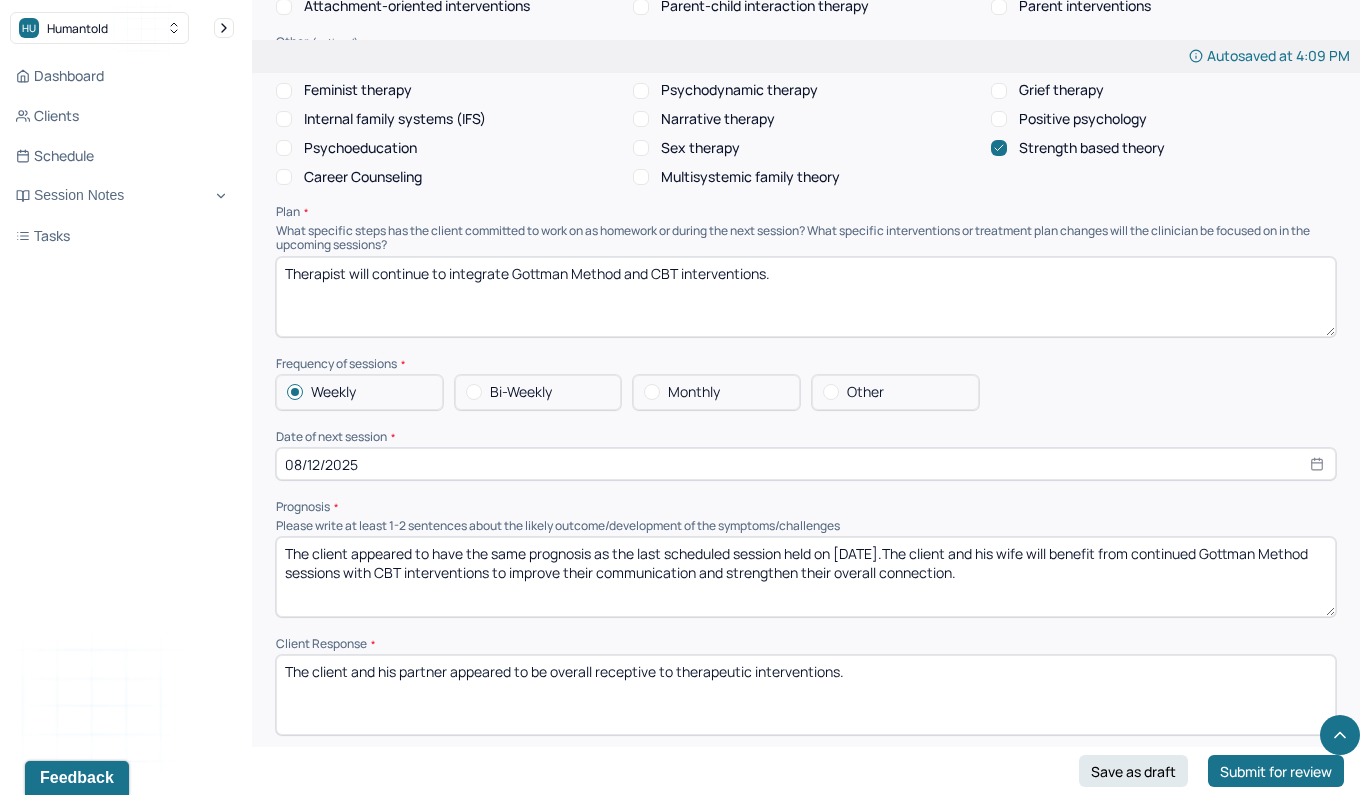 click on "The client appeared to have the same prognosis as the last scheduled session held on 7/14/2025.The client and his wife will benefit from continued Gottman Method sessions with CBT interventions to improve their communication and strengthen their overall connection." at bounding box center [806, 577] 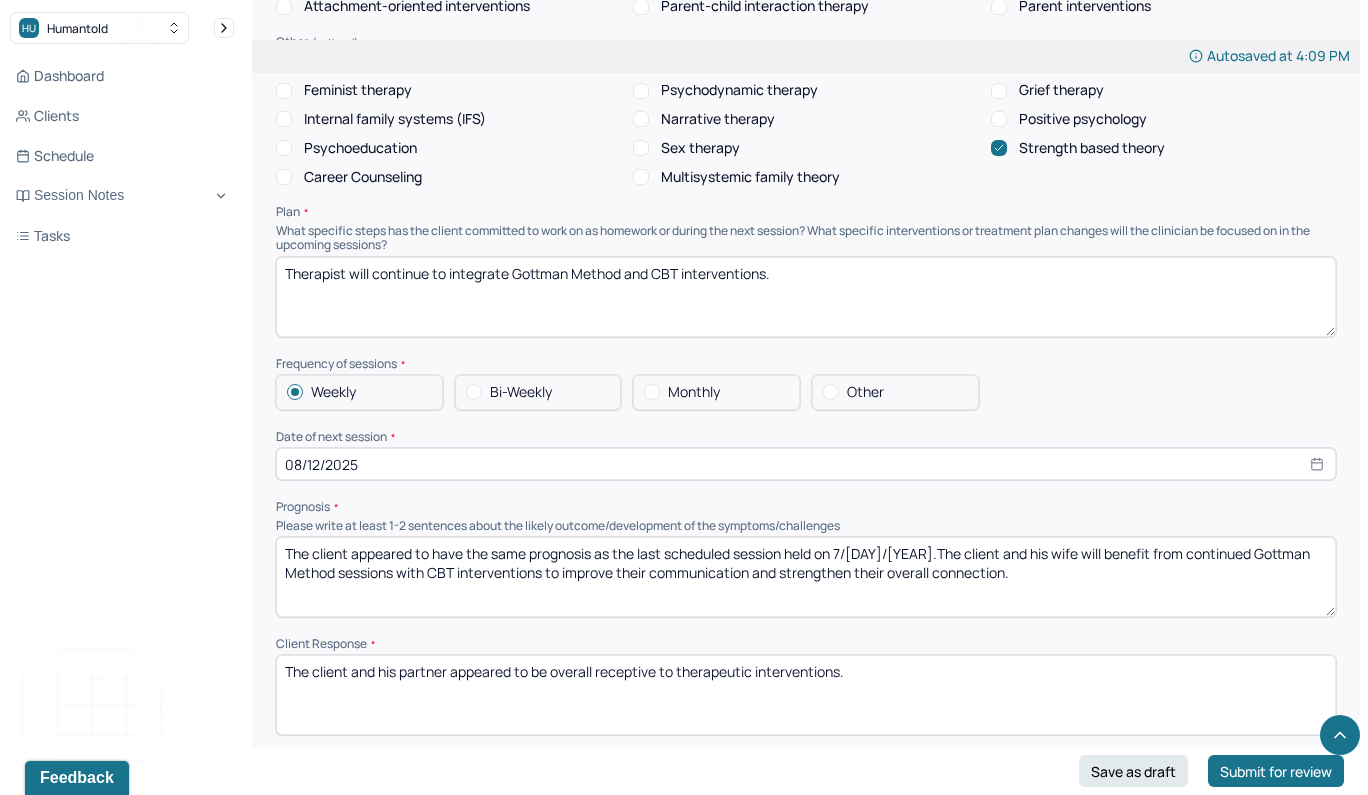 drag, startPoint x: 1040, startPoint y: 501, endPoint x: 645, endPoint y: 502, distance: 395.00125 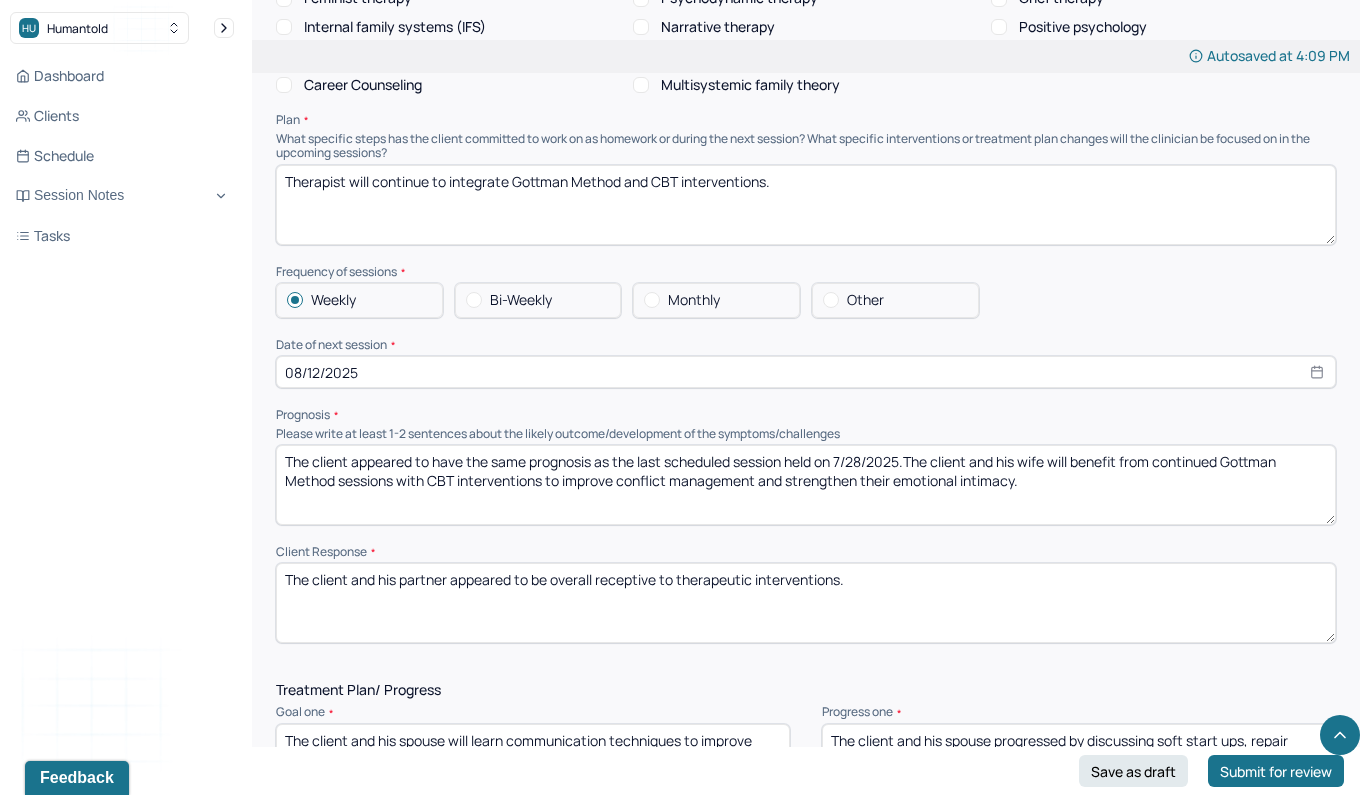 scroll, scrollTop: 2162, scrollLeft: 0, axis: vertical 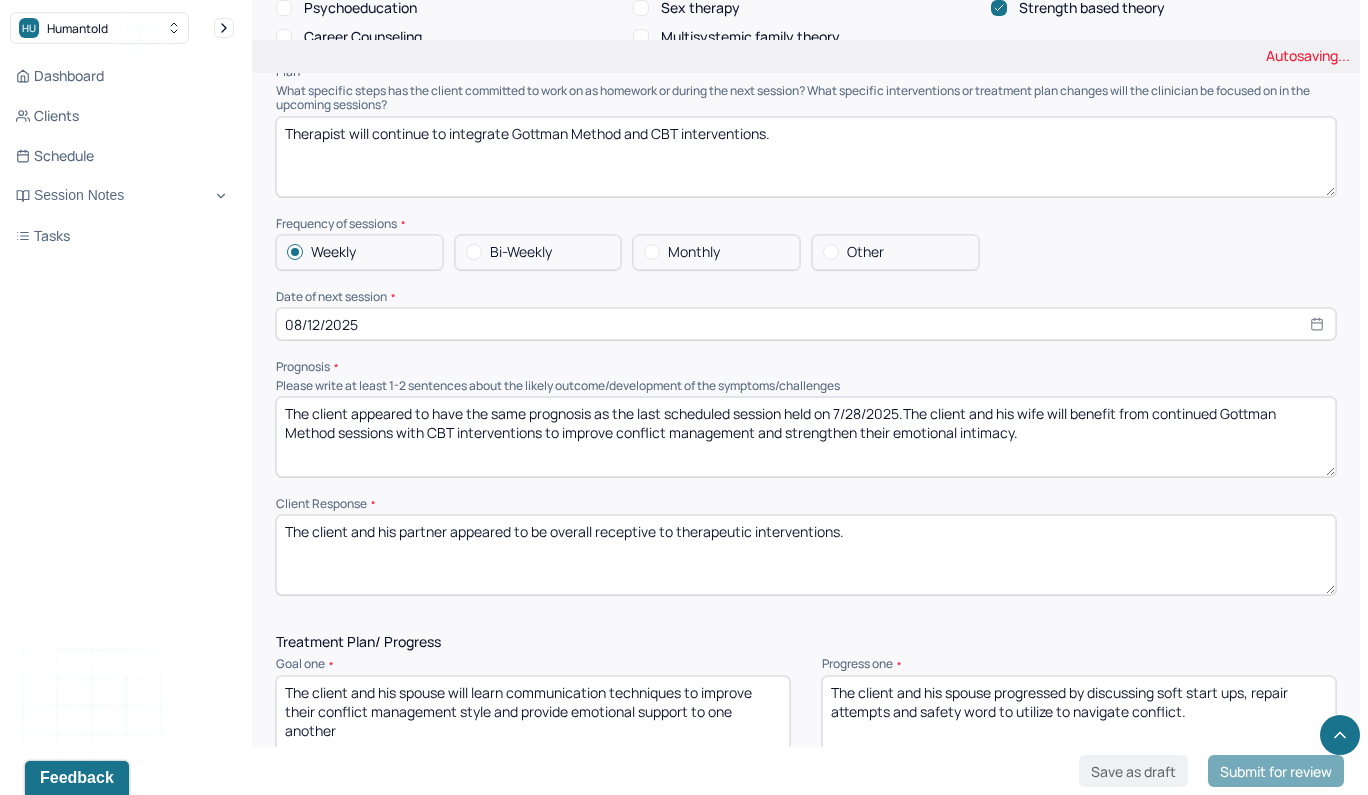 type on "The client appeared to have the same prognosis as the last scheduled session held on 7/28/2025.The client and his wife will benefit from continued Gottman Method sessions with CBT interventions to improve conflict management and strengthen their emotional intimacy." 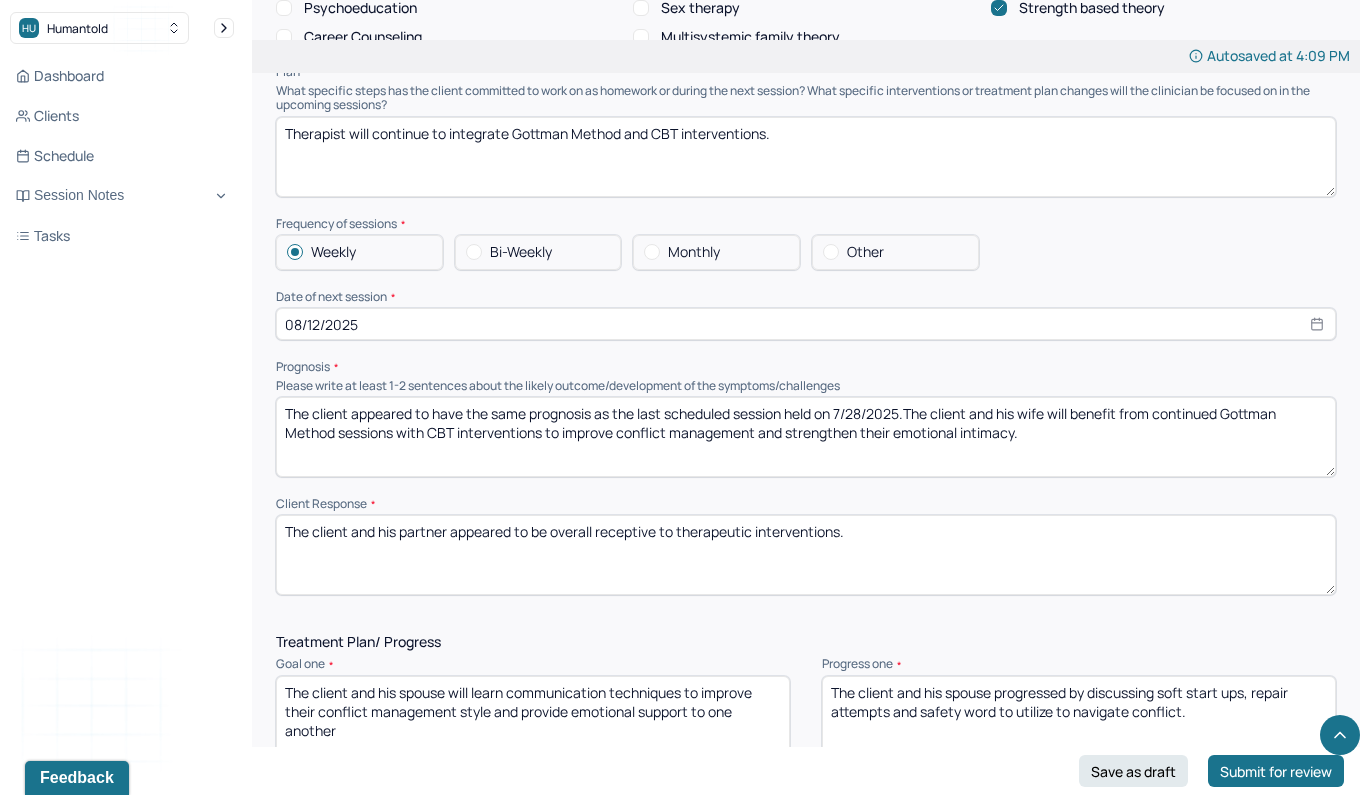 drag, startPoint x: 916, startPoint y: 469, endPoint x: 558, endPoint y: 459, distance: 358.13965 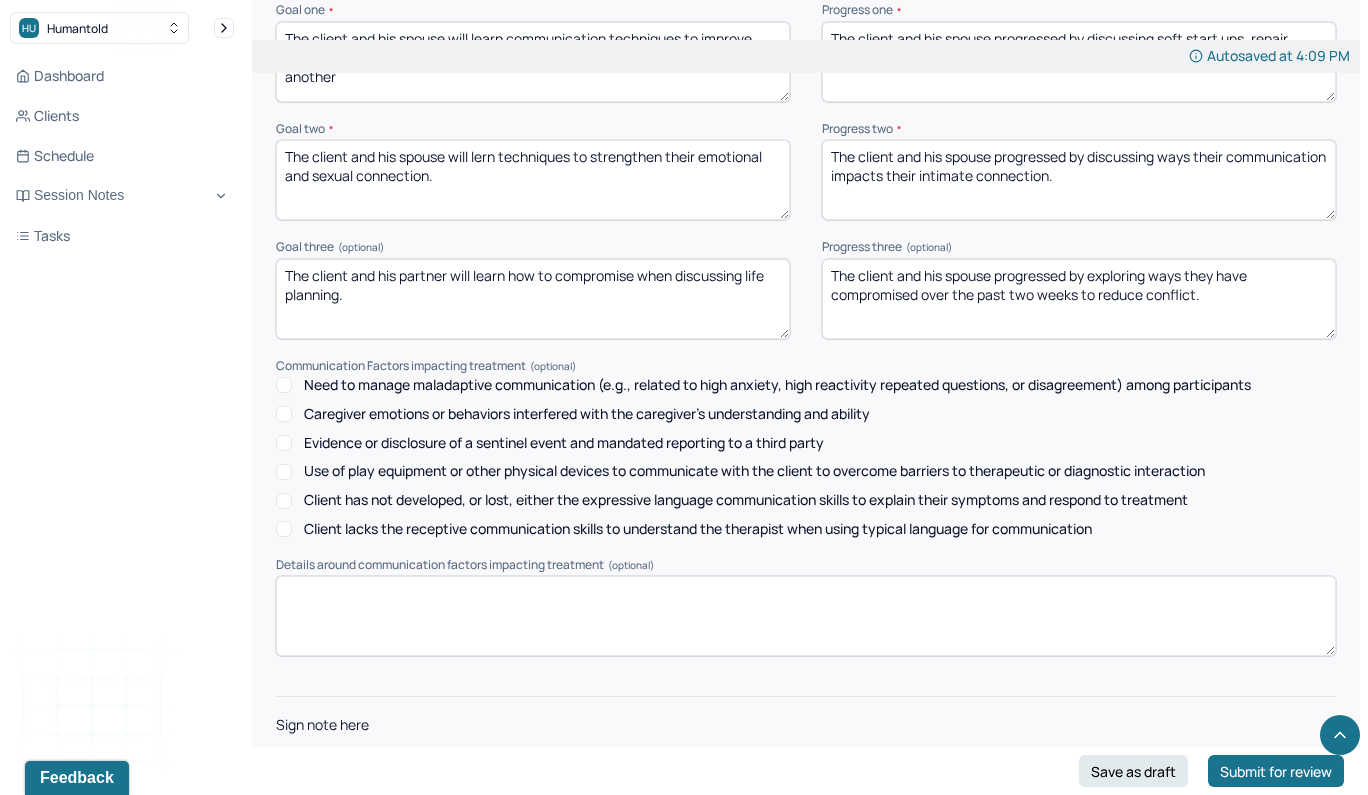 scroll, scrollTop: 2815, scrollLeft: 0, axis: vertical 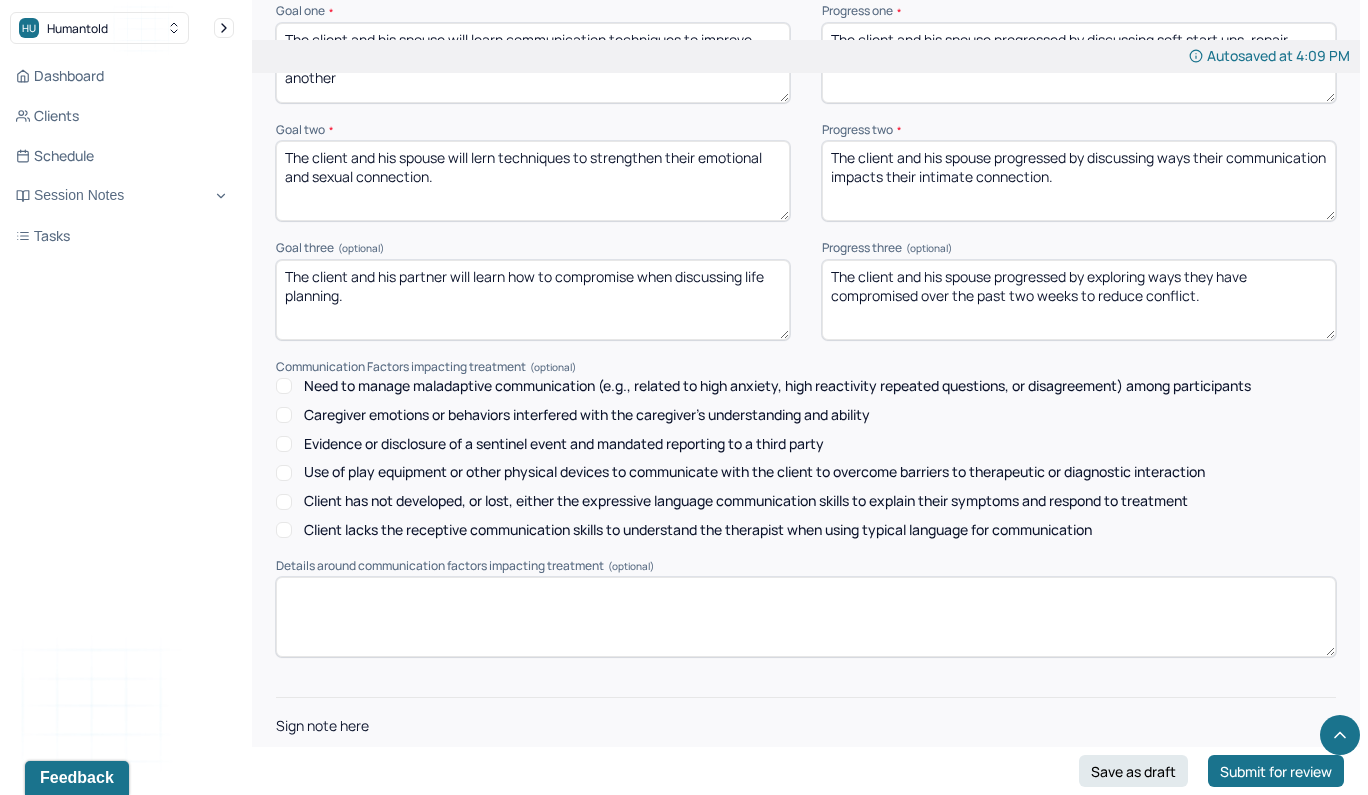 type on "The client and his partner appeared to be" 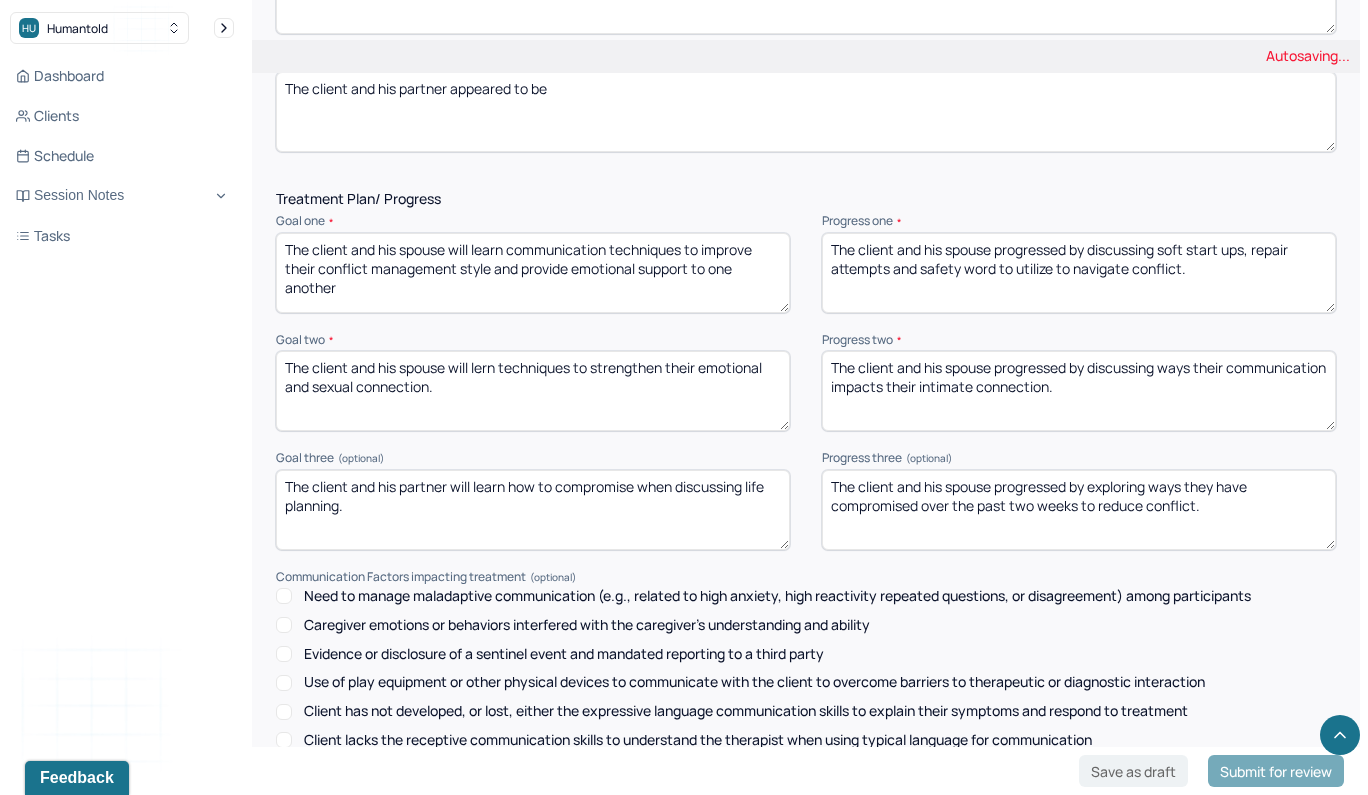 scroll, scrollTop: 2594, scrollLeft: 0, axis: vertical 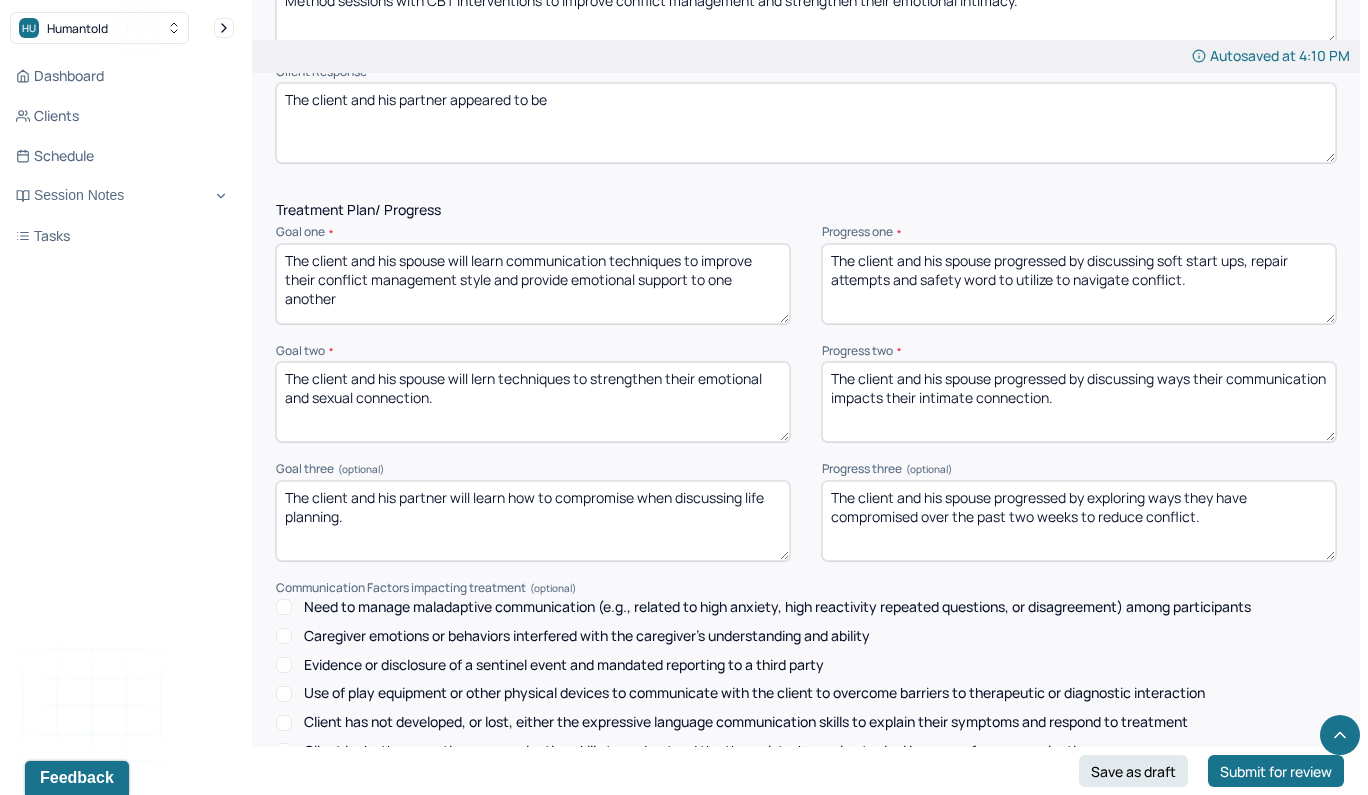 type on "MTD" 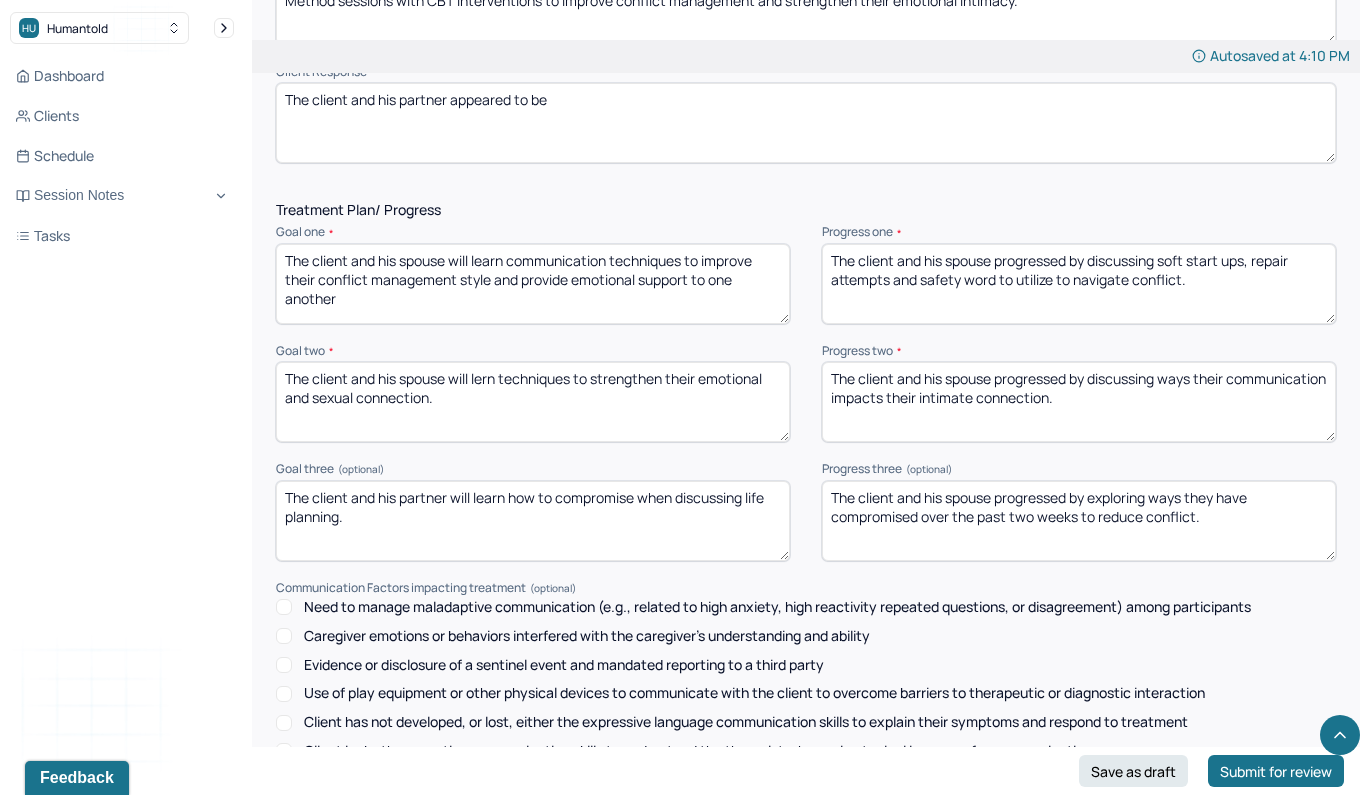 drag, startPoint x: 1200, startPoint y: 219, endPoint x: 1092, endPoint y: 180, distance: 114.82596 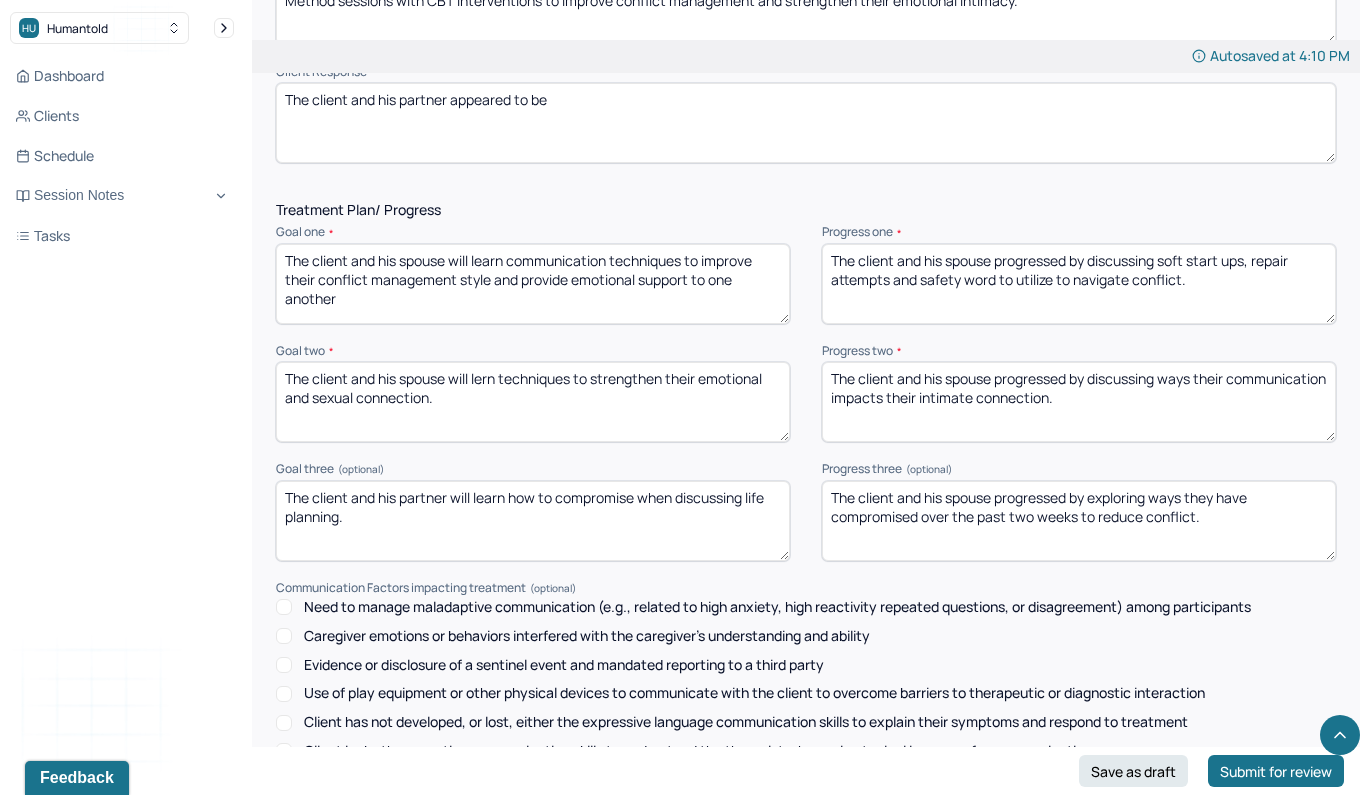 click on "The client and his spouse progressed by discussing soft start ups, repair attempts and safety word to utilize to navigate conflict." at bounding box center (1079, 284) 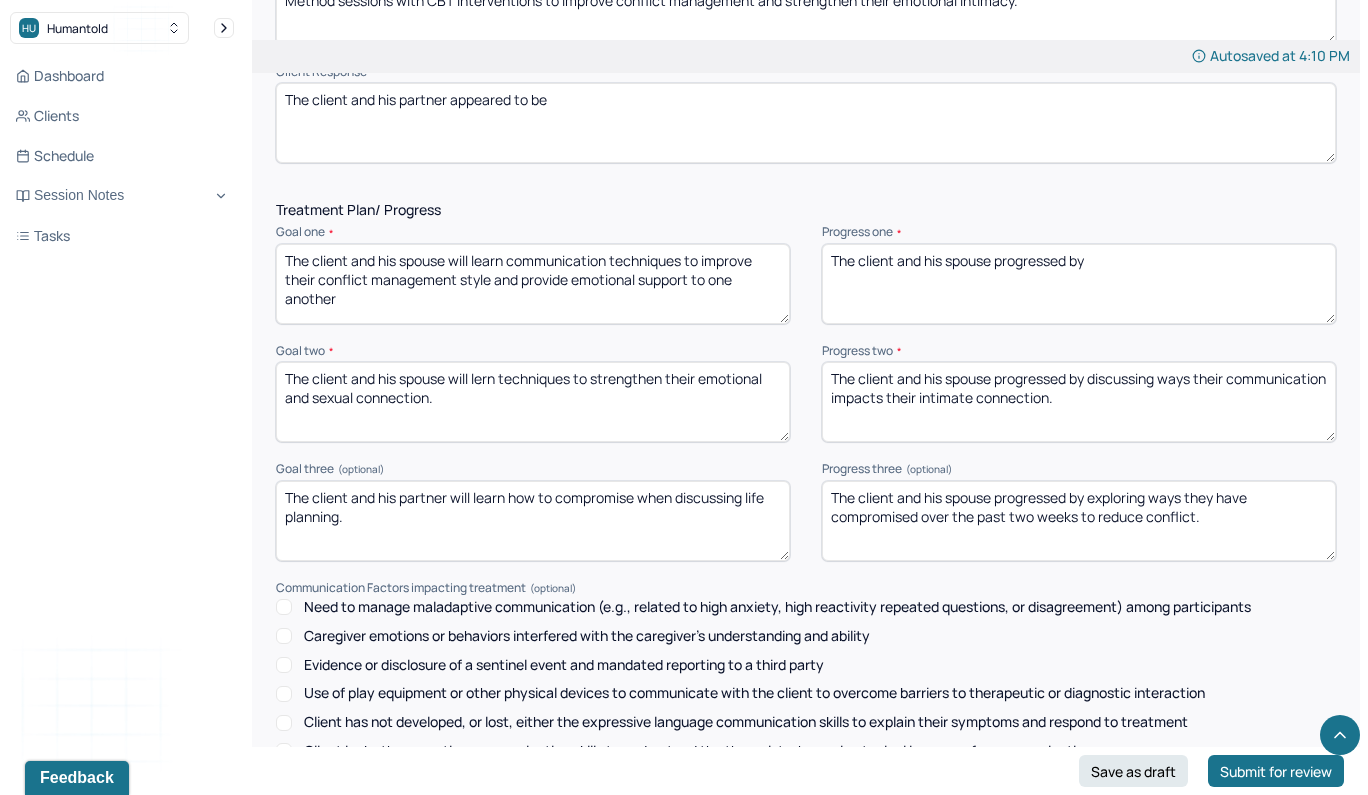 type on "The client and his spouse progressed by" 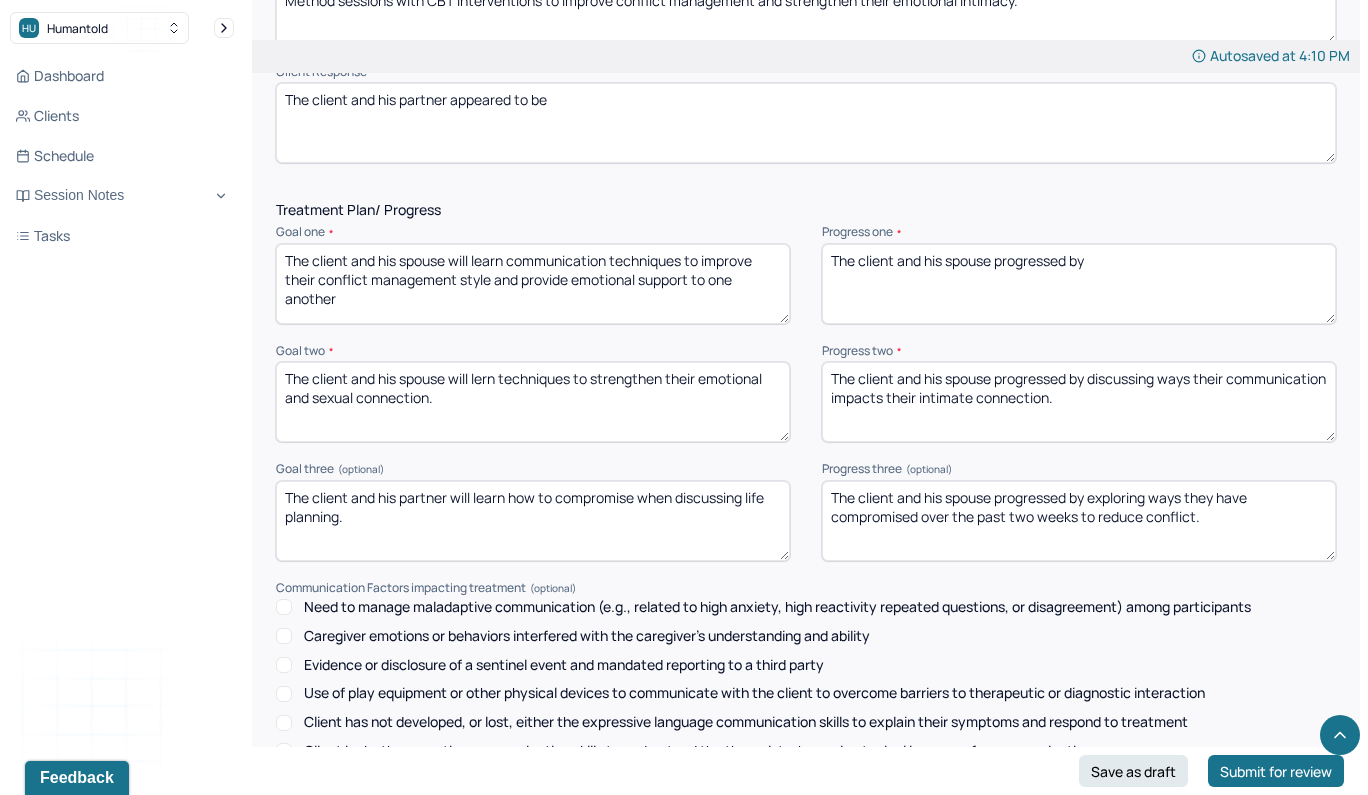 drag, startPoint x: 1196, startPoint y: 342, endPoint x: 1091, endPoint y: 304, distance: 111.66467 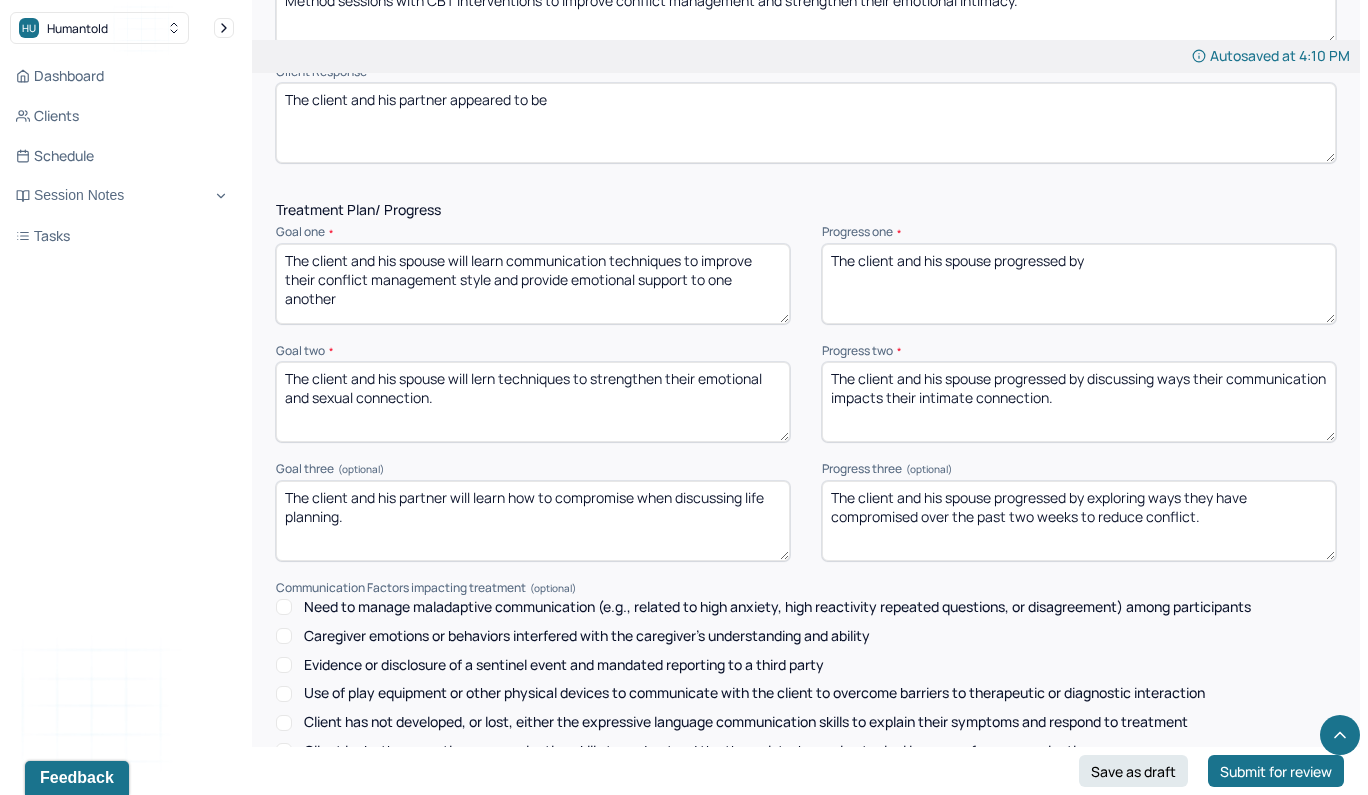 click on "The client and his spouse progressed by discussing ways their communication impacts their intimate connection." at bounding box center (1079, 402) 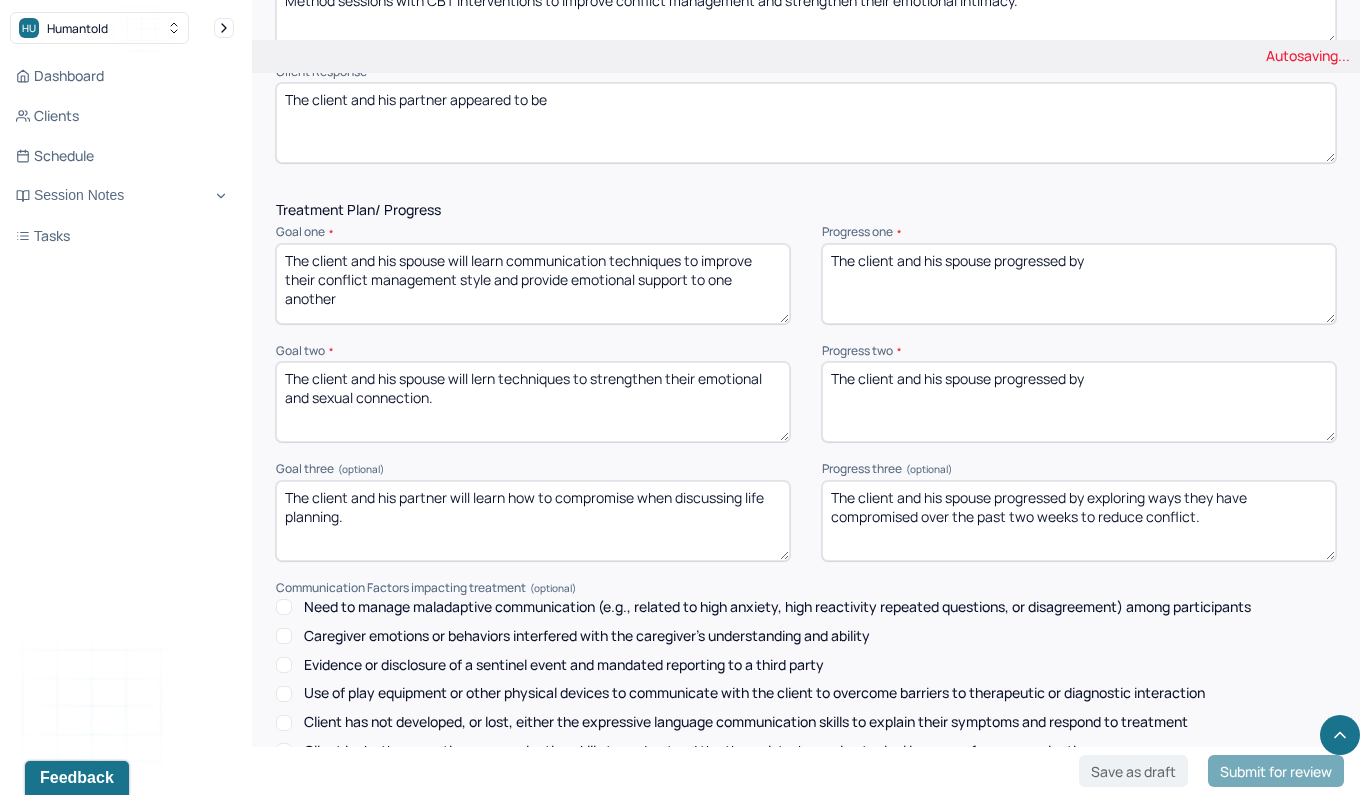 type on "The client and his spouse progressed by" 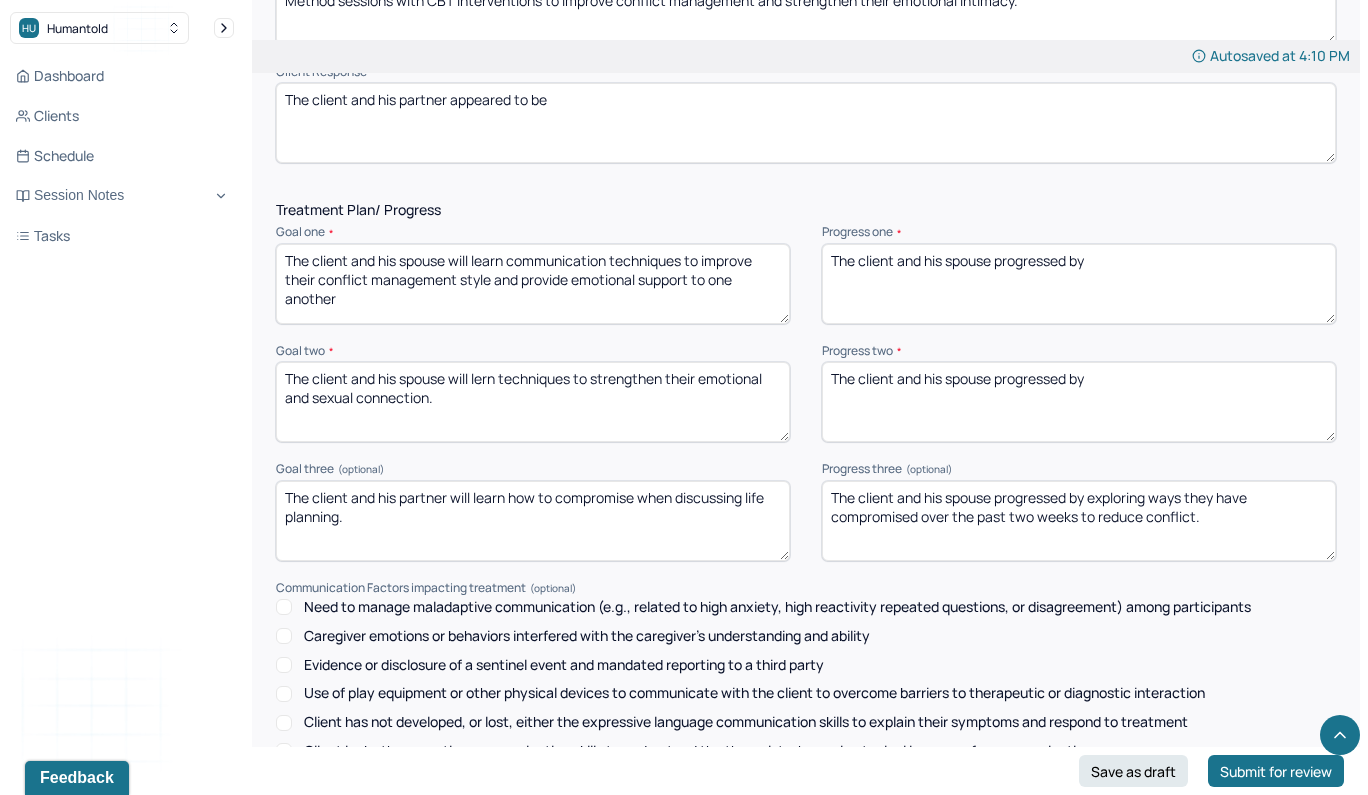 drag, startPoint x: 1249, startPoint y: 458, endPoint x: 1091, endPoint y: 424, distance: 161.61684 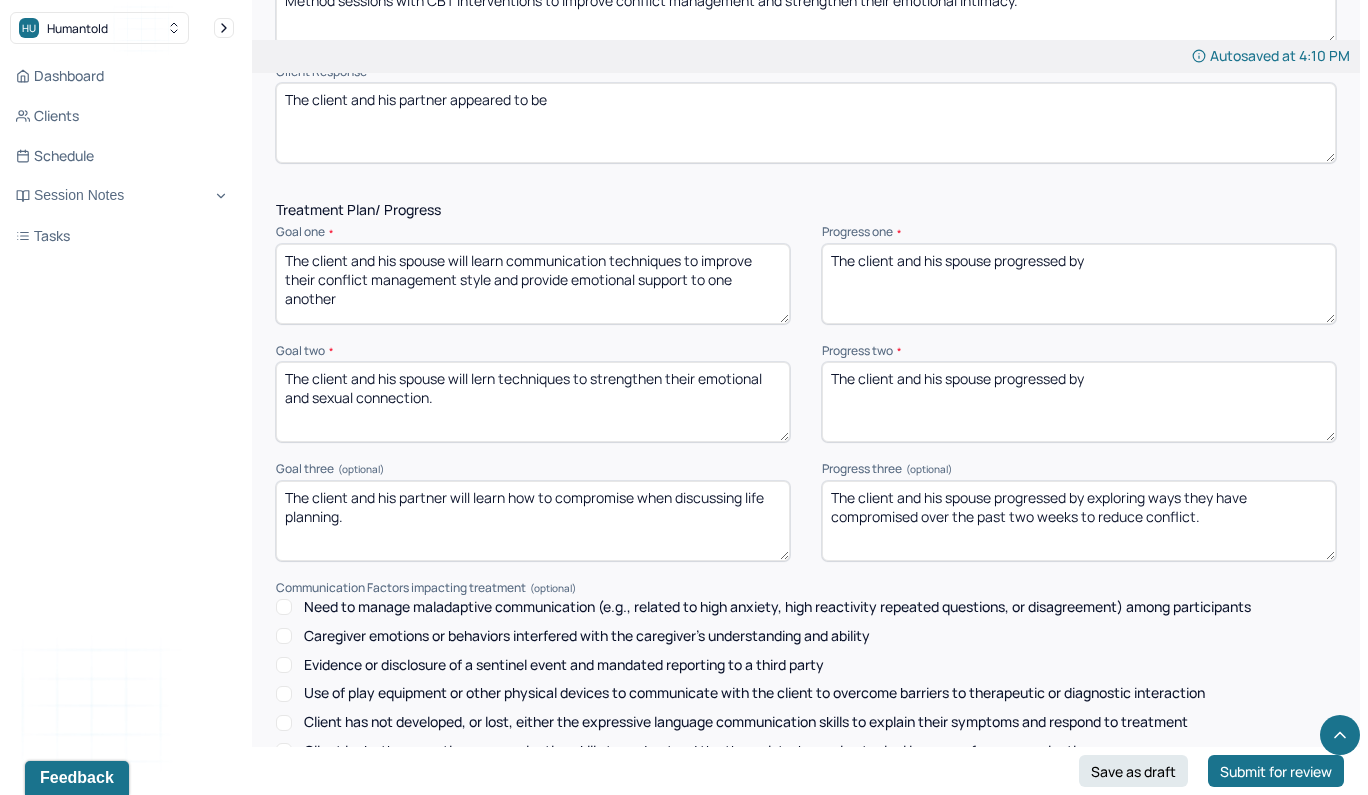 click on "The client and his spouse progressed by exploring ways they have compromised over the past two weeks to reduce conflict." at bounding box center [1079, 521] 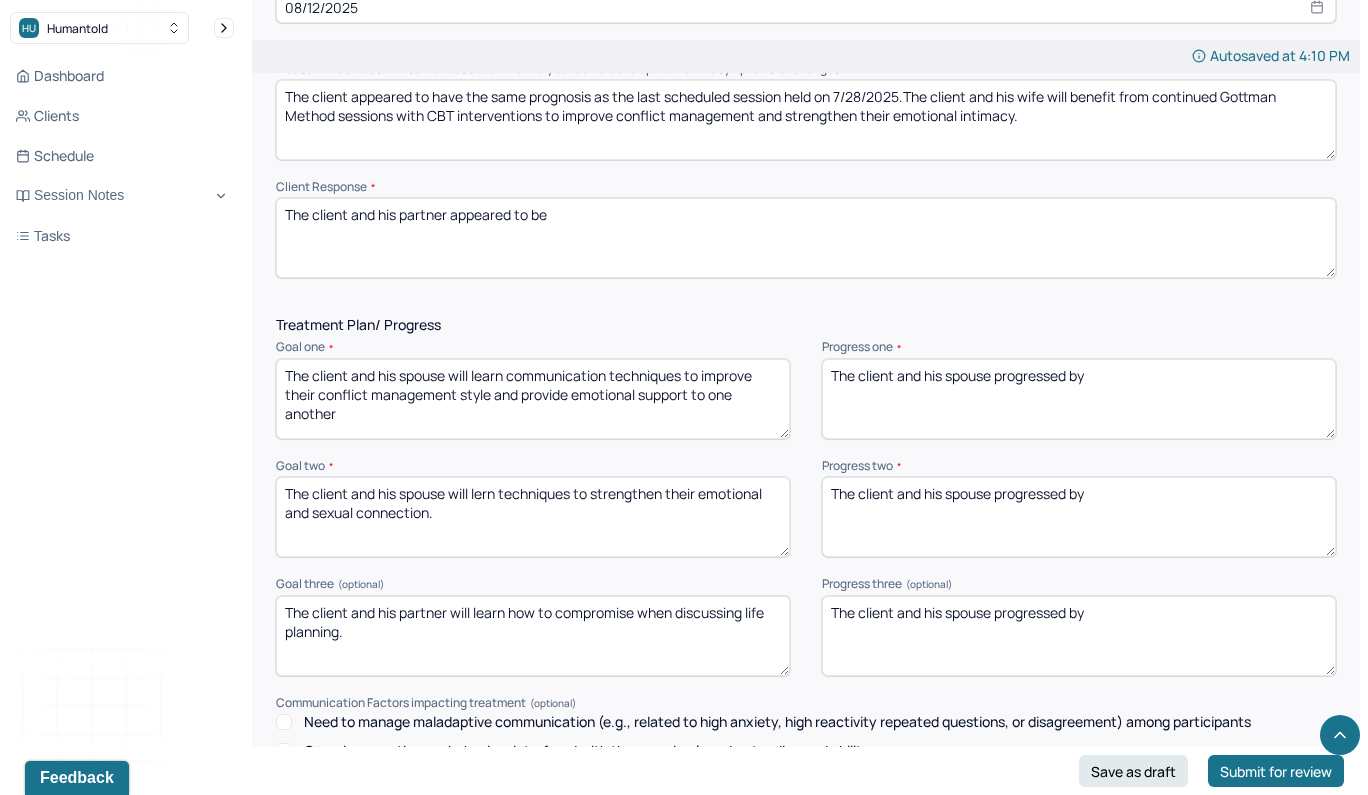 scroll, scrollTop: 2473, scrollLeft: 0, axis: vertical 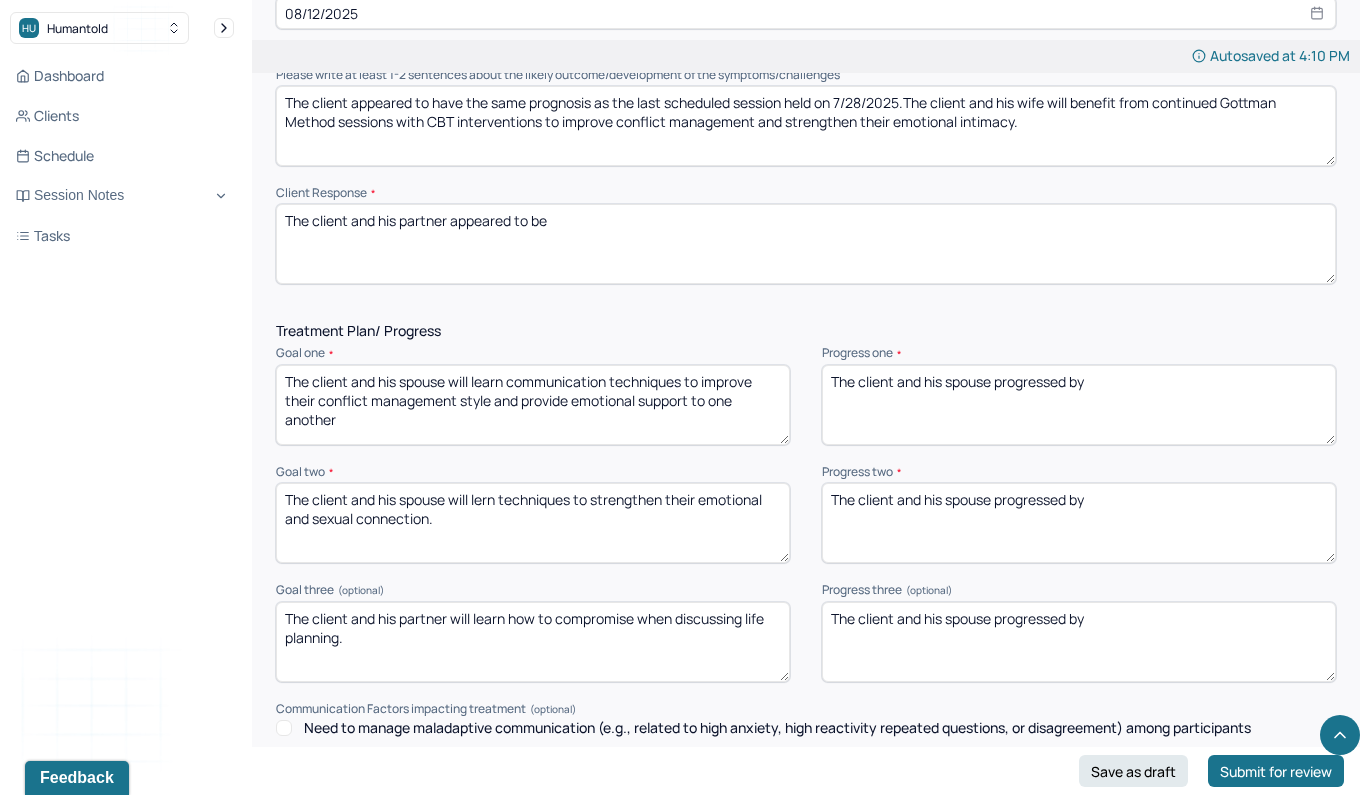 type on "The client and his spouse progressed by" 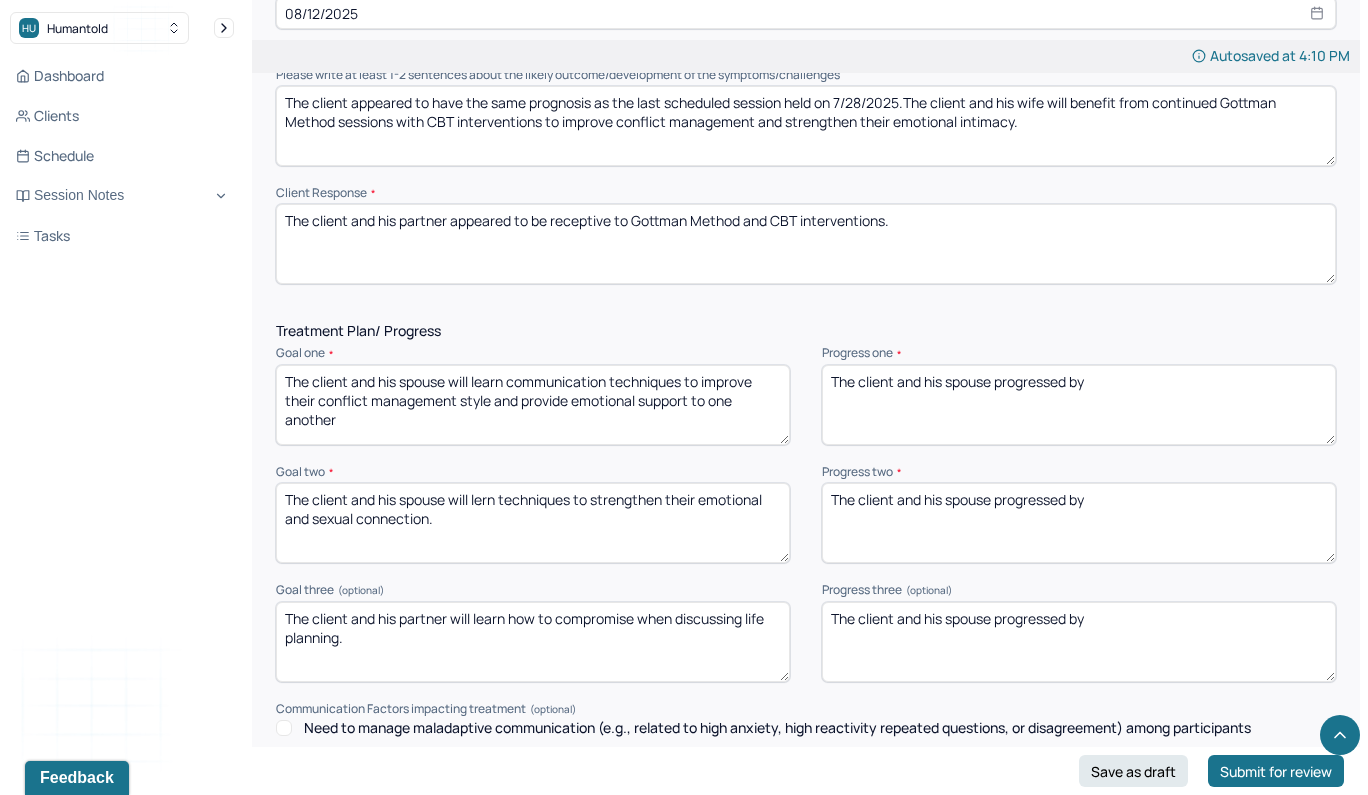 type on "The client and his partner appeared to be receptive to Gottman Method and CBT interventions." 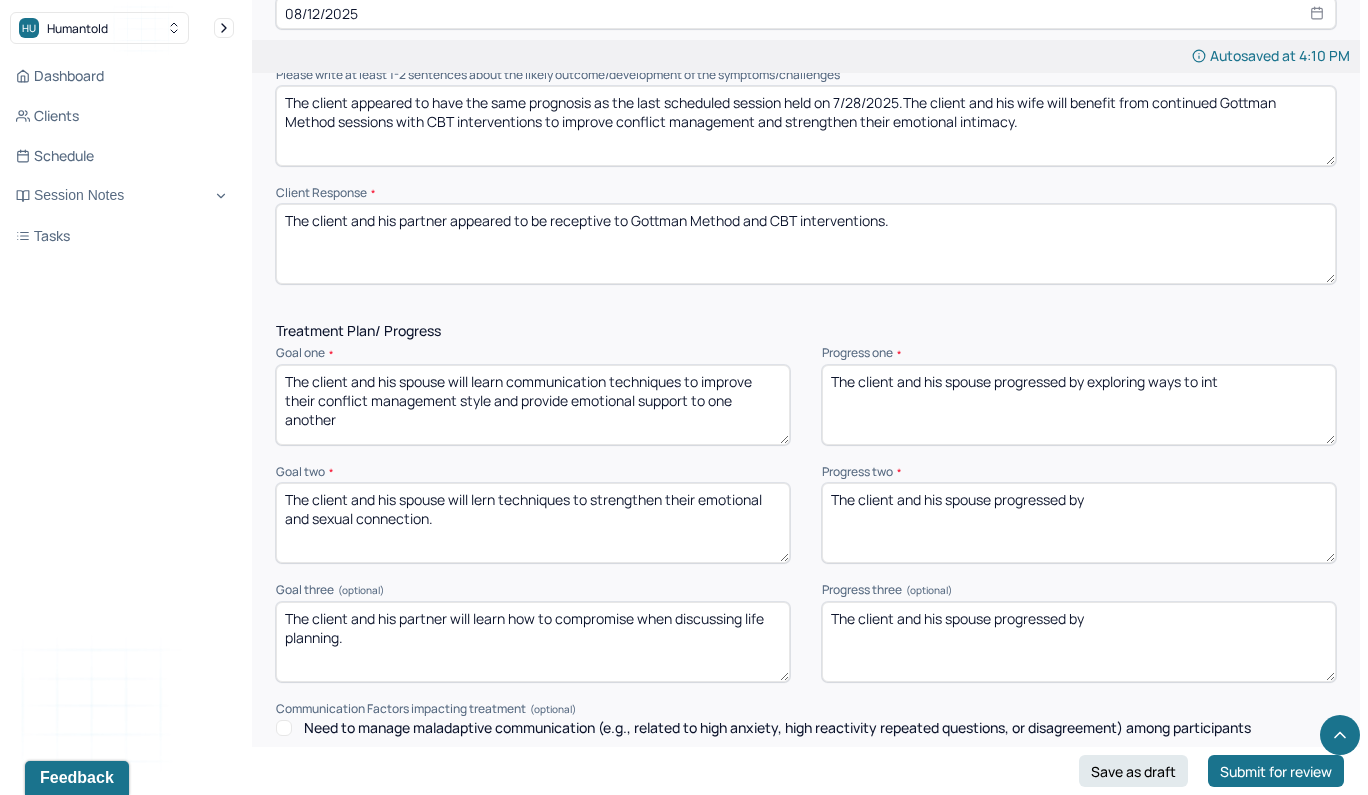 type on "The client and his spouse progressed by exploring ways to int" 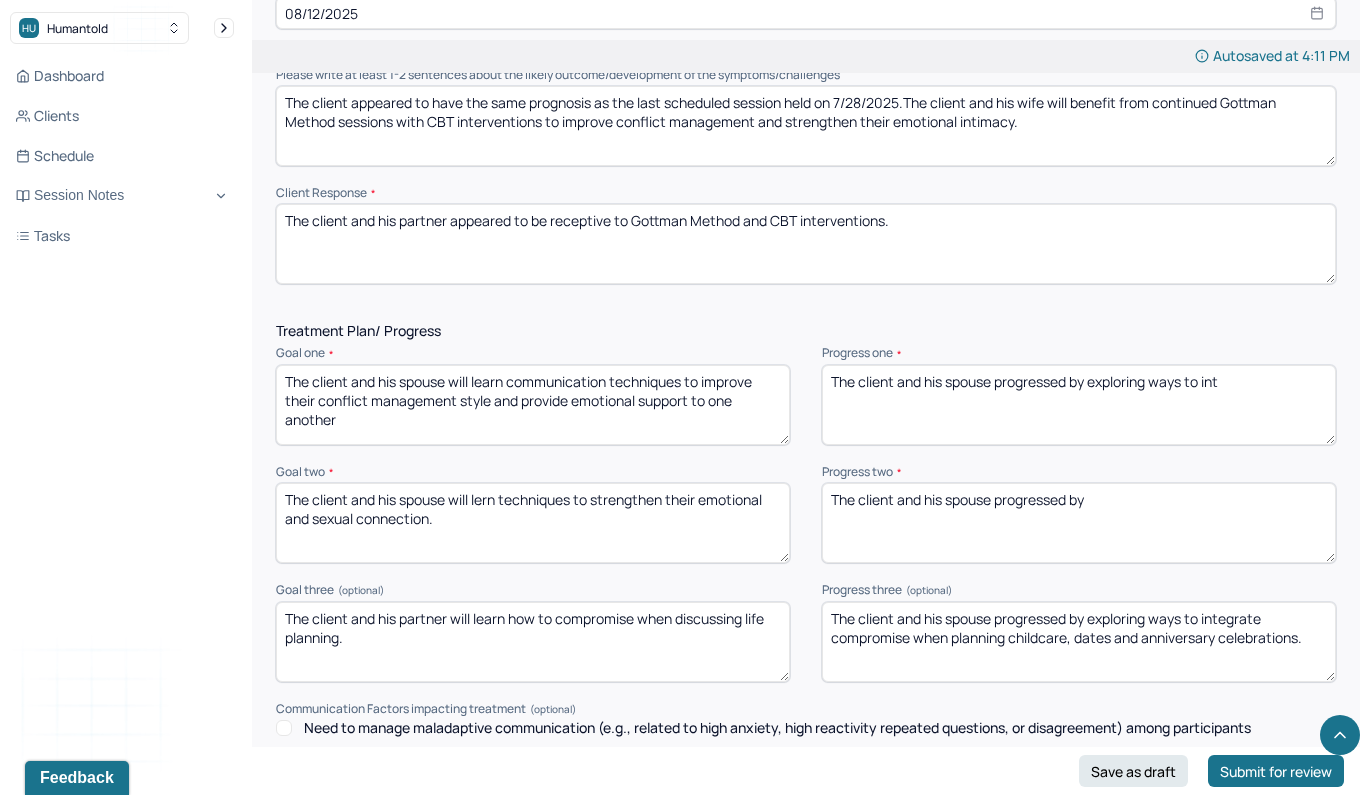 type on "The client and his spouse progressed by exploring ways to integrate compromise when planning childcare, dates and anniversary celebrations." 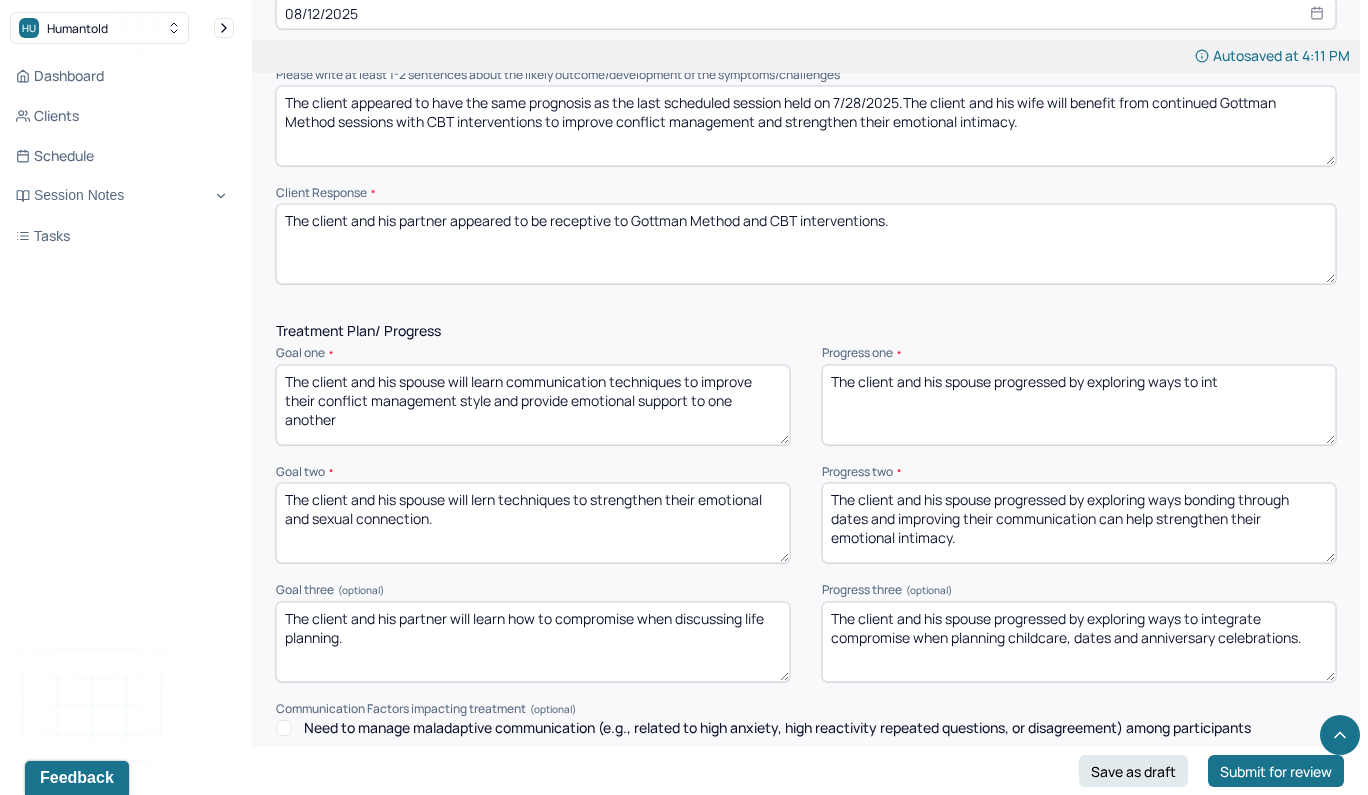 type on "The client and his spouse progressed by exploring ways bonding through dates and improving their communication can help strengthen their emotional intimacy." 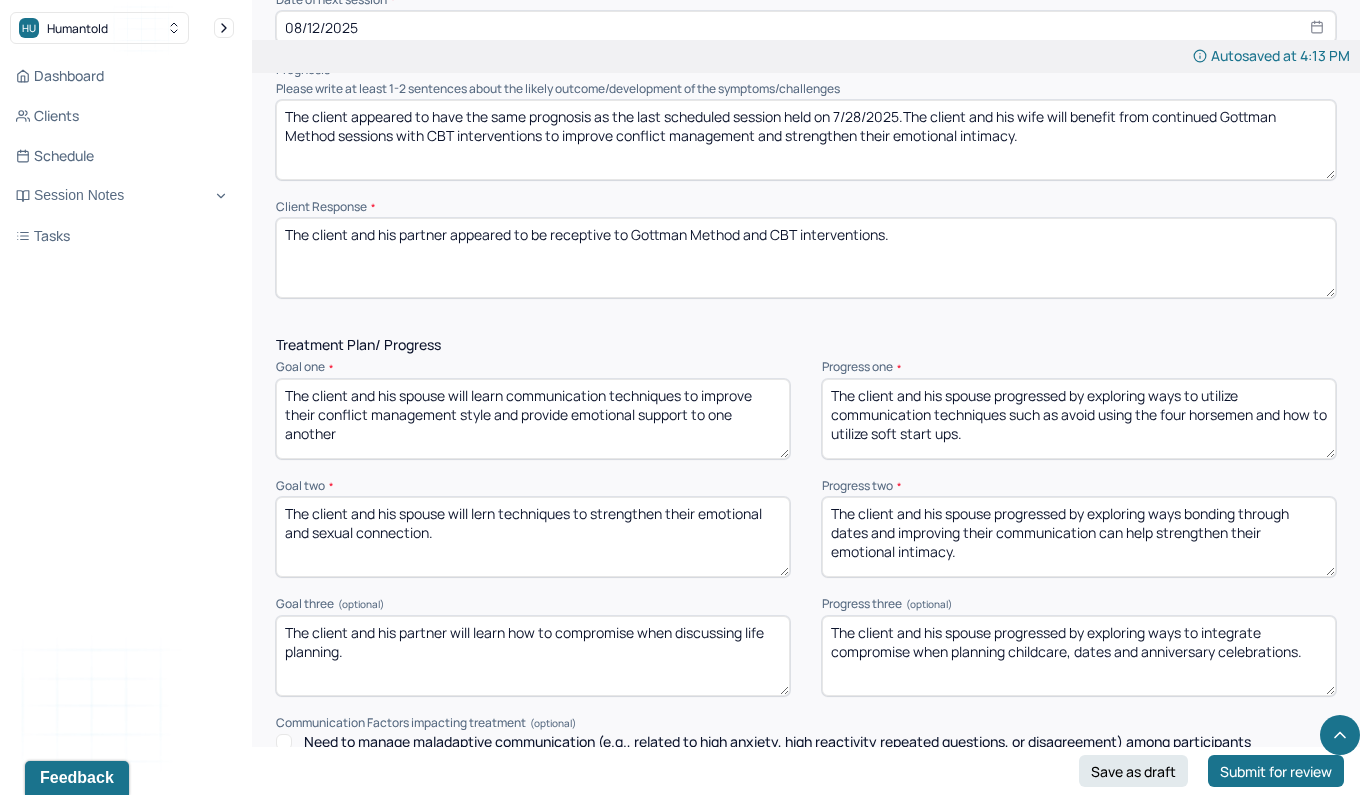 scroll, scrollTop: 2412, scrollLeft: 0, axis: vertical 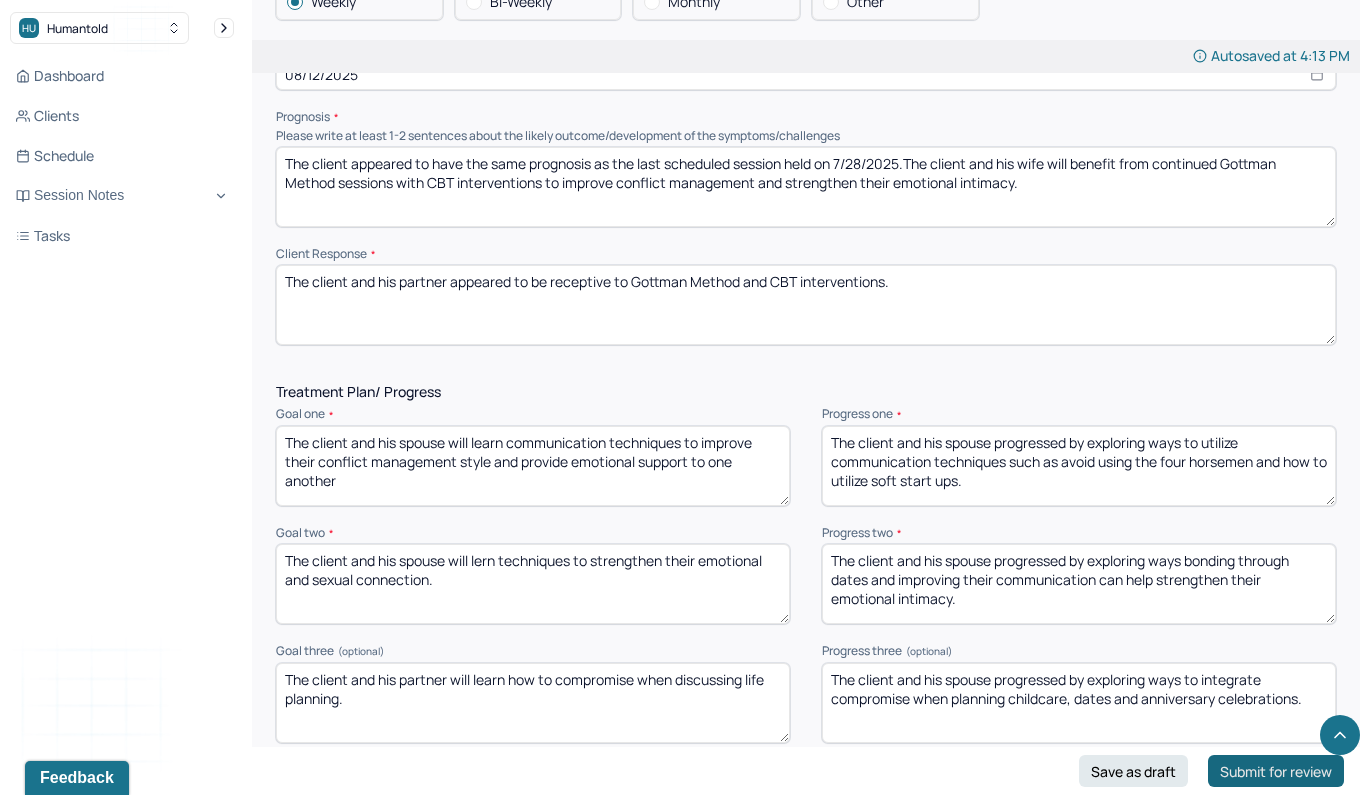 type on "The client and his spouse progressed by exploring ways to utilize communication techniques such as avoid using the four horsemen and how to utilize soft start ups." 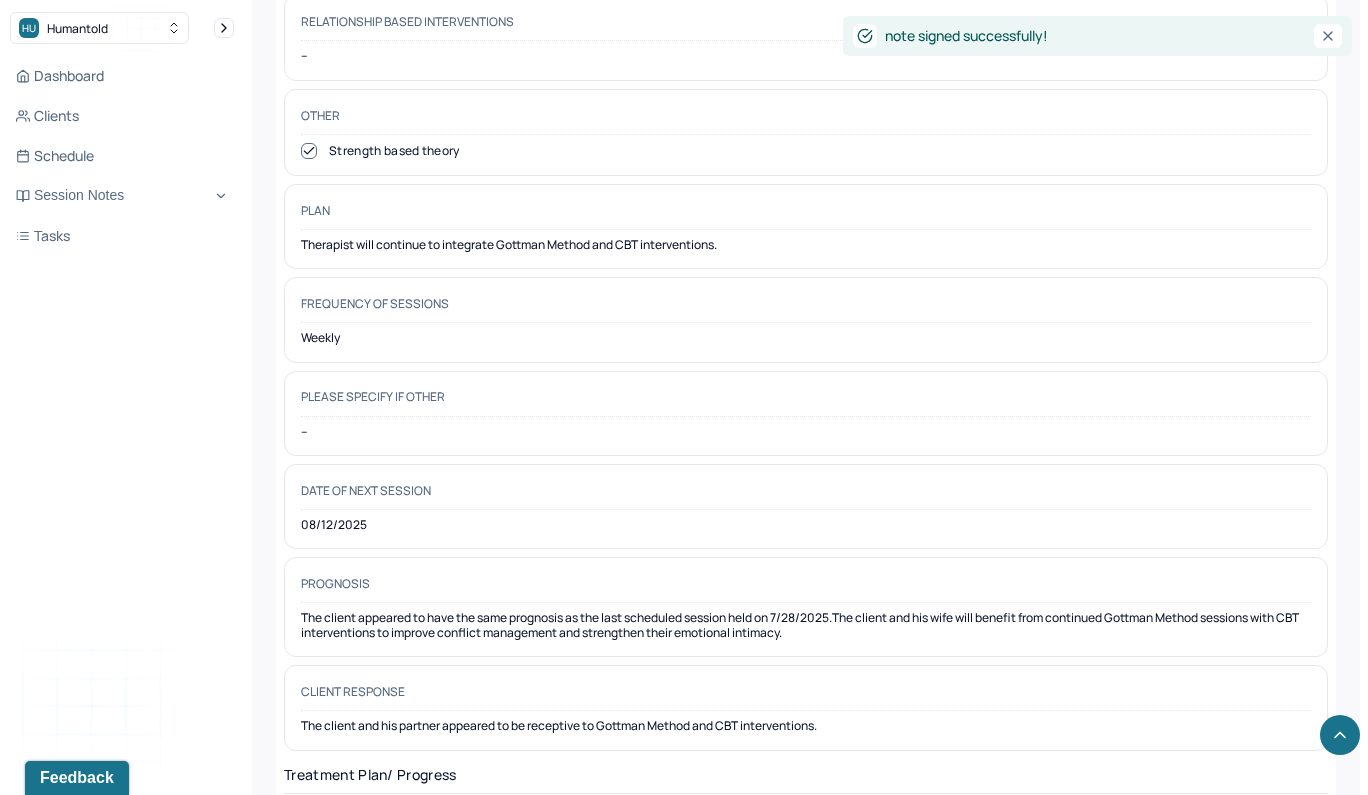 scroll, scrollTop: 0, scrollLeft: 0, axis: both 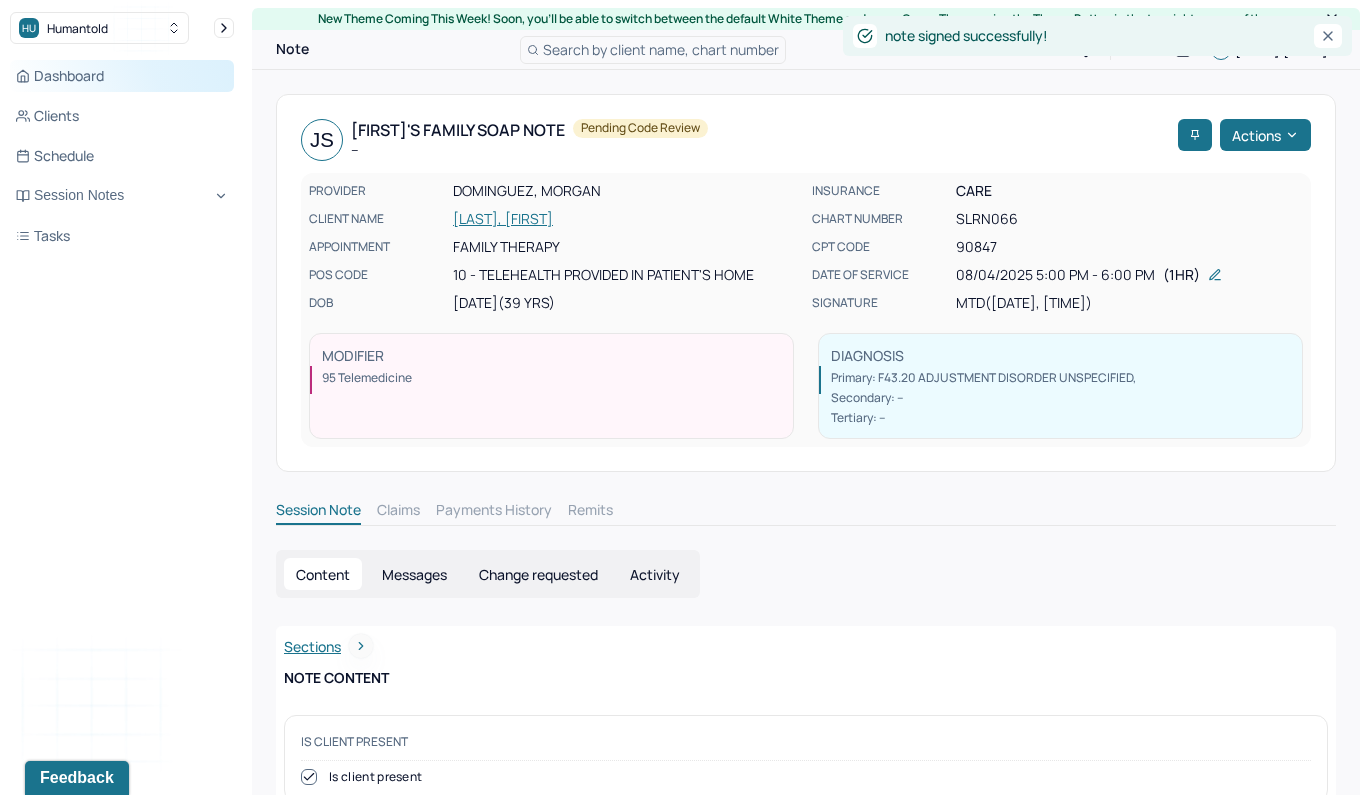 click on "Dashboard" at bounding box center [122, 76] 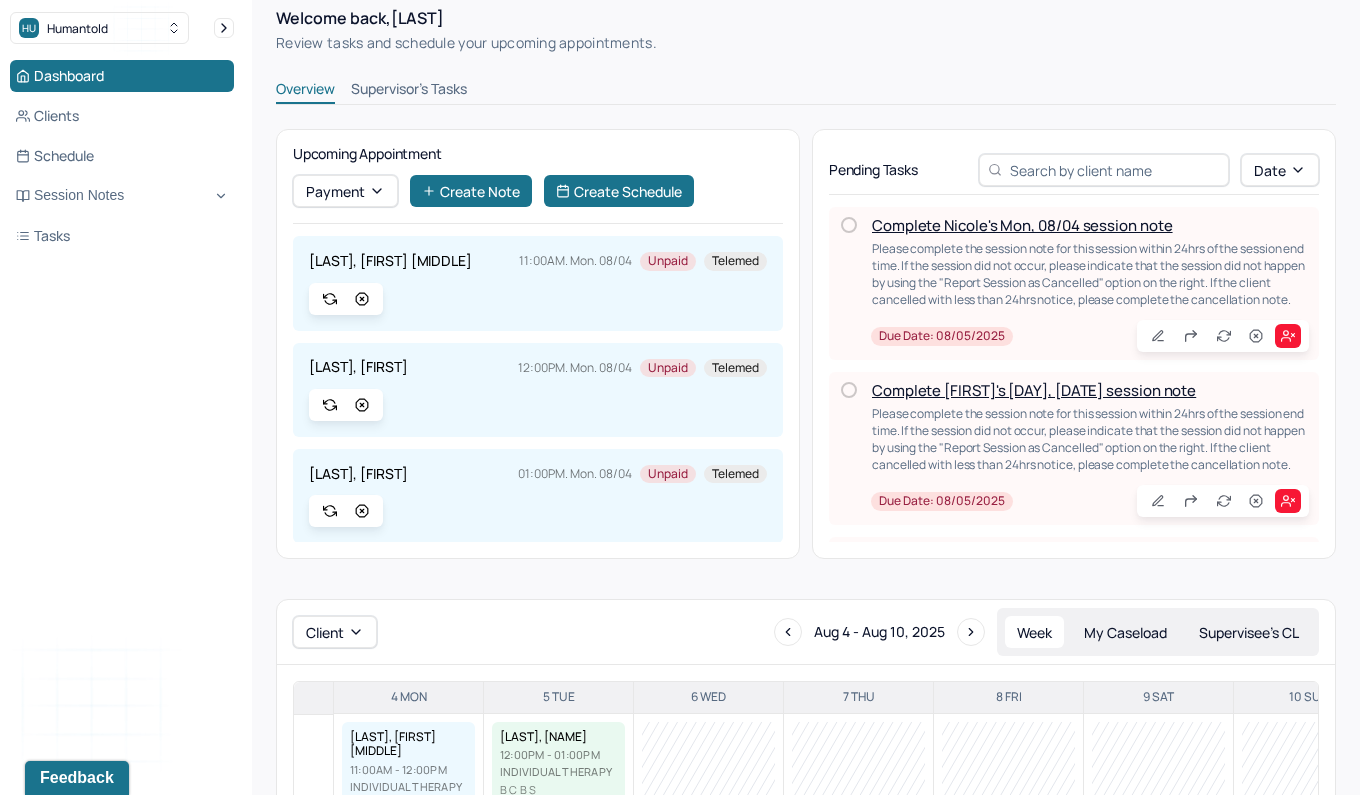 scroll, scrollTop: 94, scrollLeft: 0, axis: vertical 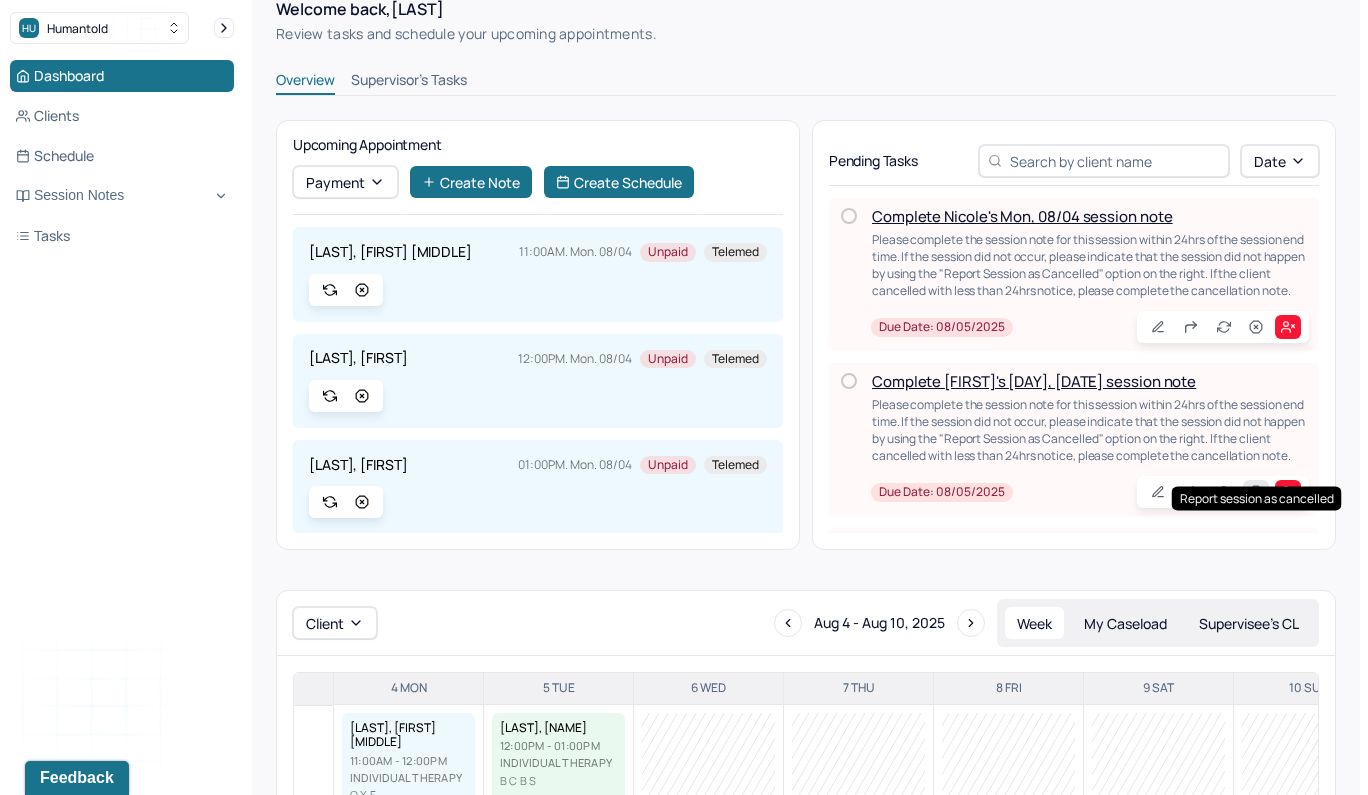 click 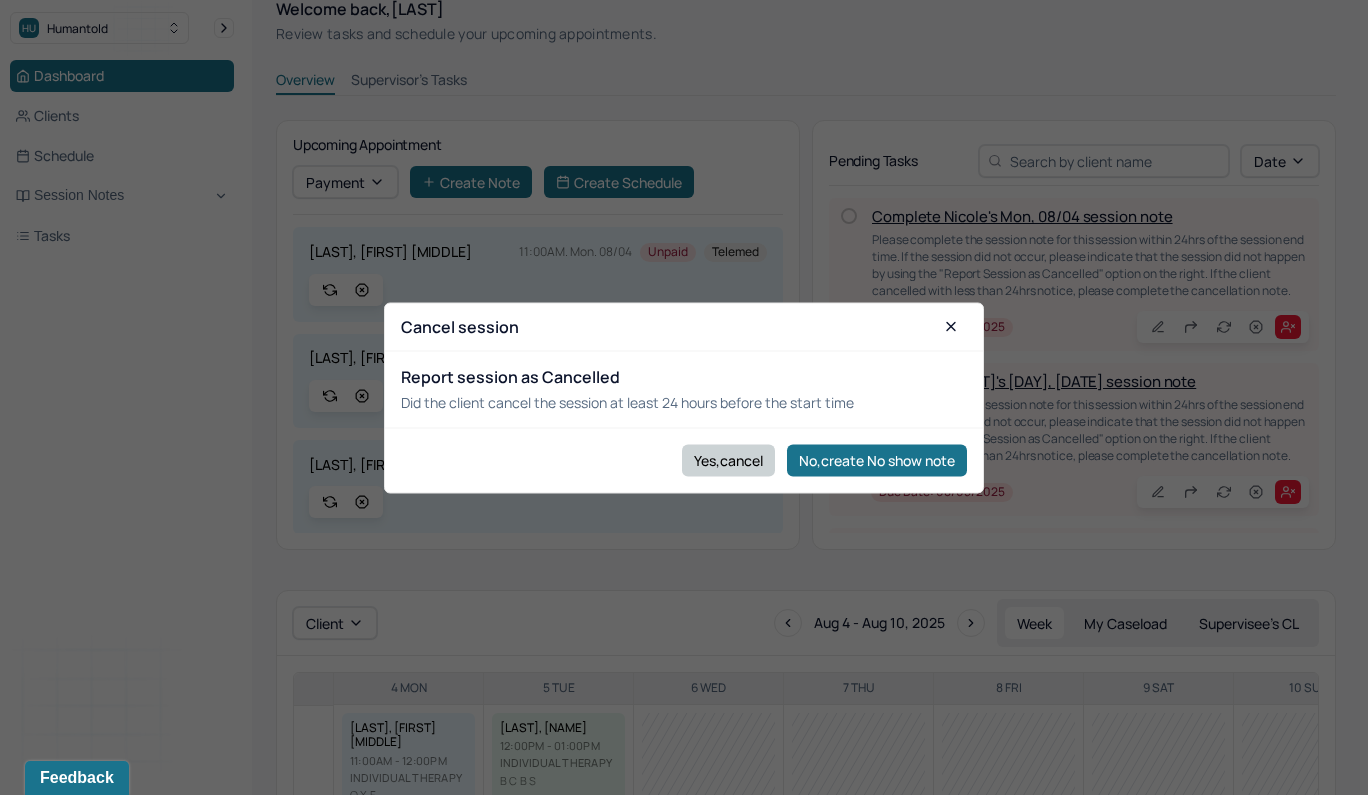 click on "Yes,cancel" at bounding box center (728, 460) 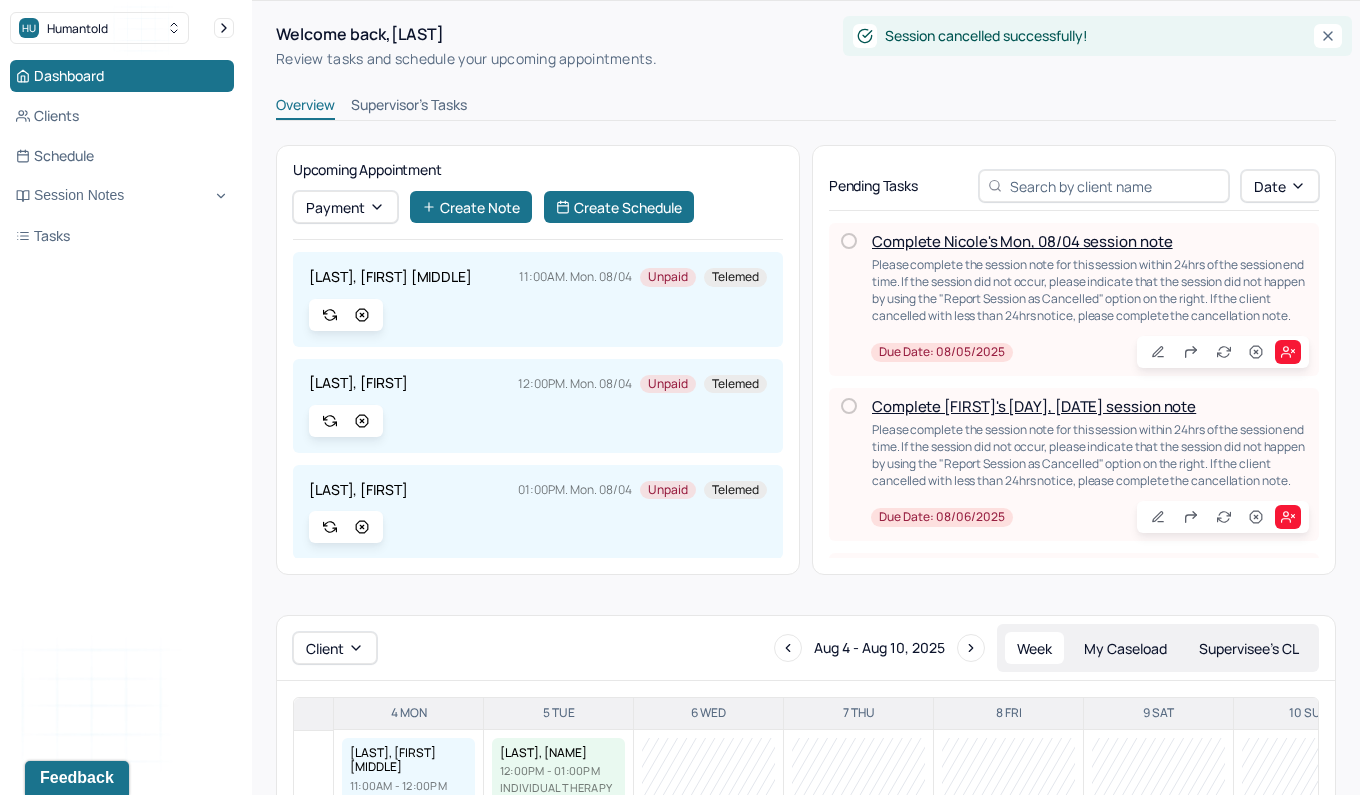 scroll, scrollTop: 66, scrollLeft: 0, axis: vertical 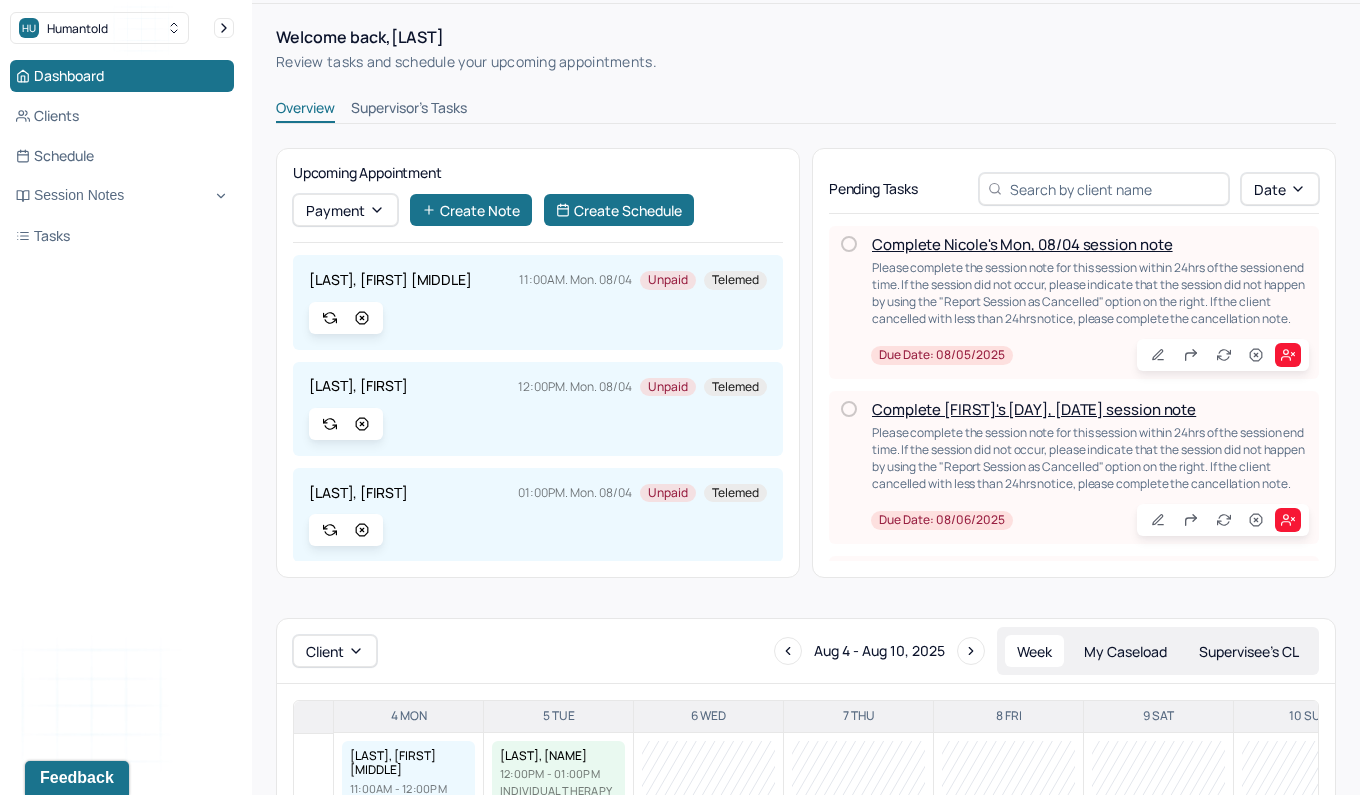 click on "Complete Nicole's Mon, 08/04 session note" at bounding box center [1022, 244] 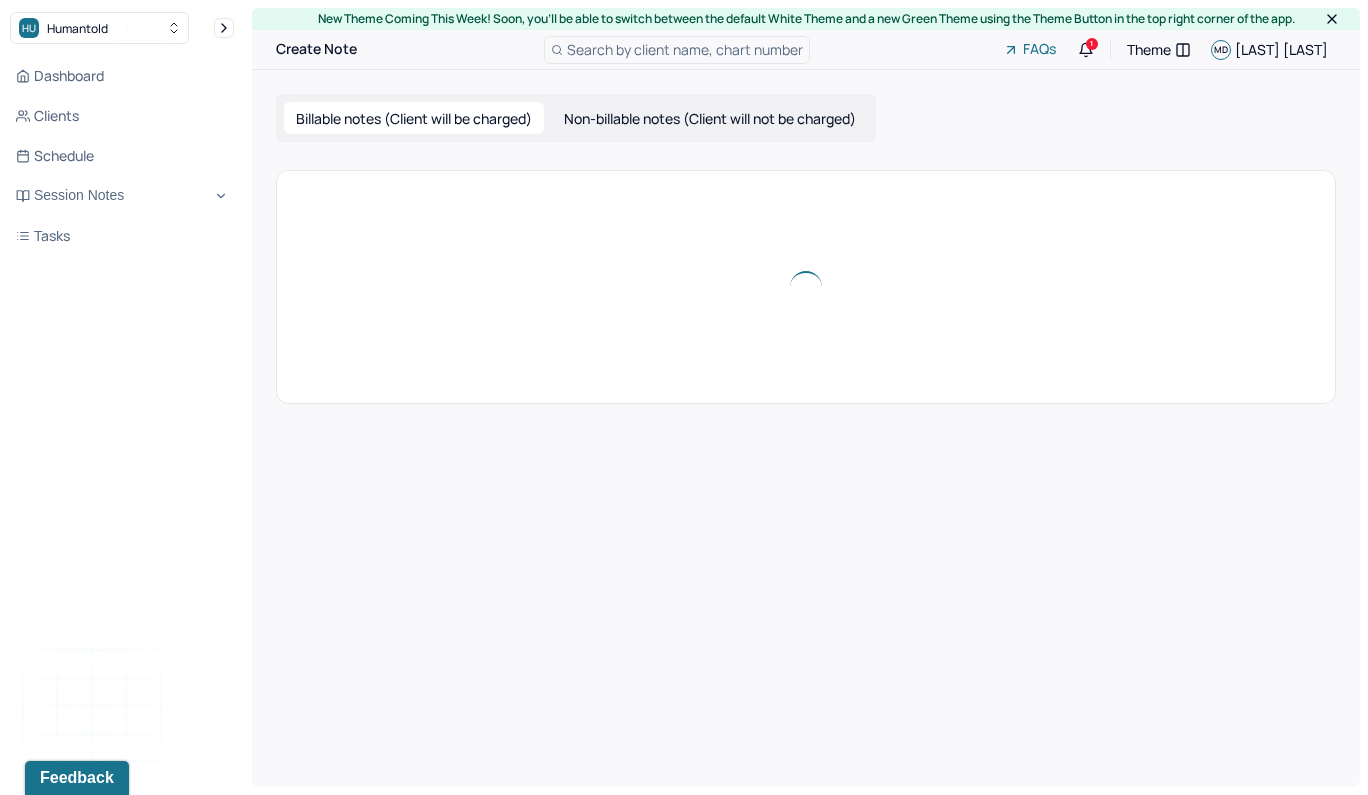 scroll, scrollTop: 0, scrollLeft: 0, axis: both 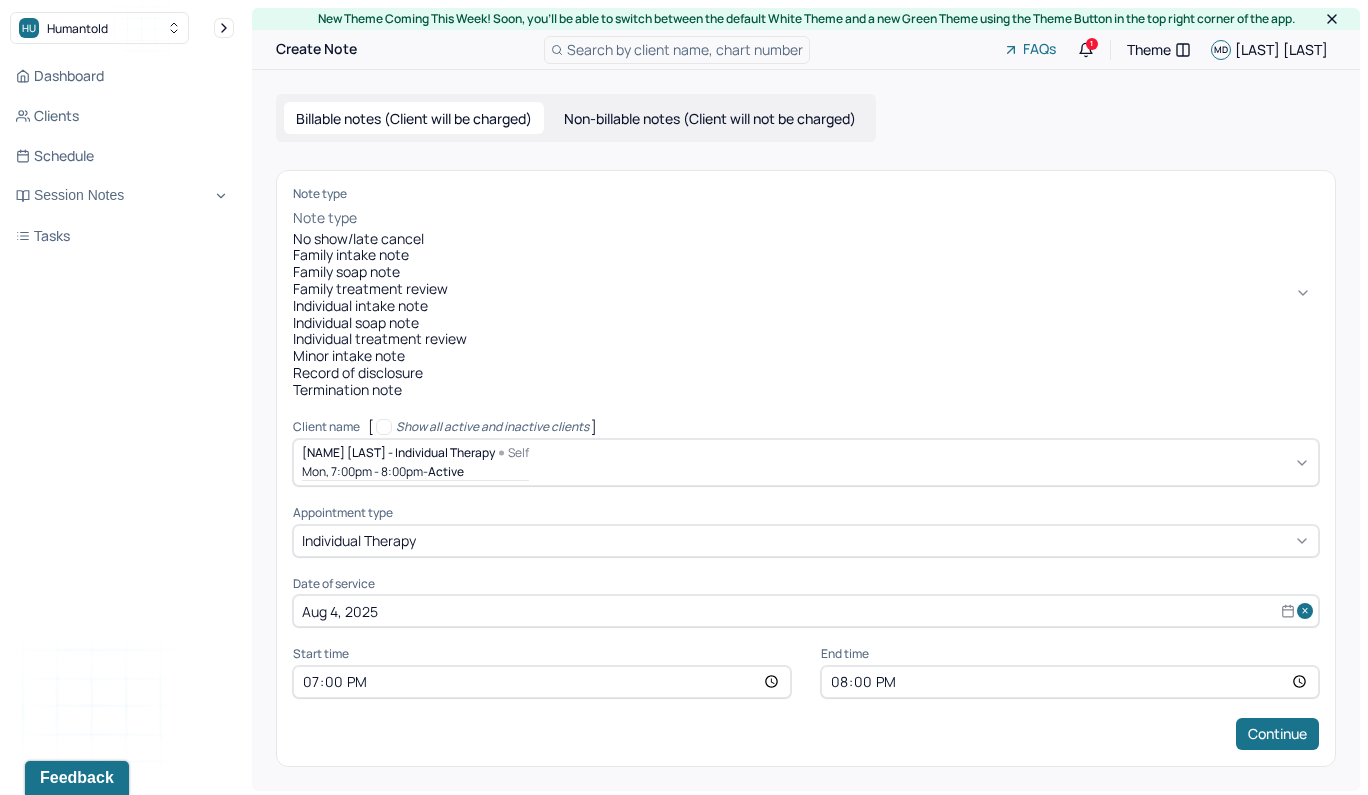 click at bounding box center [840, 218] 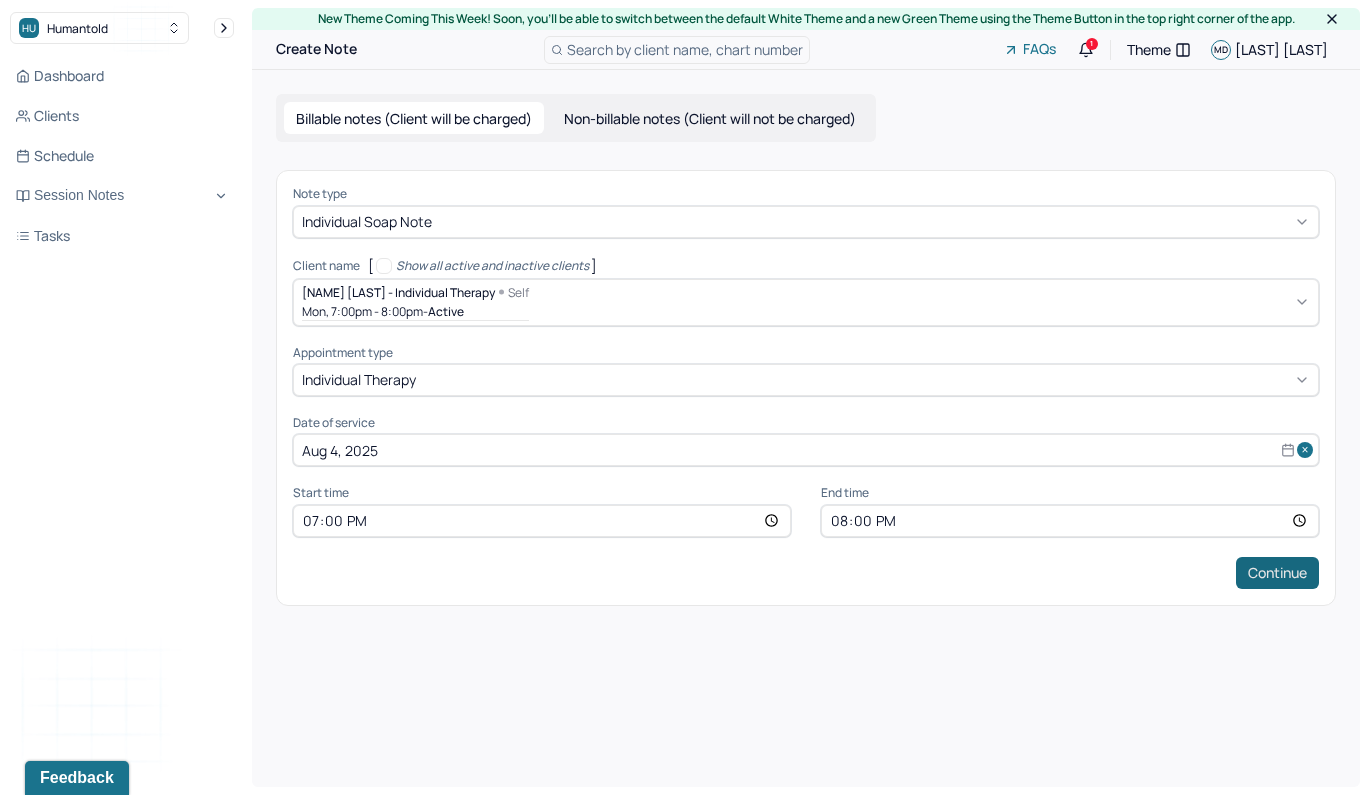 click on "Continue" at bounding box center [1277, 573] 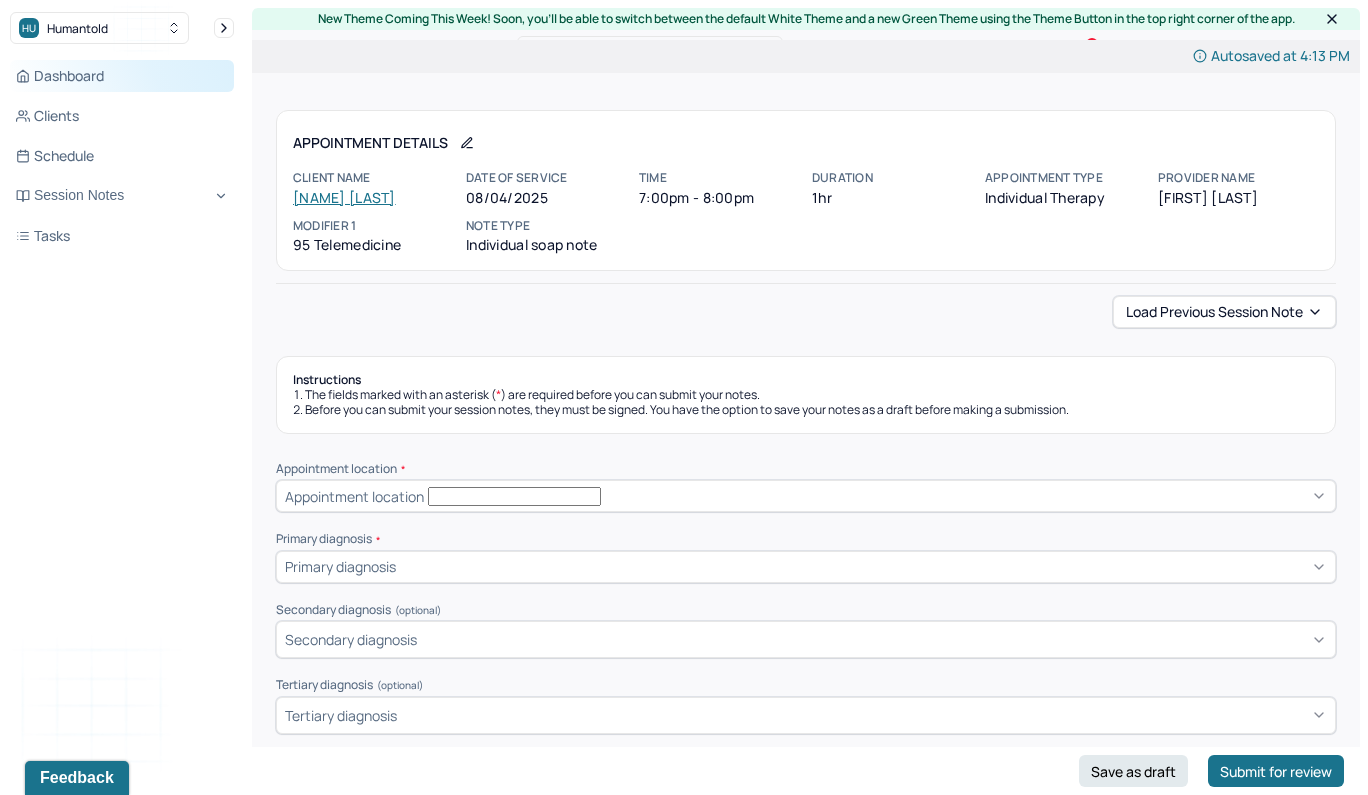 click on "Dashboard" at bounding box center (122, 76) 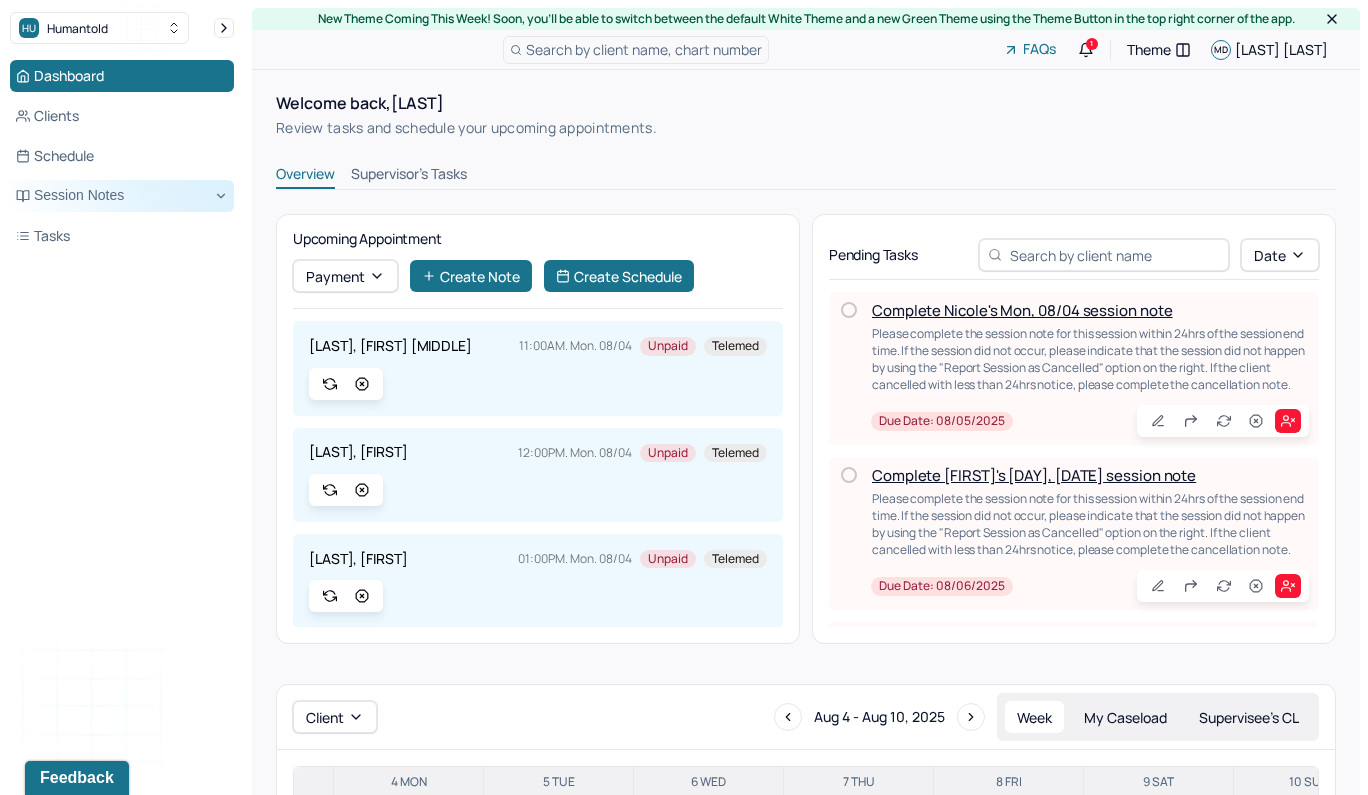 click on "Session Notes" at bounding box center (122, 196) 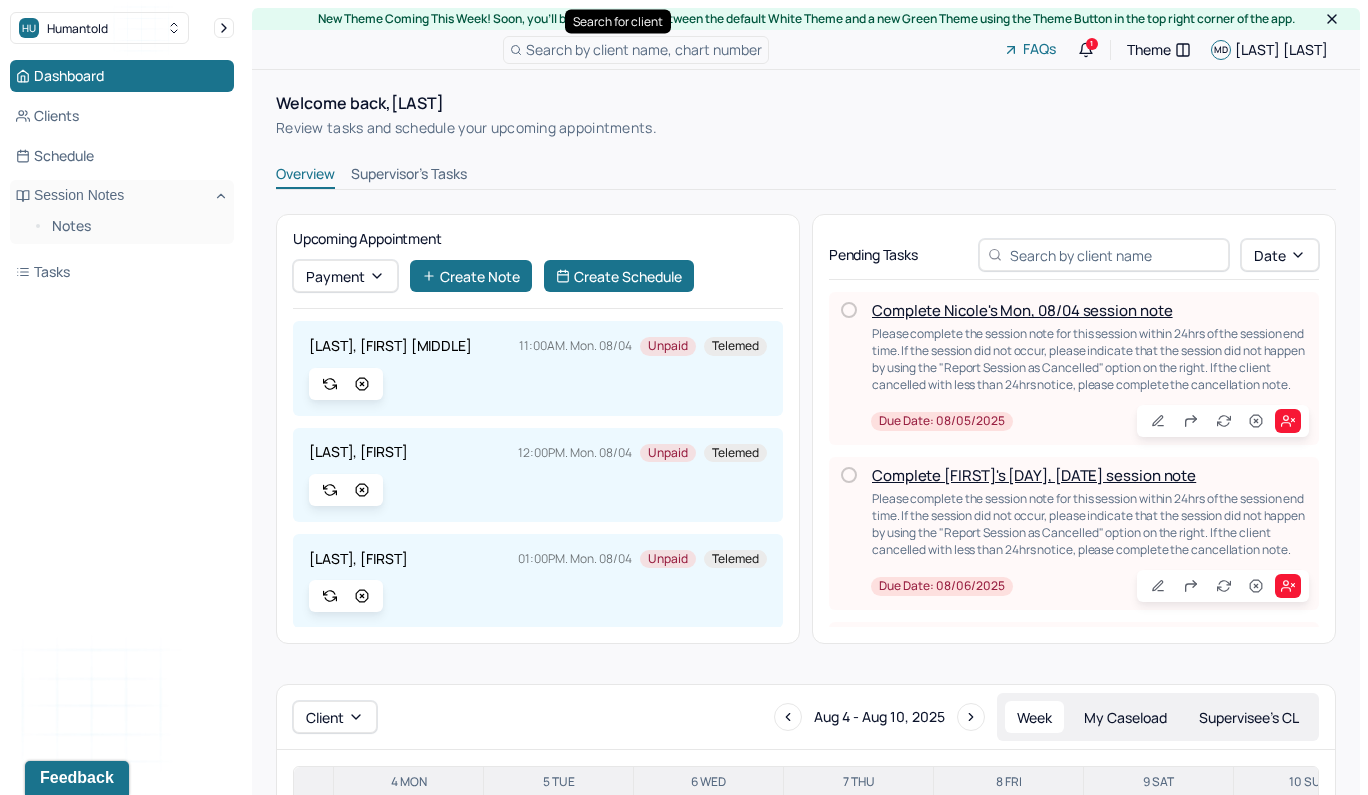 click on "Search by client name, chart number" at bounding box center (644, 49) 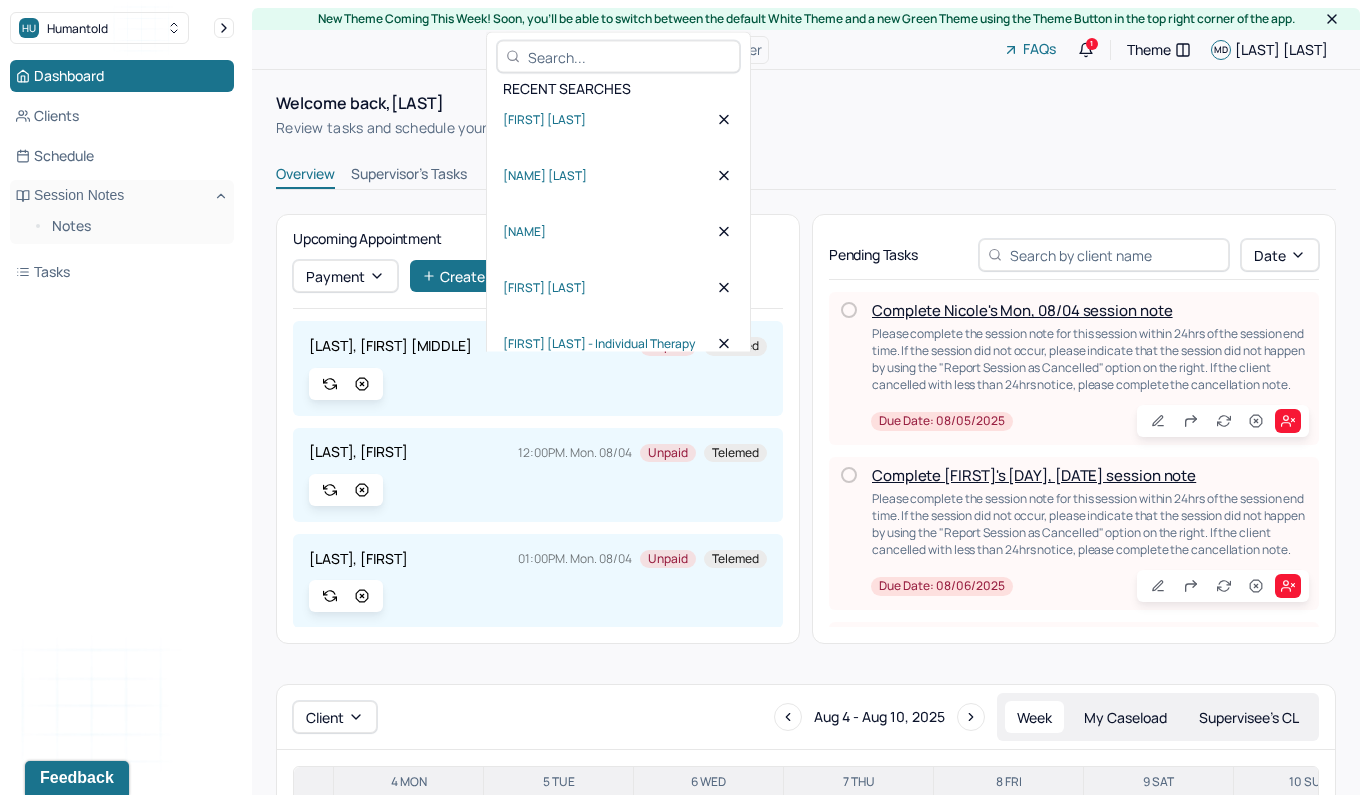 scroll, scrollTop: 0, scrollLeft: 0, axis: both 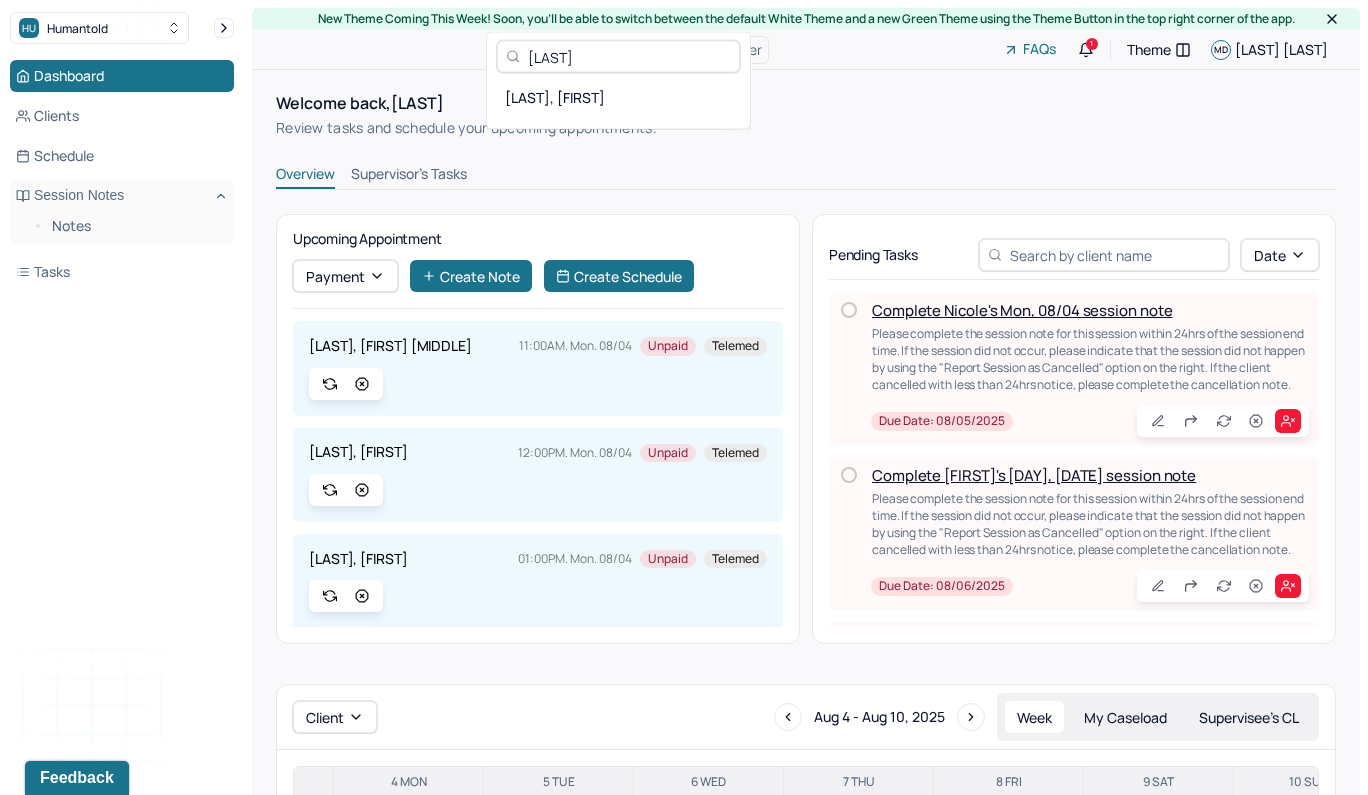 type on "Jefferson" 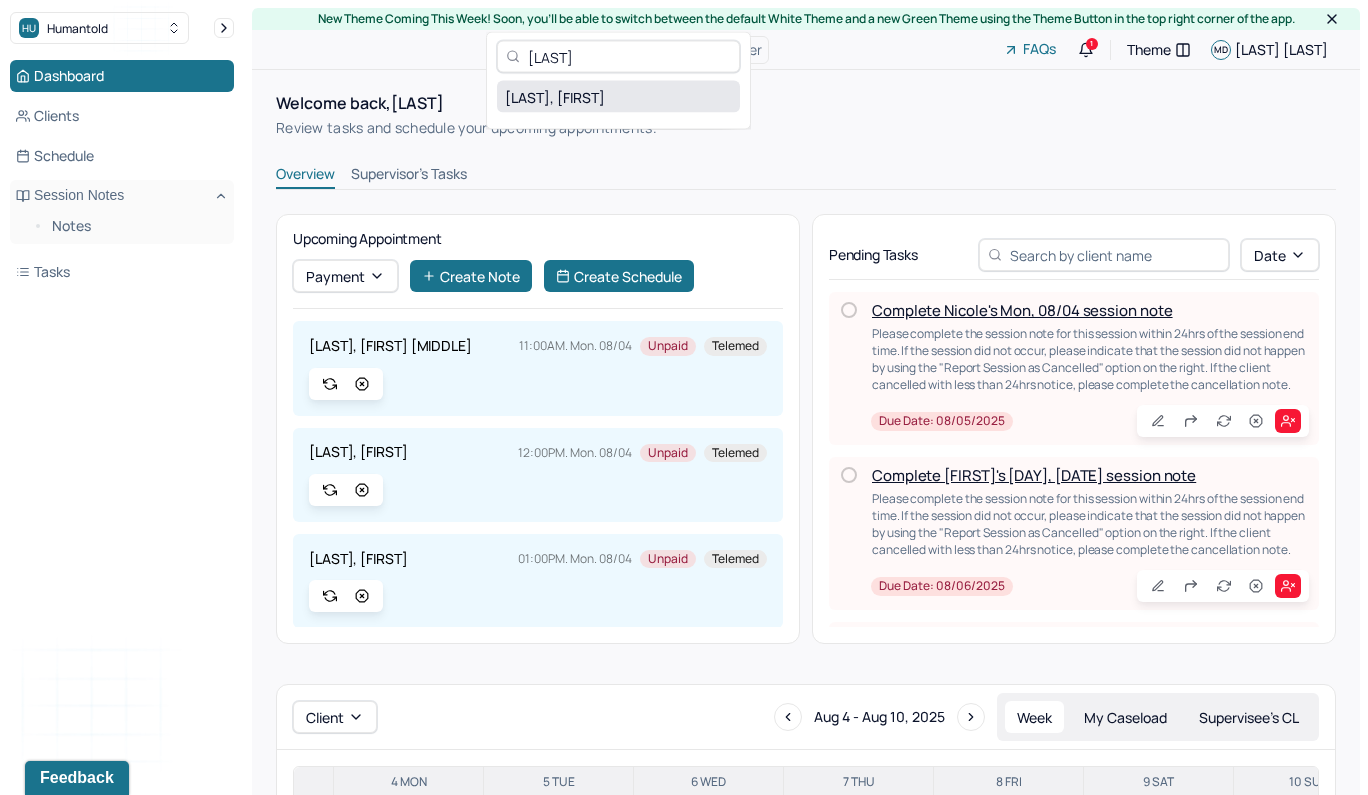 drag, startPoint x: 667, startPoint y: 102, endPoint x: 651, endPoint y: 88, distance: 21.260292 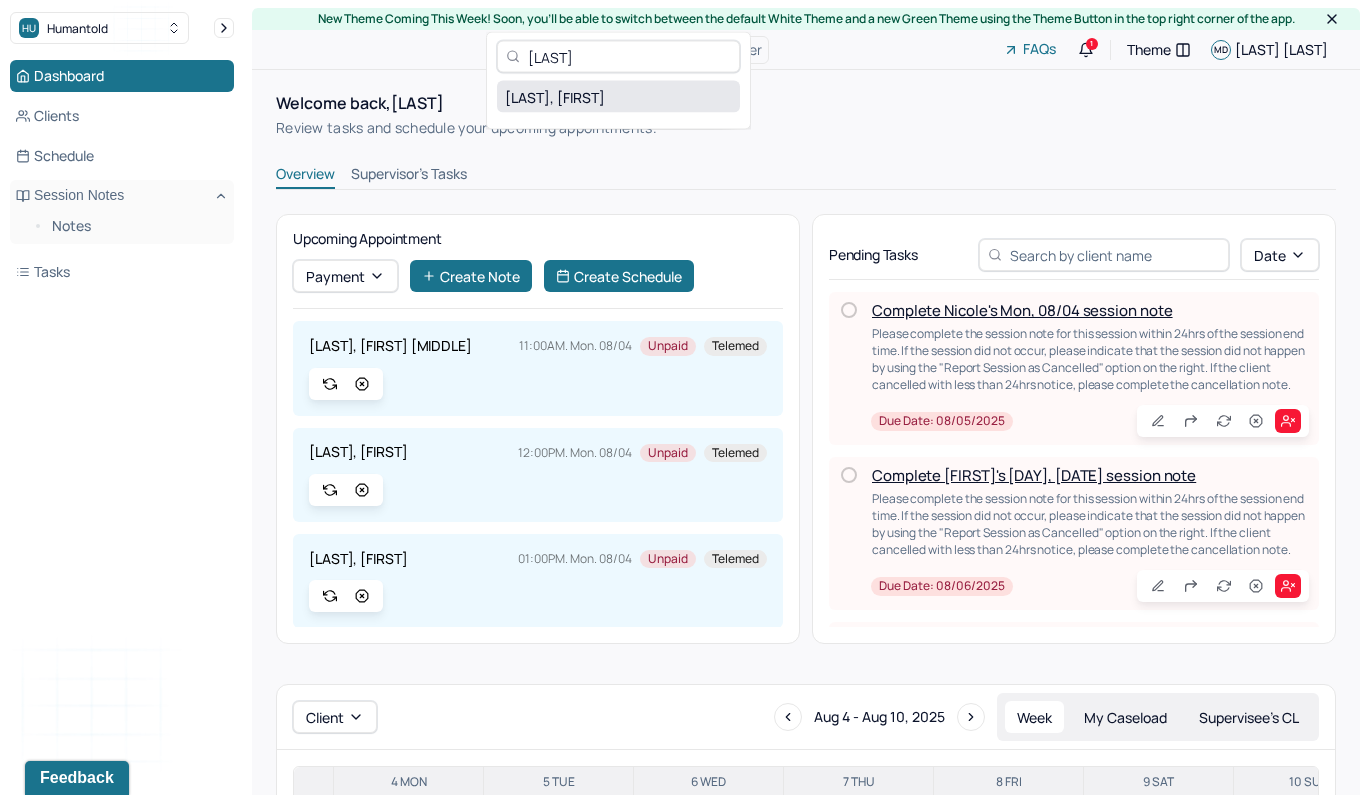 click on "SHENG, JEFFERSON" at bounding box center [618, 97] 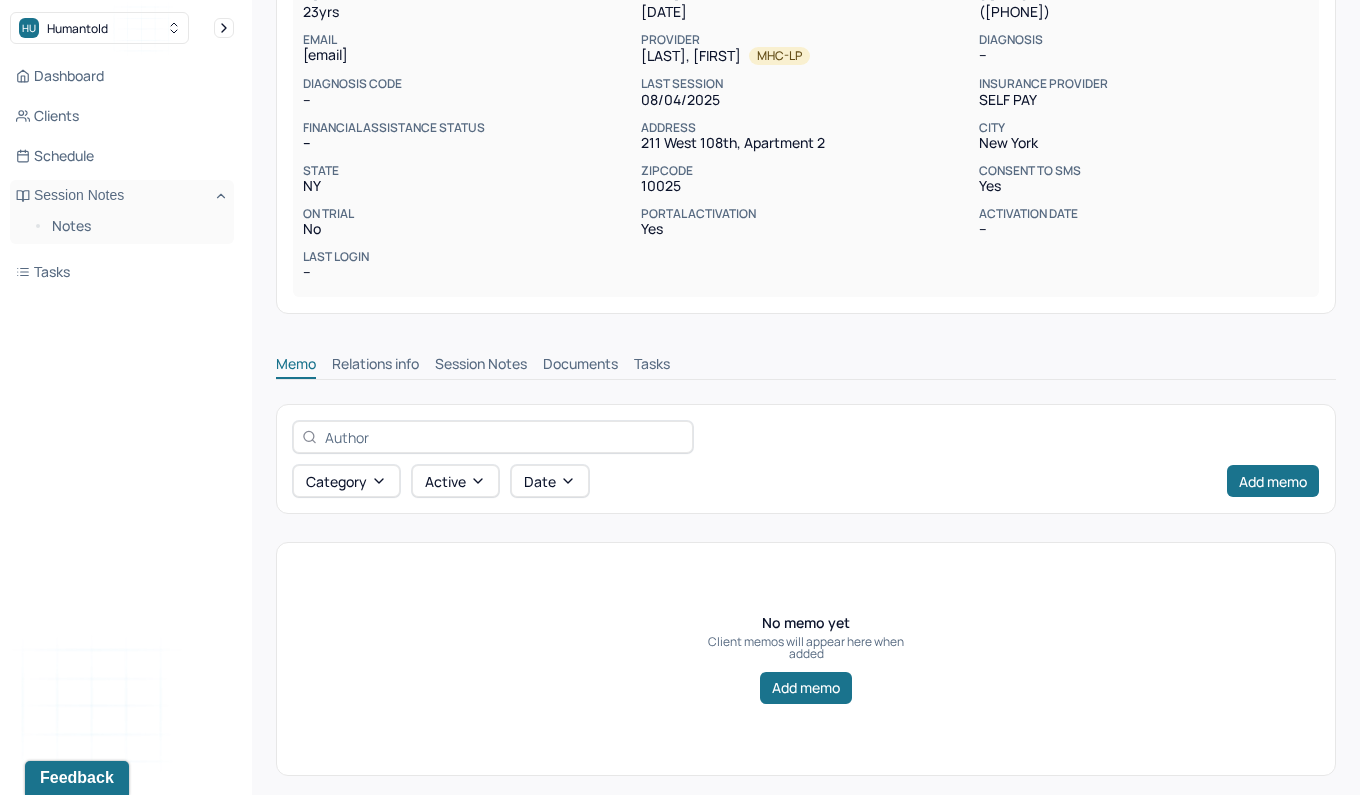 click on "Session Notes" at bounding box center (481, 366) 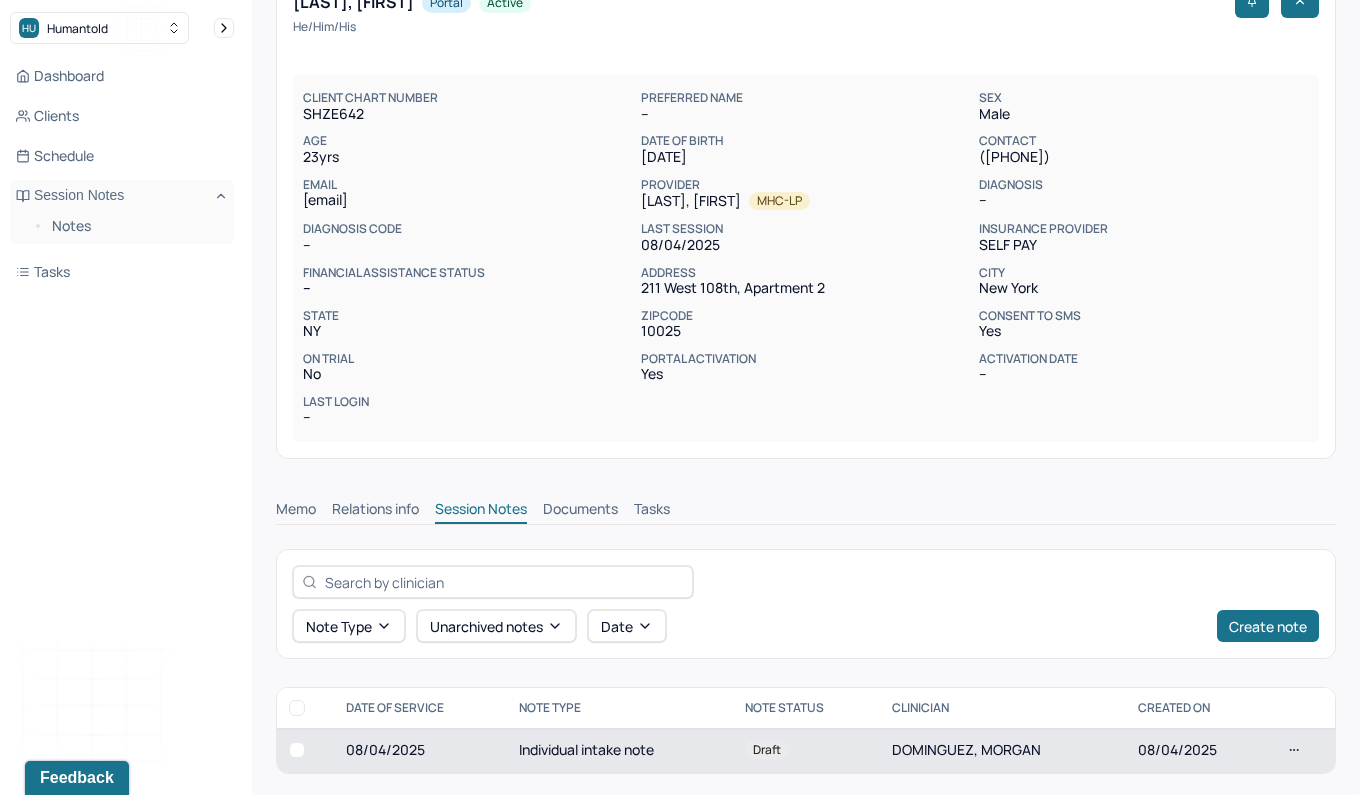 scroll, scrollTop: 123, scrollLeft: 0, axis: vertical 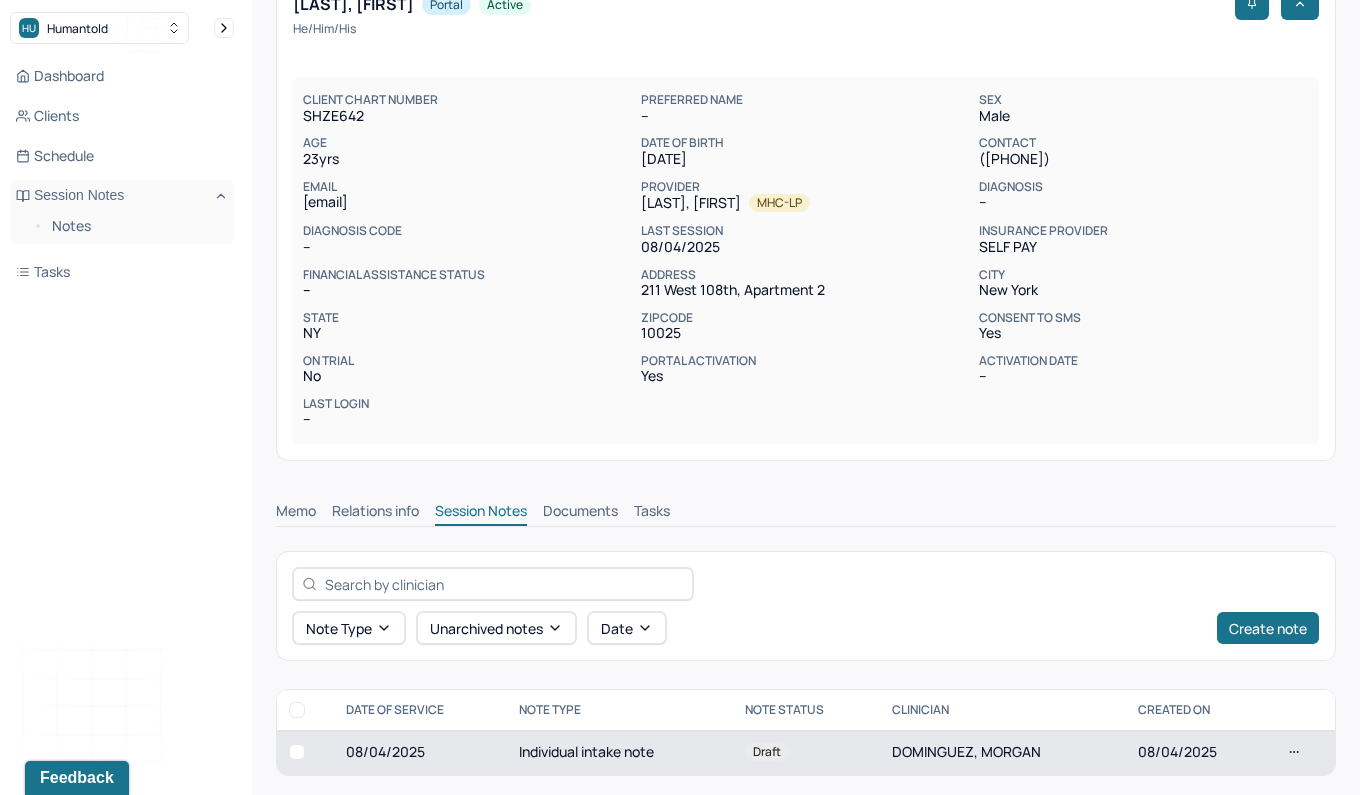 click on "Individual intake note" at bounding box center [620, 752] 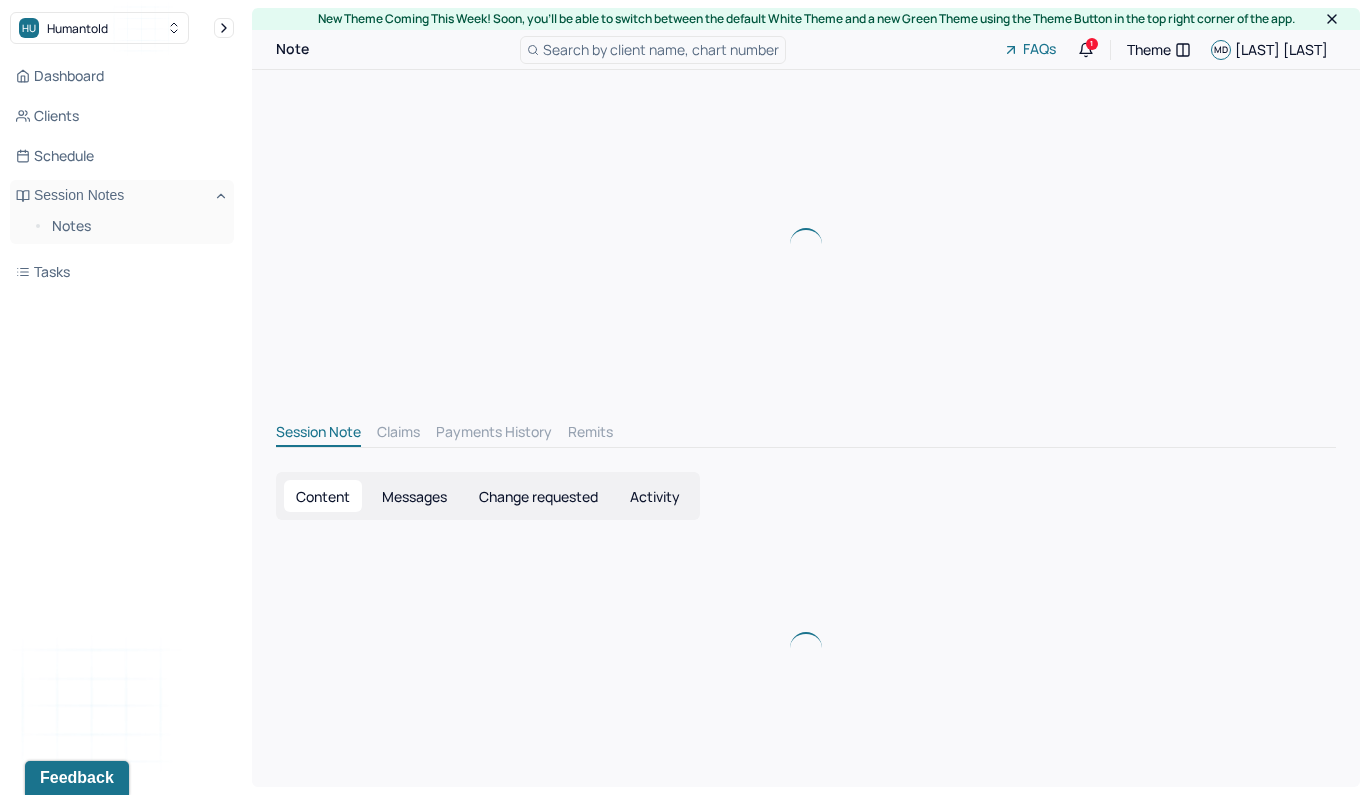 scroll, scrollTop: 0, scrollLeft: 0, axis: both 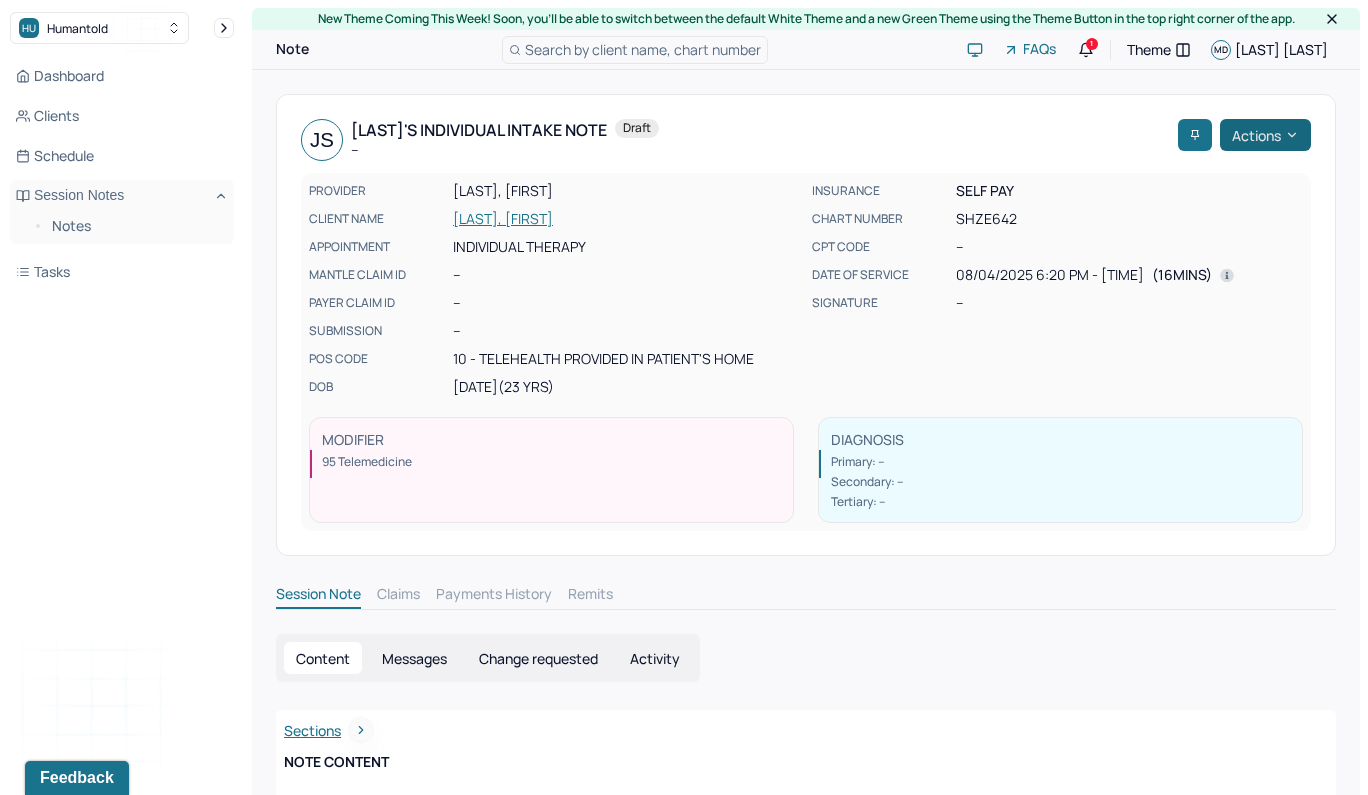 click 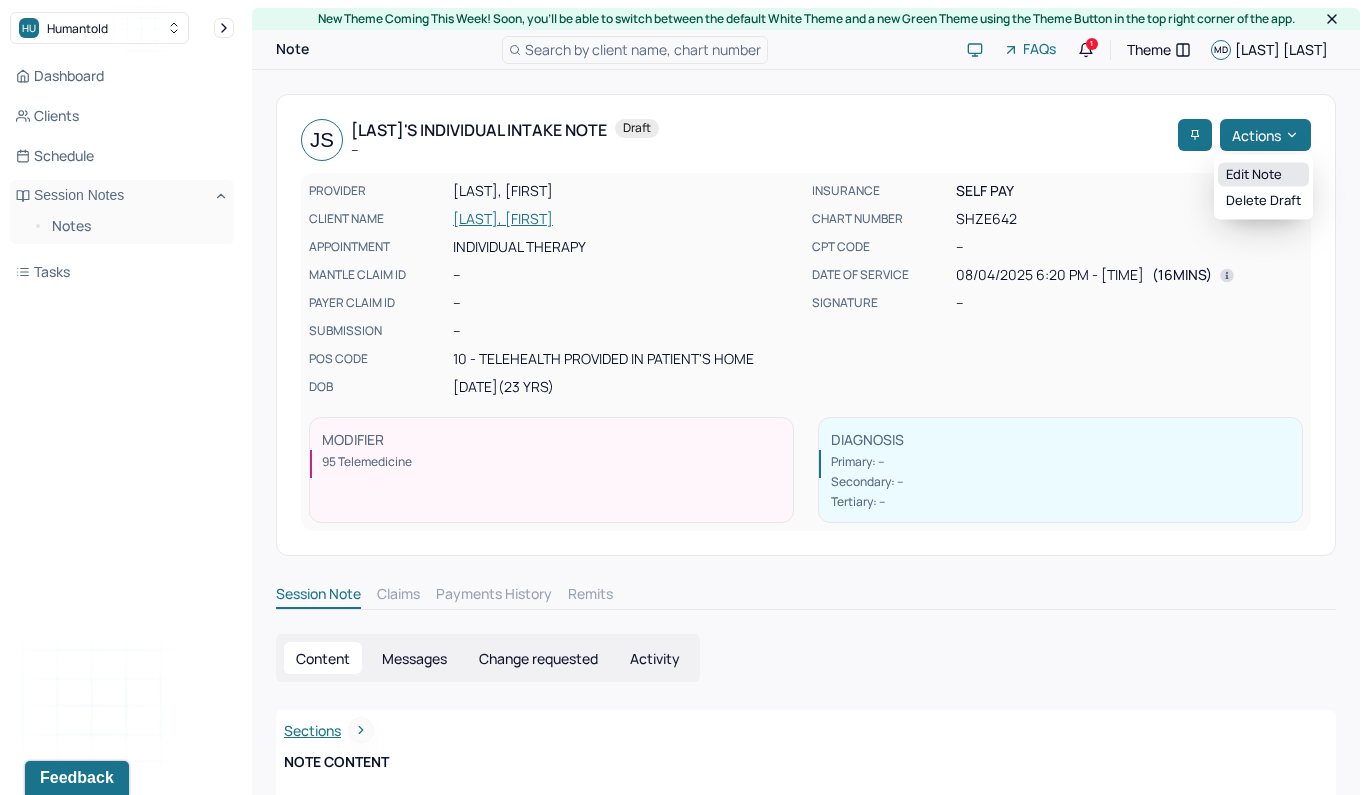 click on "Edit note" at bounding box center [1263, 175] 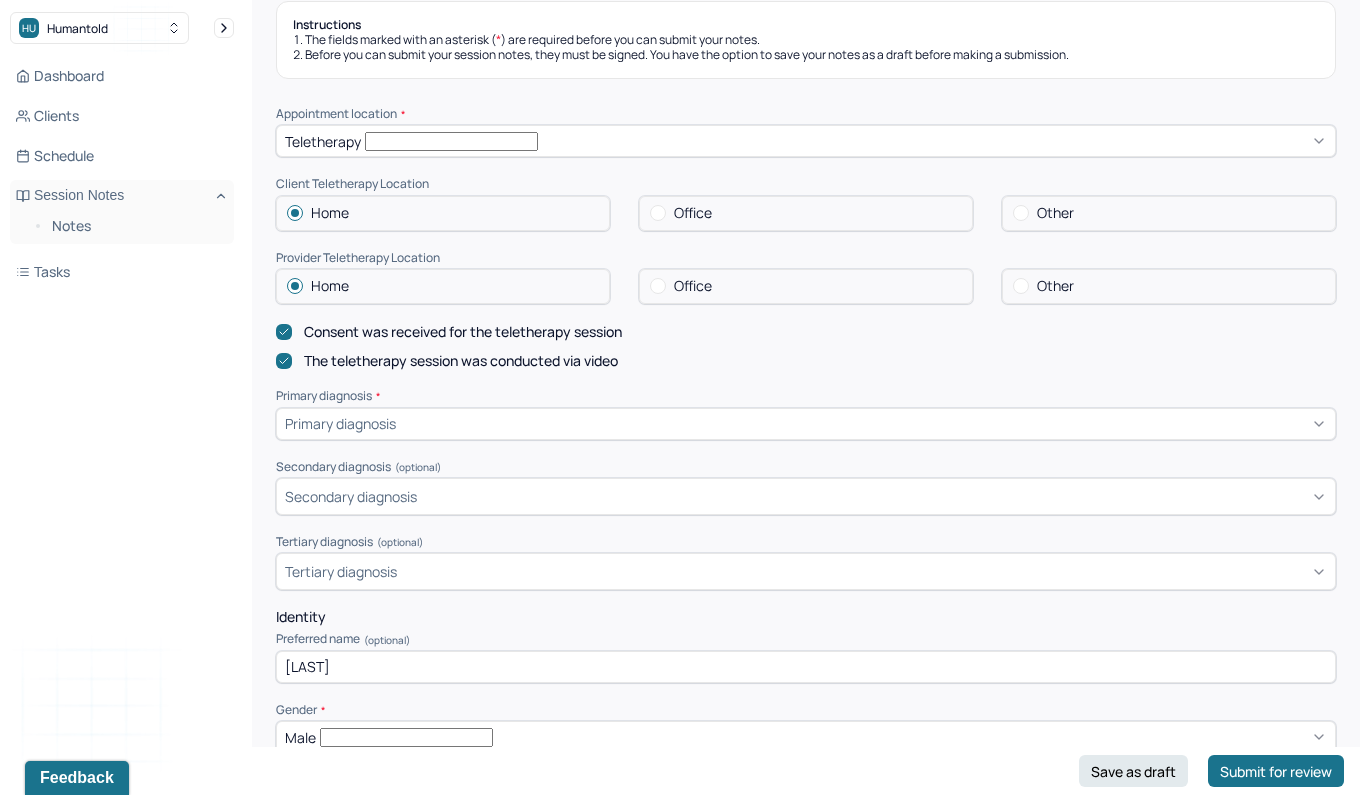 scroll, scrollTop: 316, scrollLeft: 0, axis: vertical 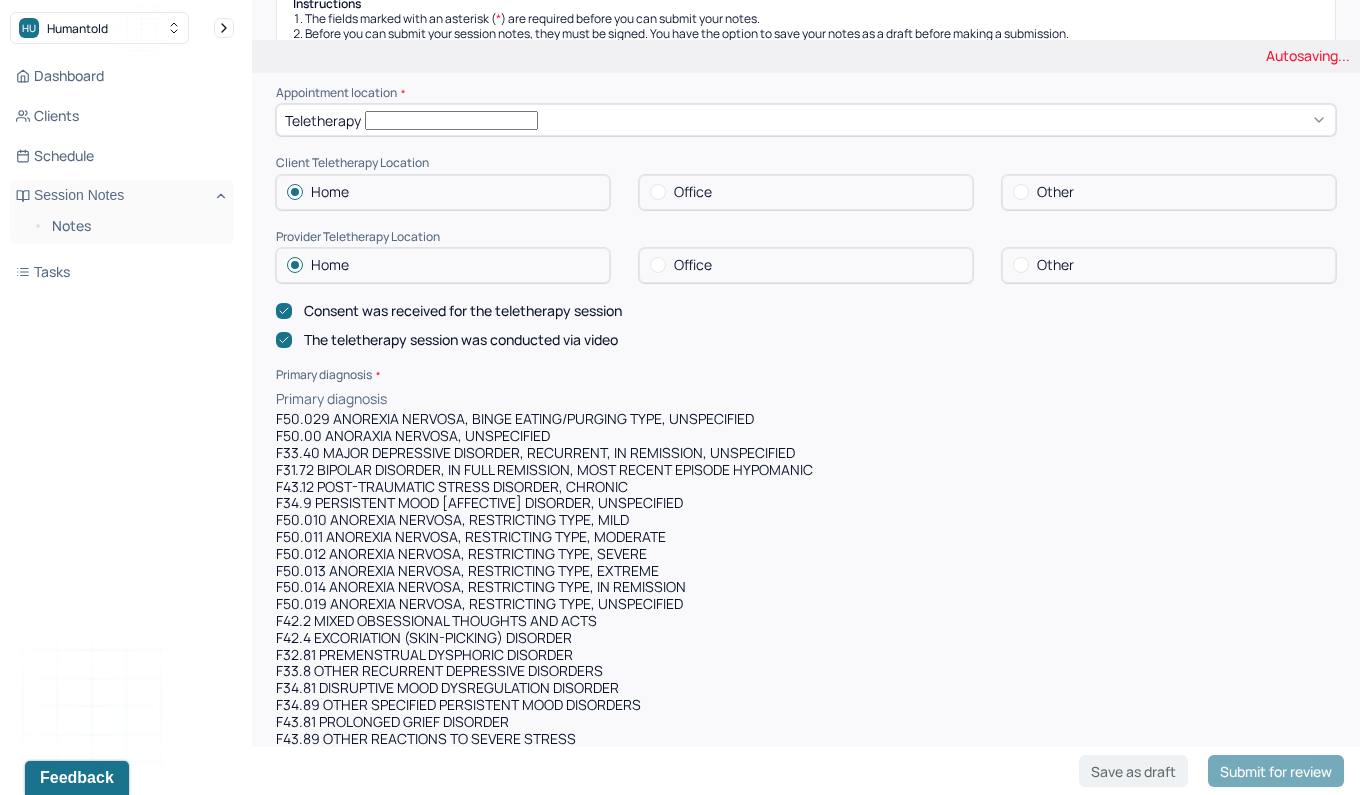 click at bounding box center [863, 399] 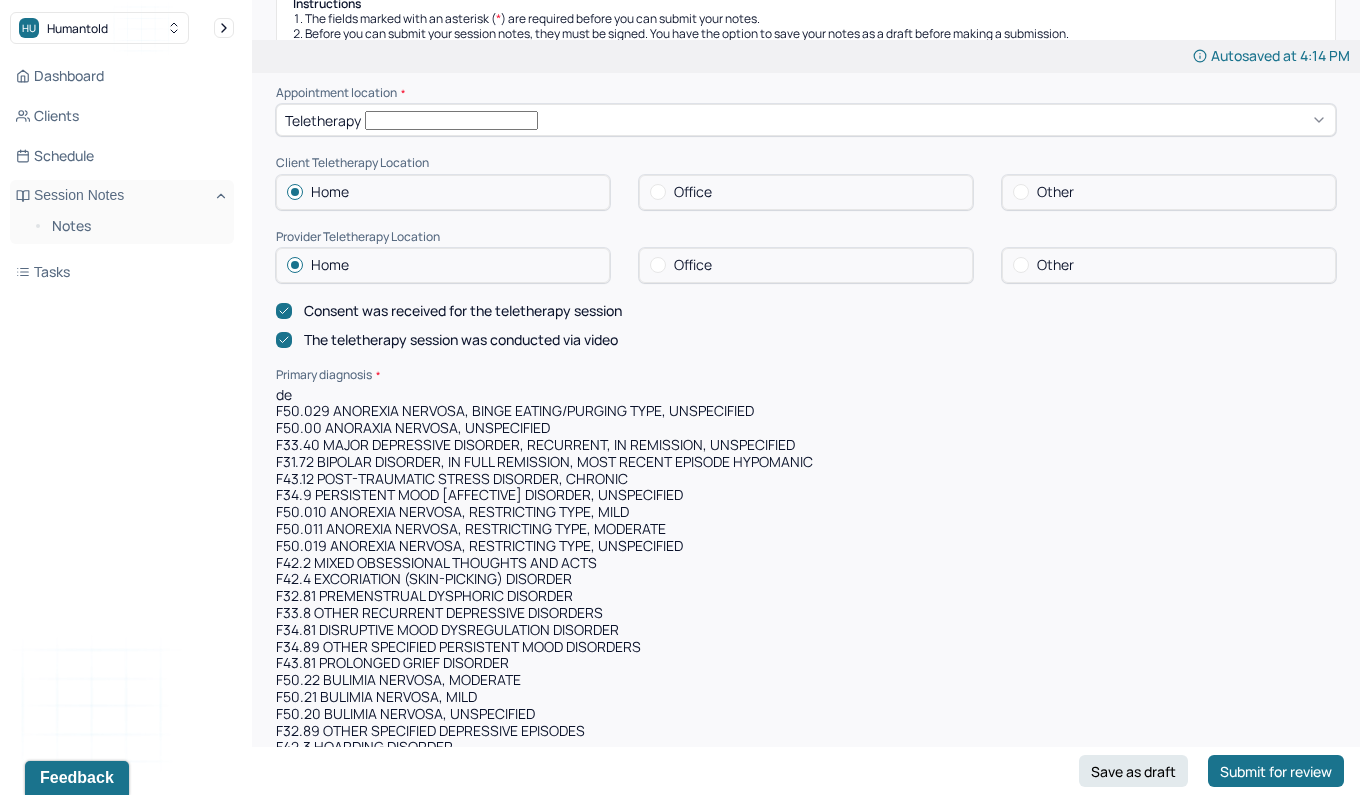 type on "d" 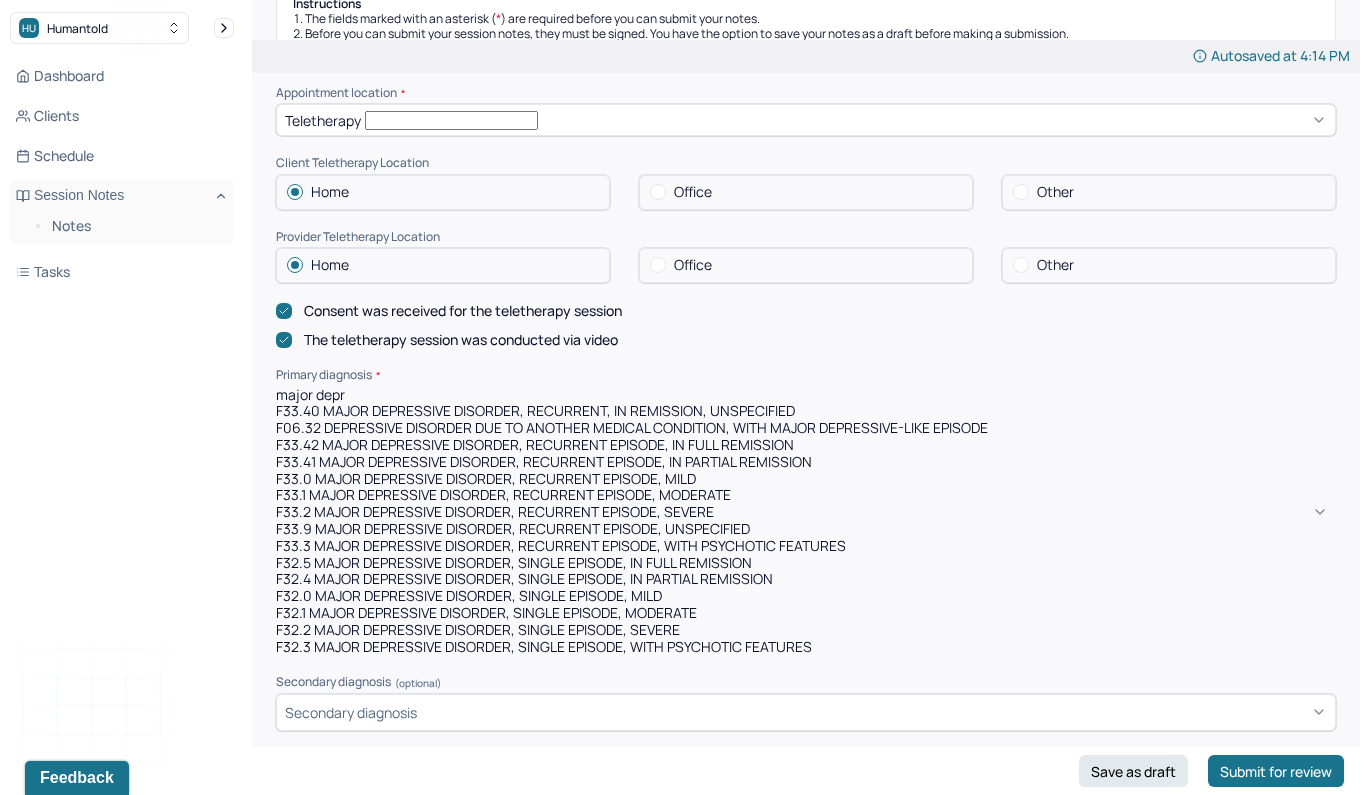 type on "major dep" 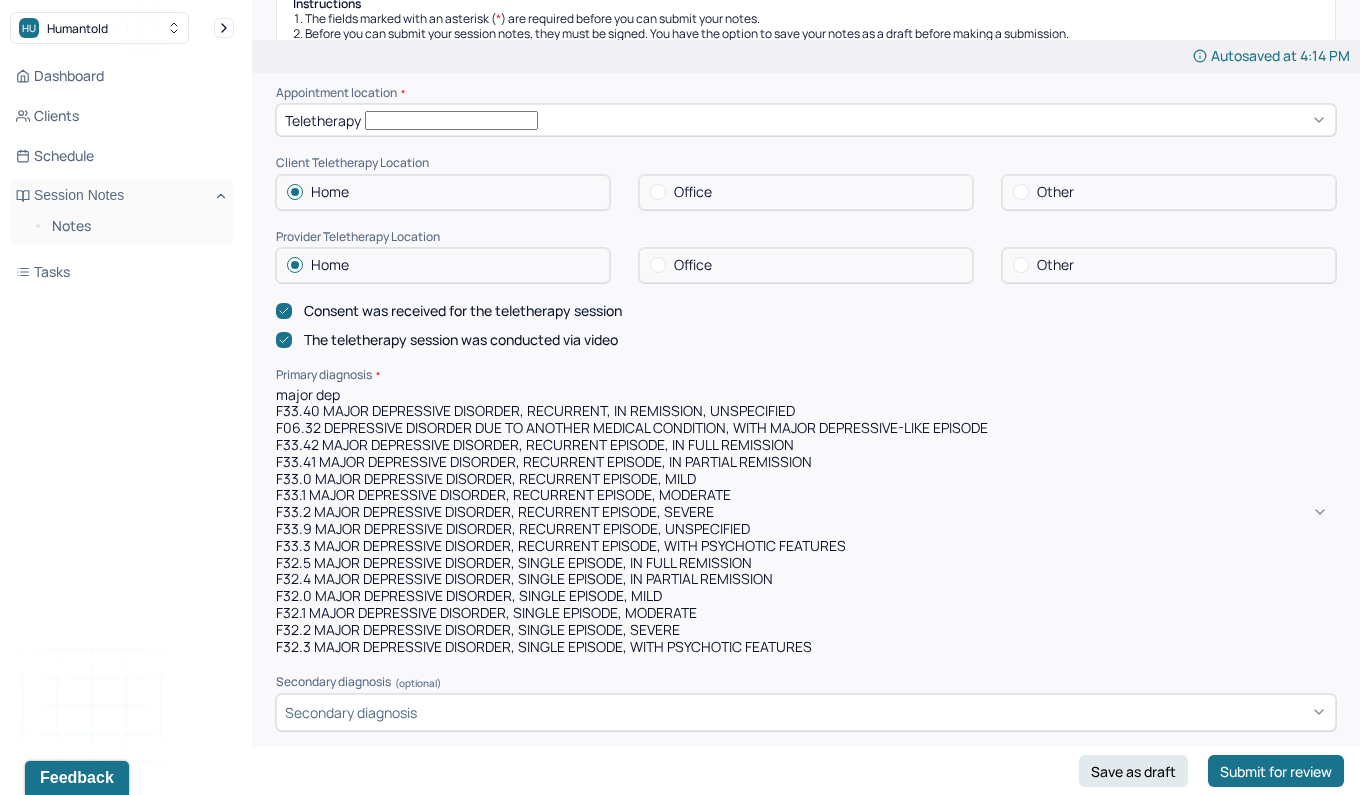 click on "F33.0 MAJOR DEPRESSIVE DISORDER, RECURRENT EPISODE, MILD" at bounding box center [806, 479] 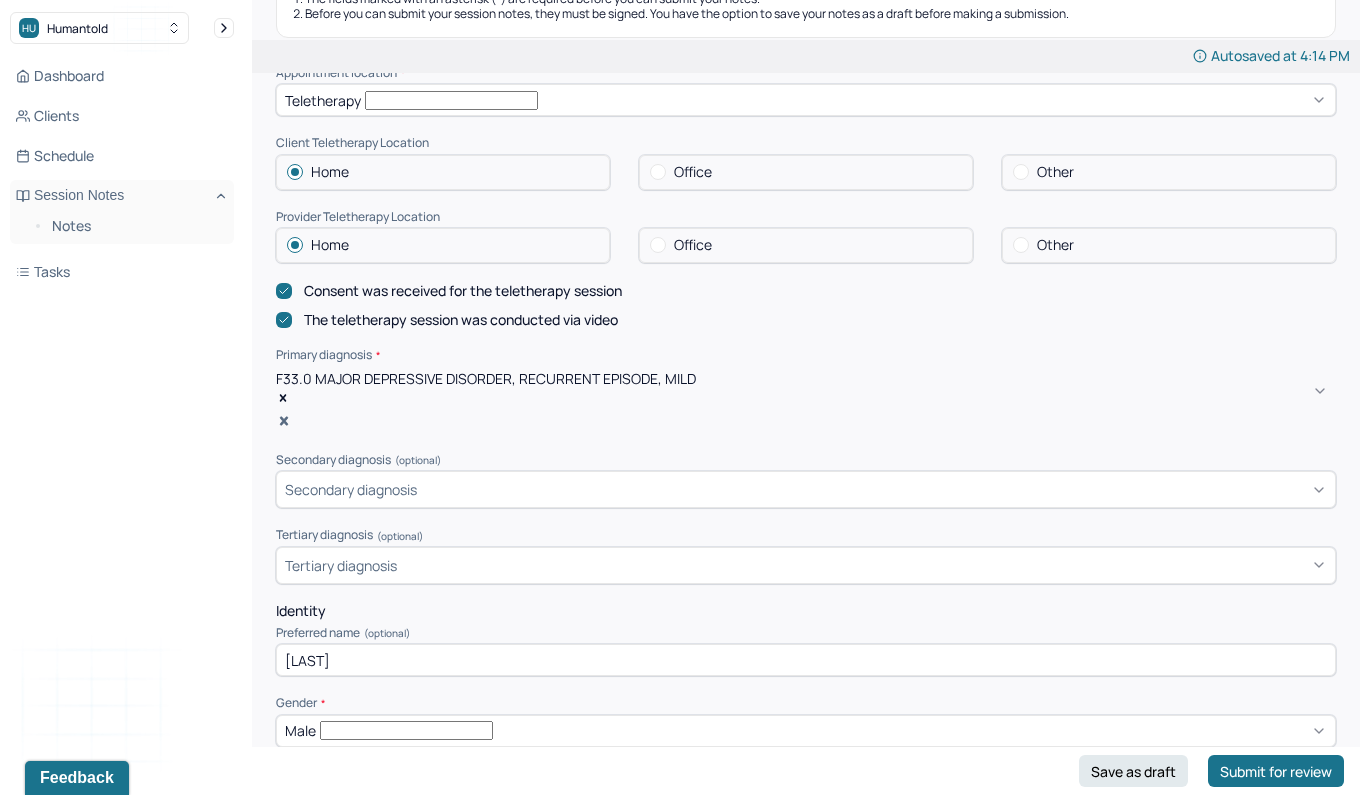 scroll, scrollTop: 344, scrollLeft: 0, axis: vertical 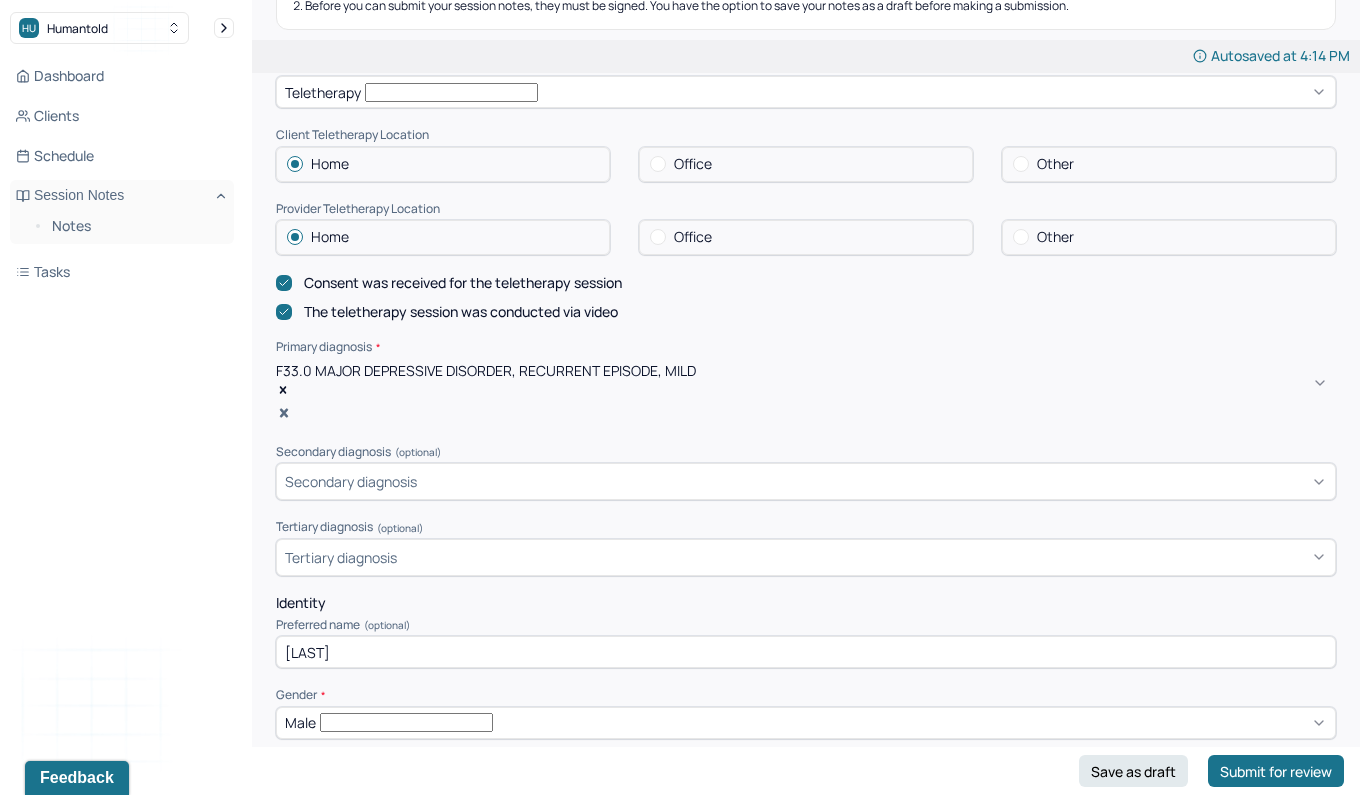 click 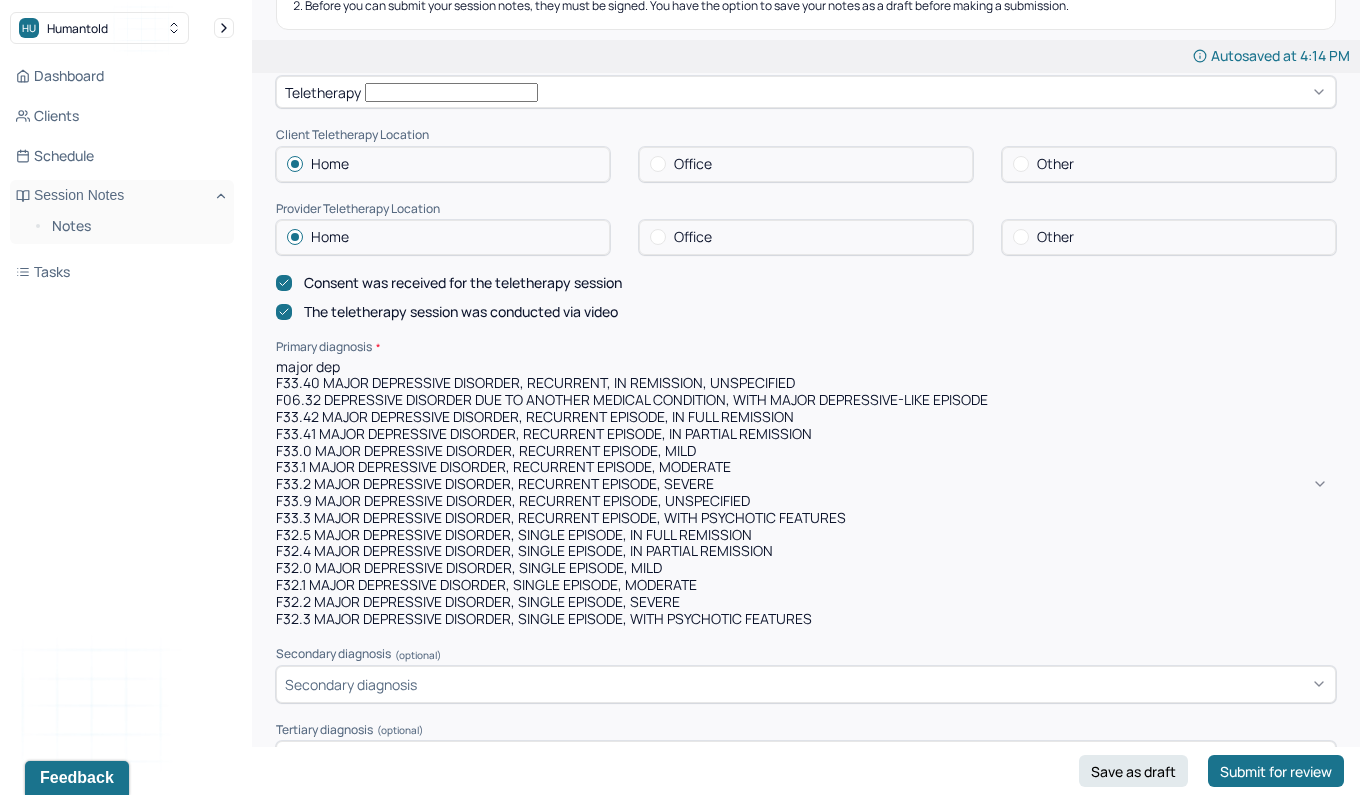 type on "major depr" 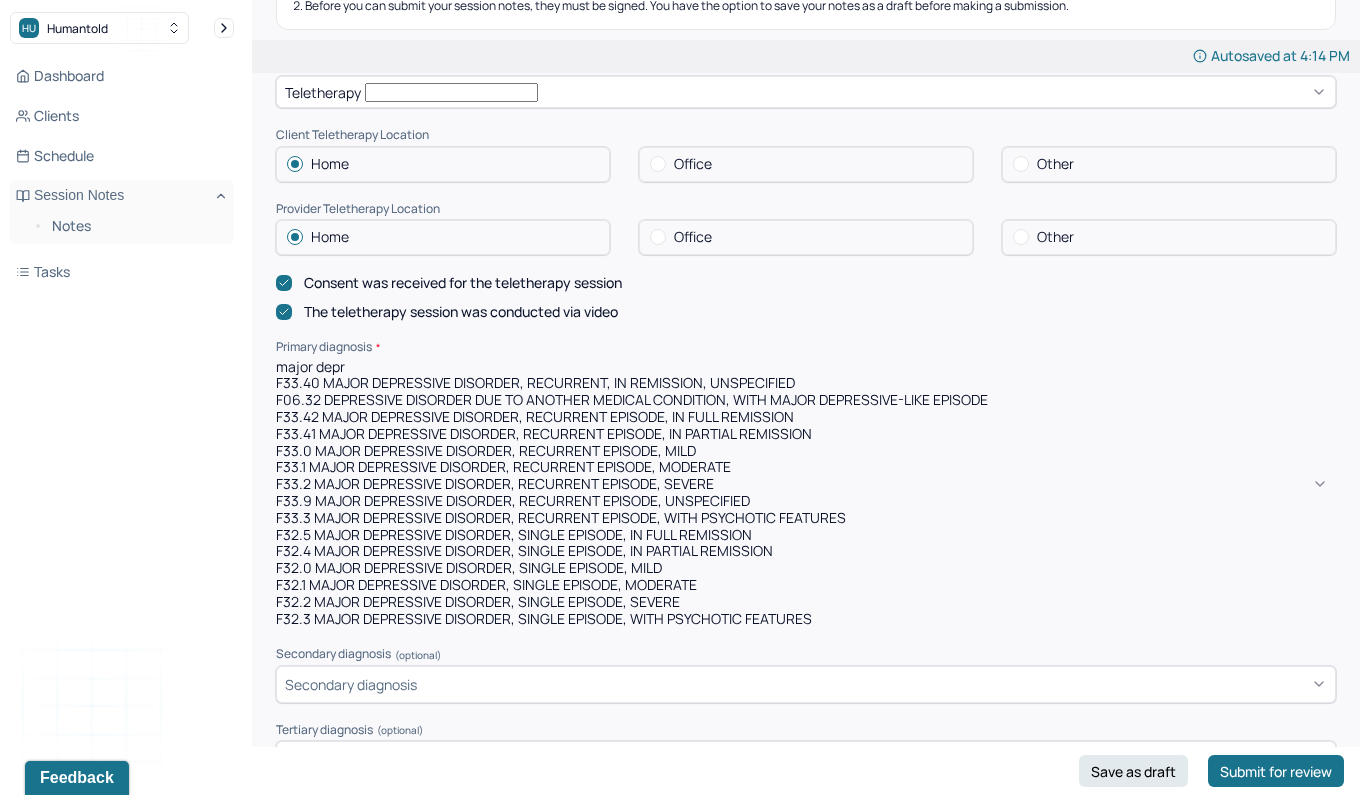 click on "F33.1 MAJOR DEPRESSIVE DISORDER, RECURRENT EPISODE, MODERATE" at bounding box center (806, 467) 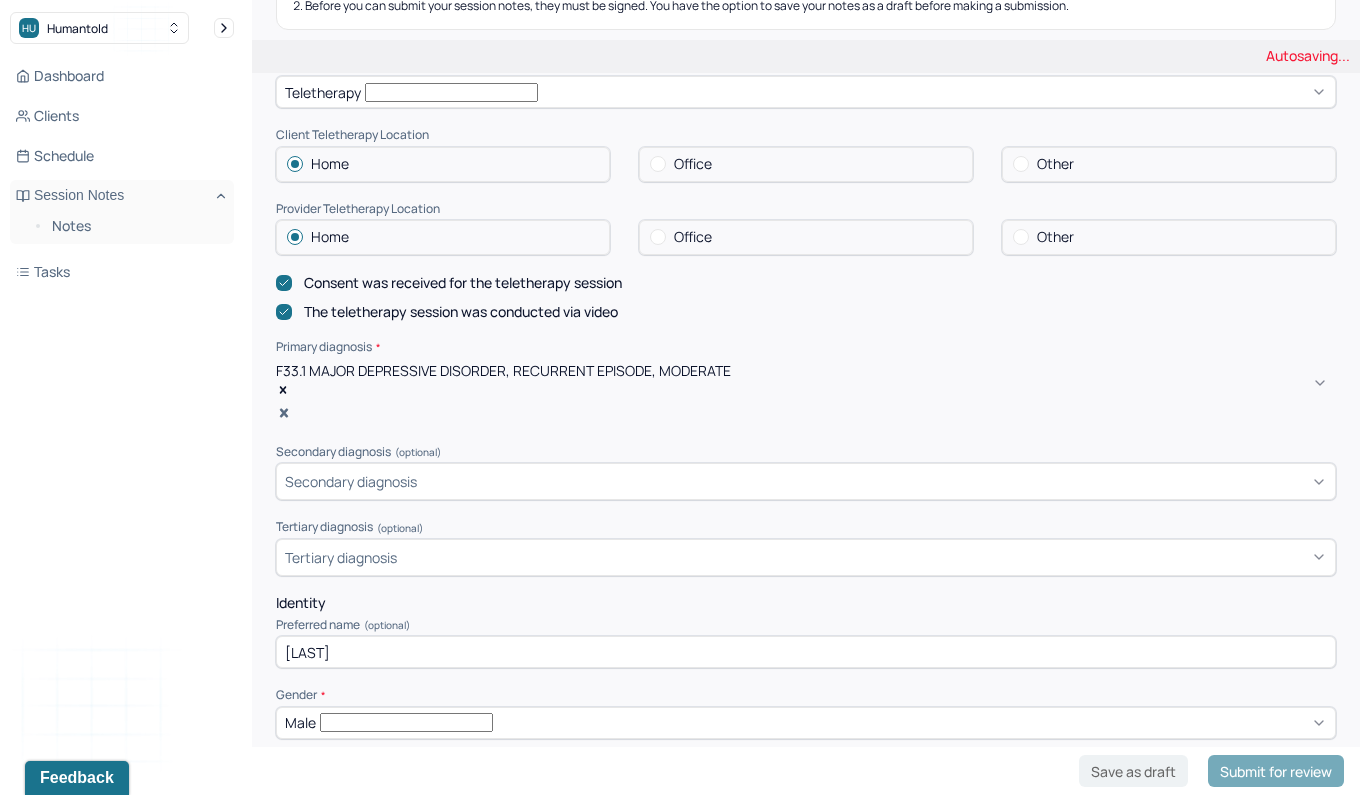 click 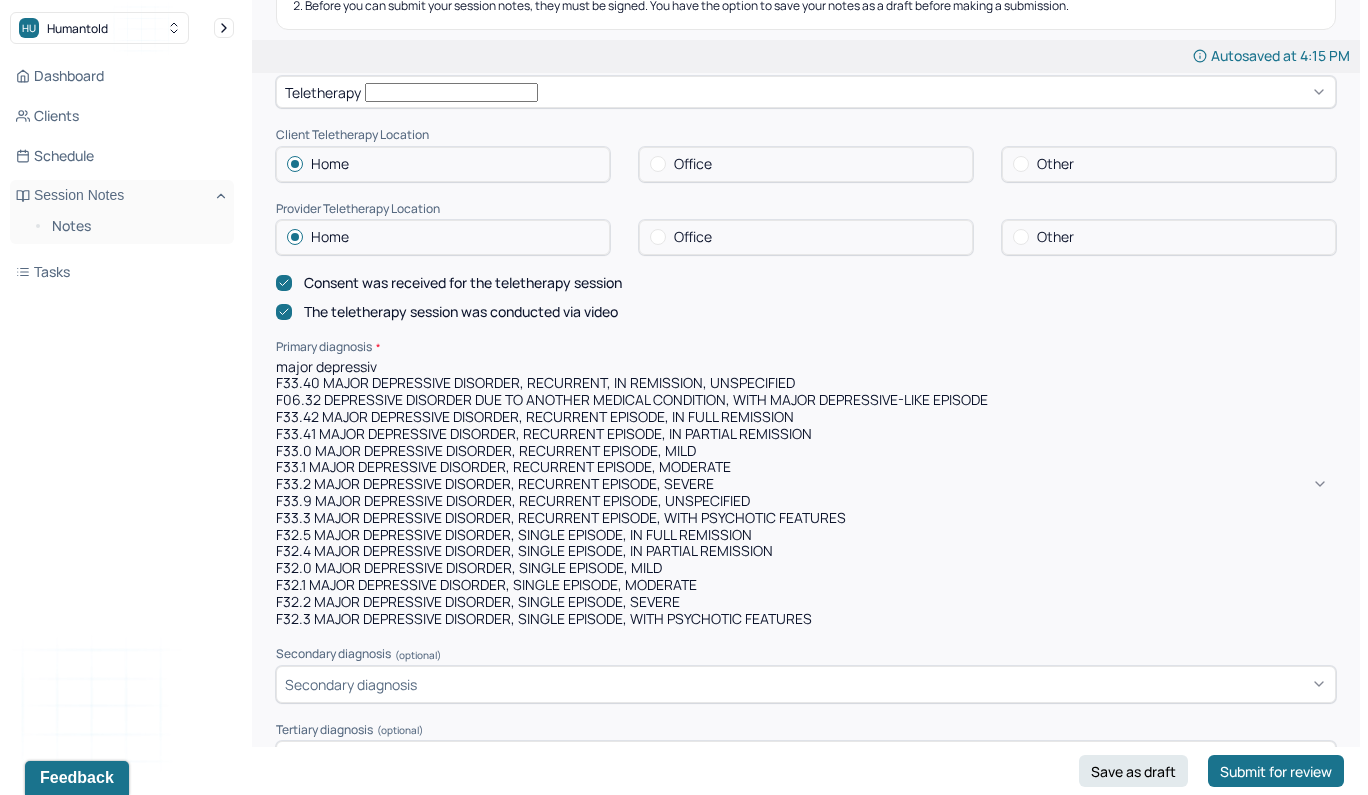 type on "major depressive" 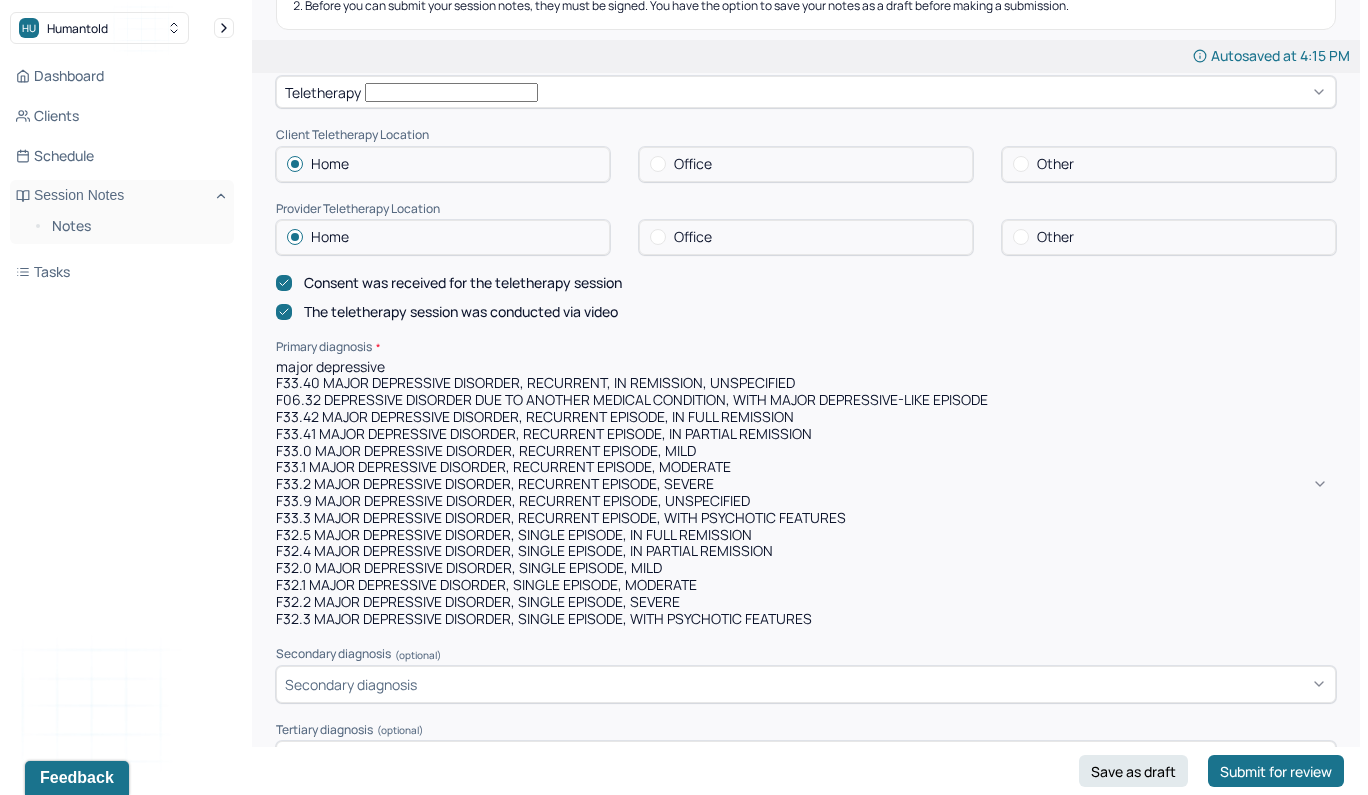 click on "F33.9 MAJOR DEPRESSIVE DISORDER, RECURRENT EPISODE, UNSPECIFIED" at bounding box center [806, 501] 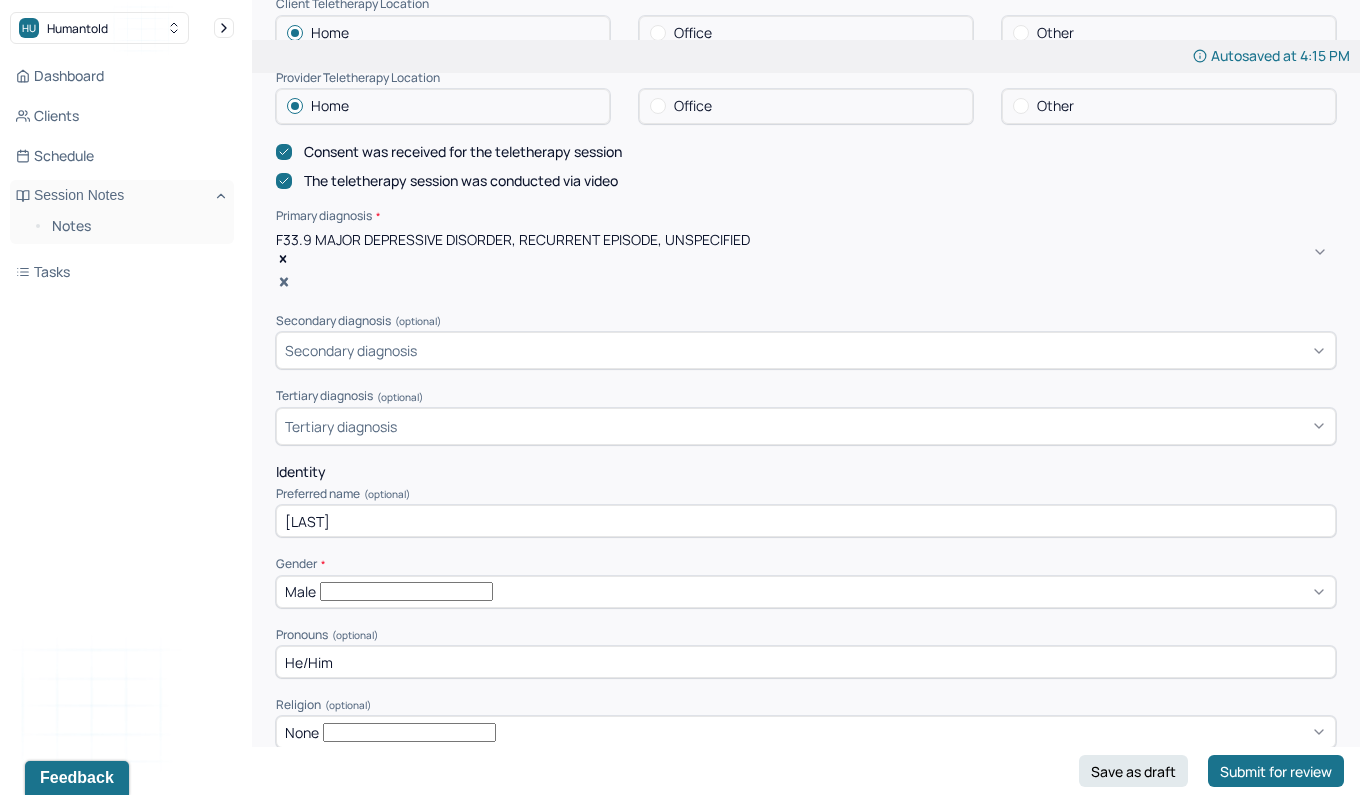 scroll, scrollTop: 464, scrollLeft: 0, axis: vertical 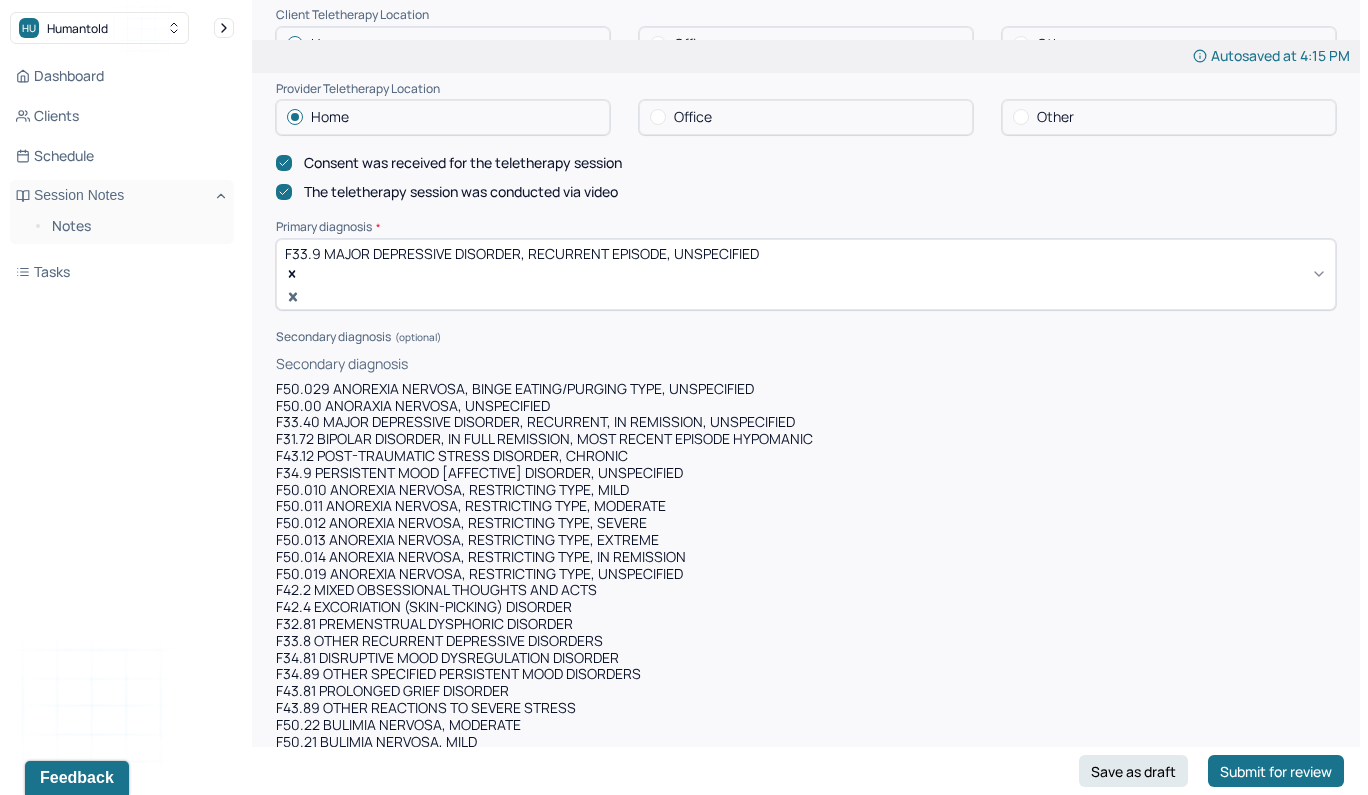 click at bounding box center (874, 364) 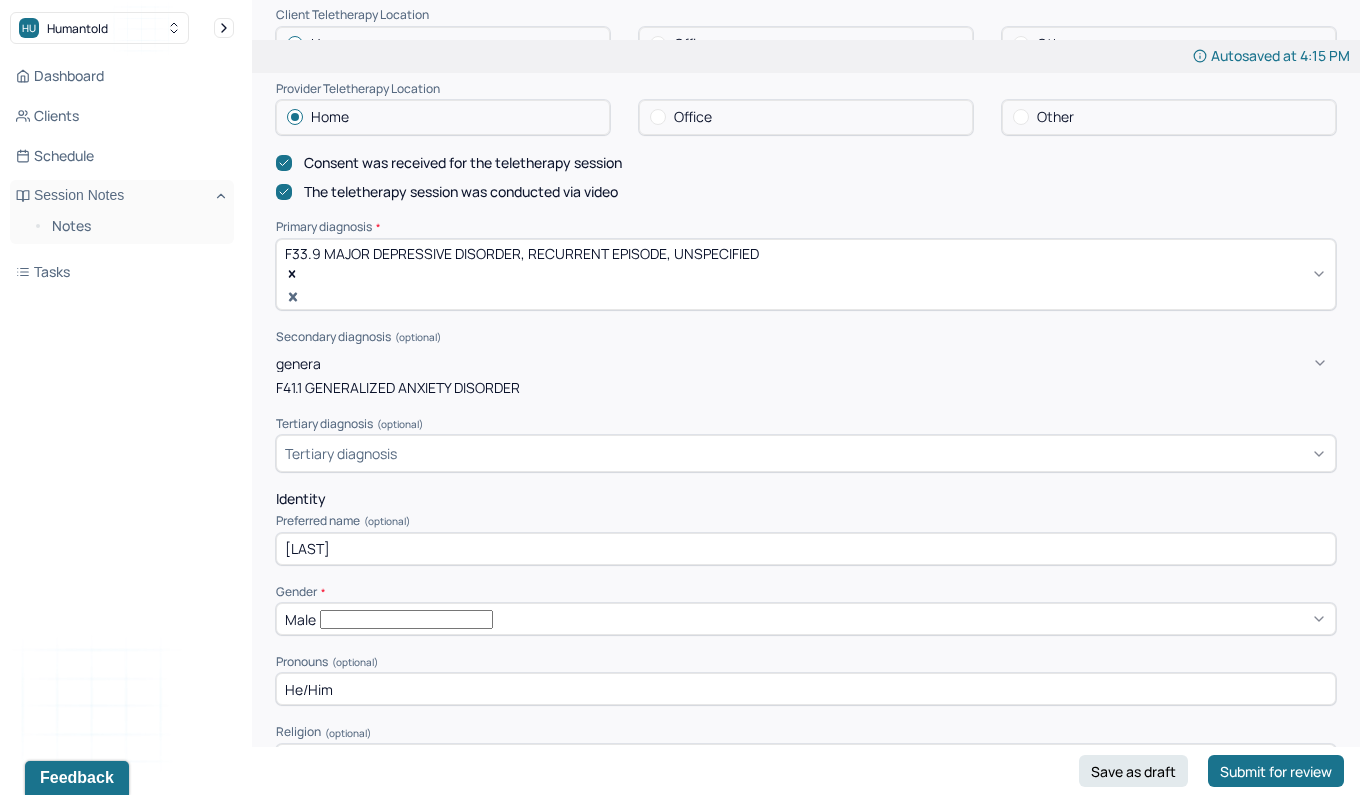 type on "general" 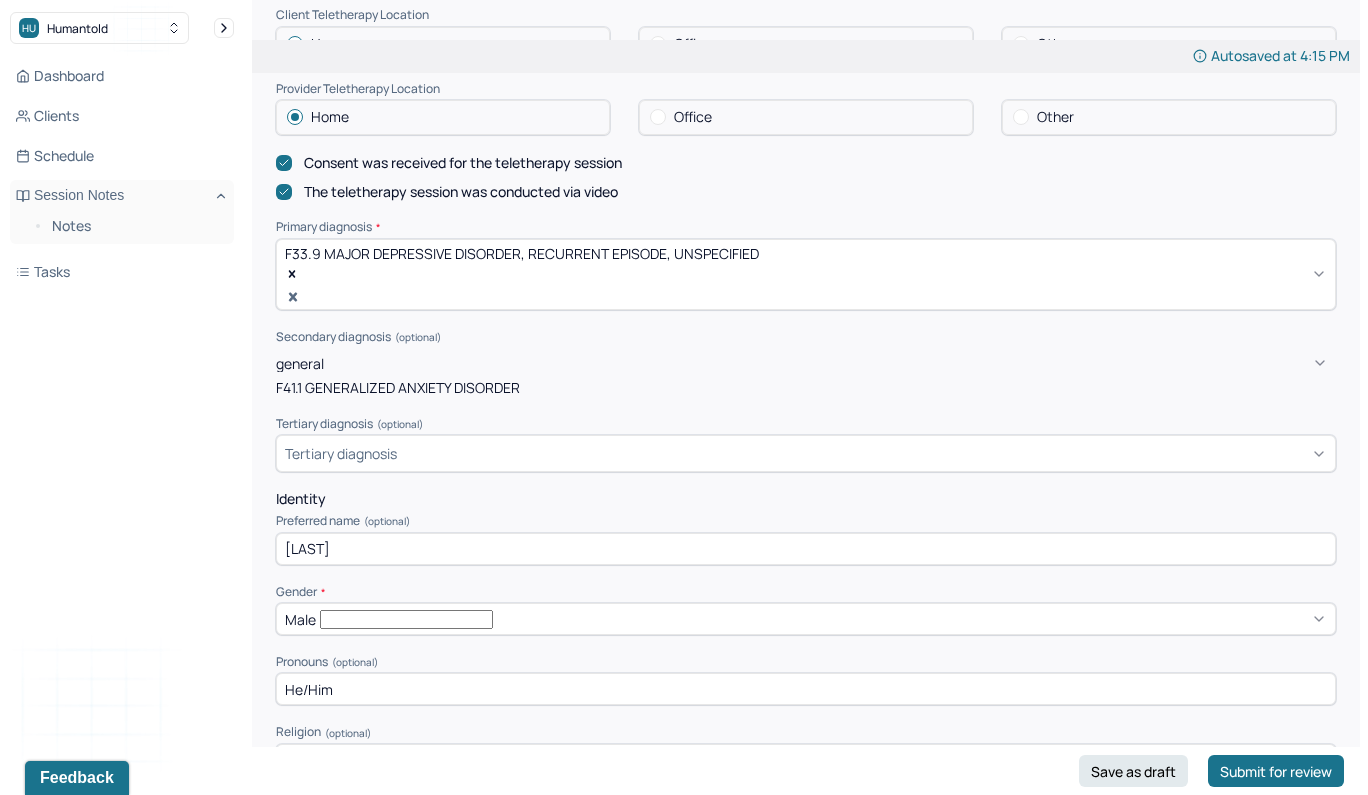 click on "F41.1 GENERALIZED ANXIETY DISORDER" at bounding box center [806, 388] 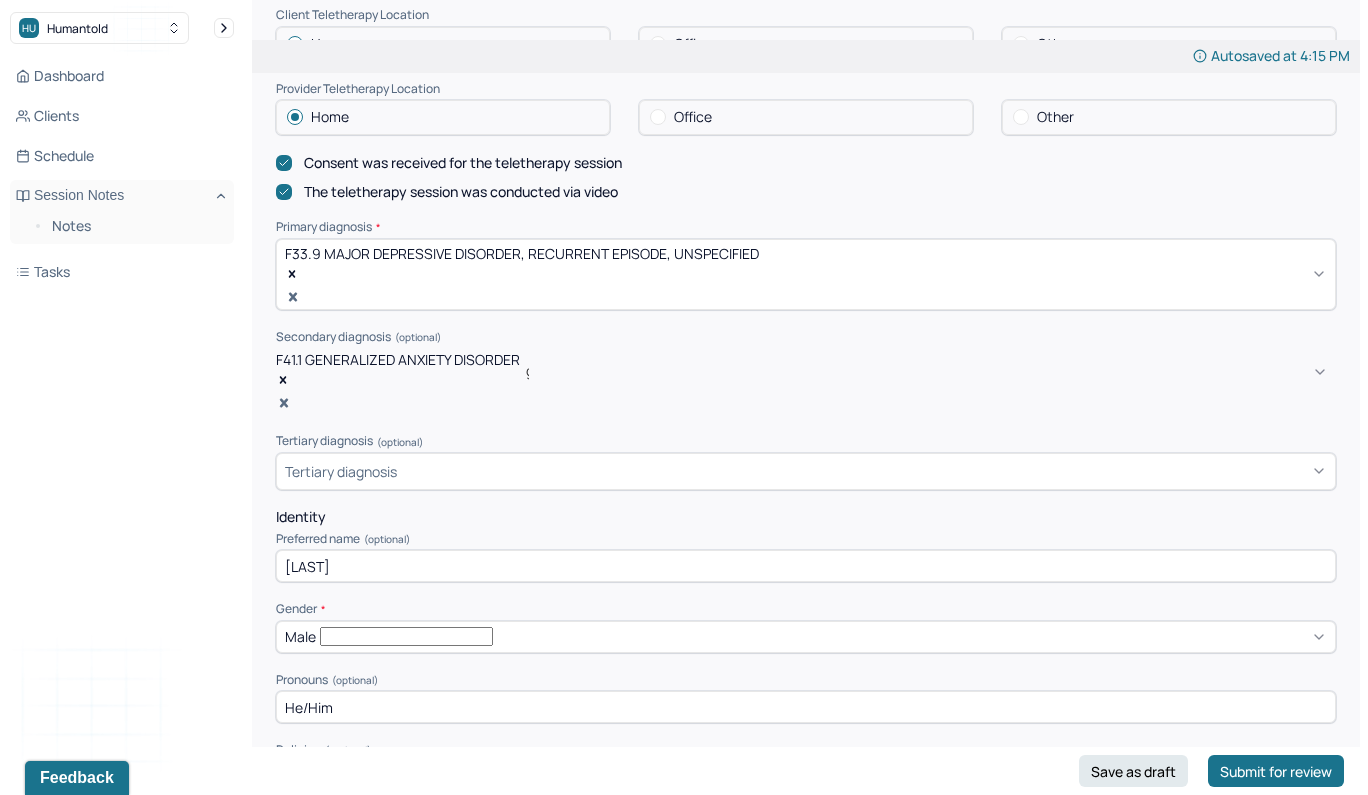 type 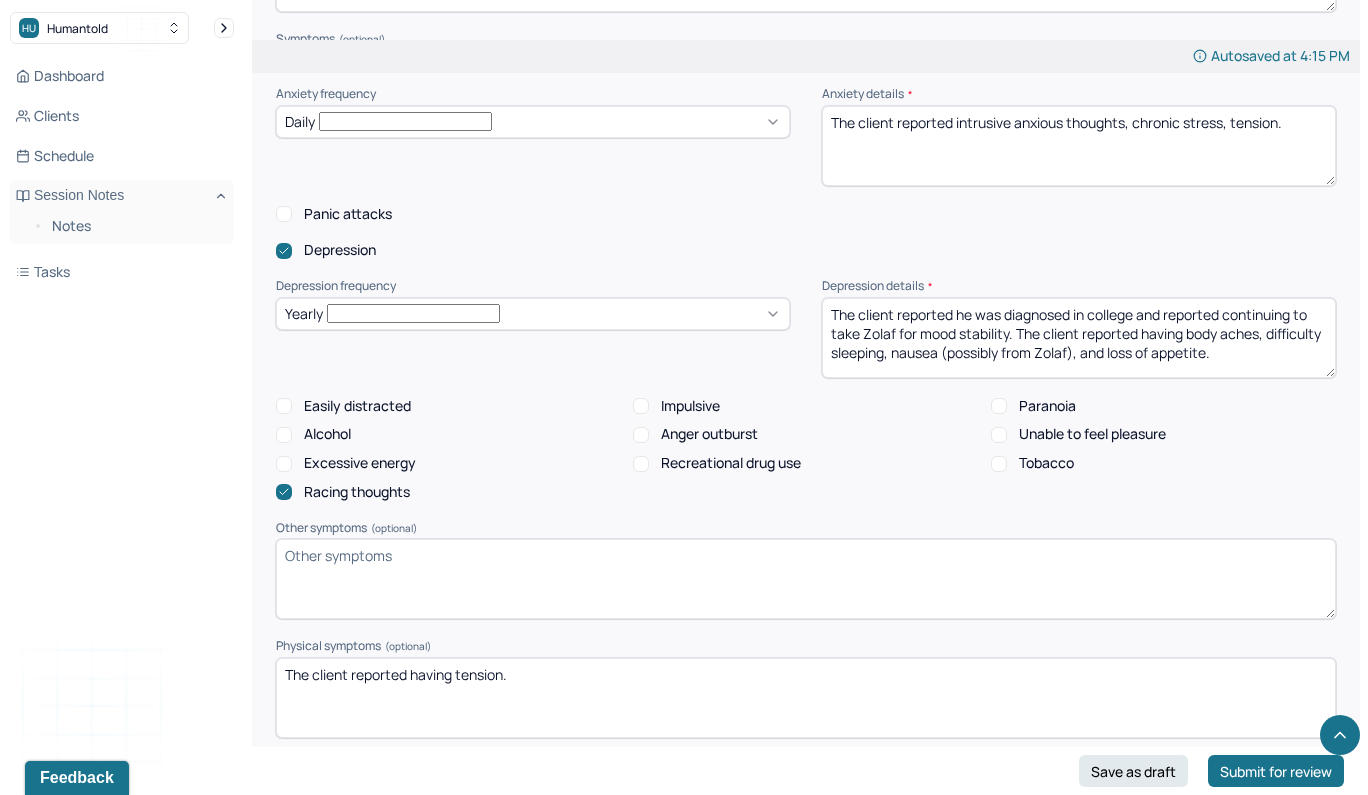 scroll, scrollTop: 2179, scrollLeft: 0, axis: vertical 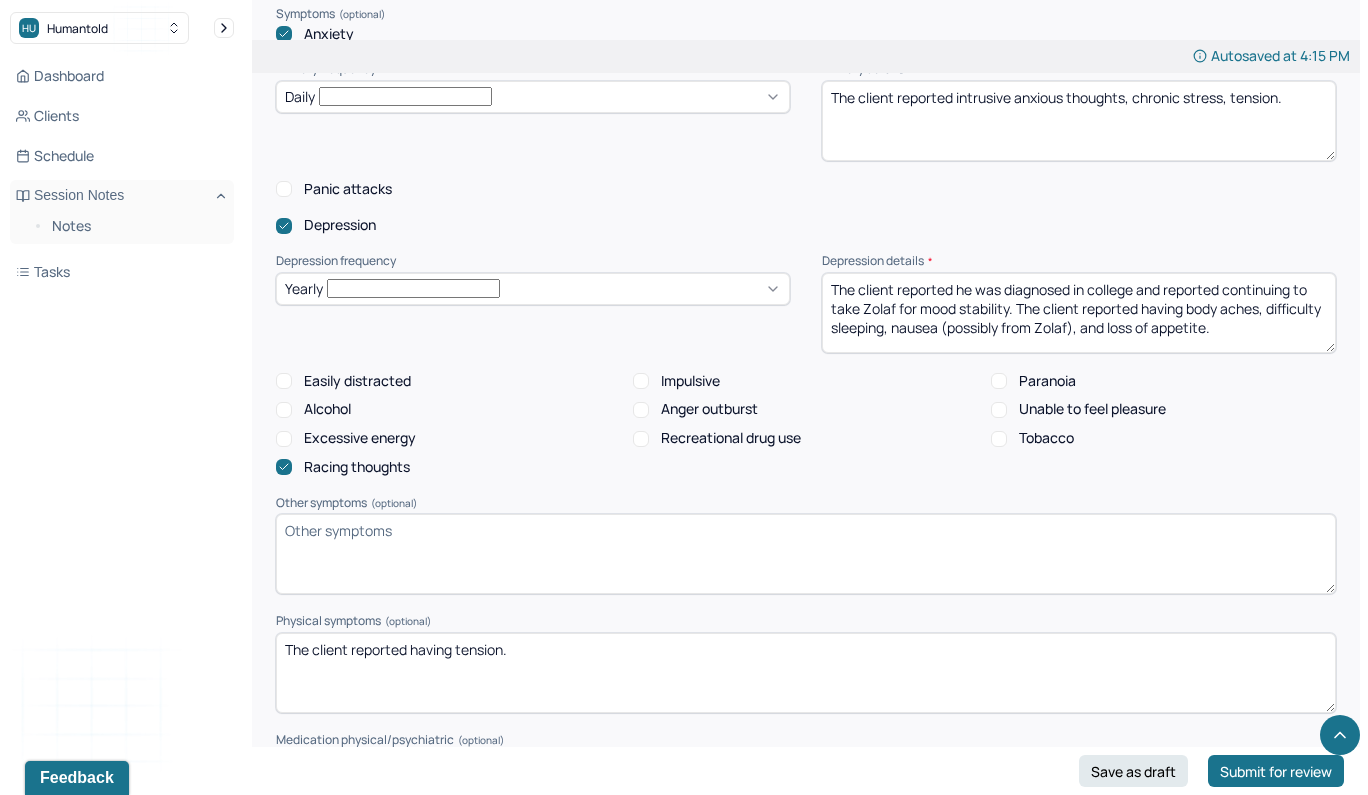 click on "The client reported he was diagnosed in college and reported continuing to take Zolaf for mood stability. The client reported having body aches, difficulty sleeping, nausea (possibly from Zolaf), and loss of appetite." at bounding box center (1079, 313) 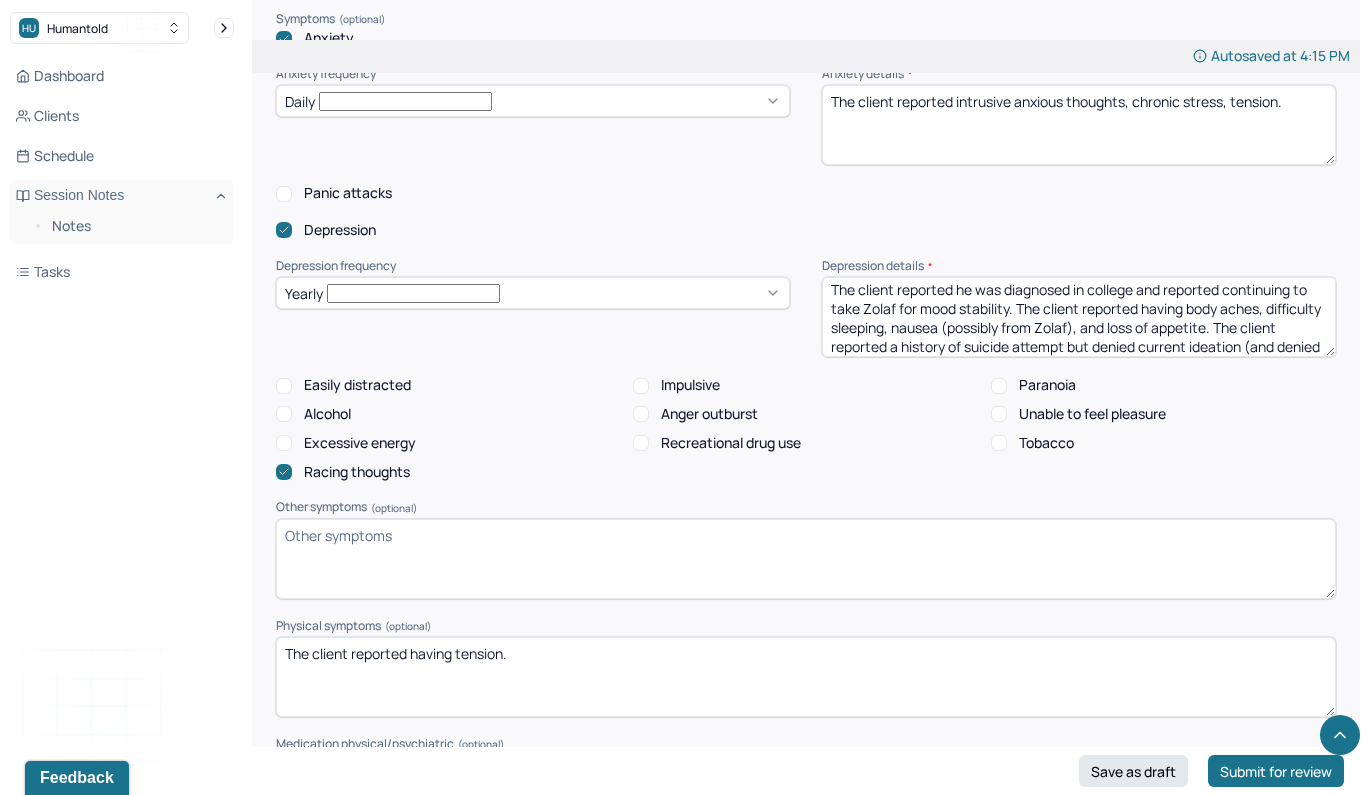 scroll, scrollTop: 23, scrollLeft: 0, axis: vertical 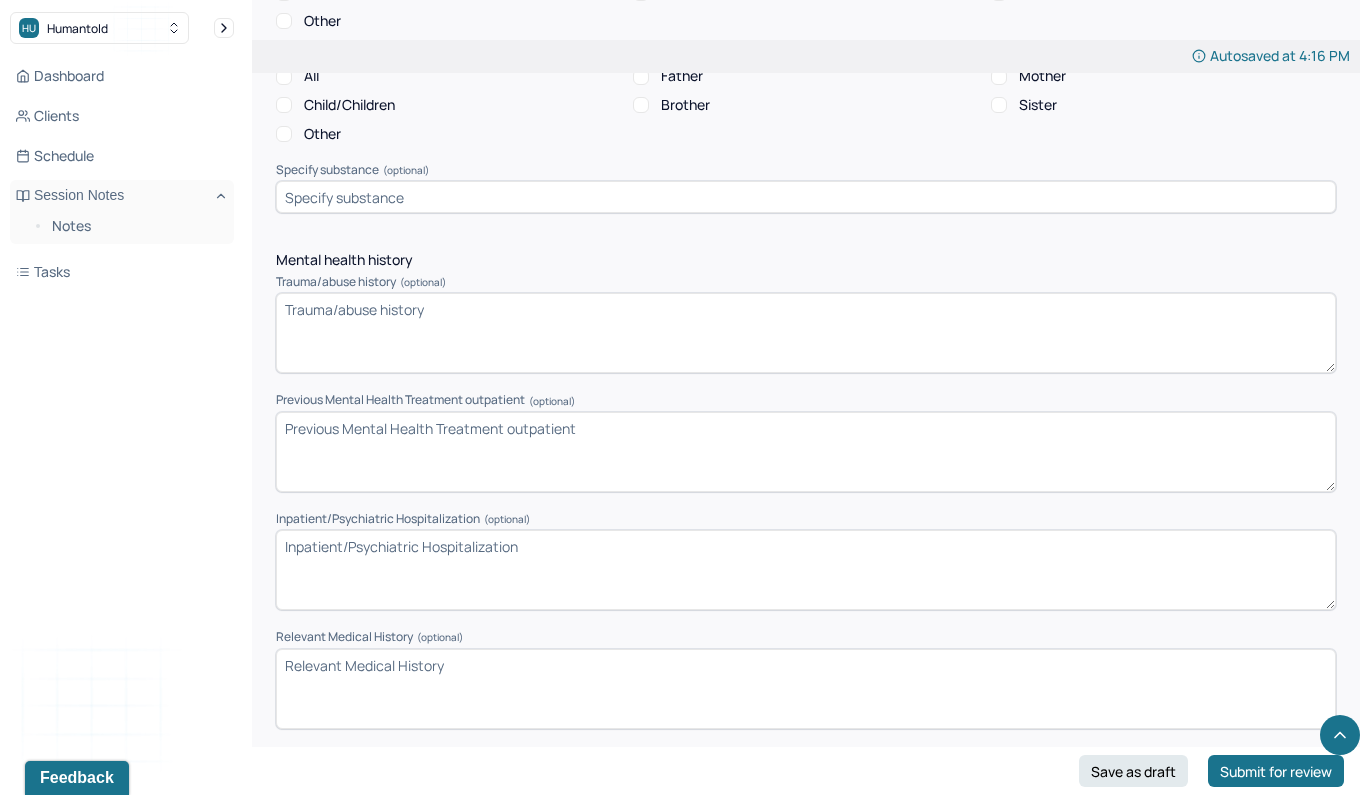 type on "The client reported he was diagnosed in college and reported continuing to take Zolaf for mood stability. The client reported having body aches, difficulty sleeping, nausea (possibly from Zolaf), and loss of appetite. The client reported a history of suicide attempt but denied current ideation (and denied ideation in the past 6 months)." 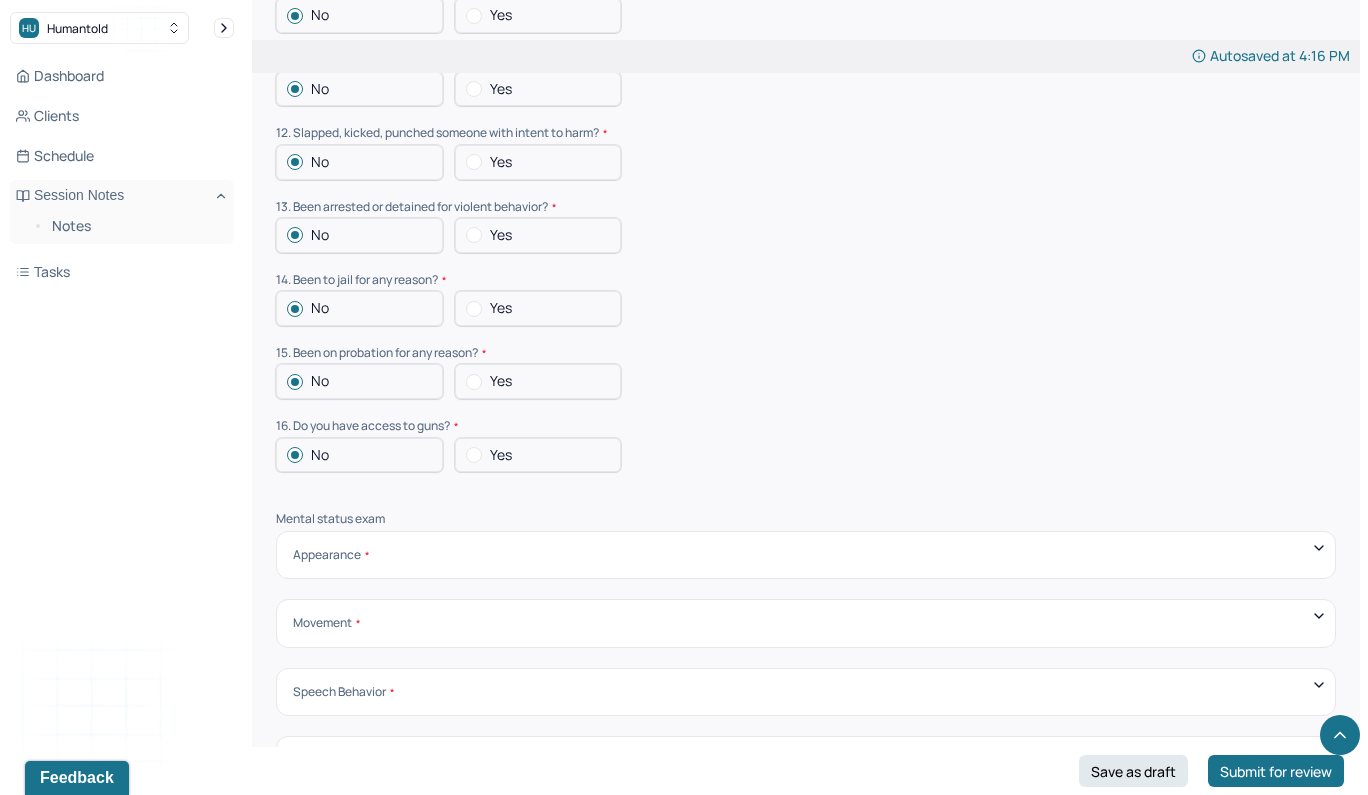 scroll, scrollTop: 6390, scrollLeft: 0, axis: vertical 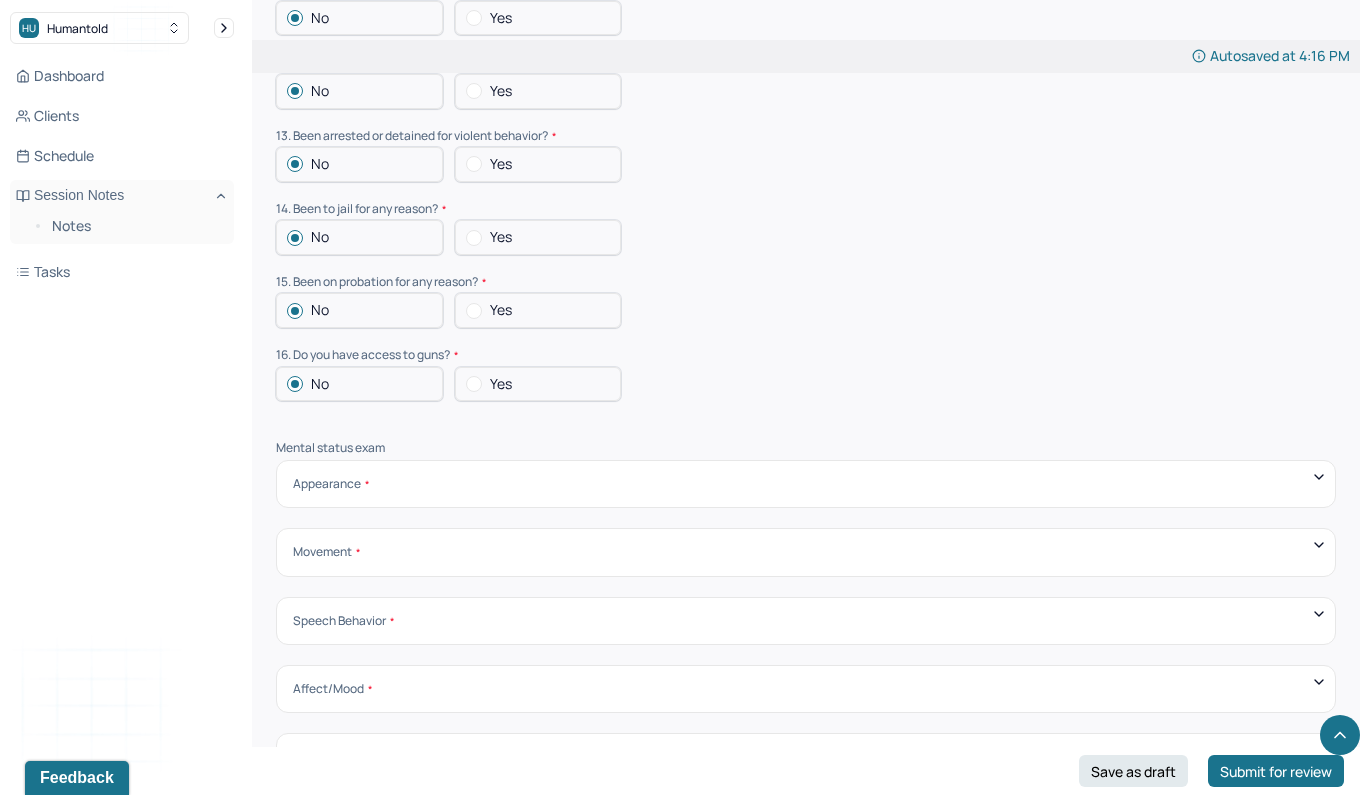 type on "The client reported currently seeing a psychiatrist ." 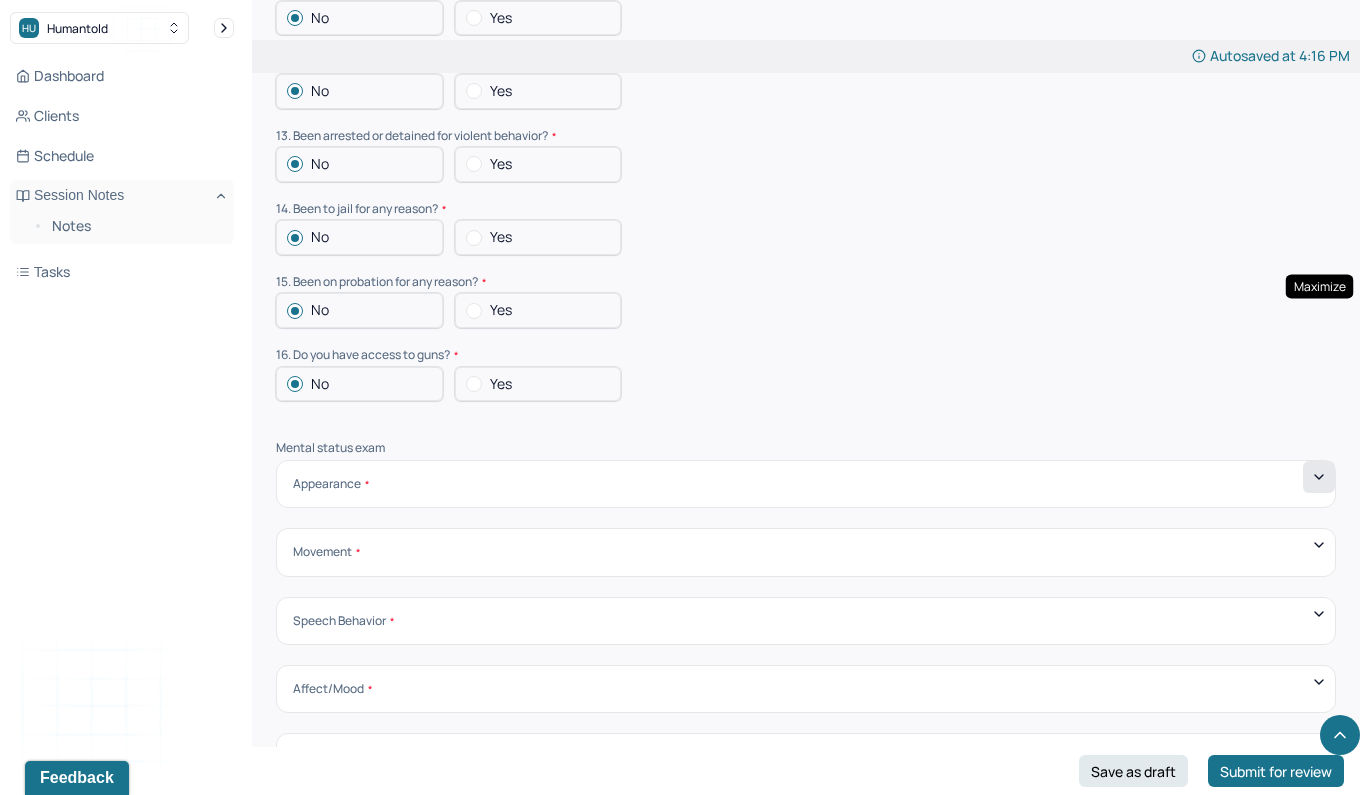 click 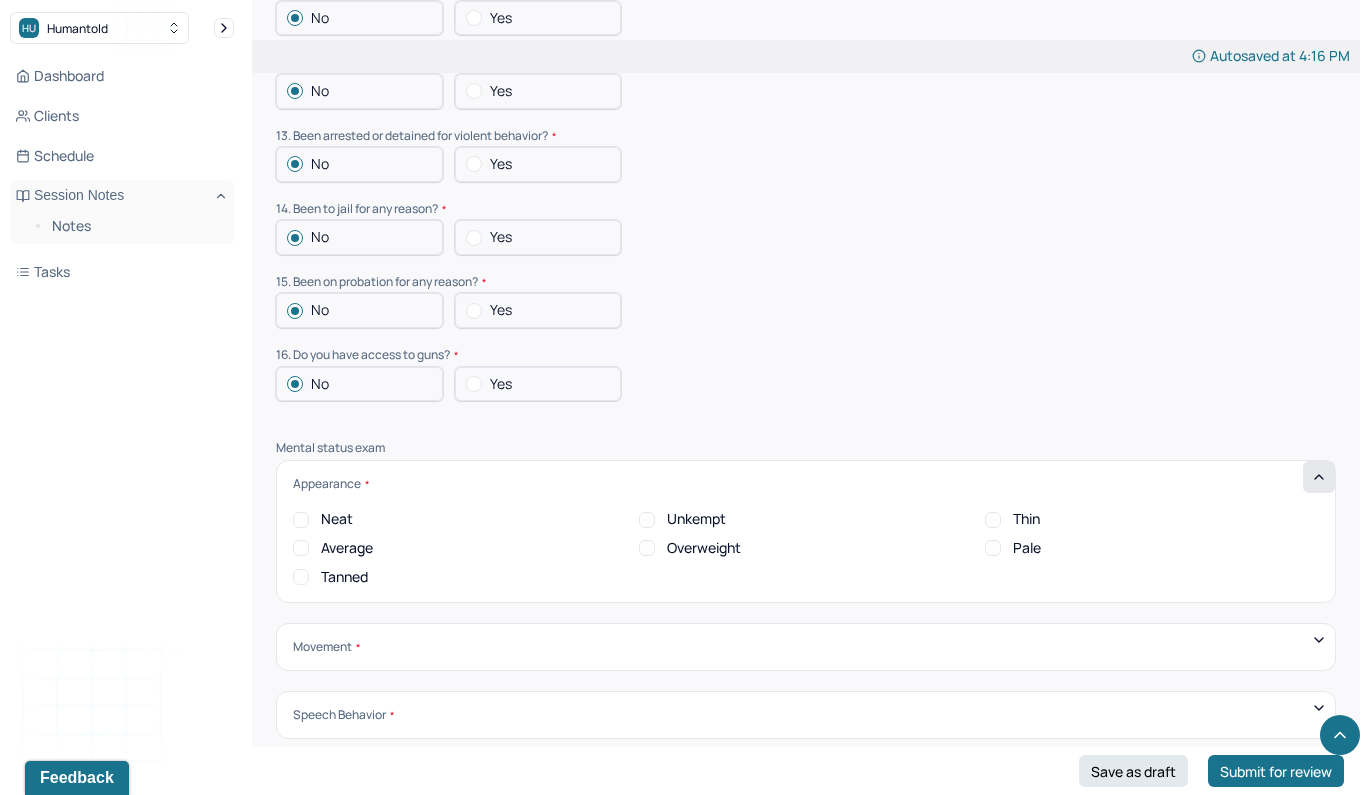click on "Neat Unkempt Thin Average Overweight Pale Tanned" at bounding box center [806, 548] 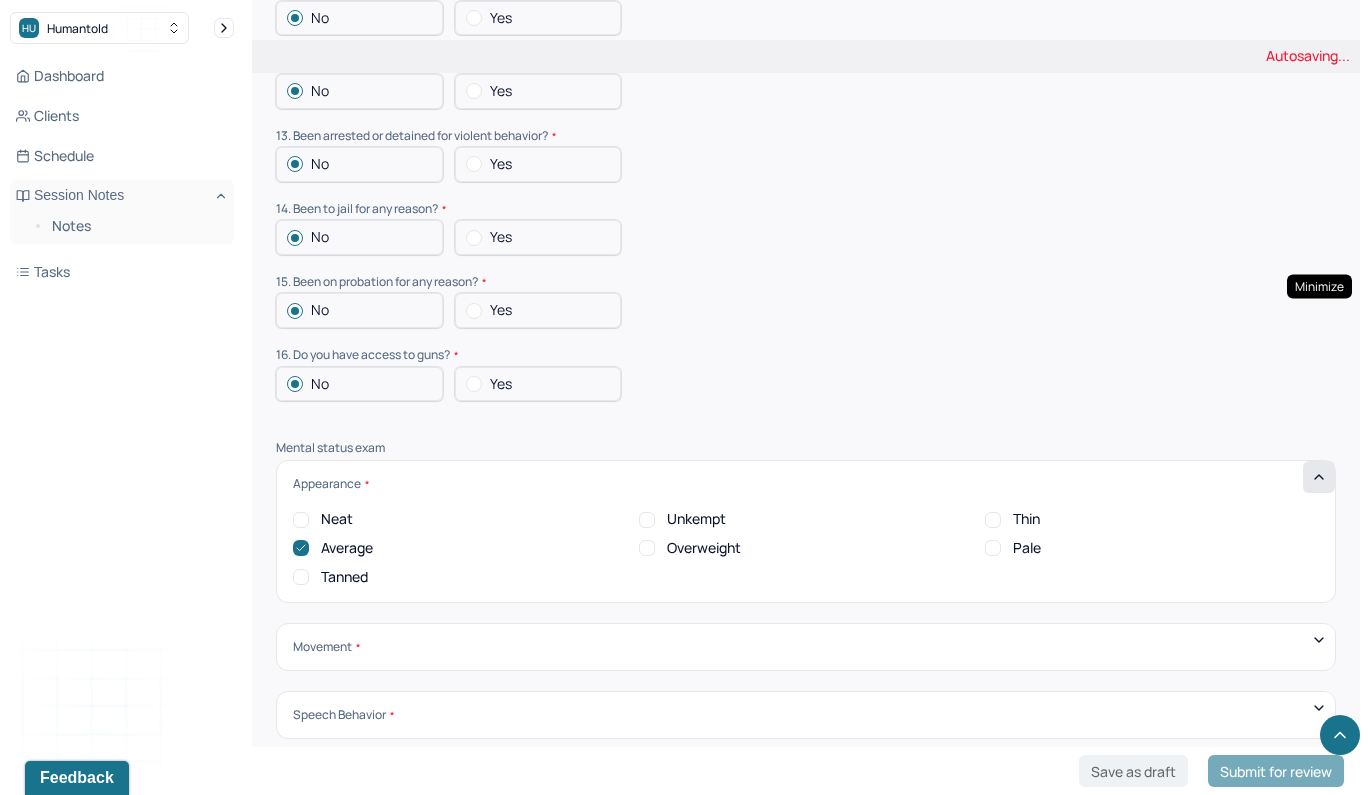 click 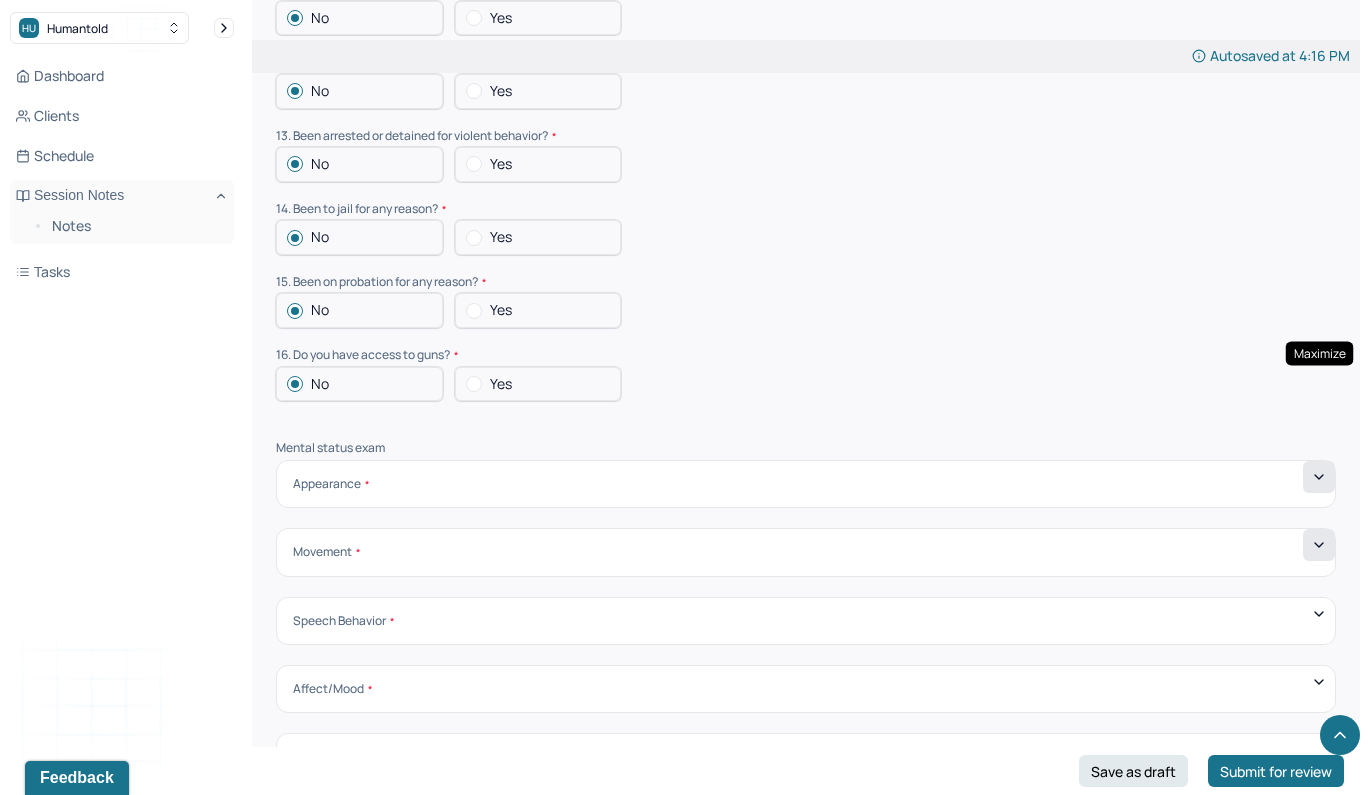 click 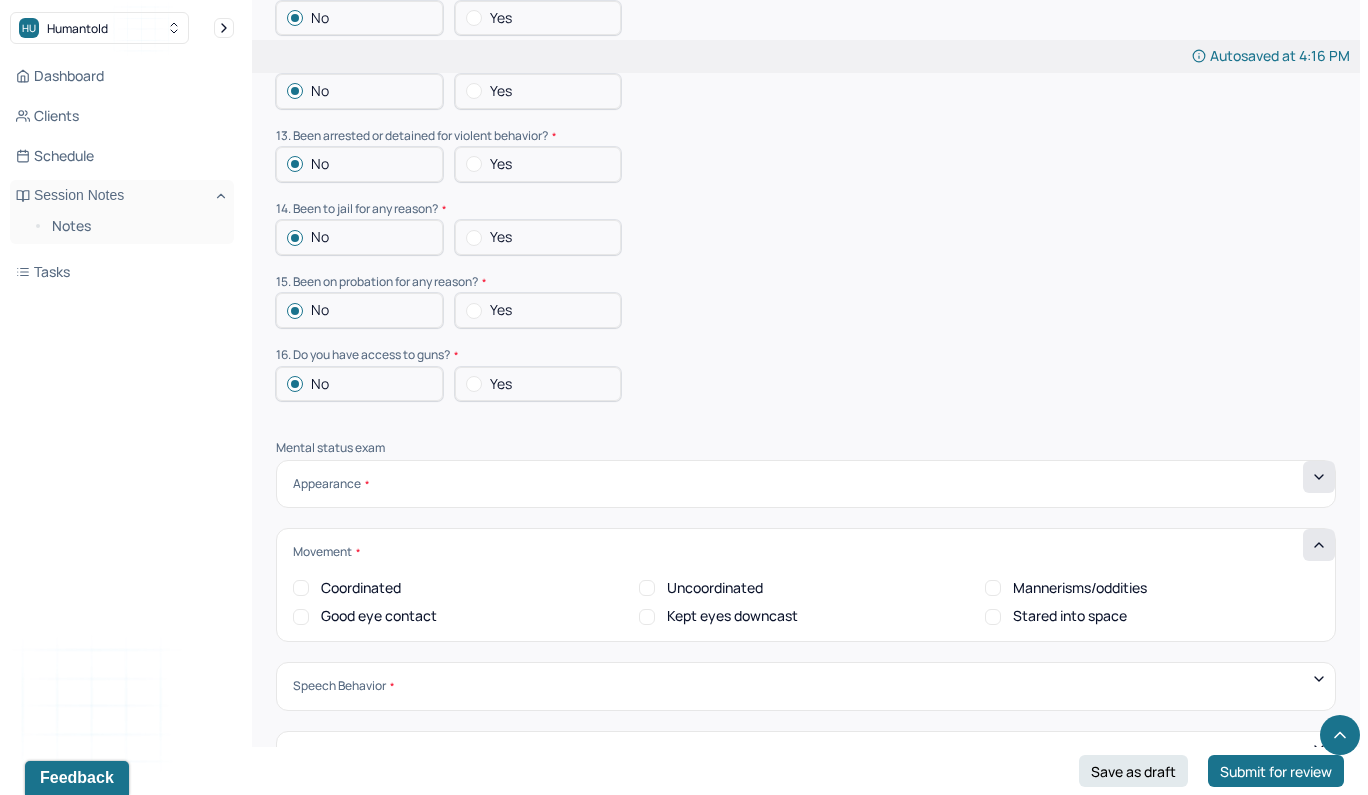 click on "Coordinated" at bounding box center [301, 588] 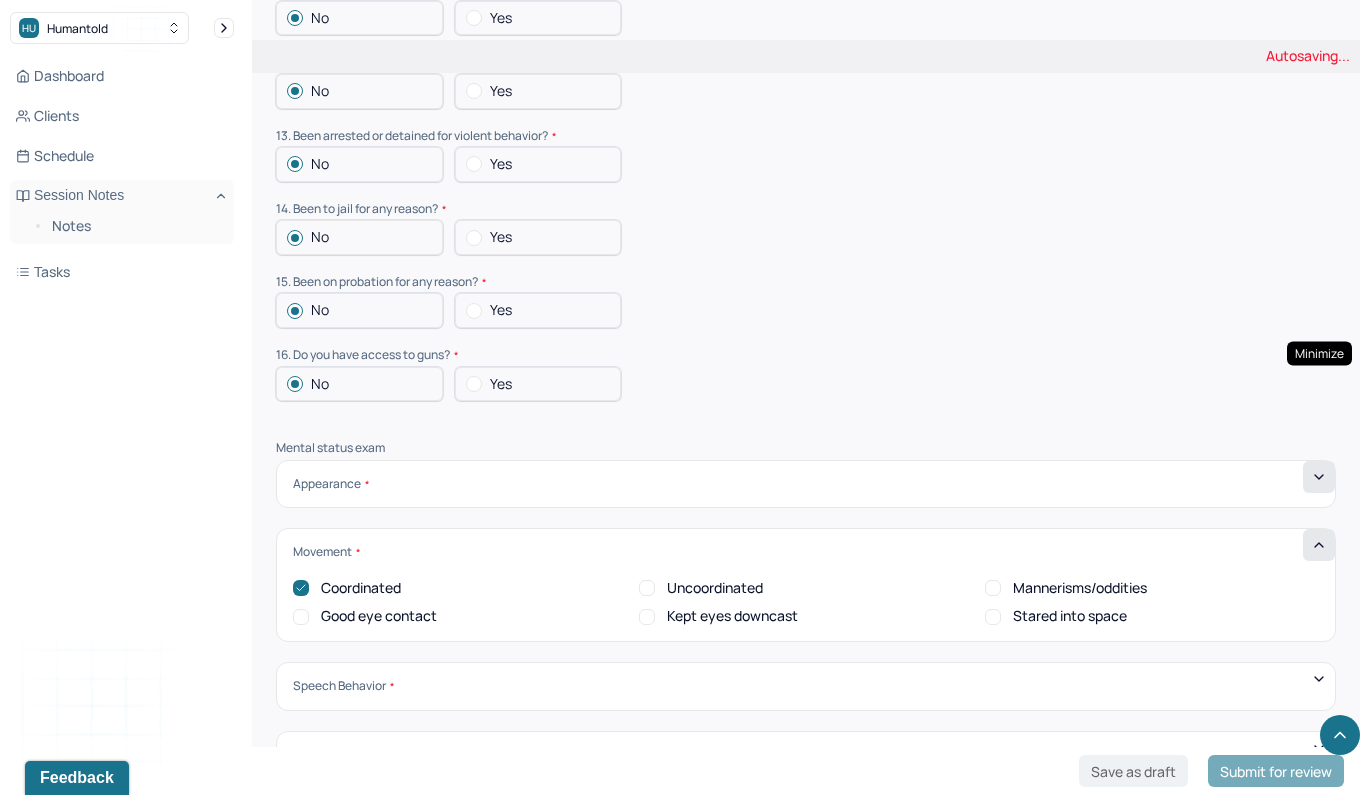 click 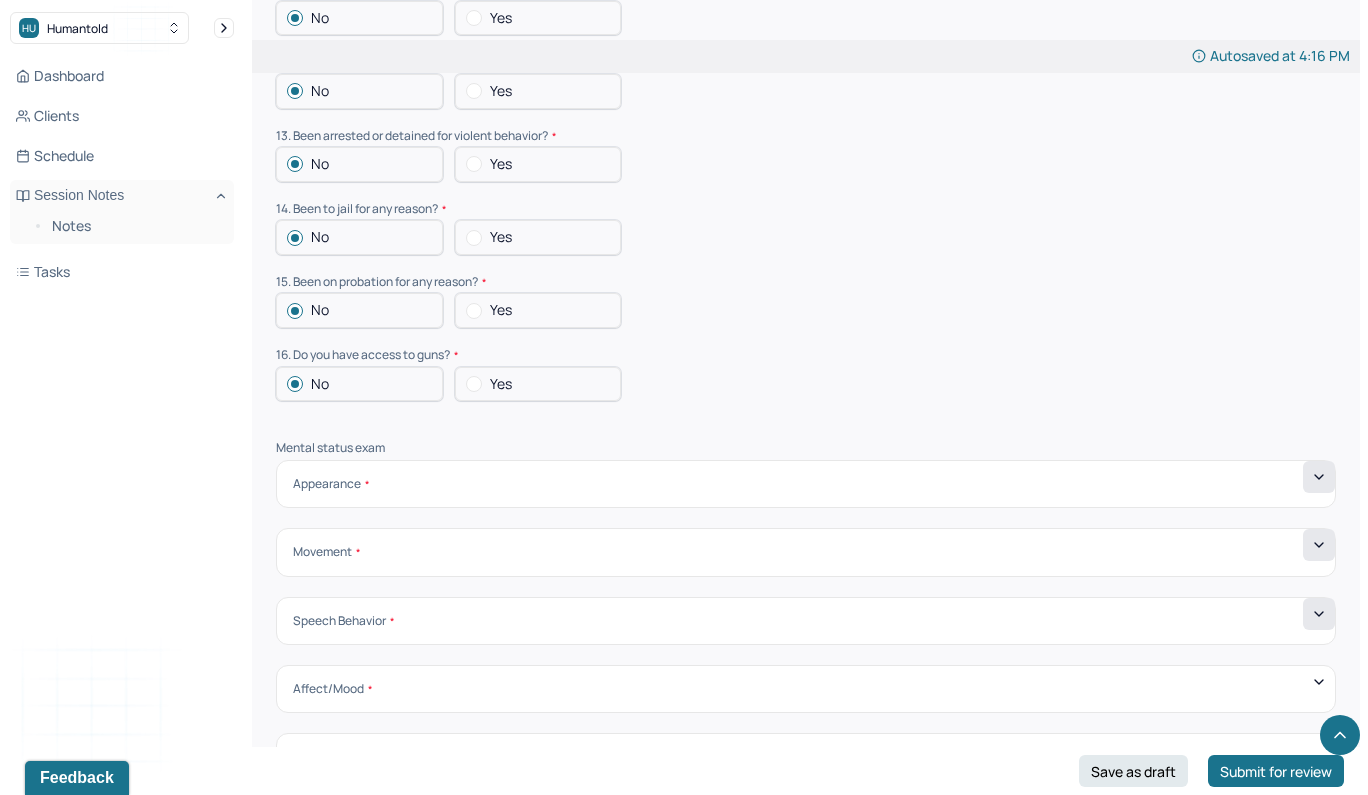 click 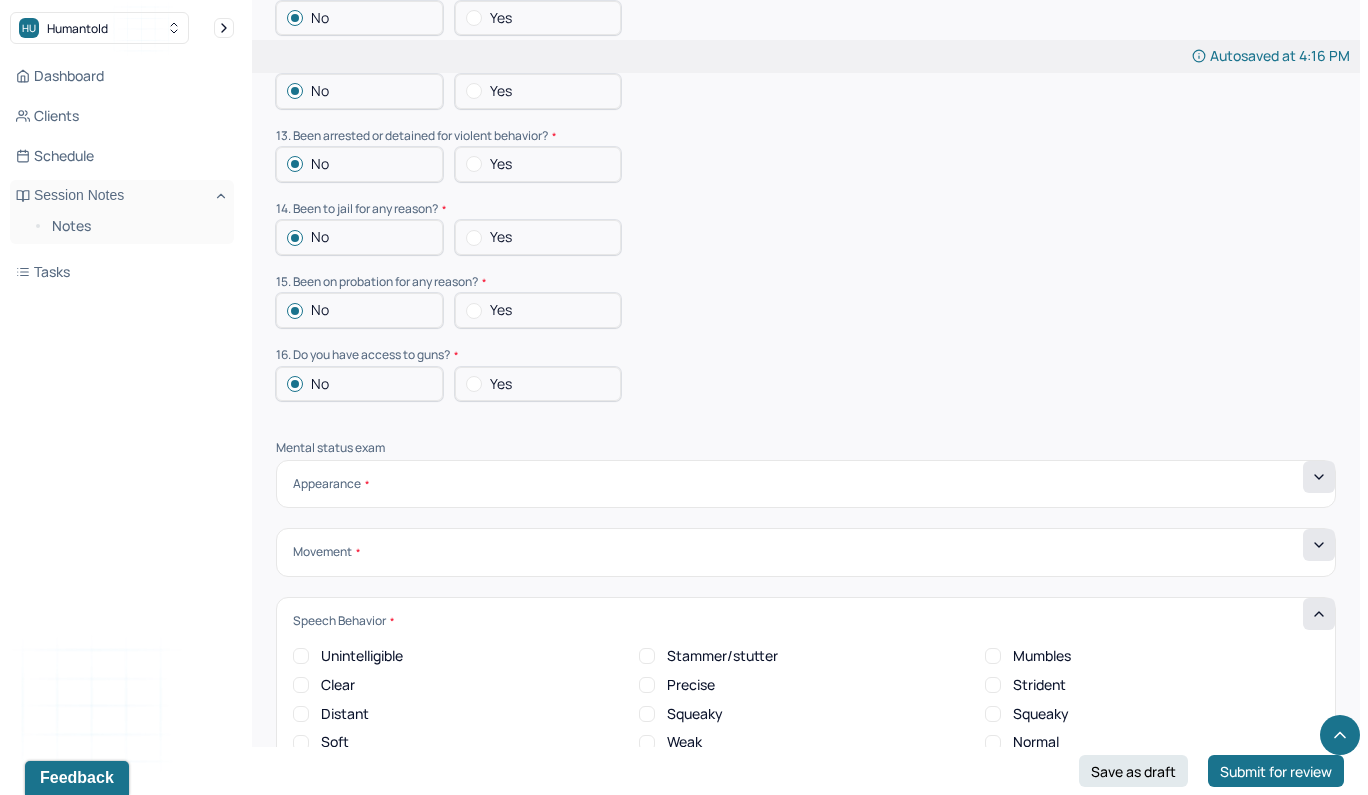 click on "Clear" at bounding box center (301, 685) 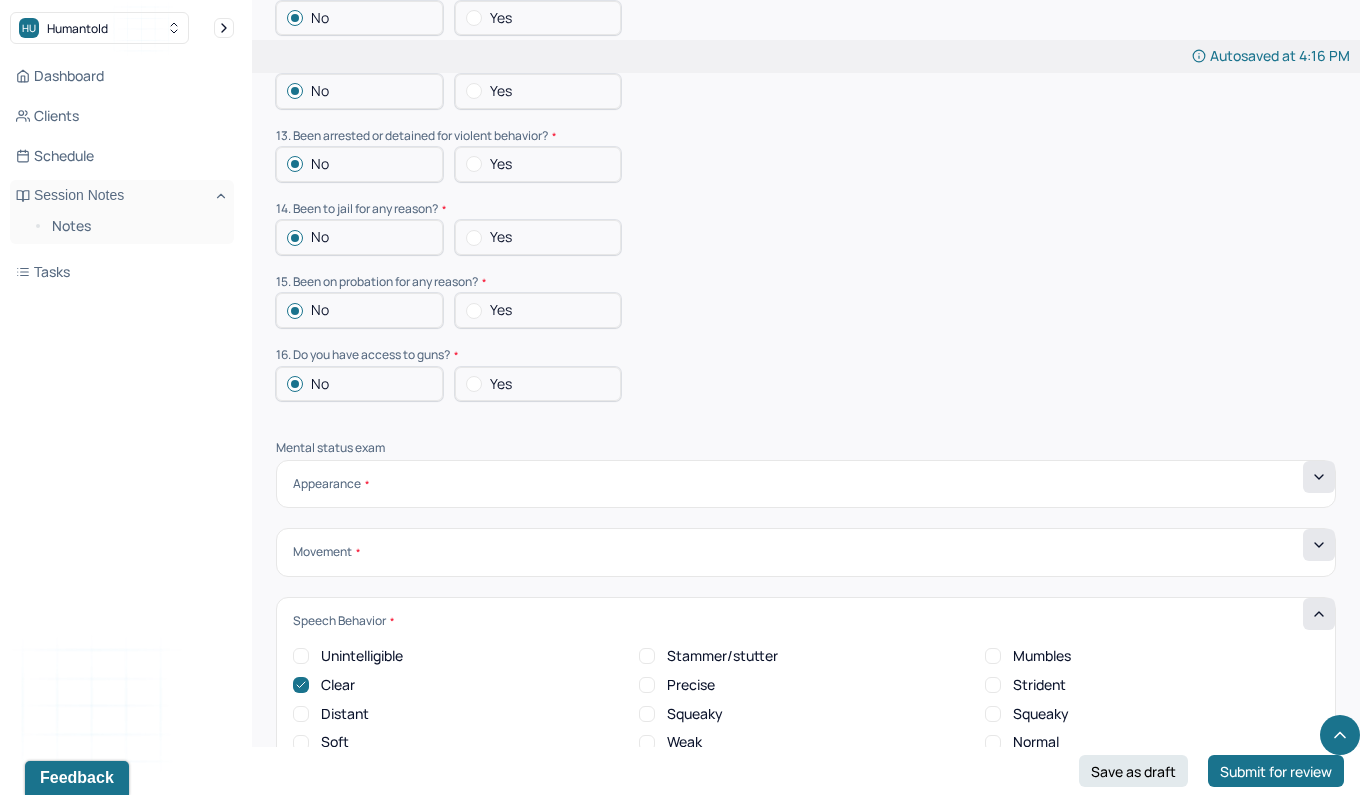 click 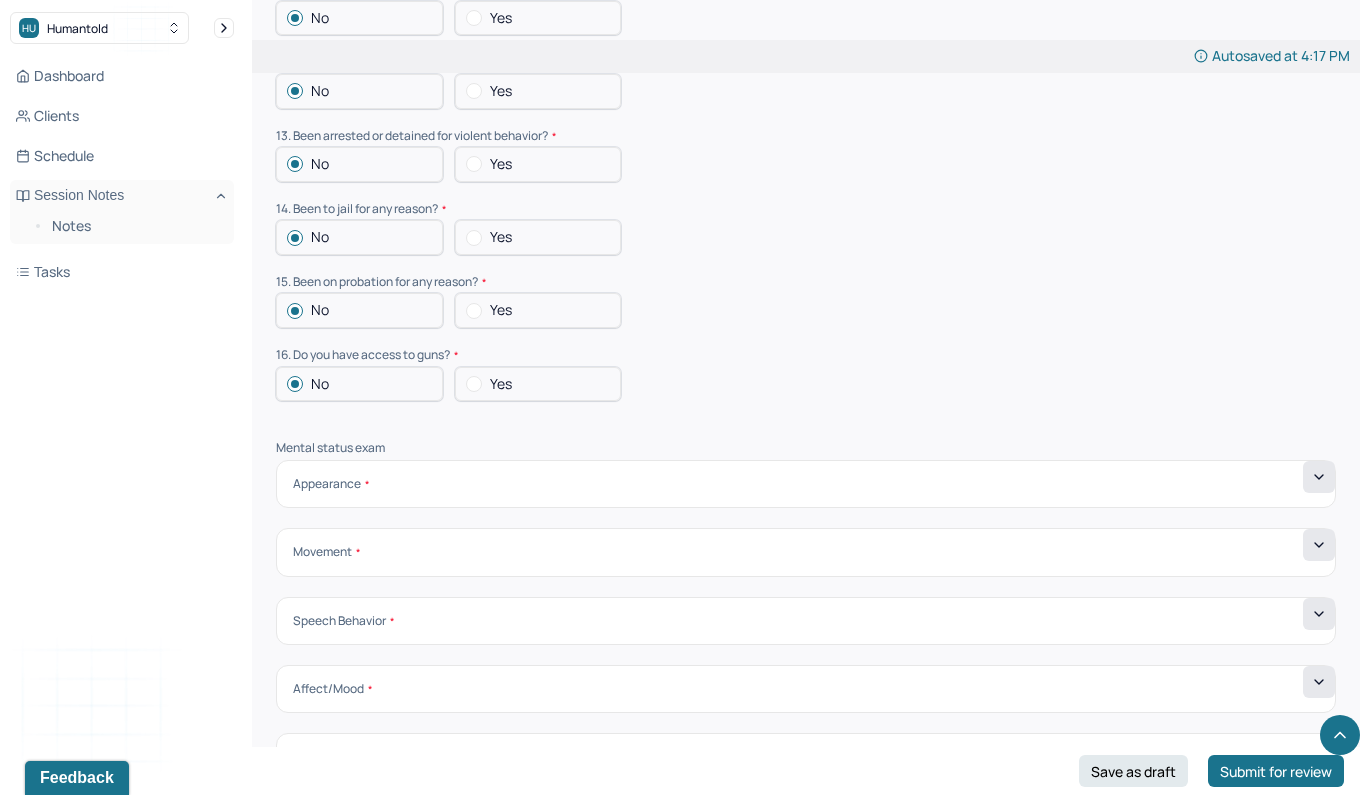 click 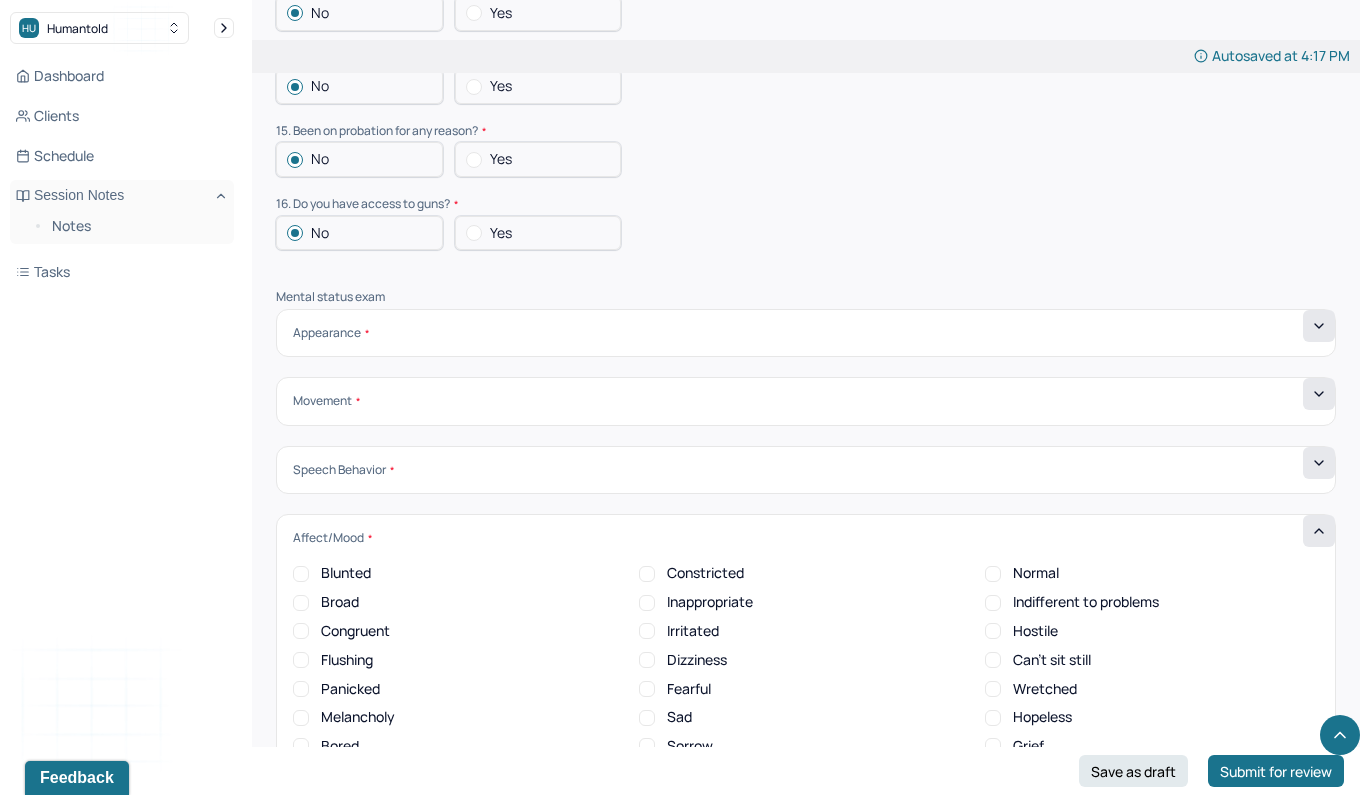 scroll, scrollTop: 6545, scrollLeft: 0, axis: vertical 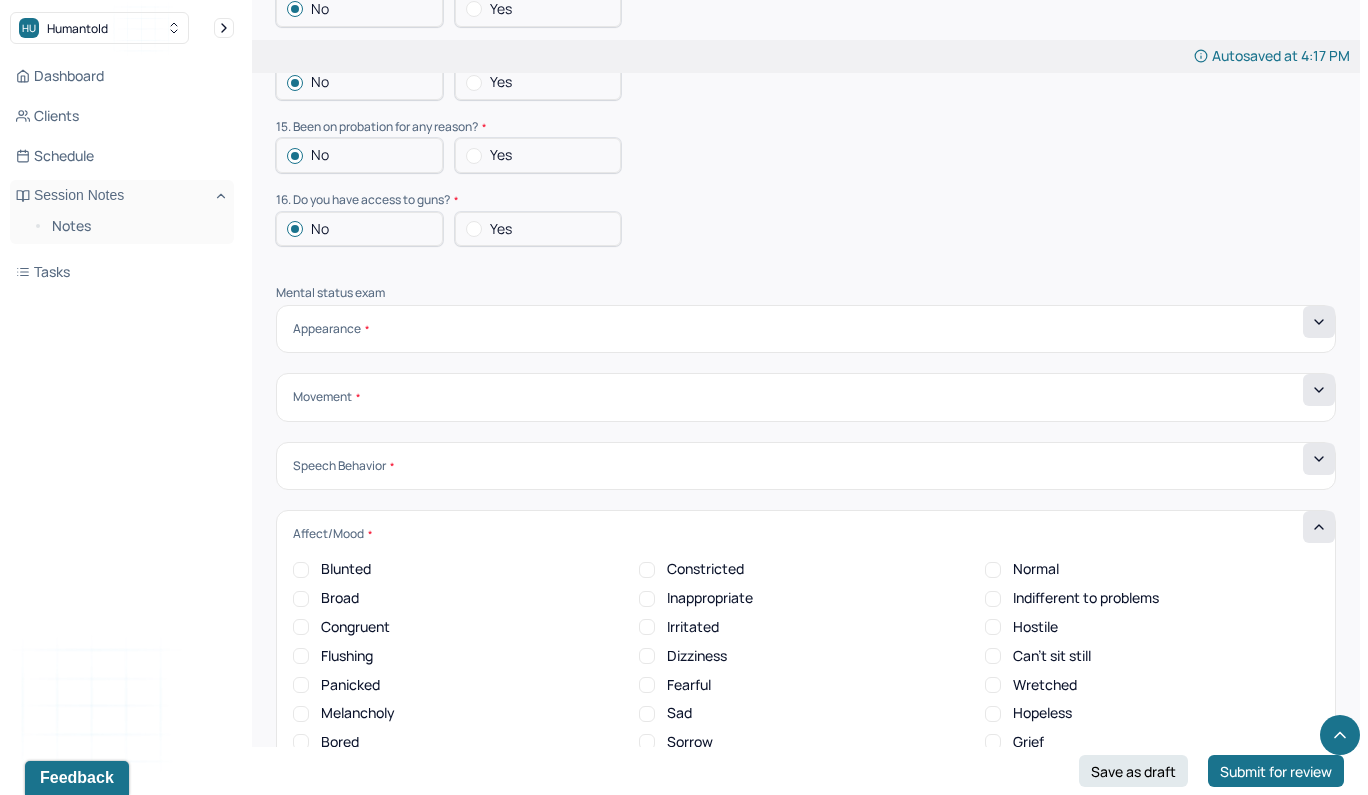 click on "Normal" at bounding box center [993, 570] 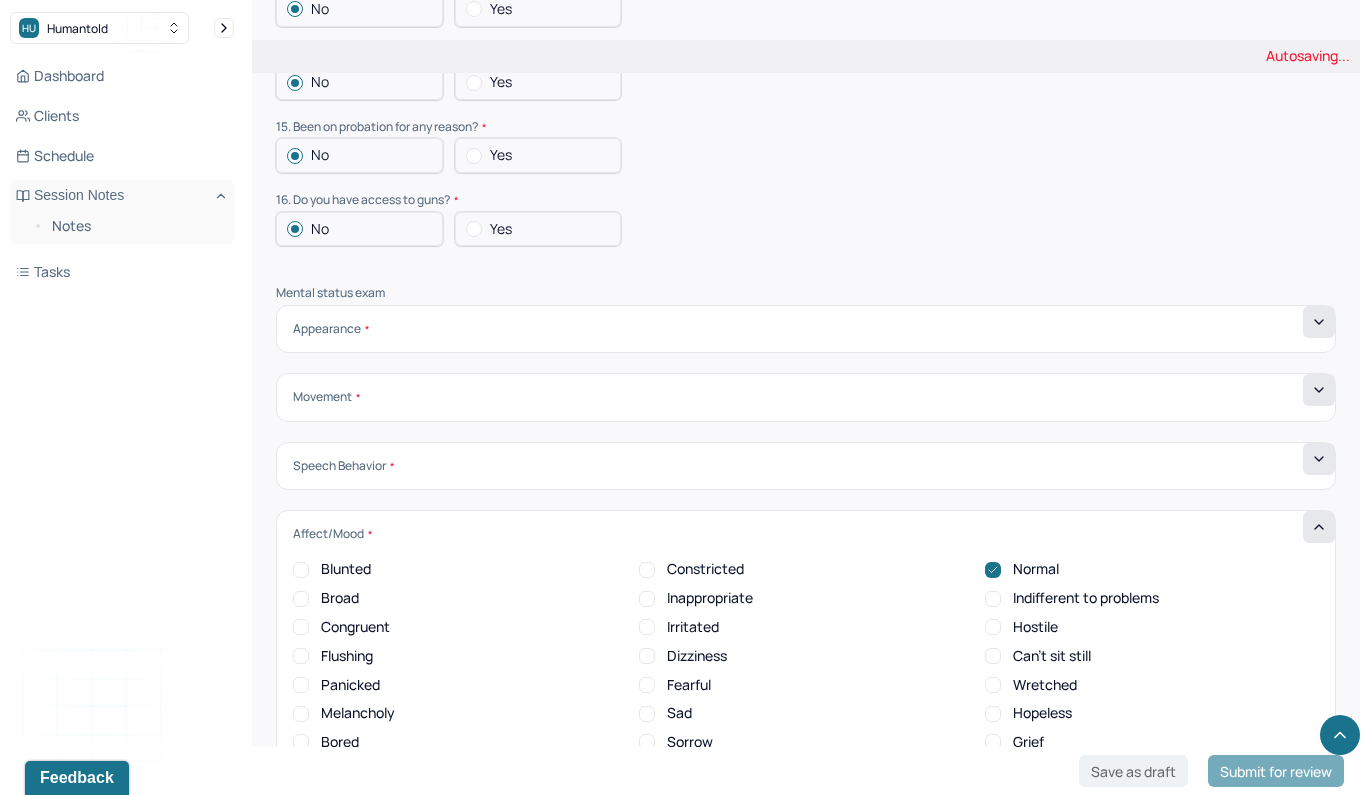 click 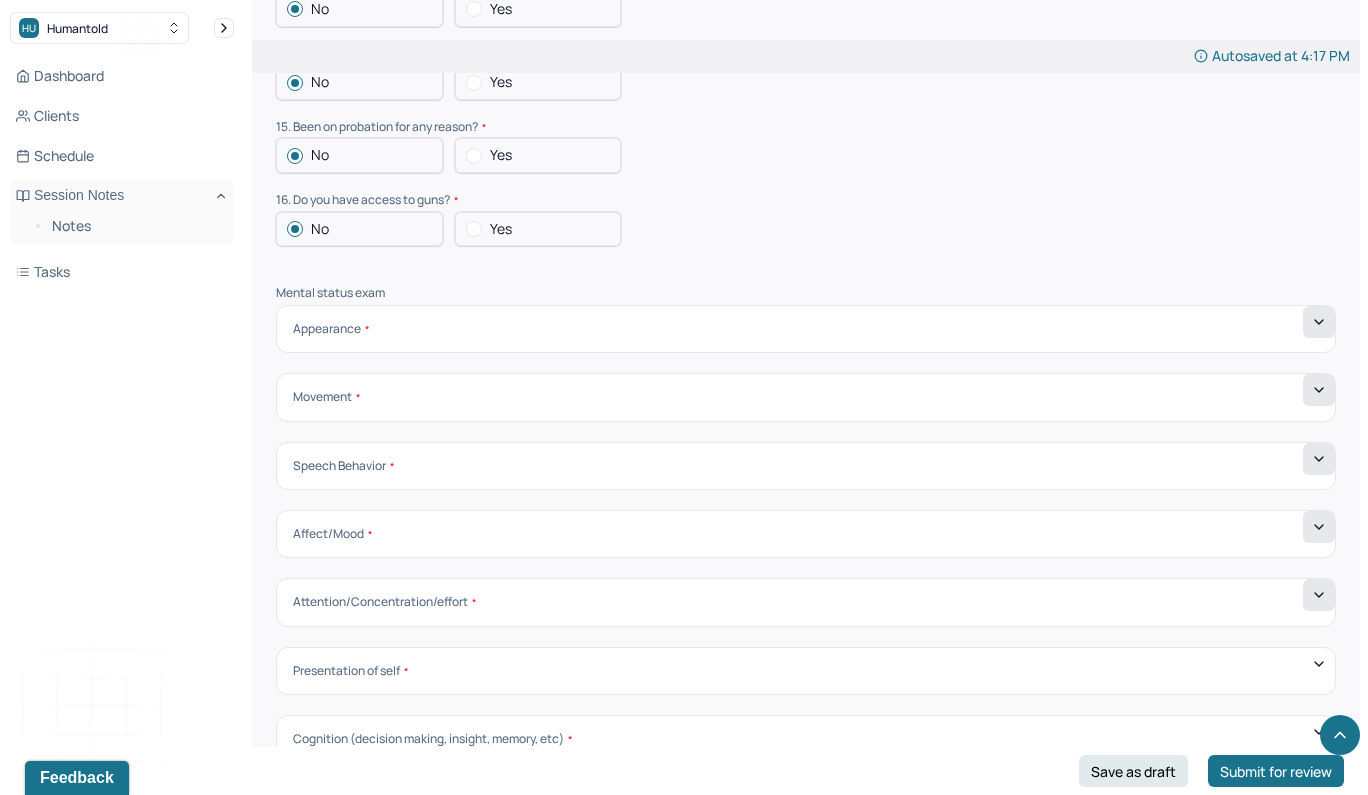 click 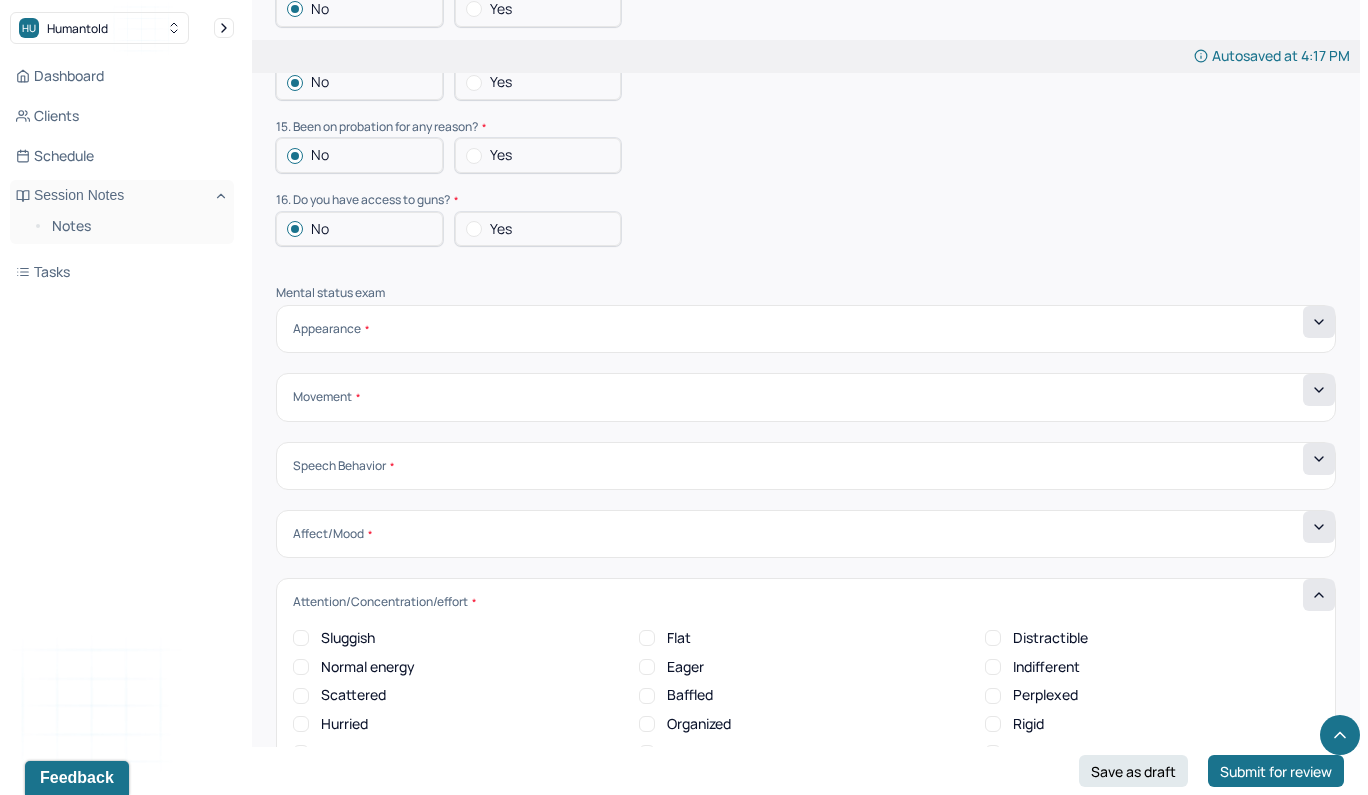 click on "Normal energy" at bounding box center (301, 667) 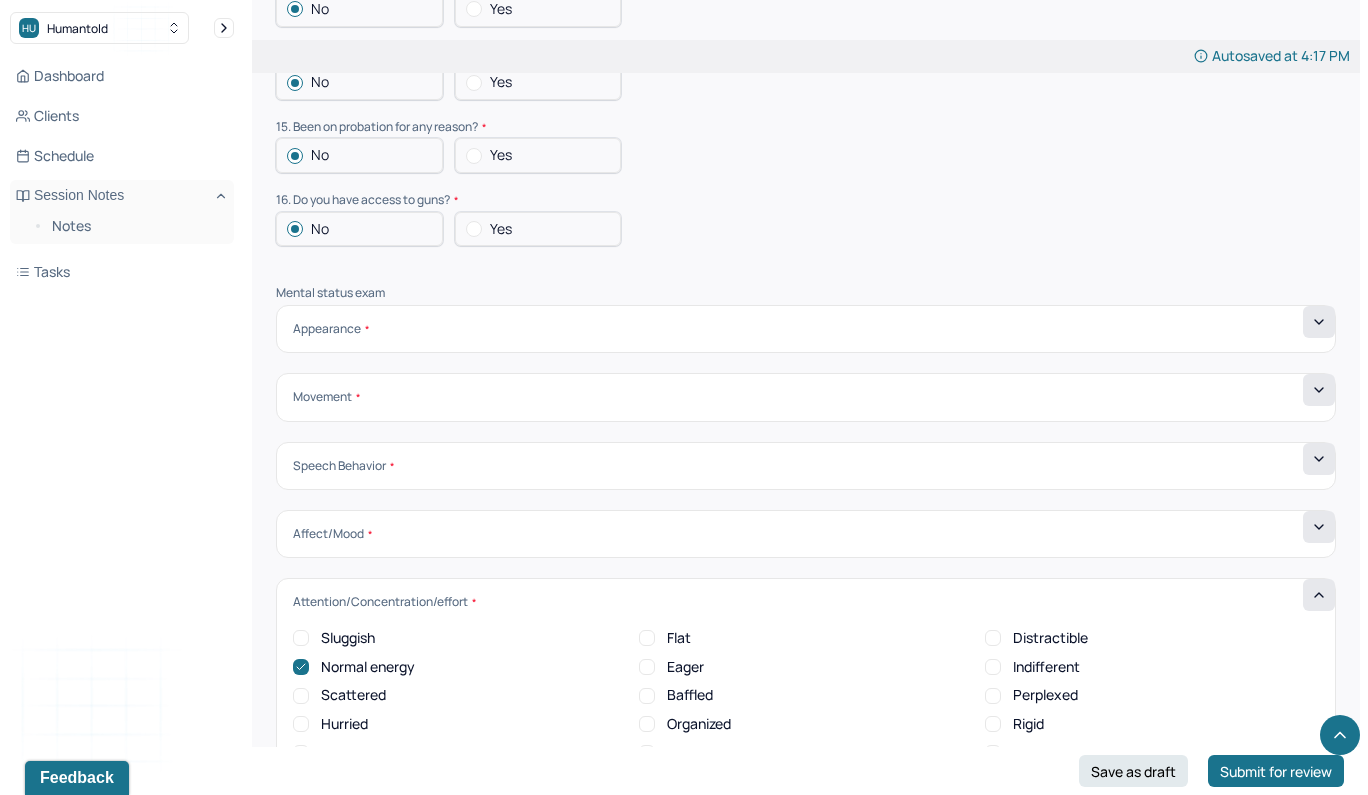 click 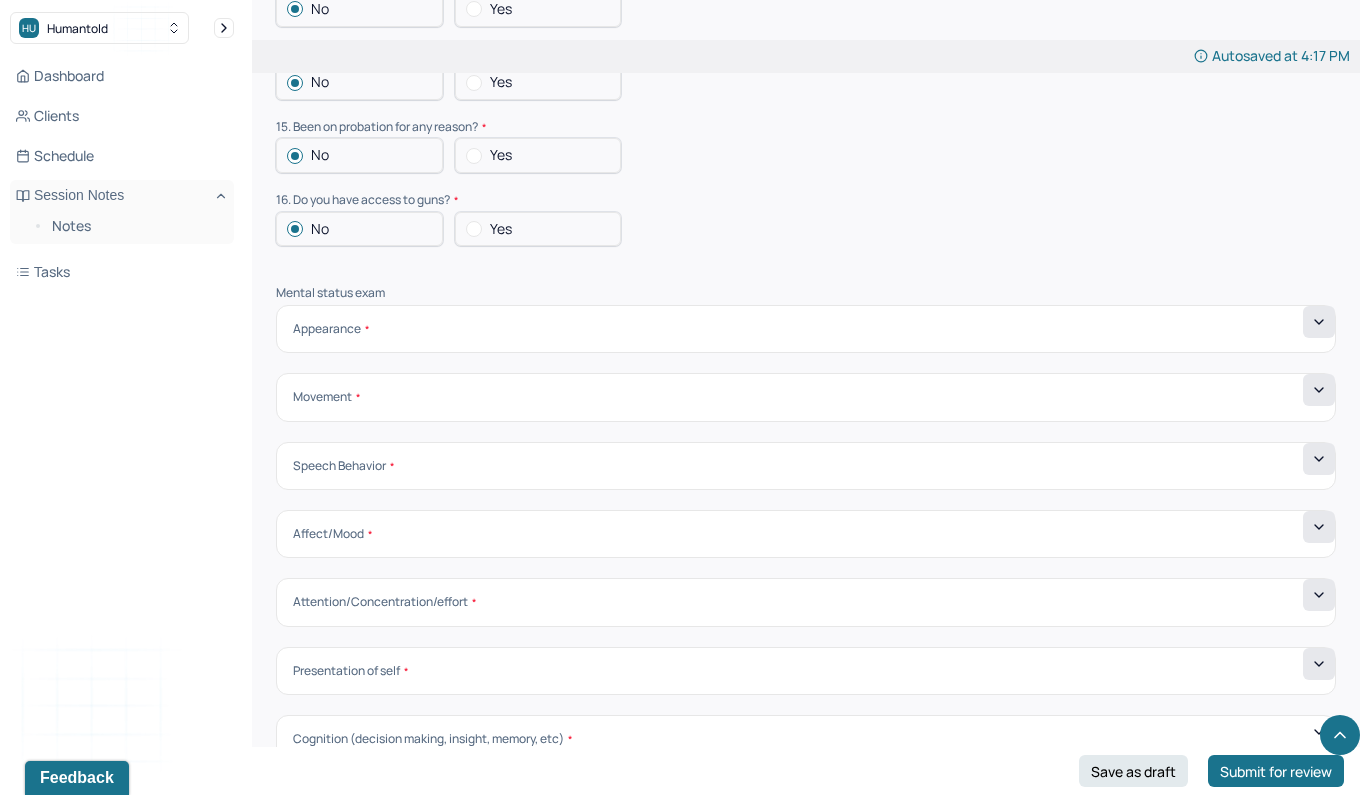 click 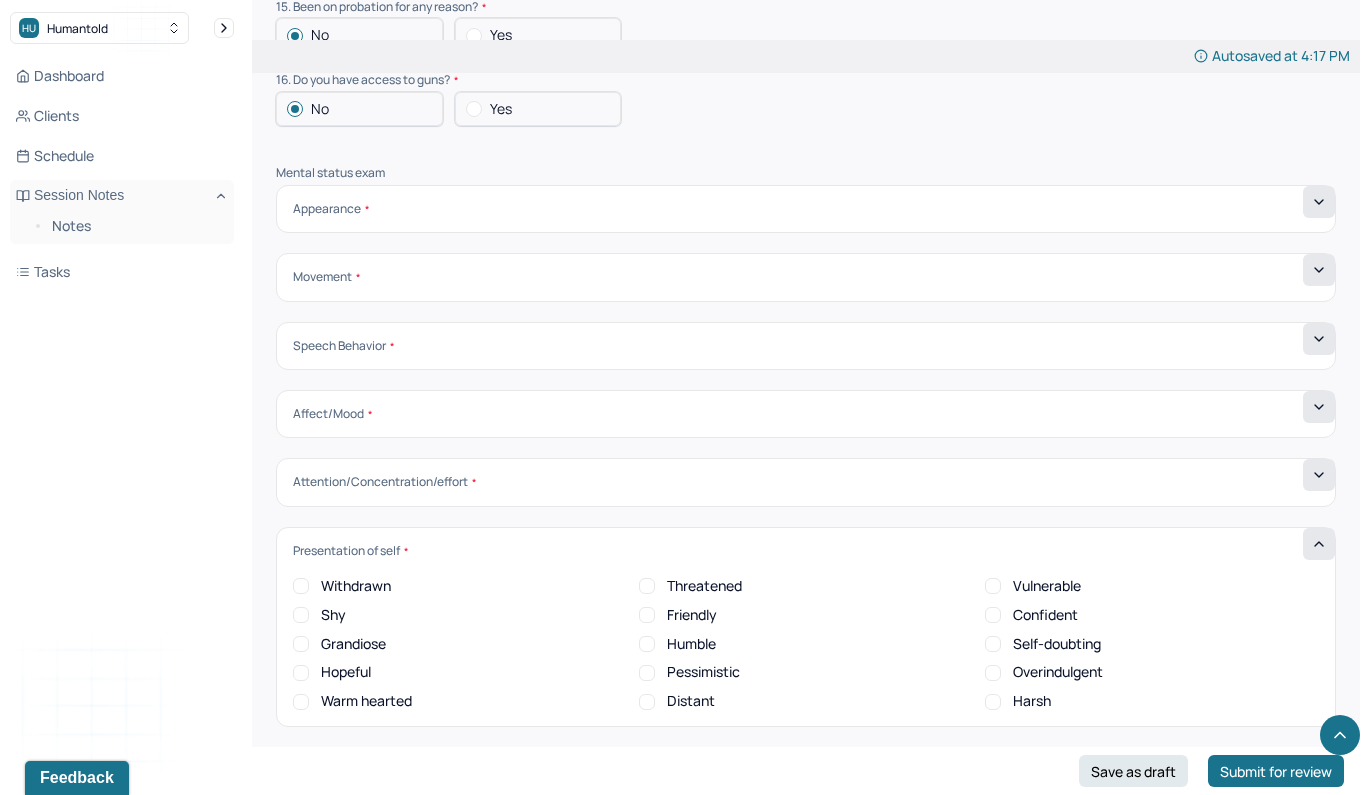 scroll, scrollTop: 6666, scrollLeft: 0, axis: vertical 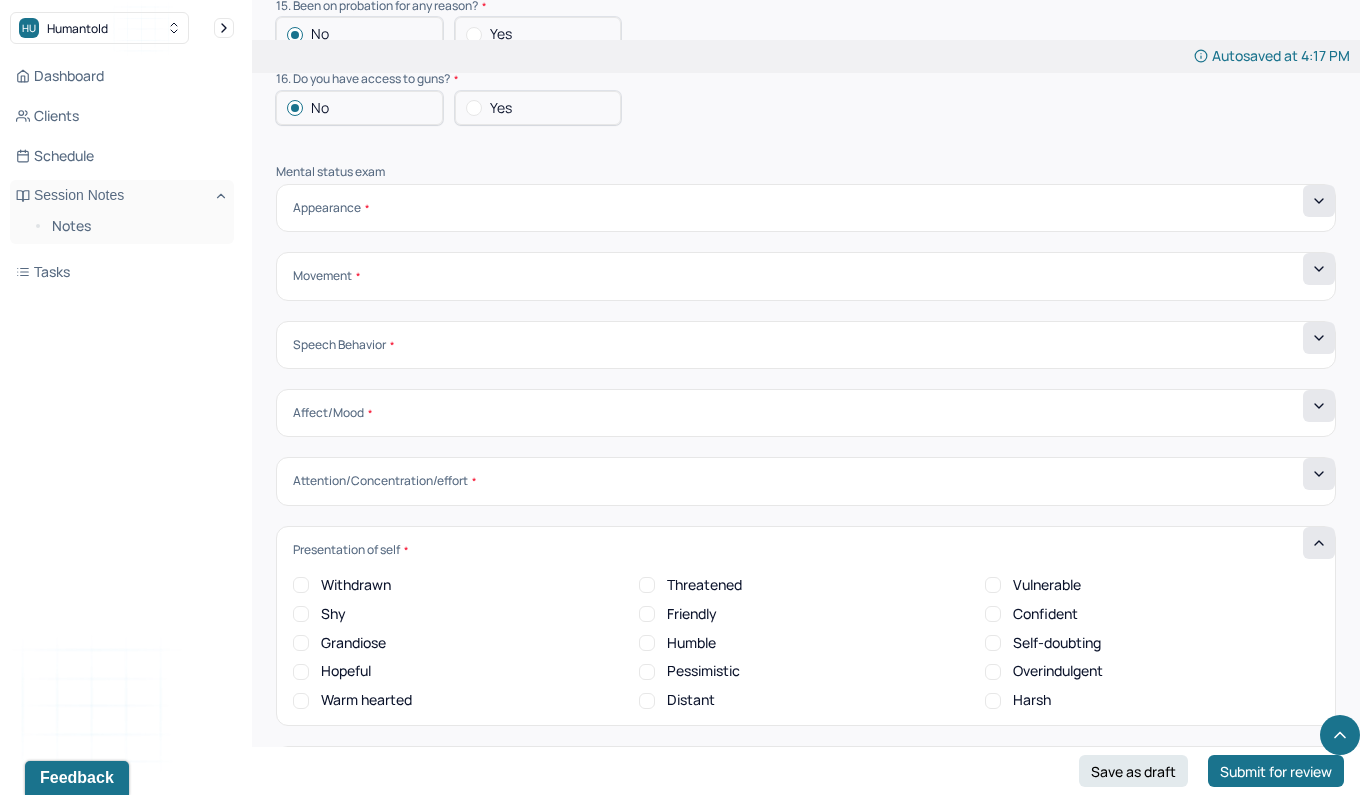 click on "Vulnerable" at bounding box center (993, 585) 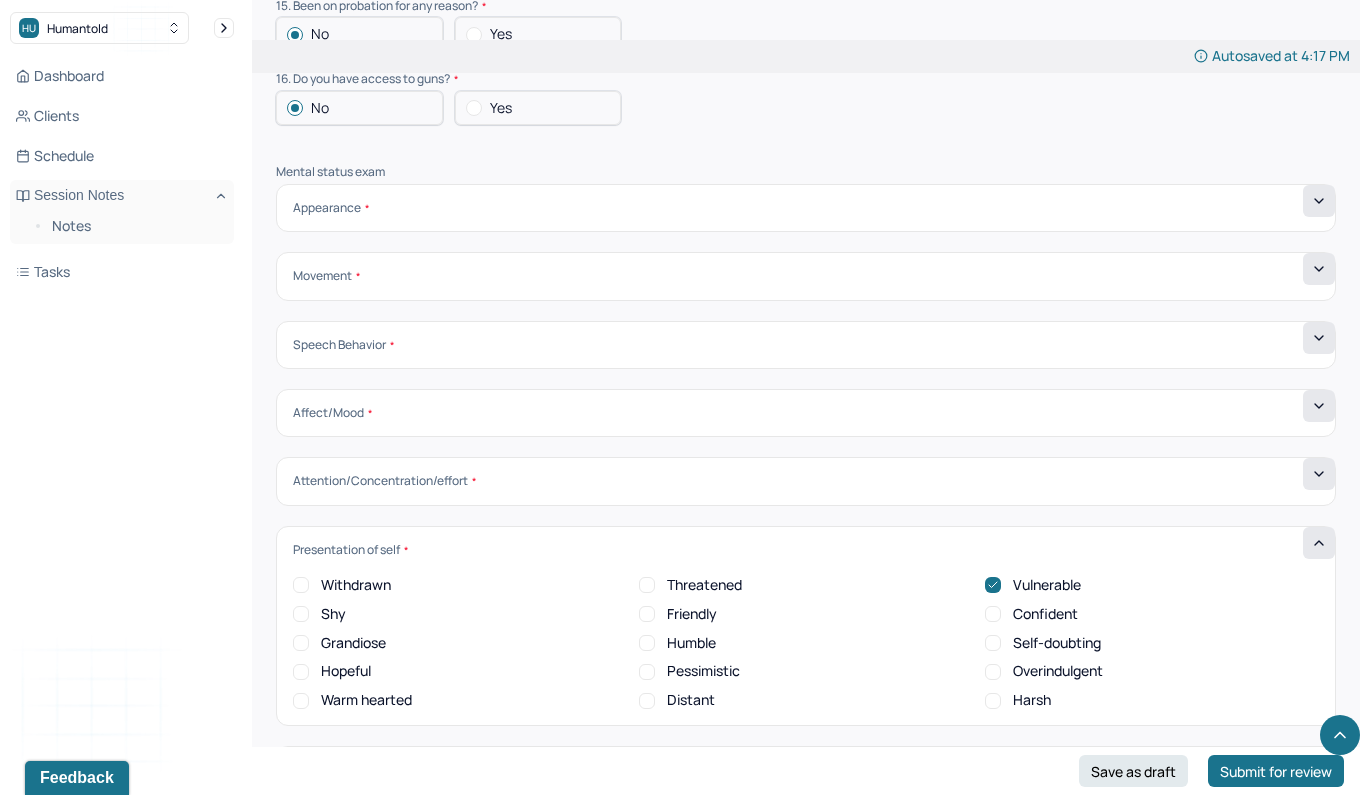 click on "Humble" at bounding box center [647, 643] 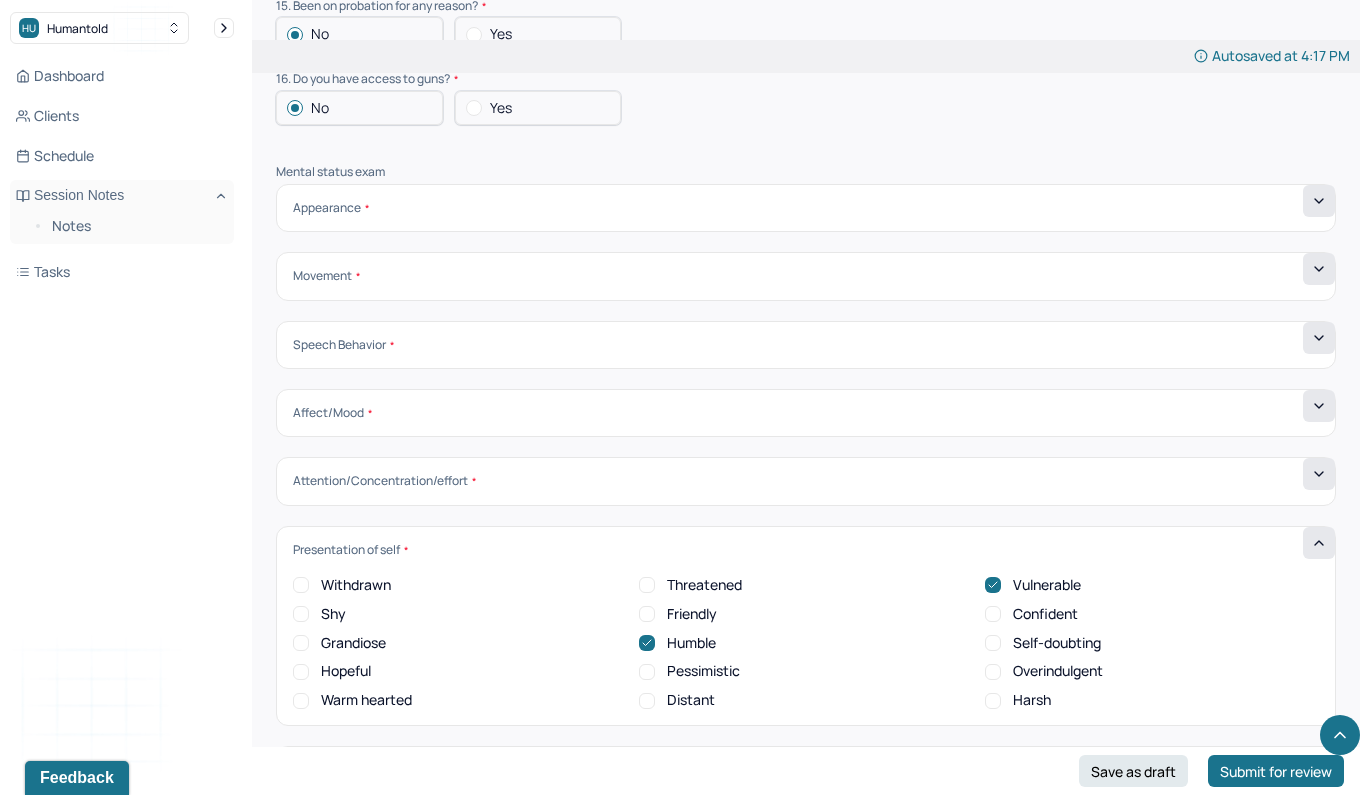 click on "Friendly" at bounding box center (647, 614) 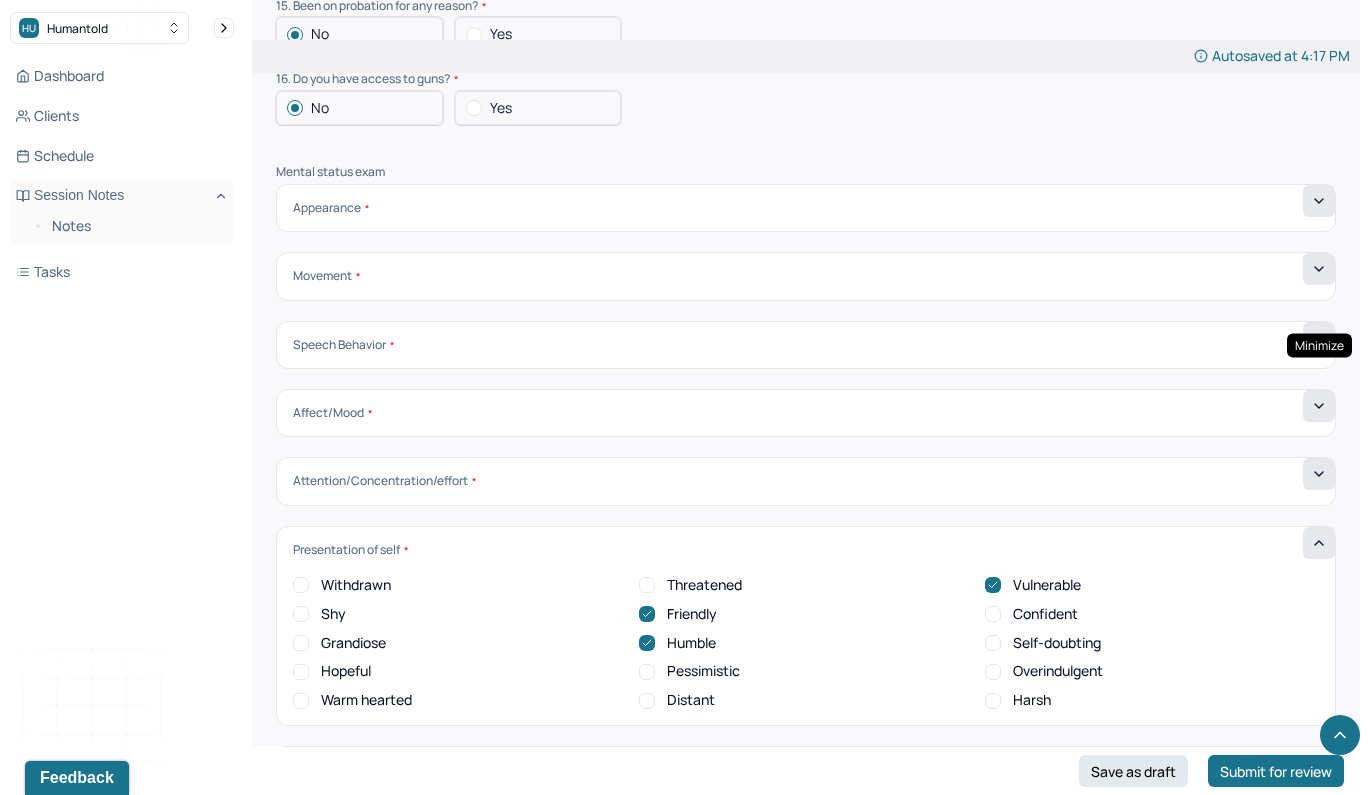 click 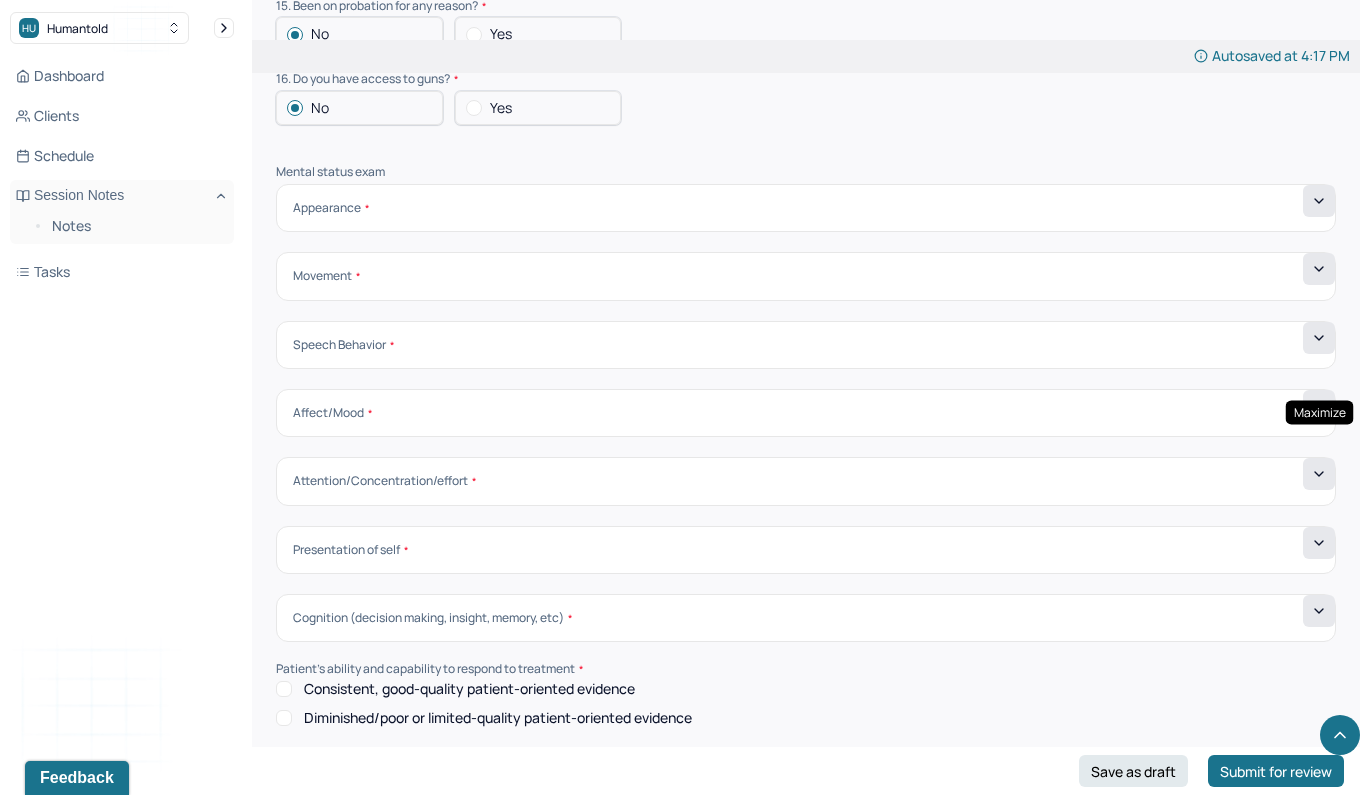 click 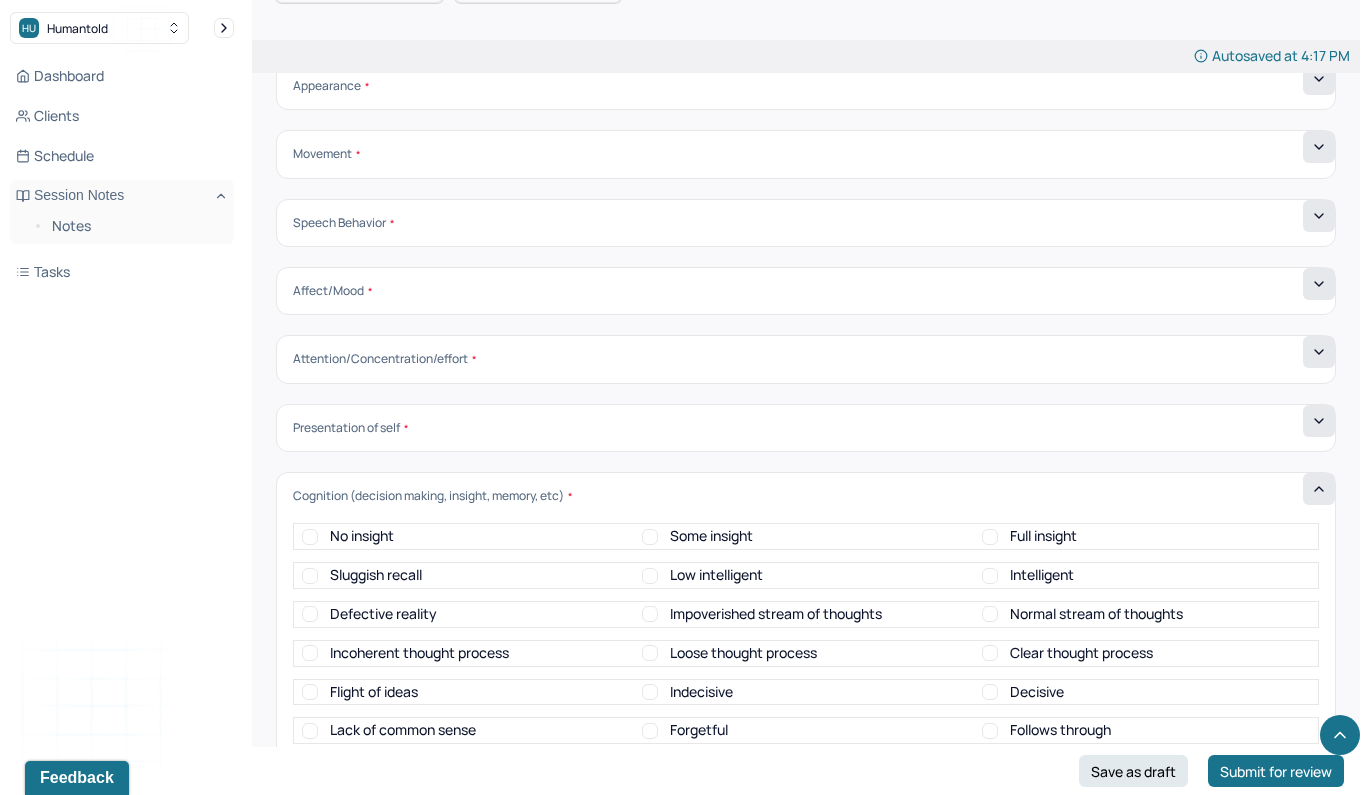 scroll, scrollTop: 6846, scrollLeft: 0, axis: vertical 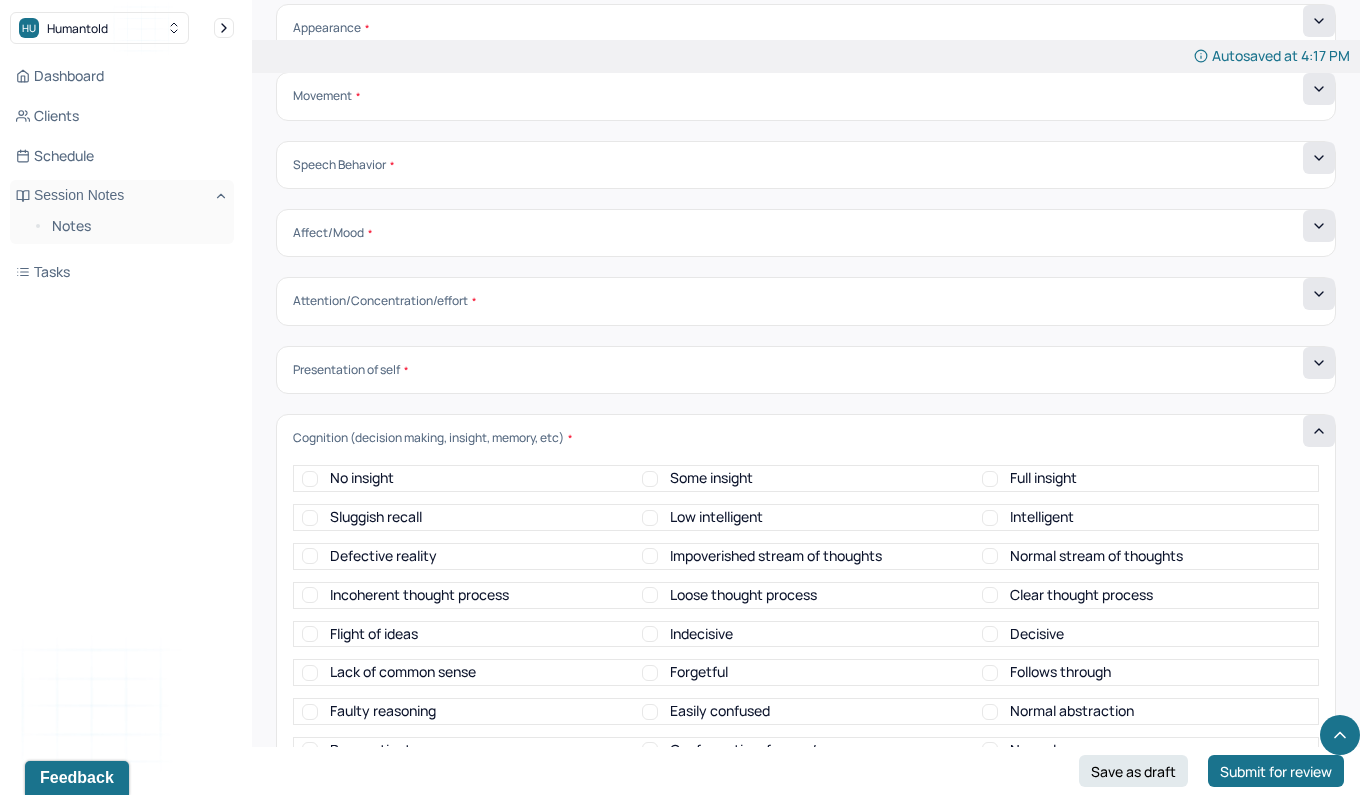 click on "Some insight" at bounding box center [697, 478] 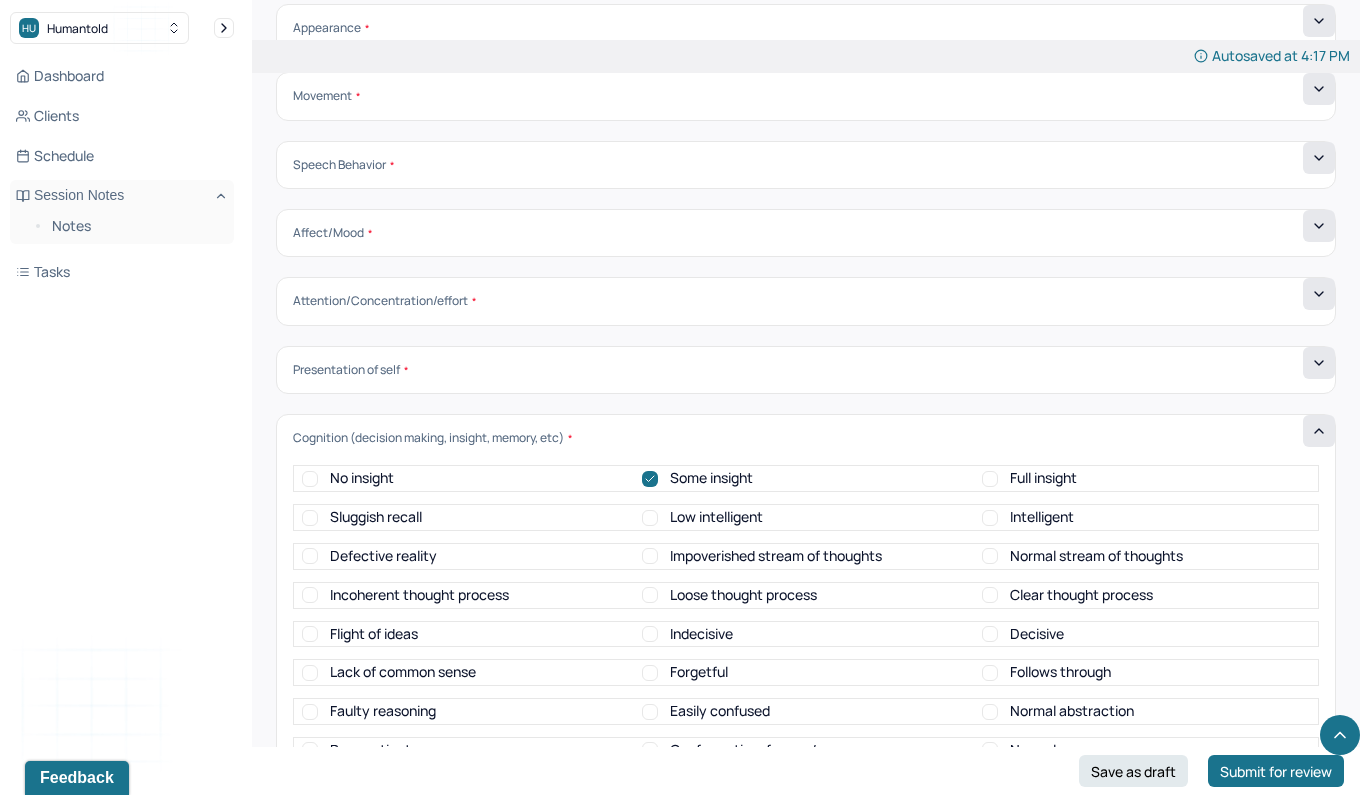 click on "Normal judgement" at bounding box center (990, 845) 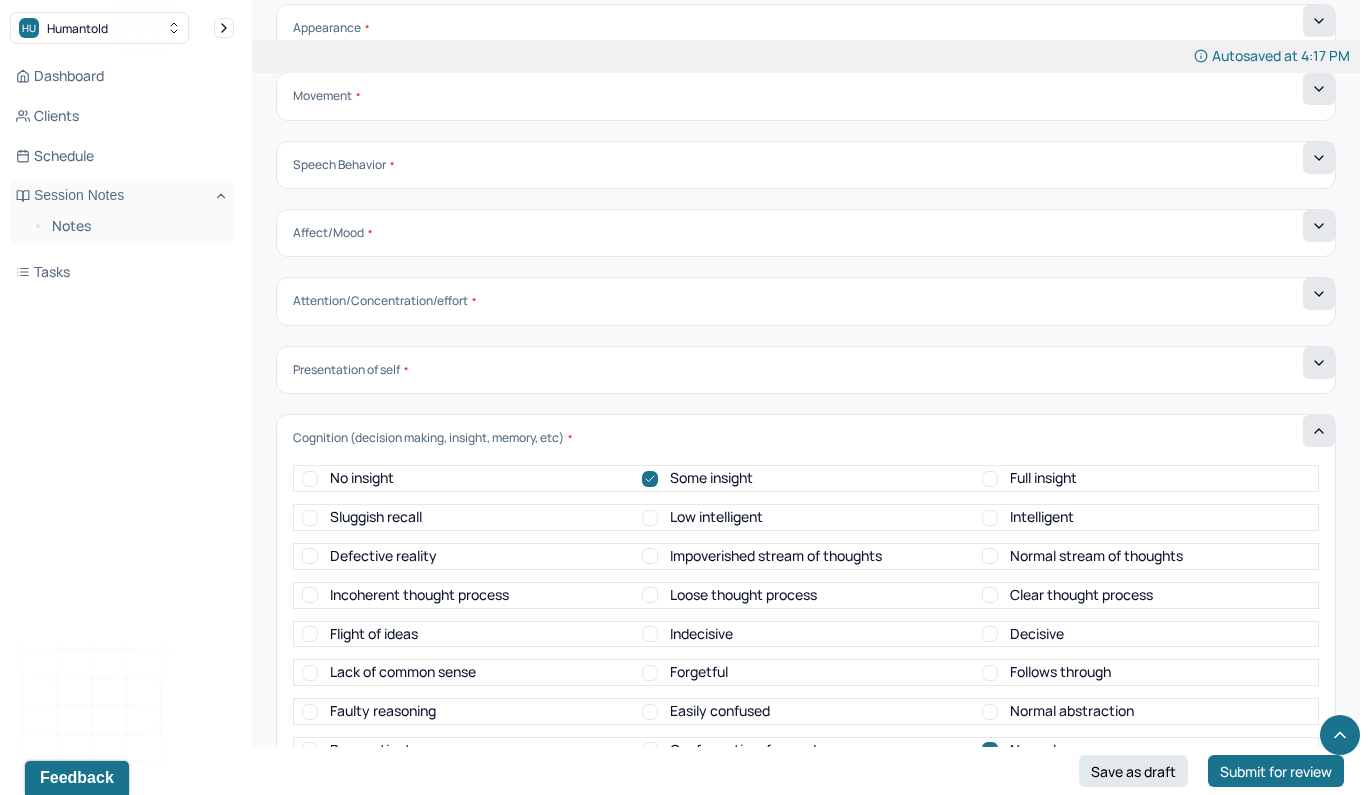 click on "Normal abstraction" at bounding box center [990, 712] 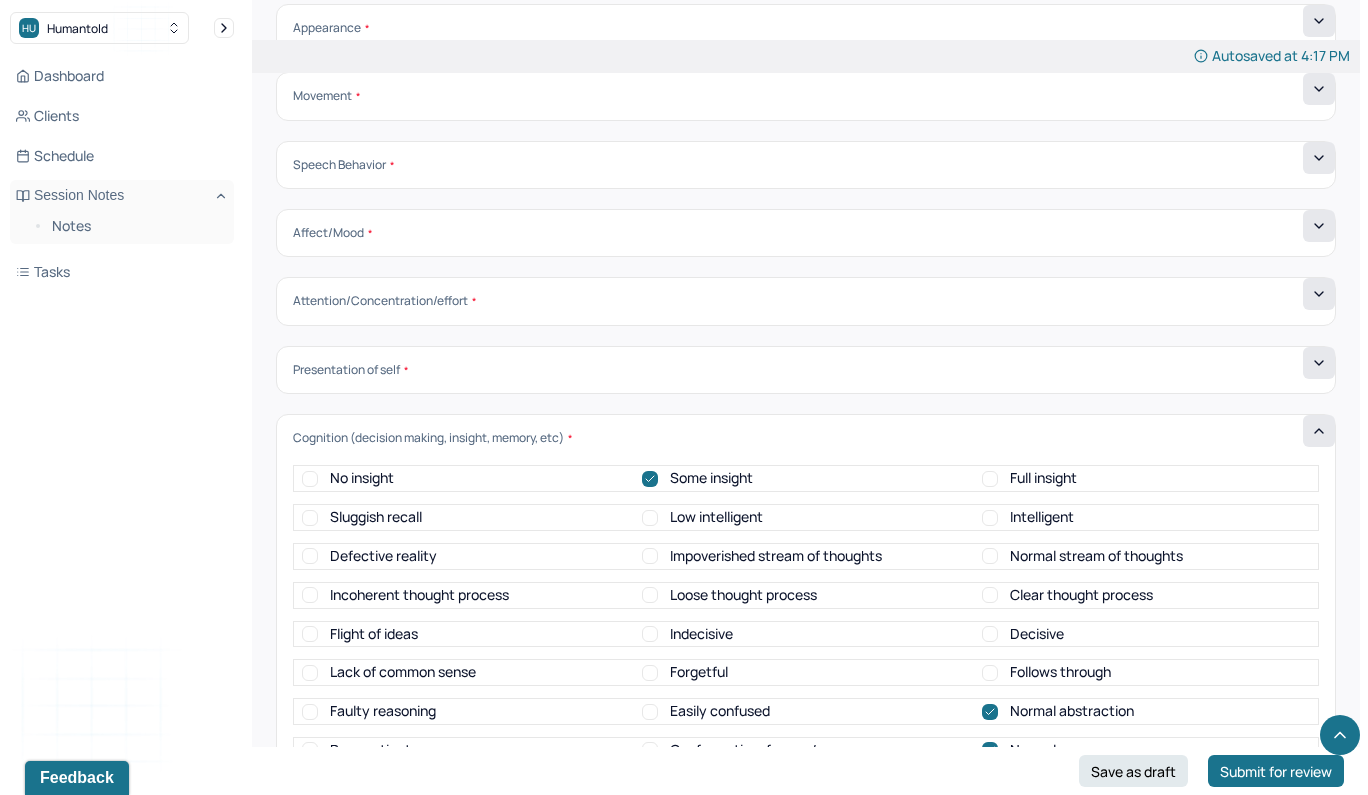 click on "Clear thought process" at bounding box center (990, 595) 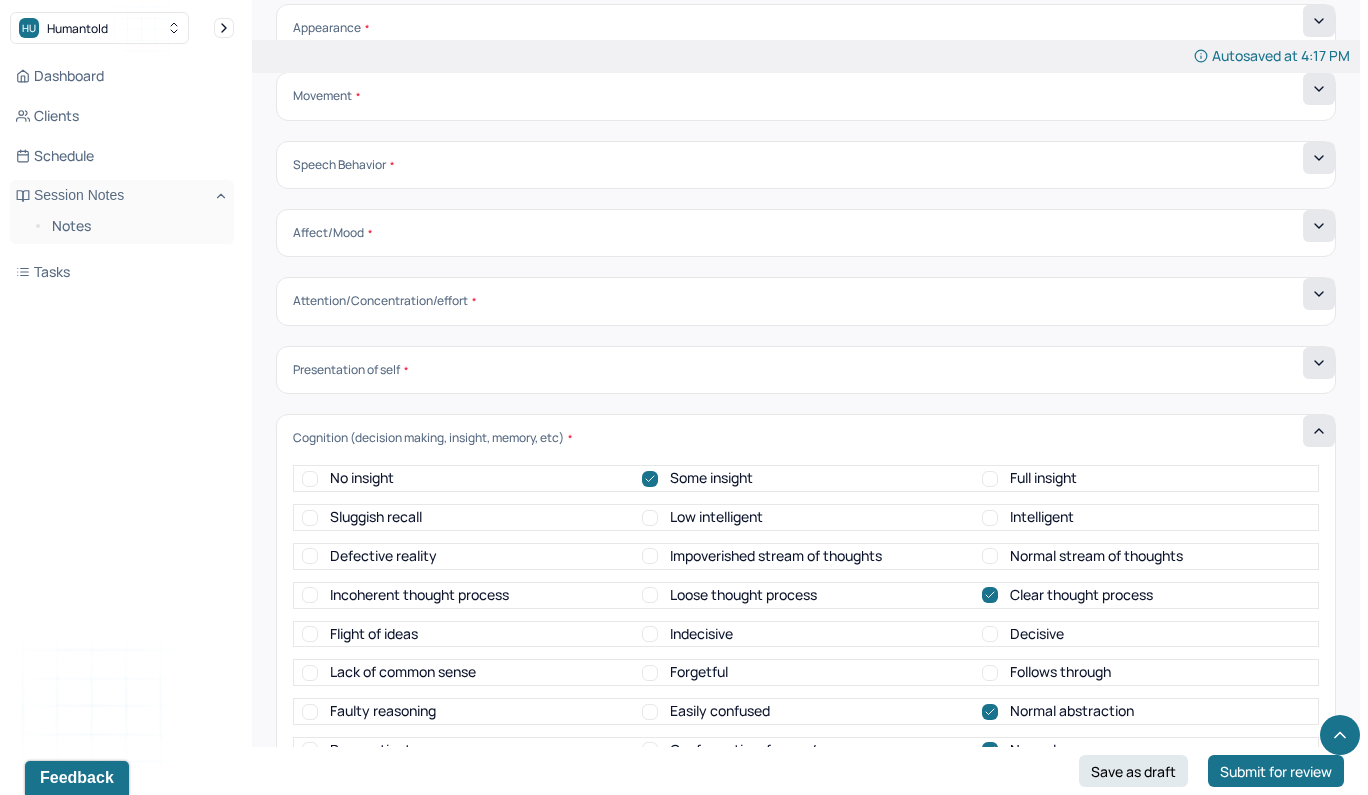 click on "Normal stream of thoughts" at bounding box center [990, 556] 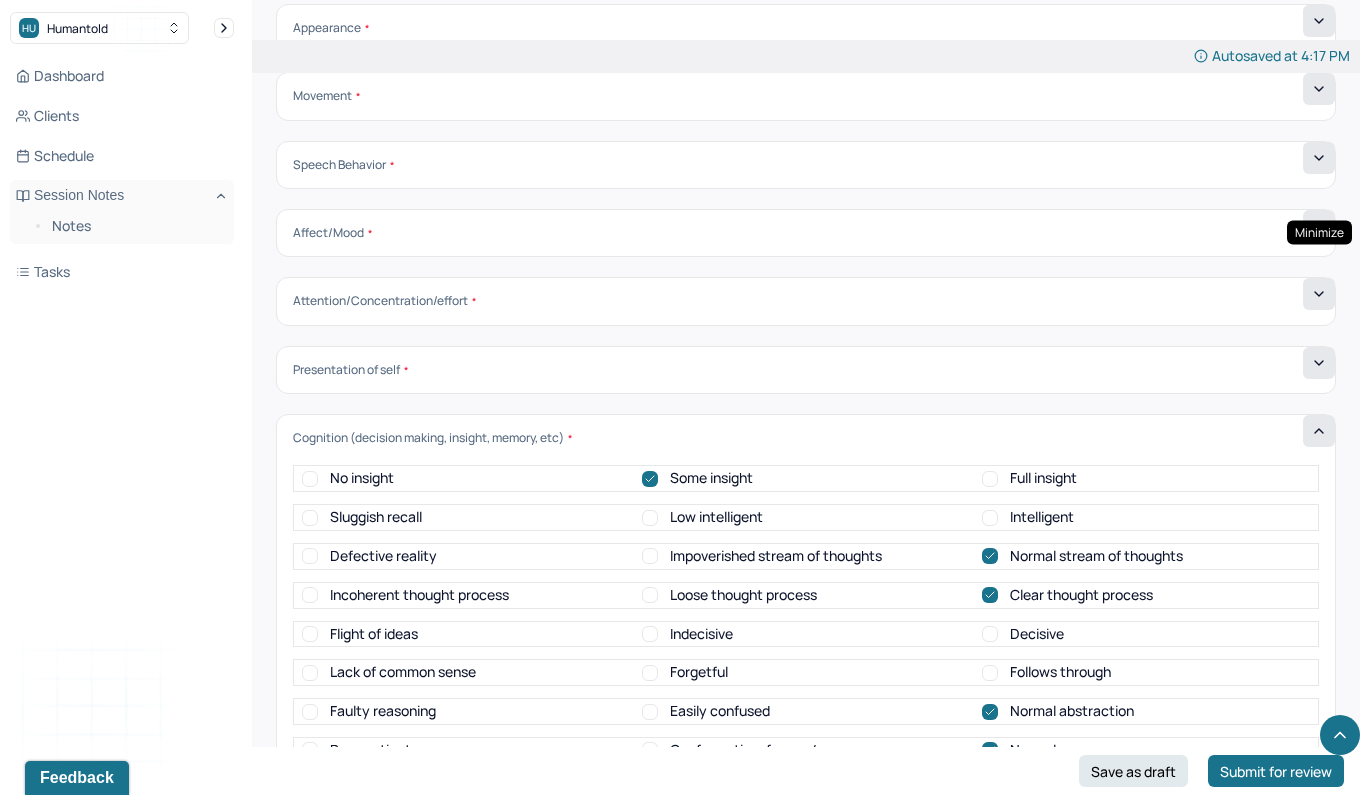 click 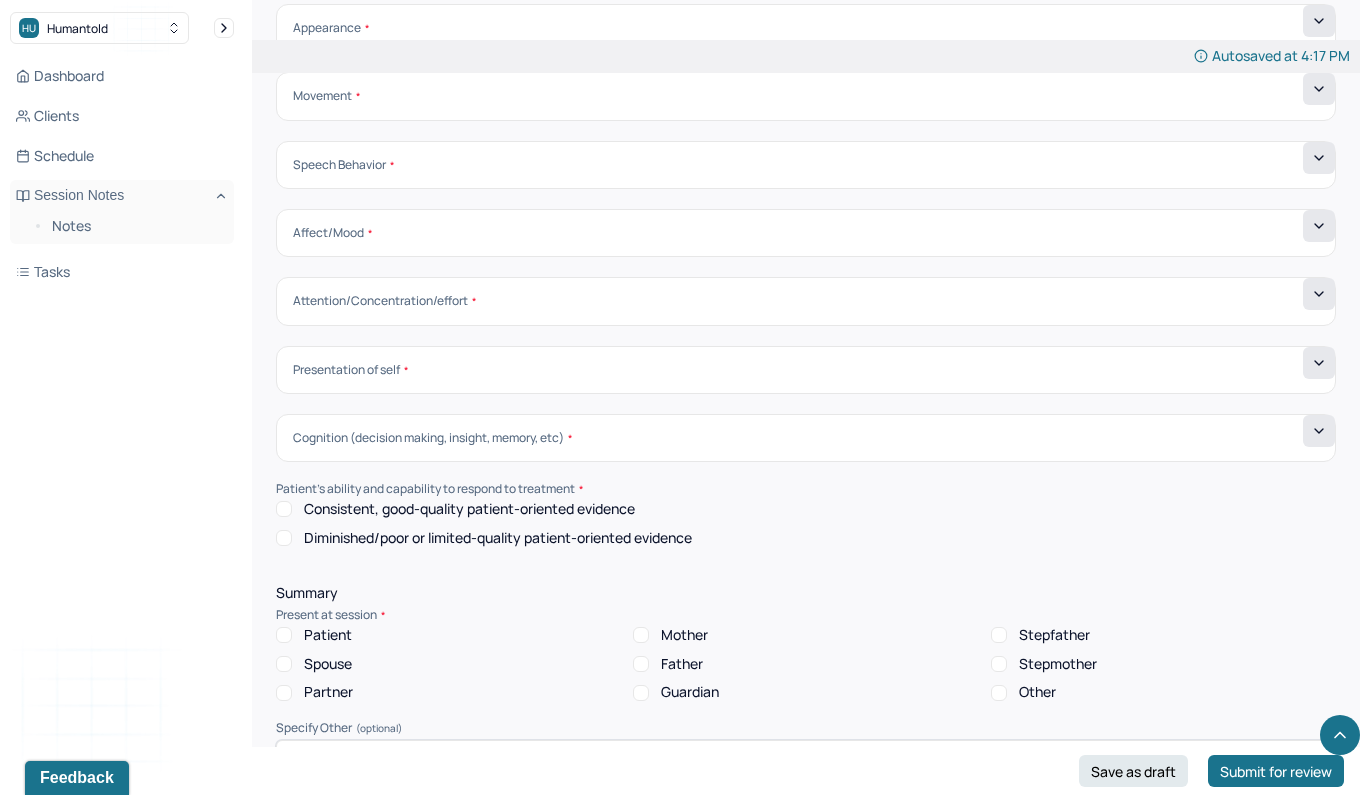 click on "Consistent, good-quality patient-oriented evidence" at bounding box center [284, 509] 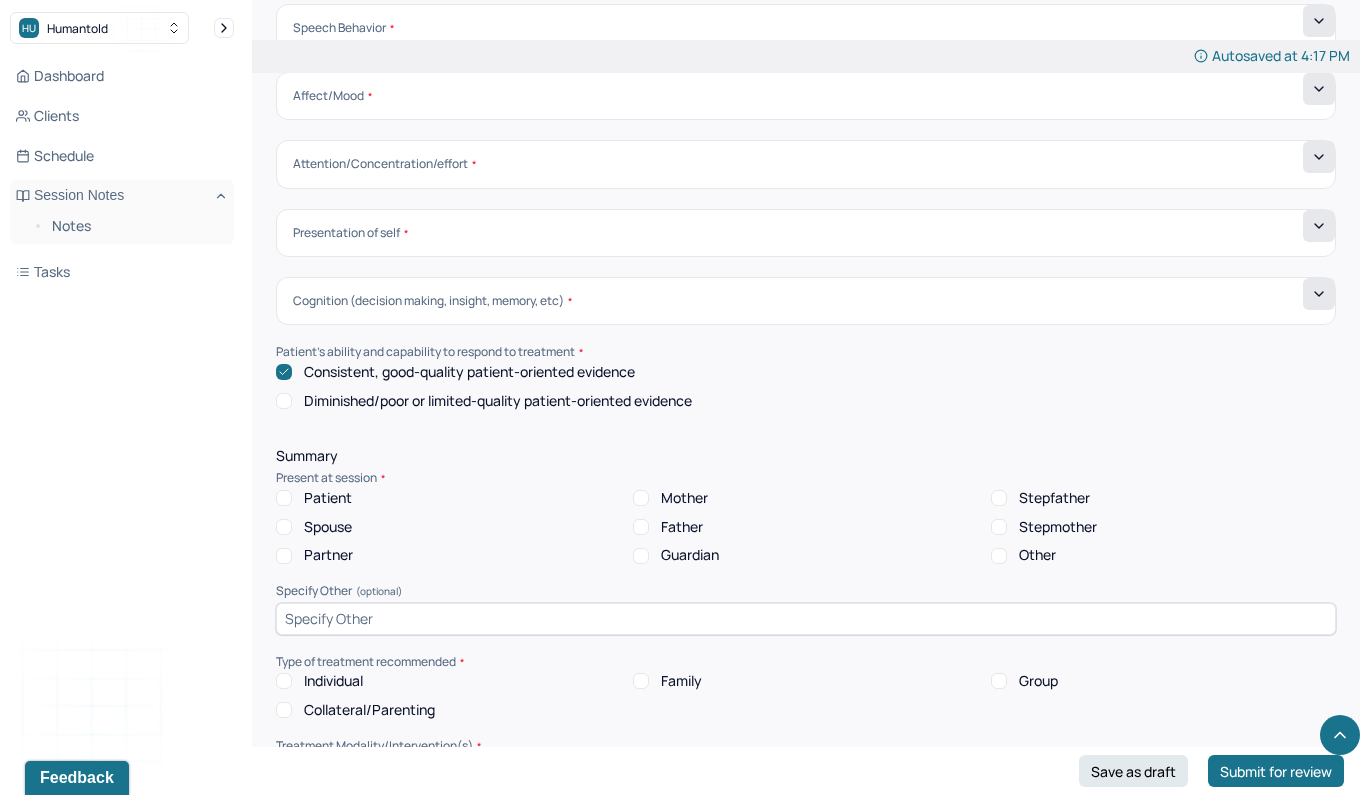 scroll, scrollTop: 7054, scrollLeft: 0, axis: vertical 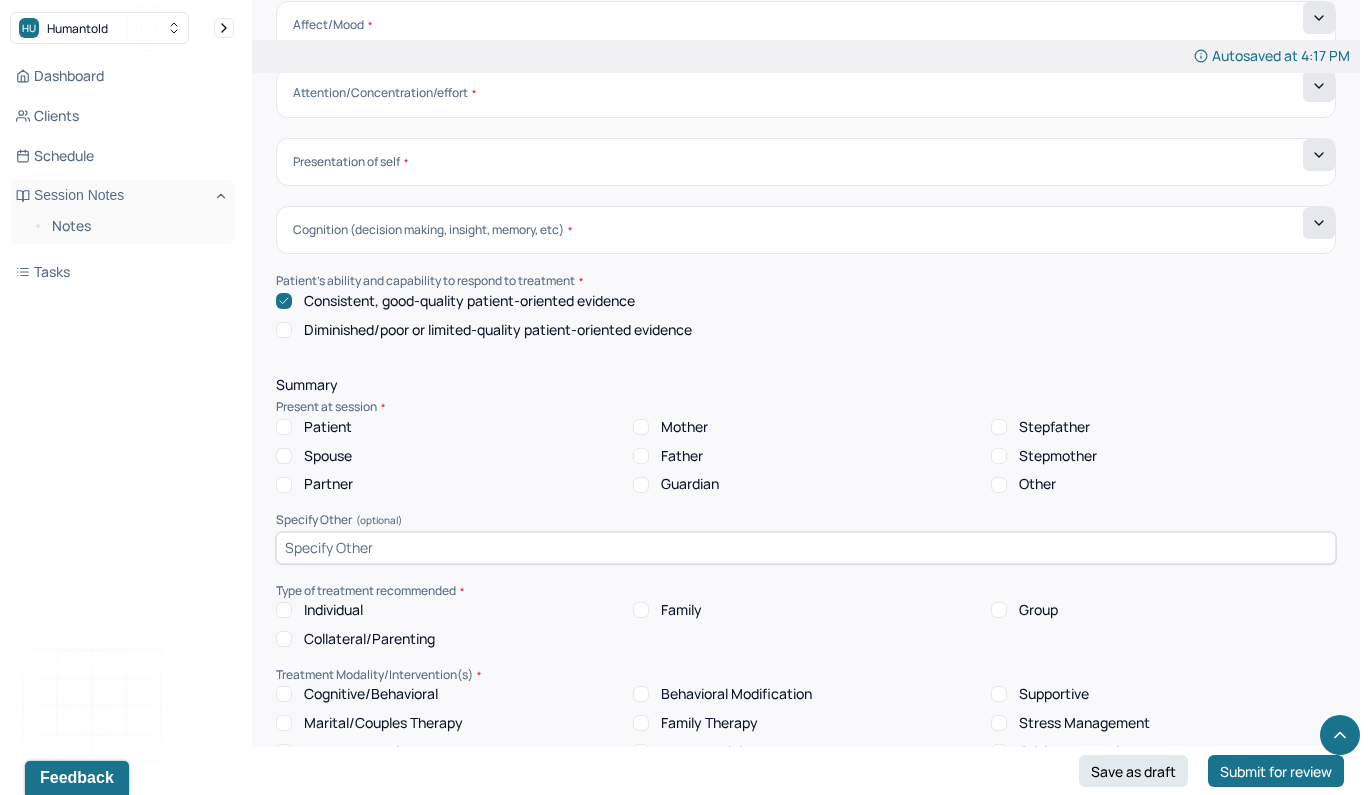 click on "Patient" at bounding box center (284, 427) 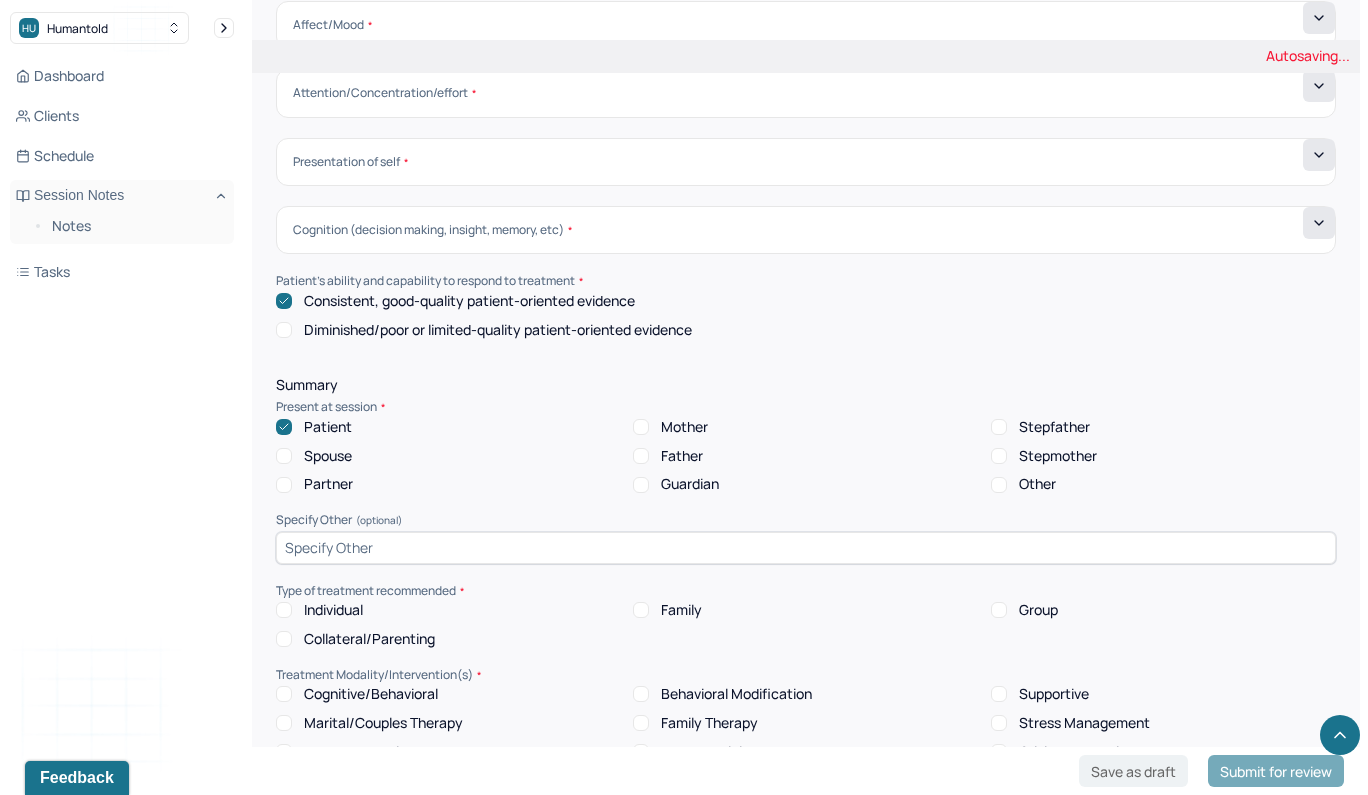 click on "Individual" at bounding box center (284, 610) 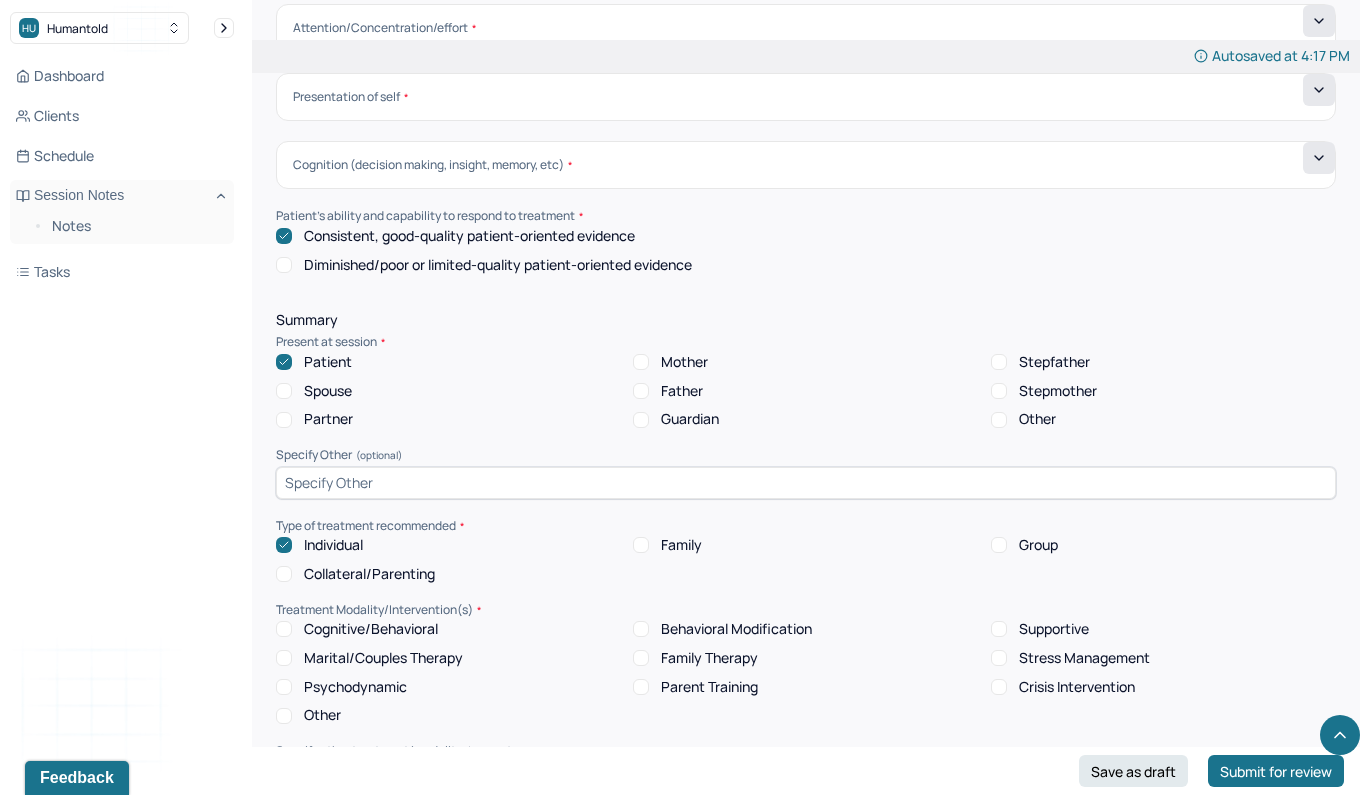 scroll, scrollTop: 7141, scrollLeft: 0, axis: vertical 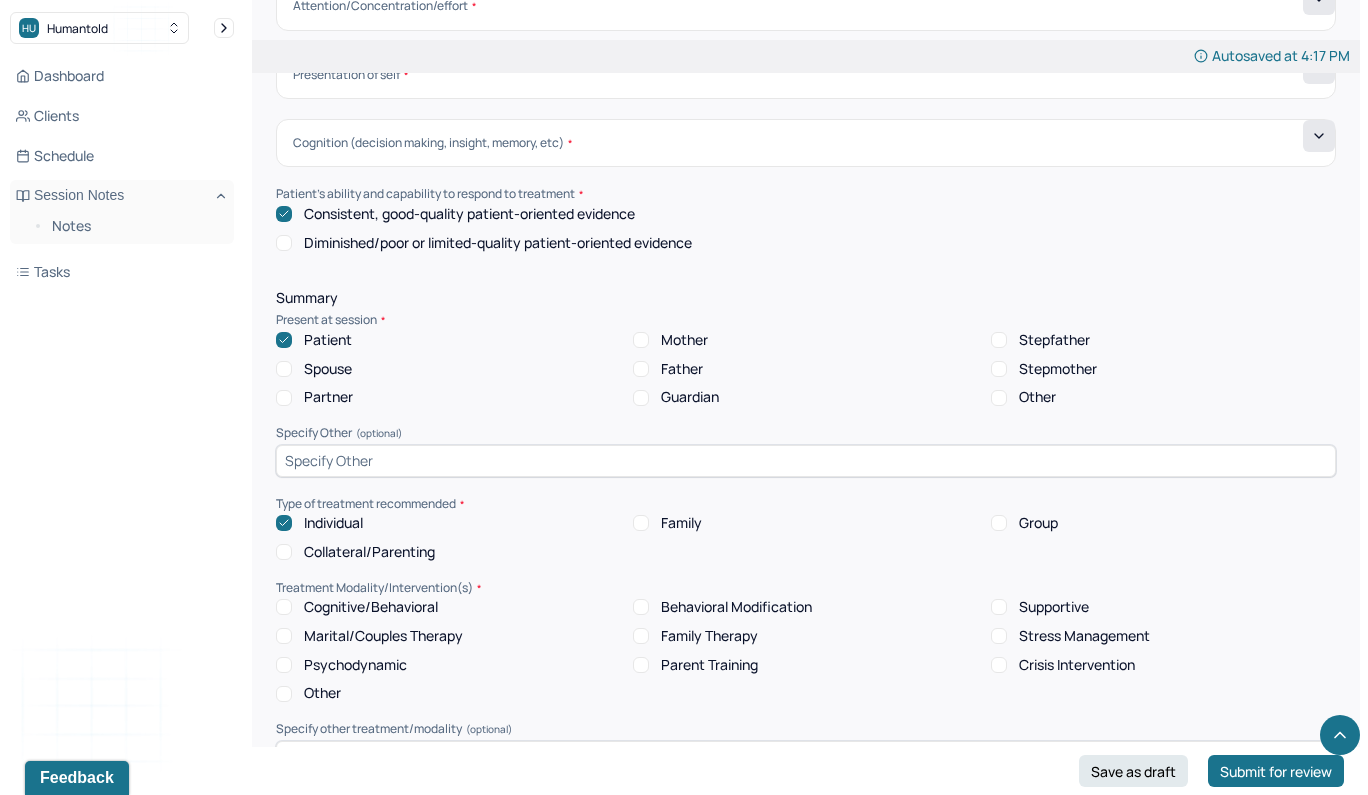 click on "Cognitive/Behavioral" at bounding box center (284, 607) 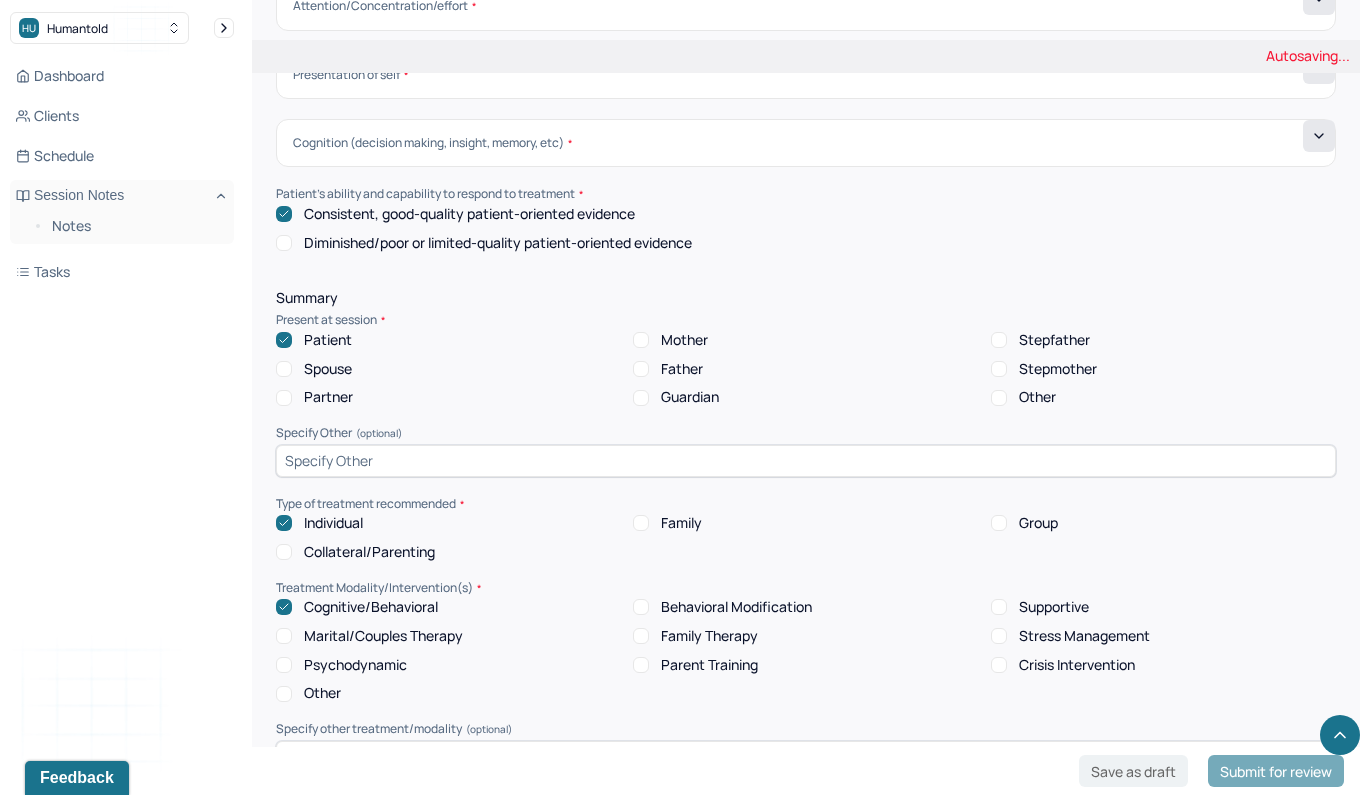 click on "Stress Management" at bounding box center (999, 636) 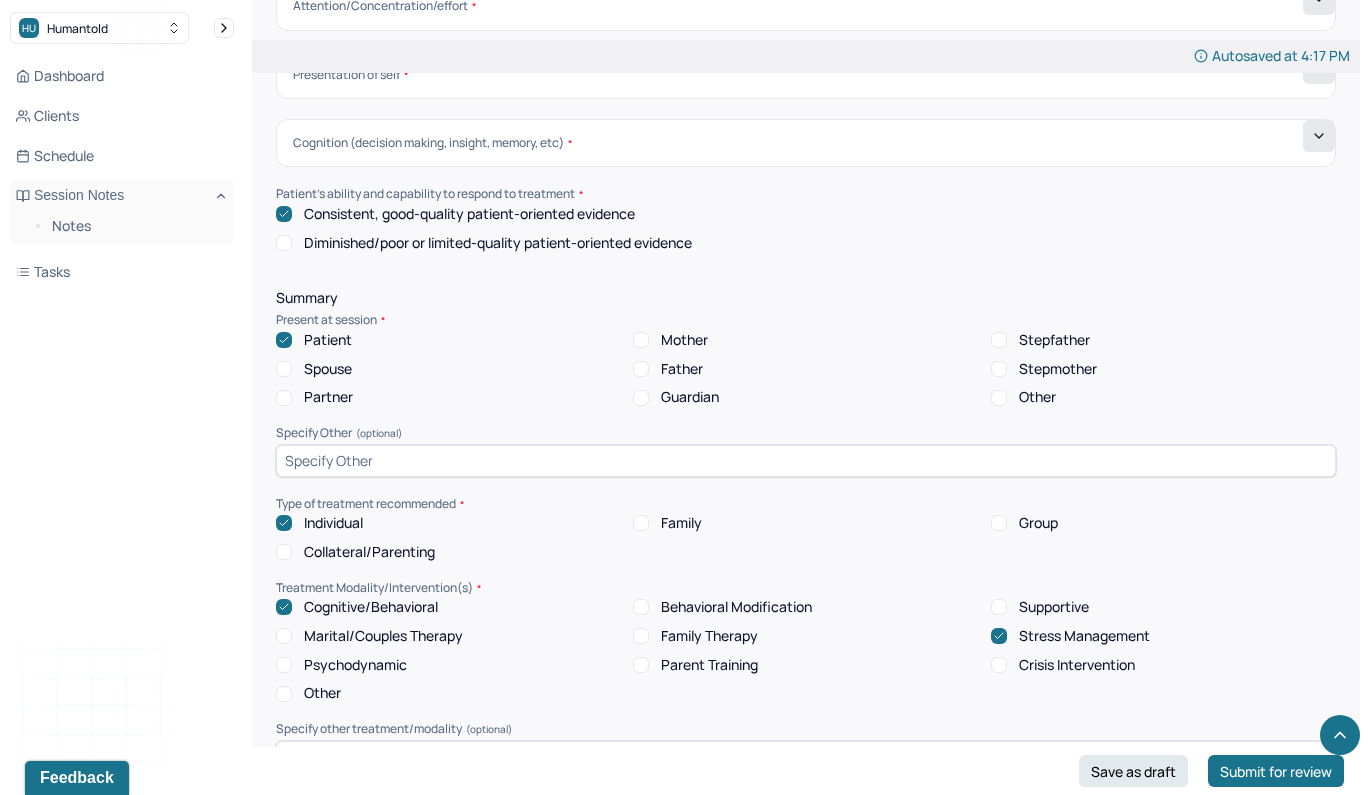 click on "Supportive" at bounding box center [999, 607] 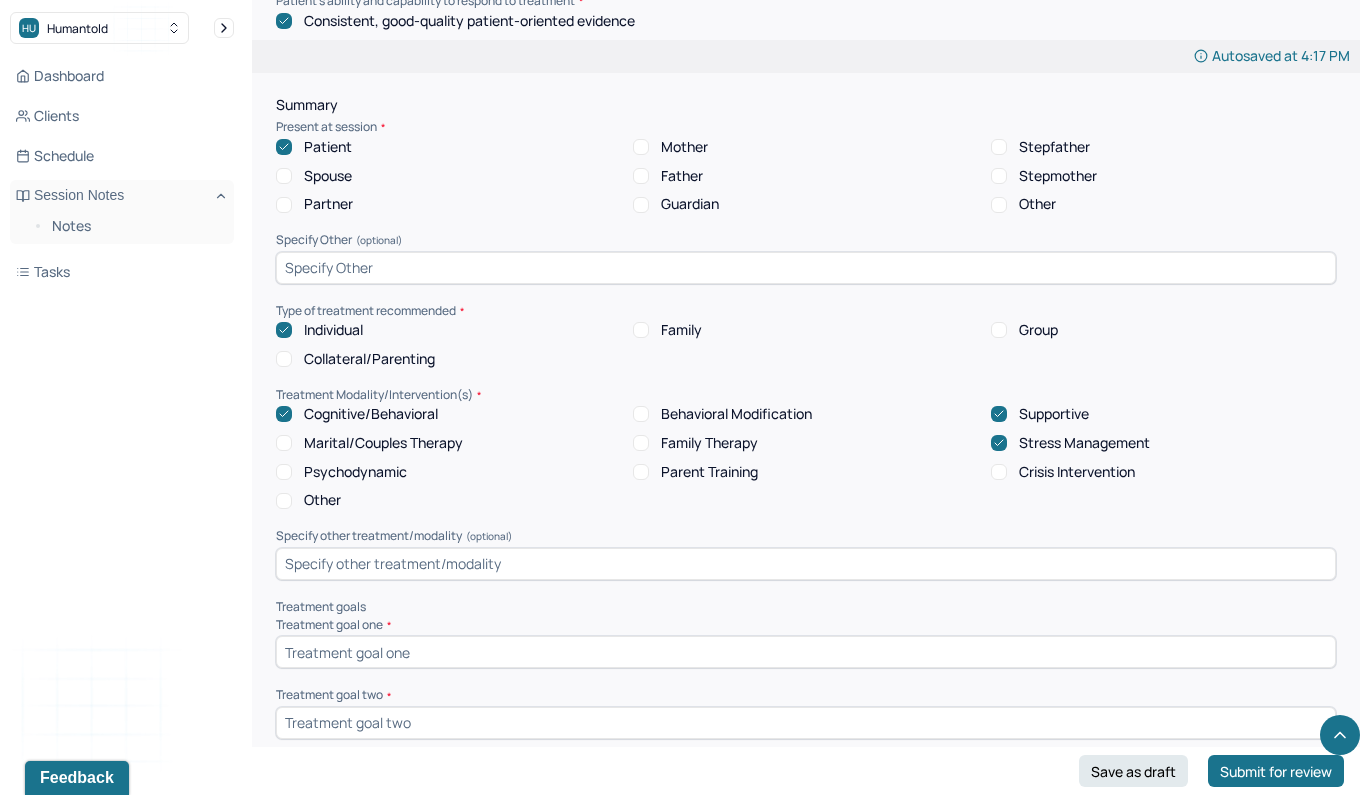 scroll, scrollTop: 7403, scrollLeft: 0, axis: vertical 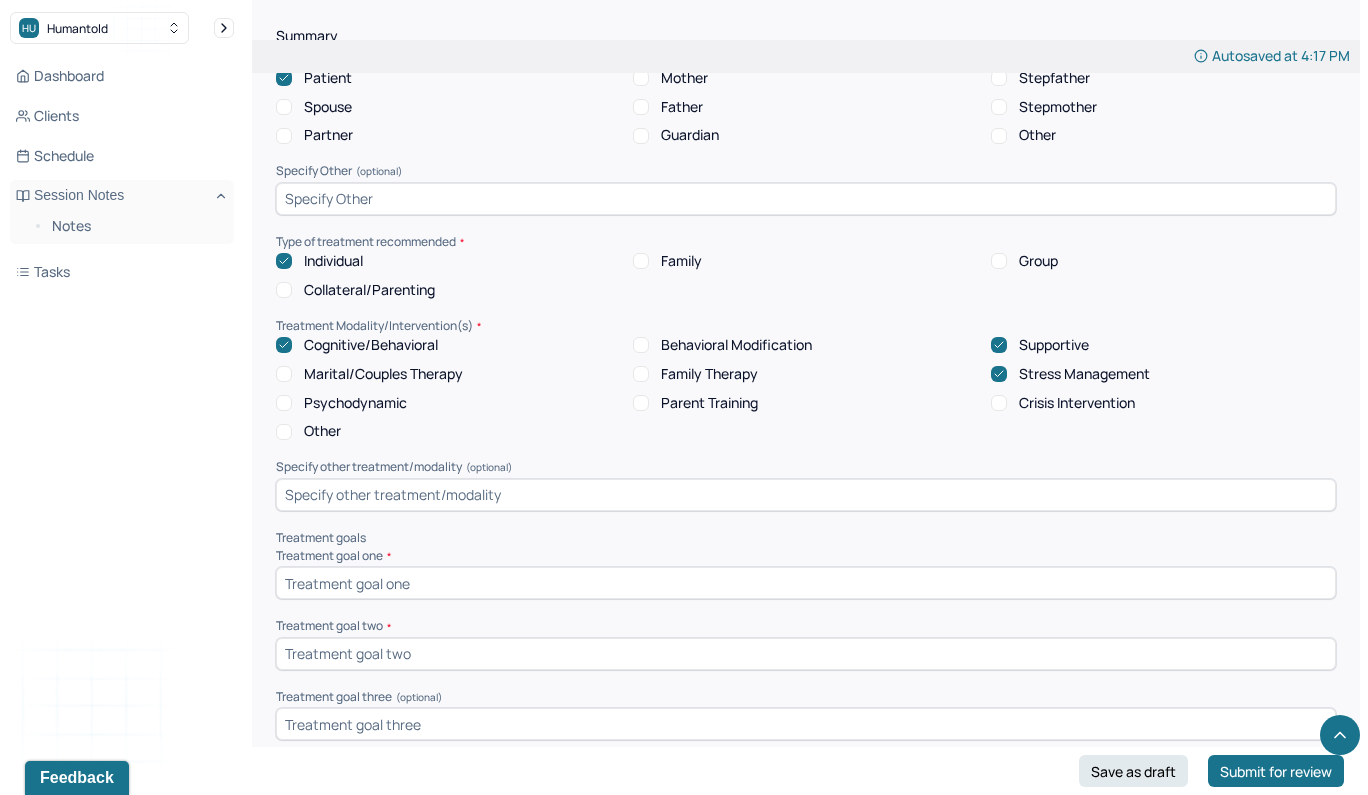 click at bounding box center [806, 583] 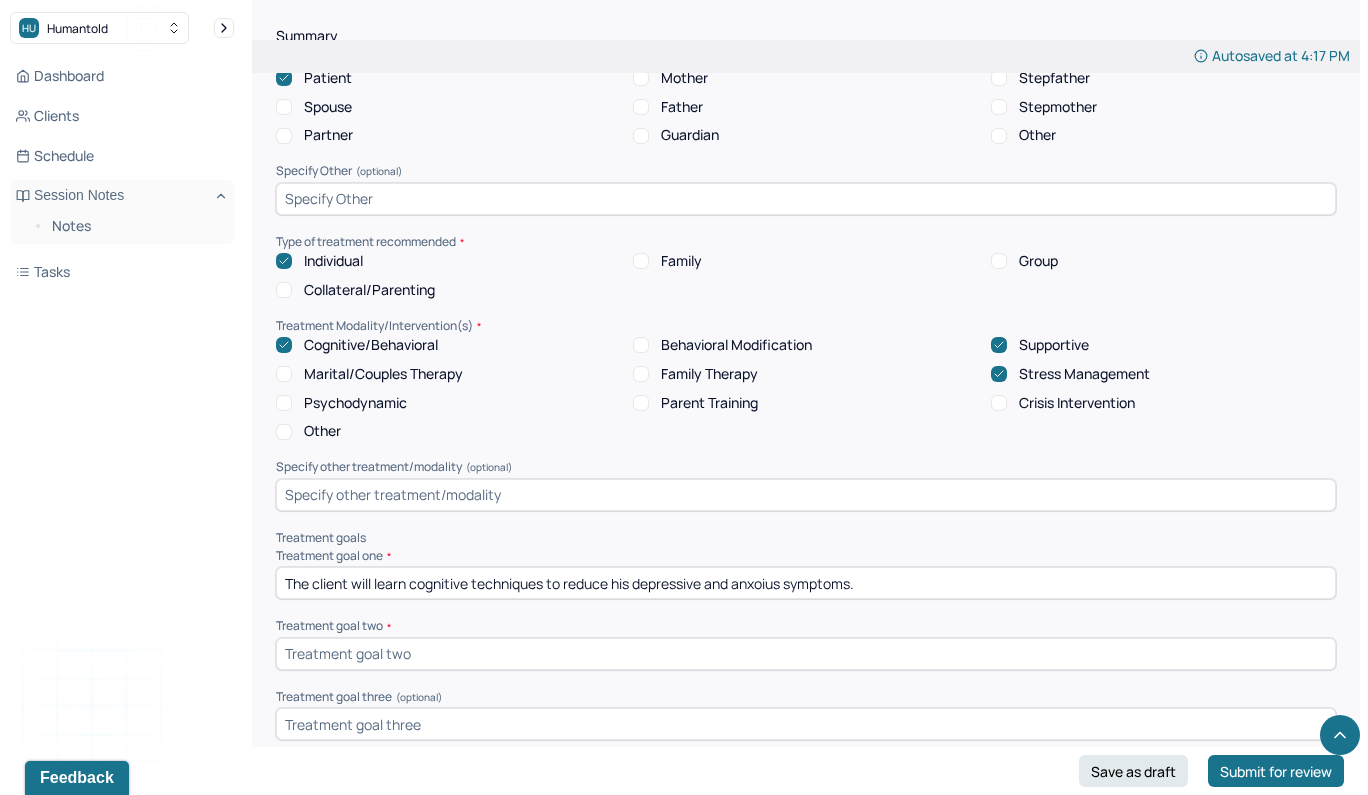 type on "The client will learn cognitive techniques to reduce his depressive and anxoius symptoms." 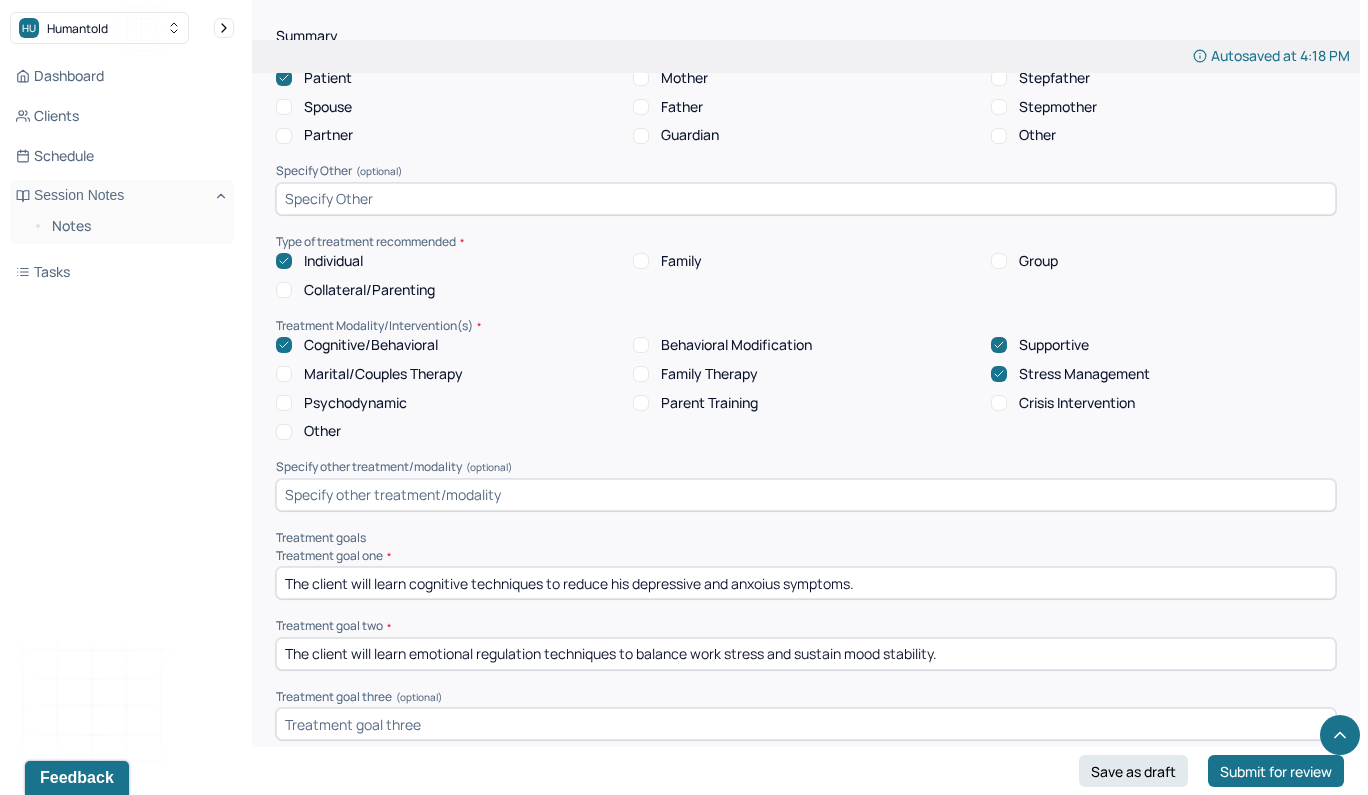 type on "The client will learn emotional regulation techniques to balance work stress and sustain mood stability." 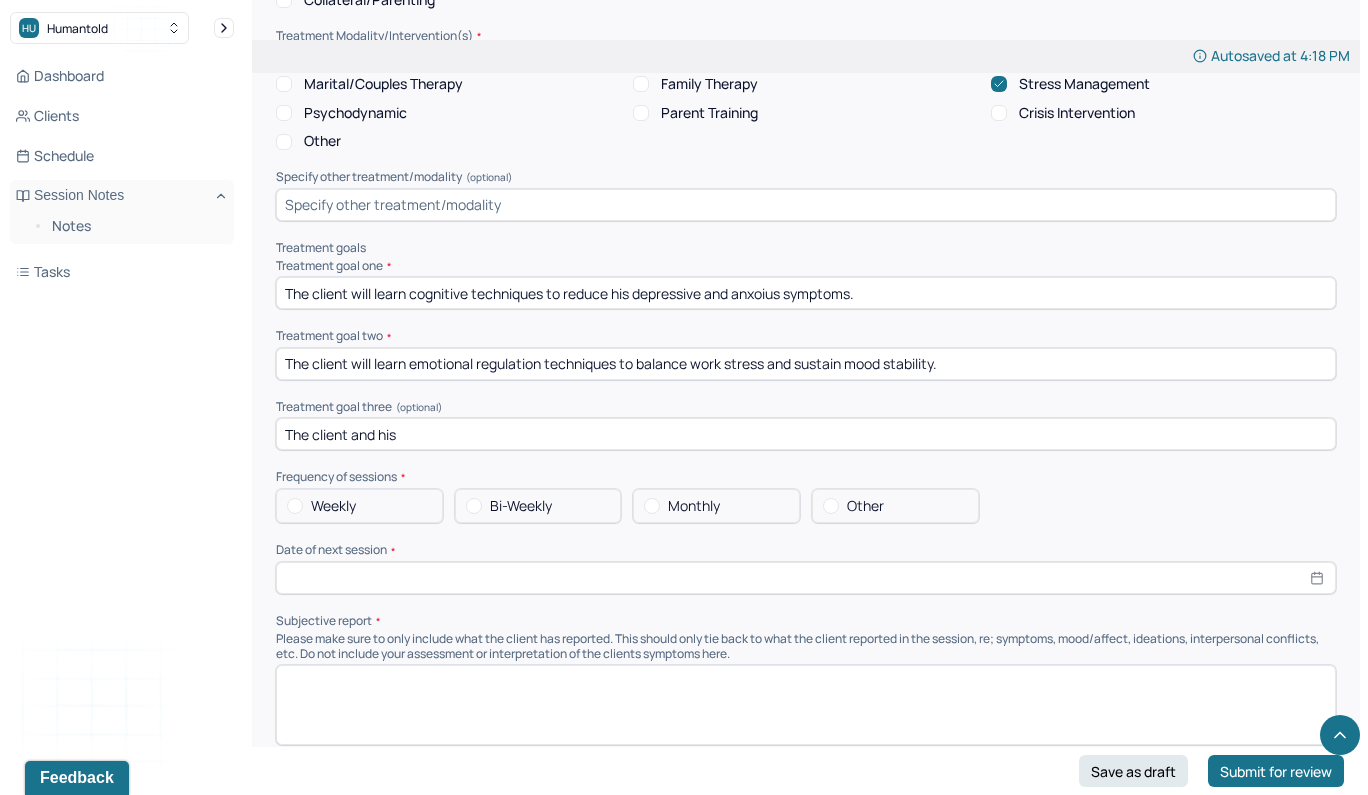 scroll, scrollTop: 7695, scrollLeft: 0, axis: vertical 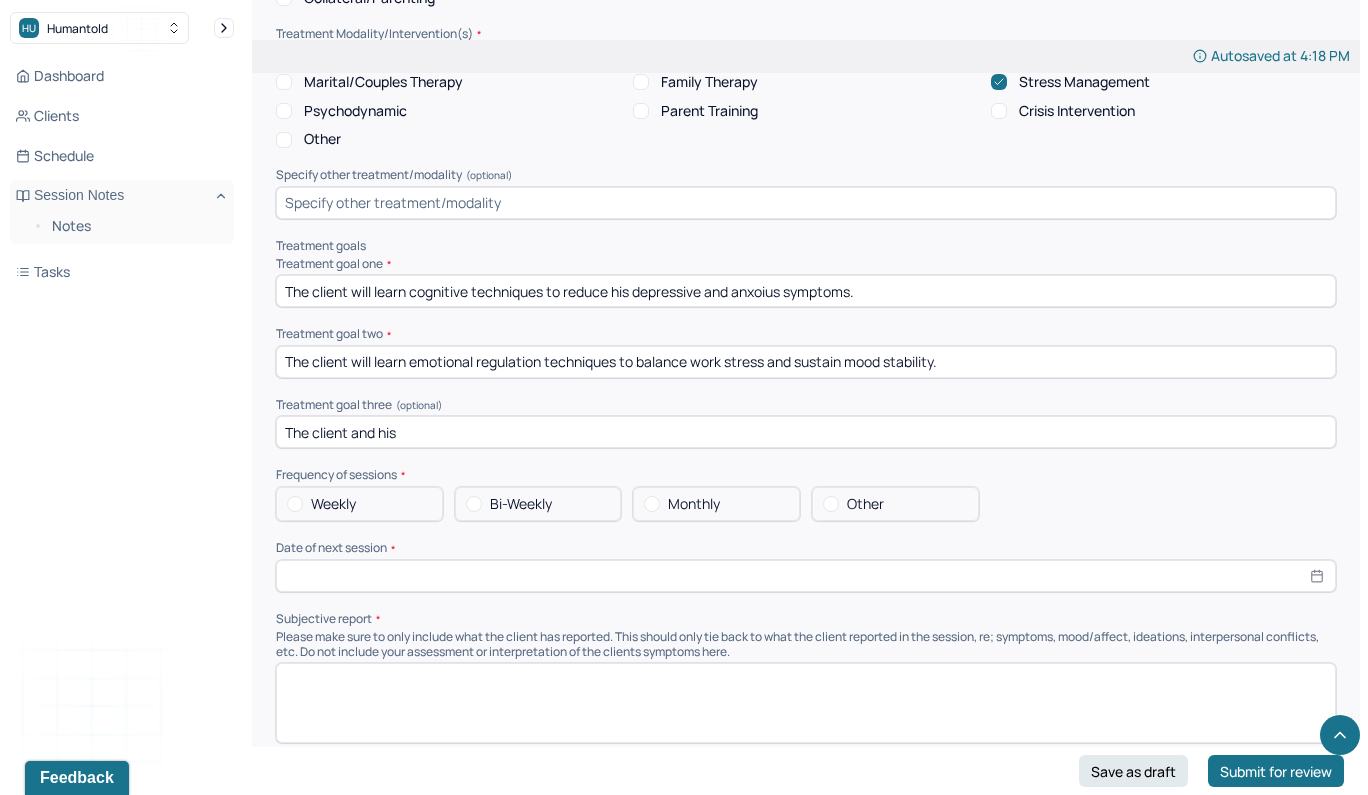 type on "The client and his" 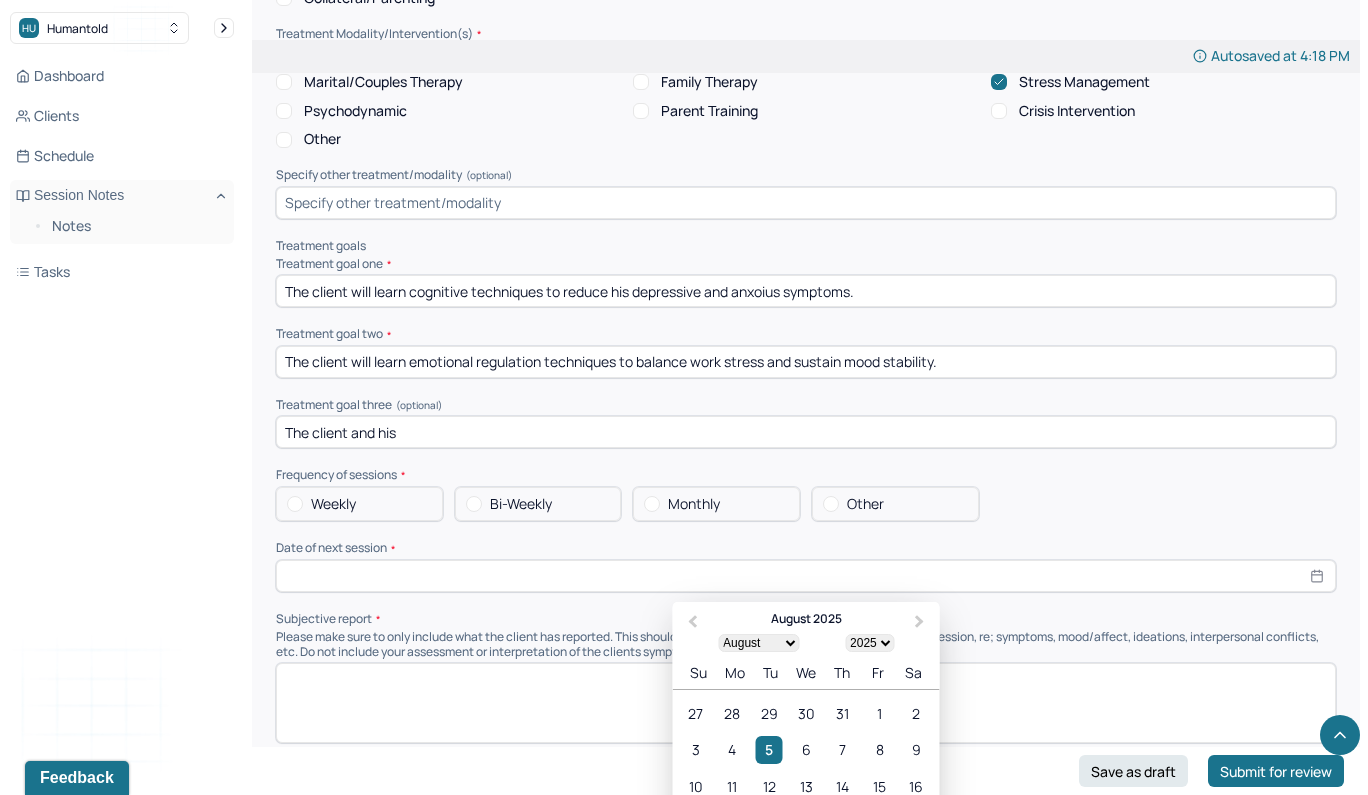 click at bounding box center [806, 576] 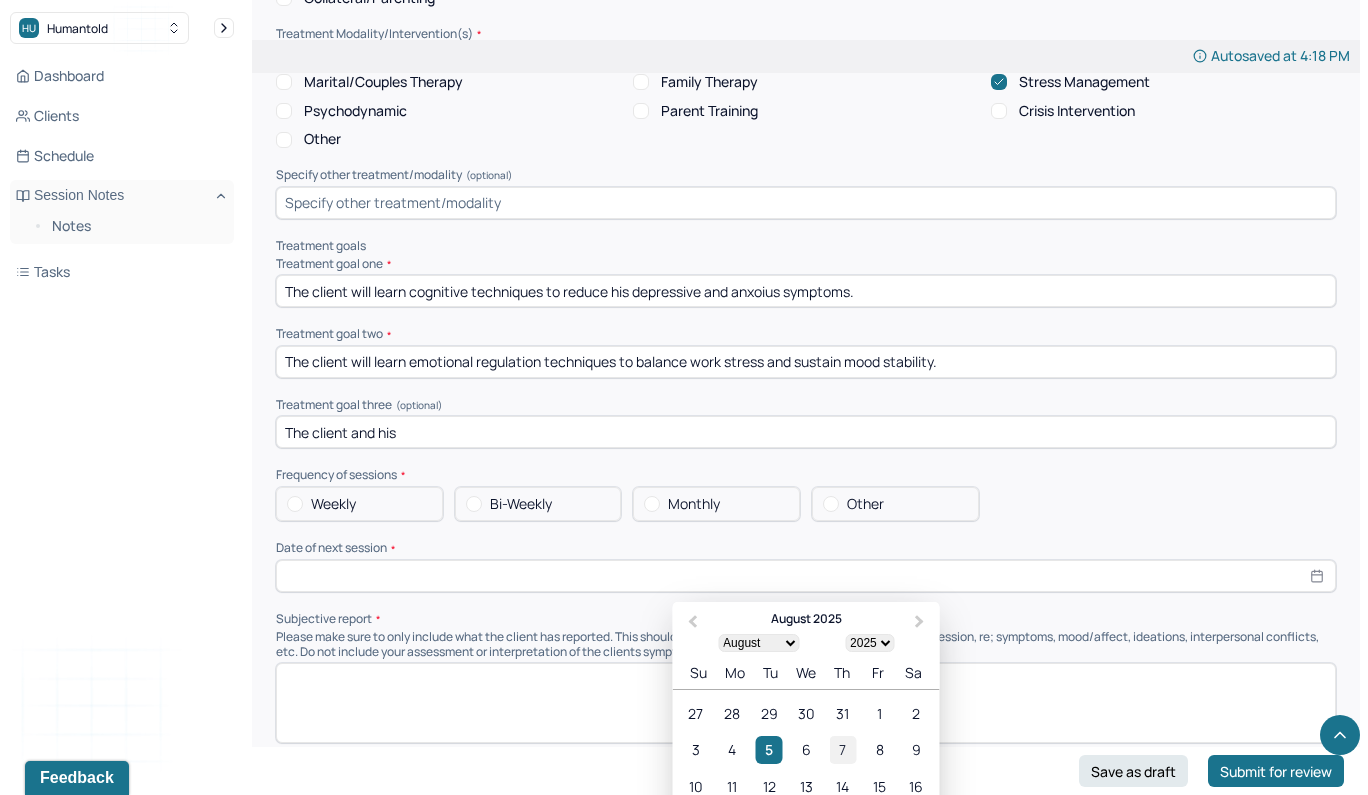 click on "7" at bounding box center [842, 749] 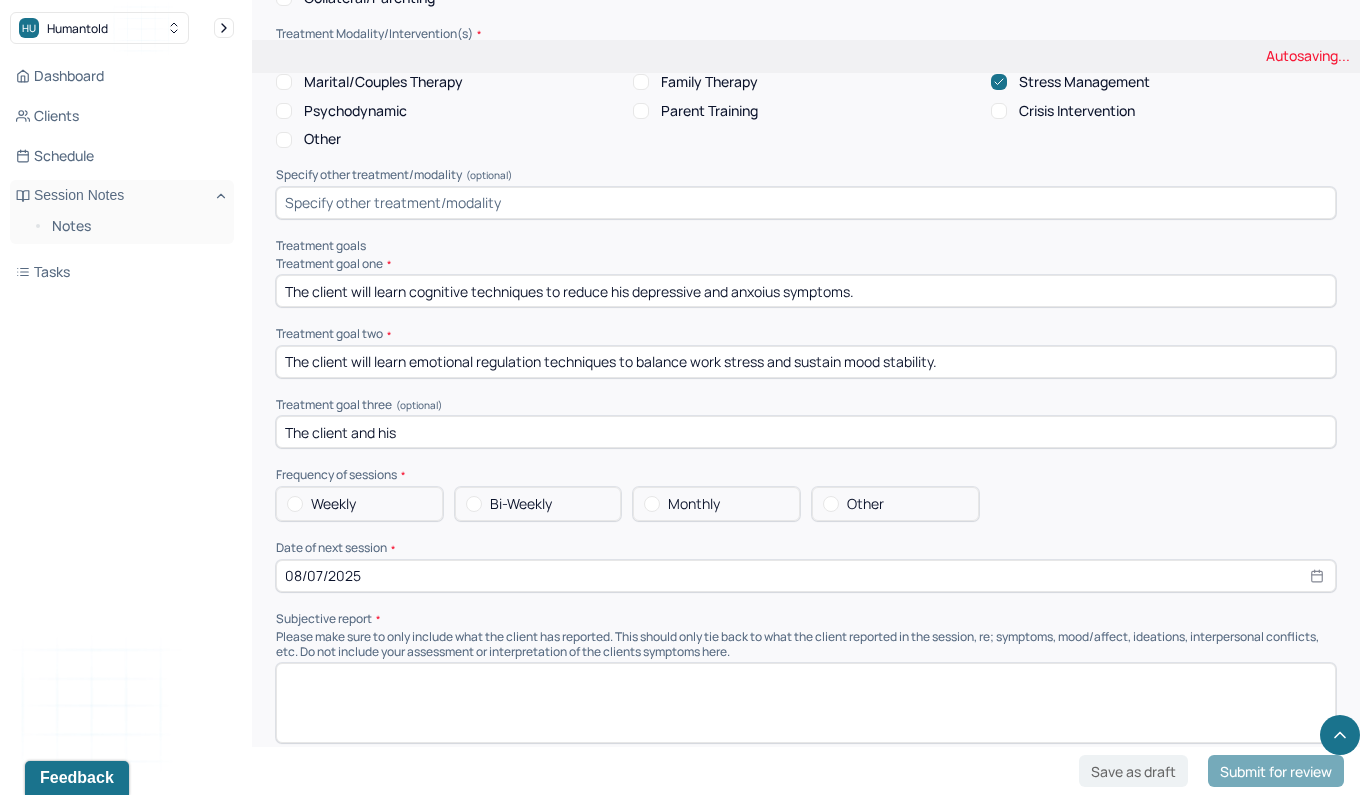 click on "Weekly" at bounding box center (359, 504) 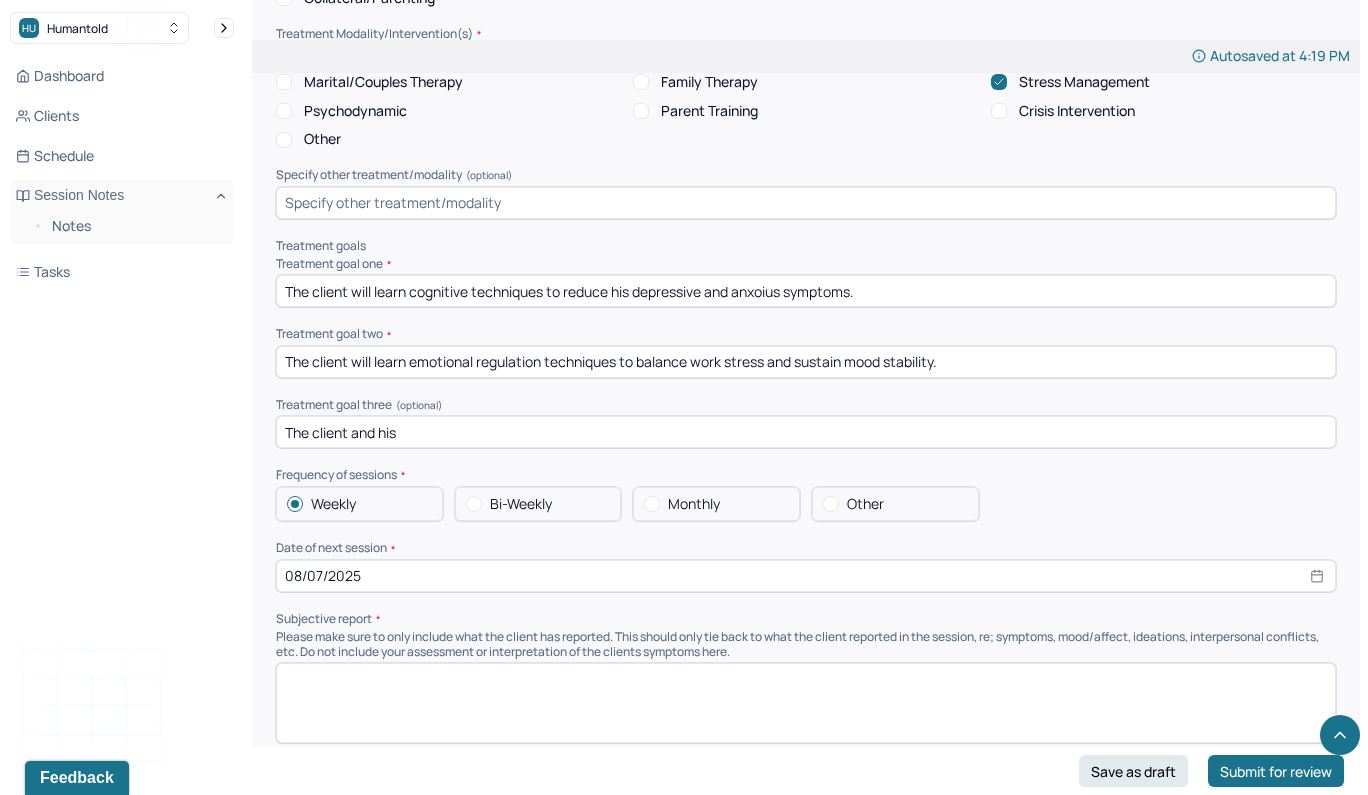 click on "The client and his" at bounding box center (806, 432) 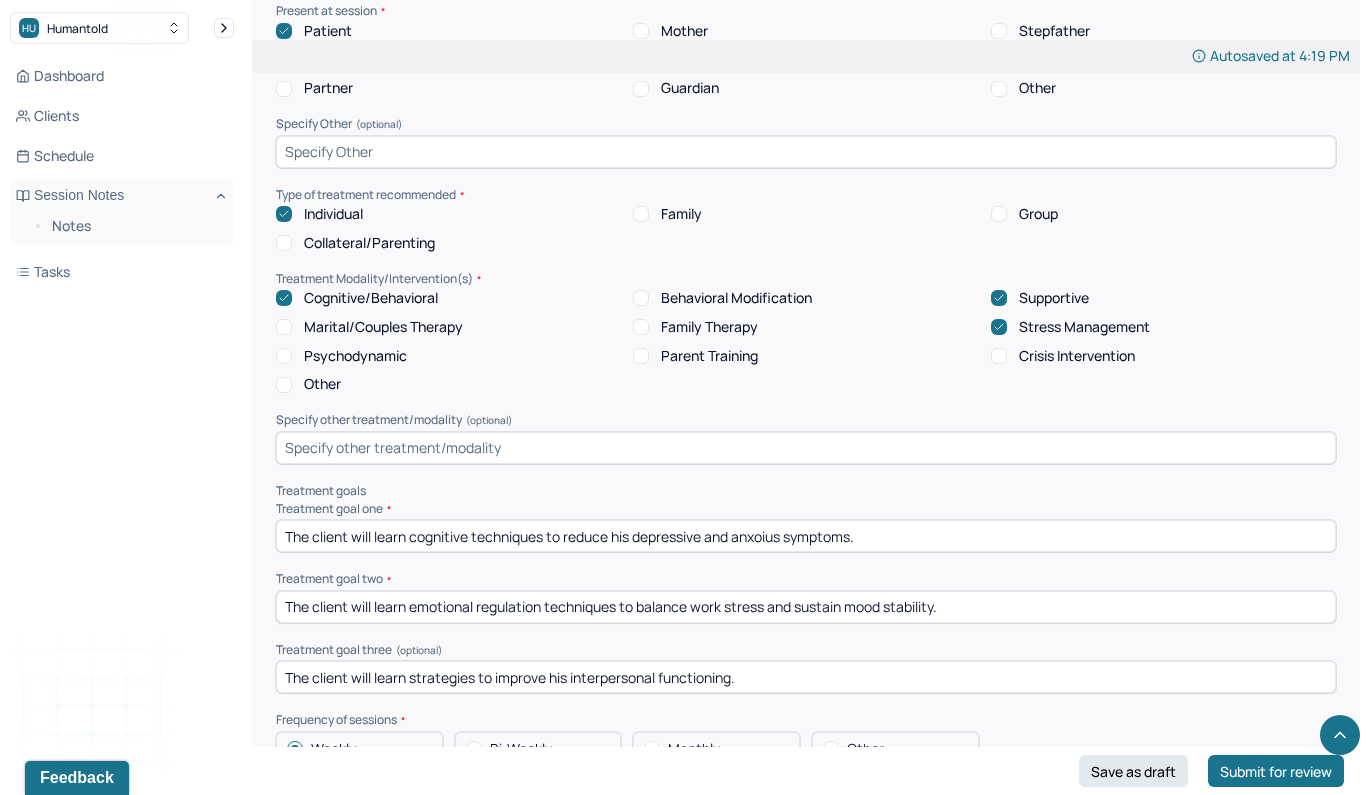 scroll, scrollTop: 7450, scrollLeft: 0, axis: vertical 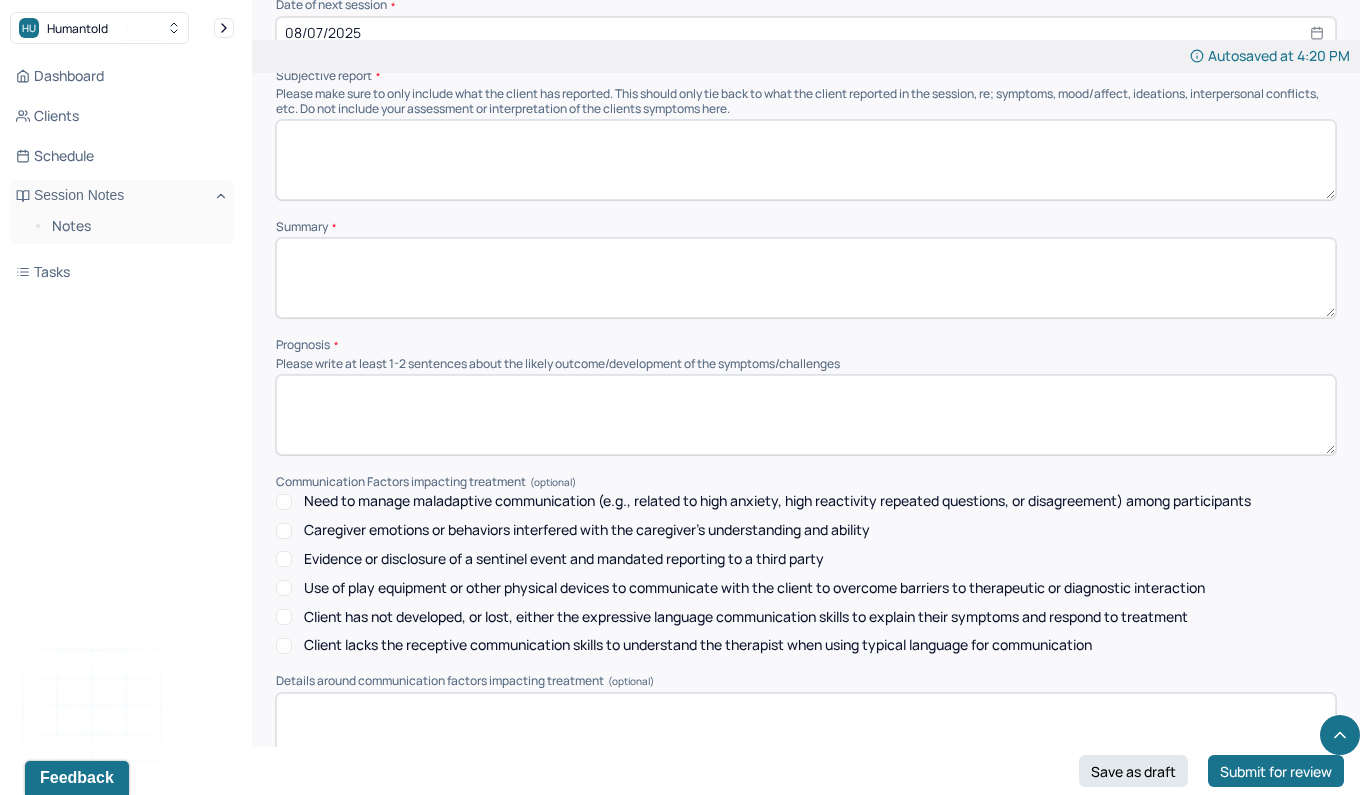 type on "The client will learn strategies to improve his interpersonal and familial functioning." 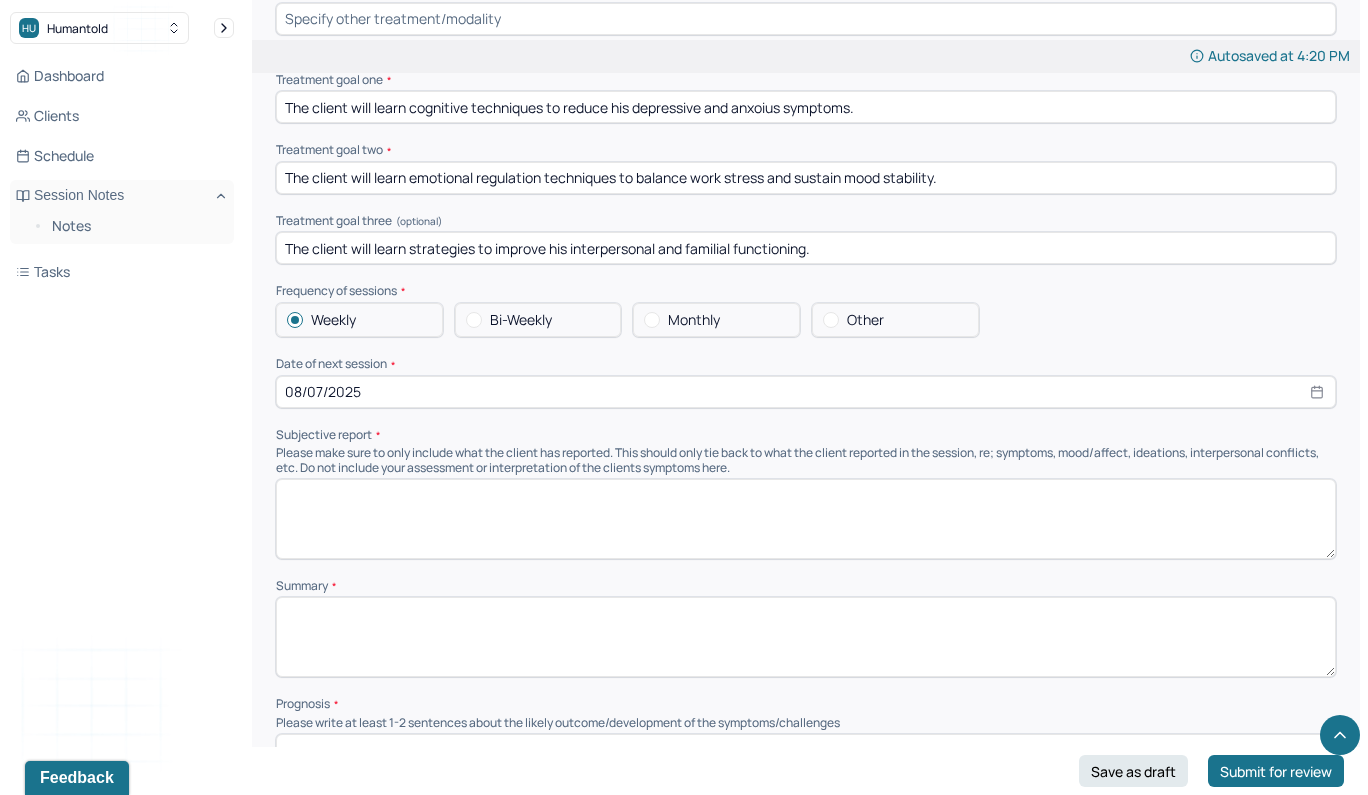 scroll, scrollTop: 7873, scrollLeft: 0, axis: vertical 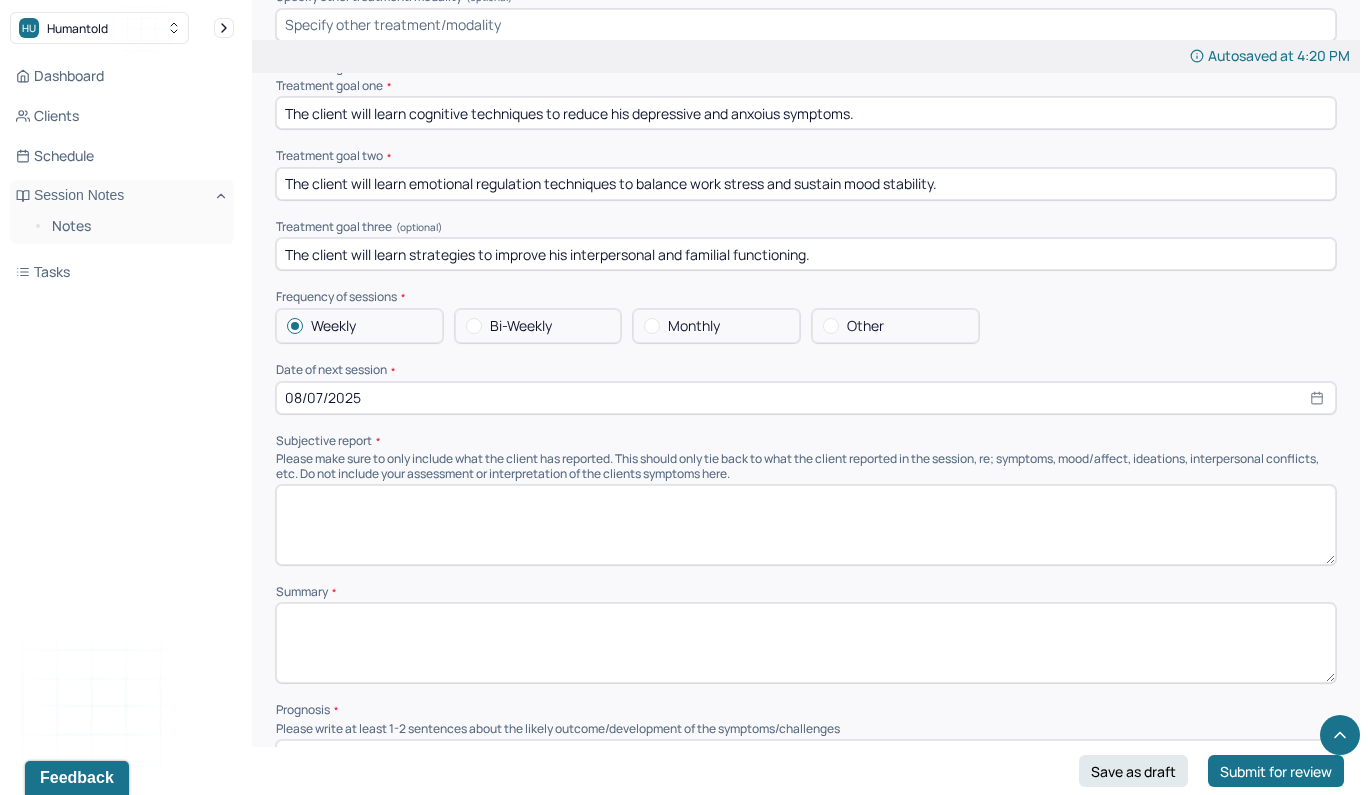 type on "MTD" 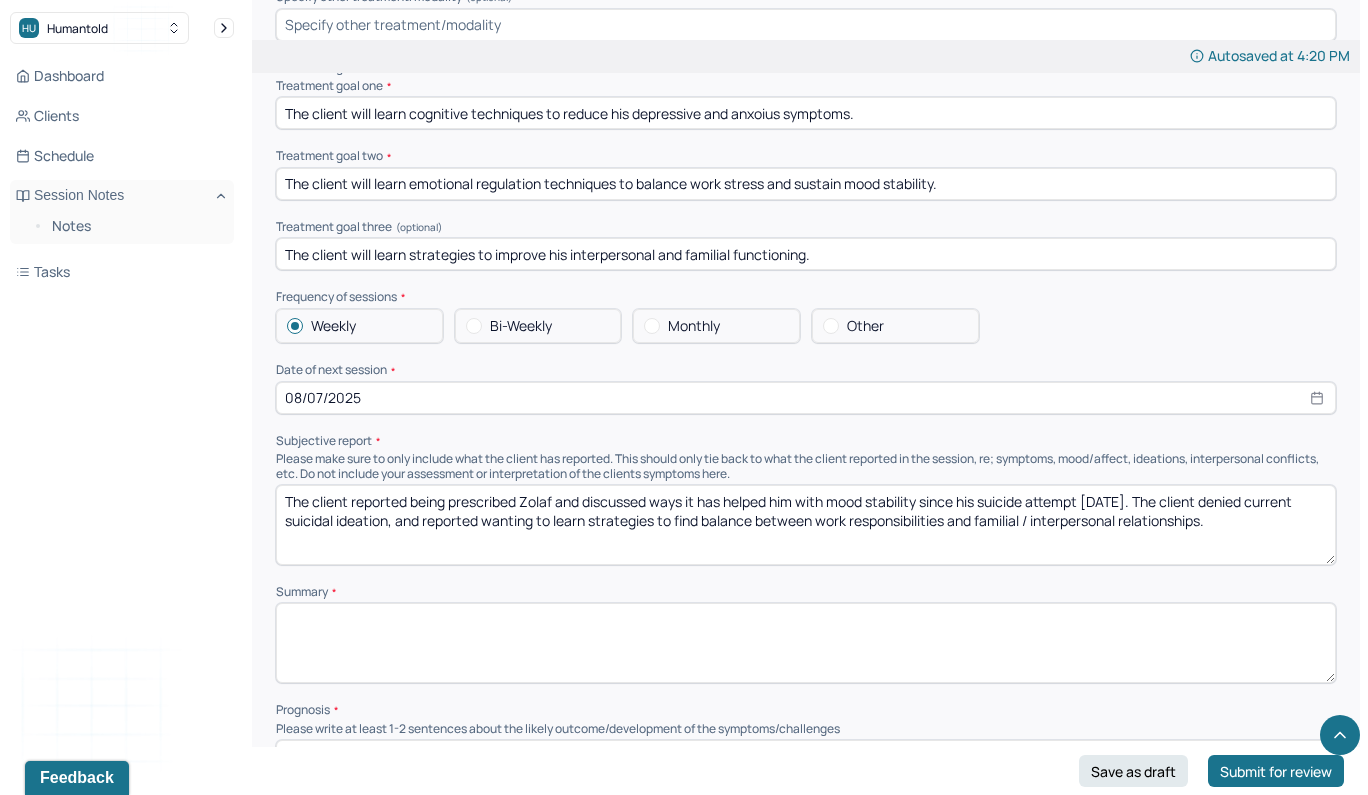 type on "The client reported being prescribed Zolaf and discussed ways it has helped him with mood stability since his suicide attempt Summer 2025. The client denied current suicidal ideation, and reported wanting to learn strategies to find balance between work responsibilities and familial / interpersonal relationships." 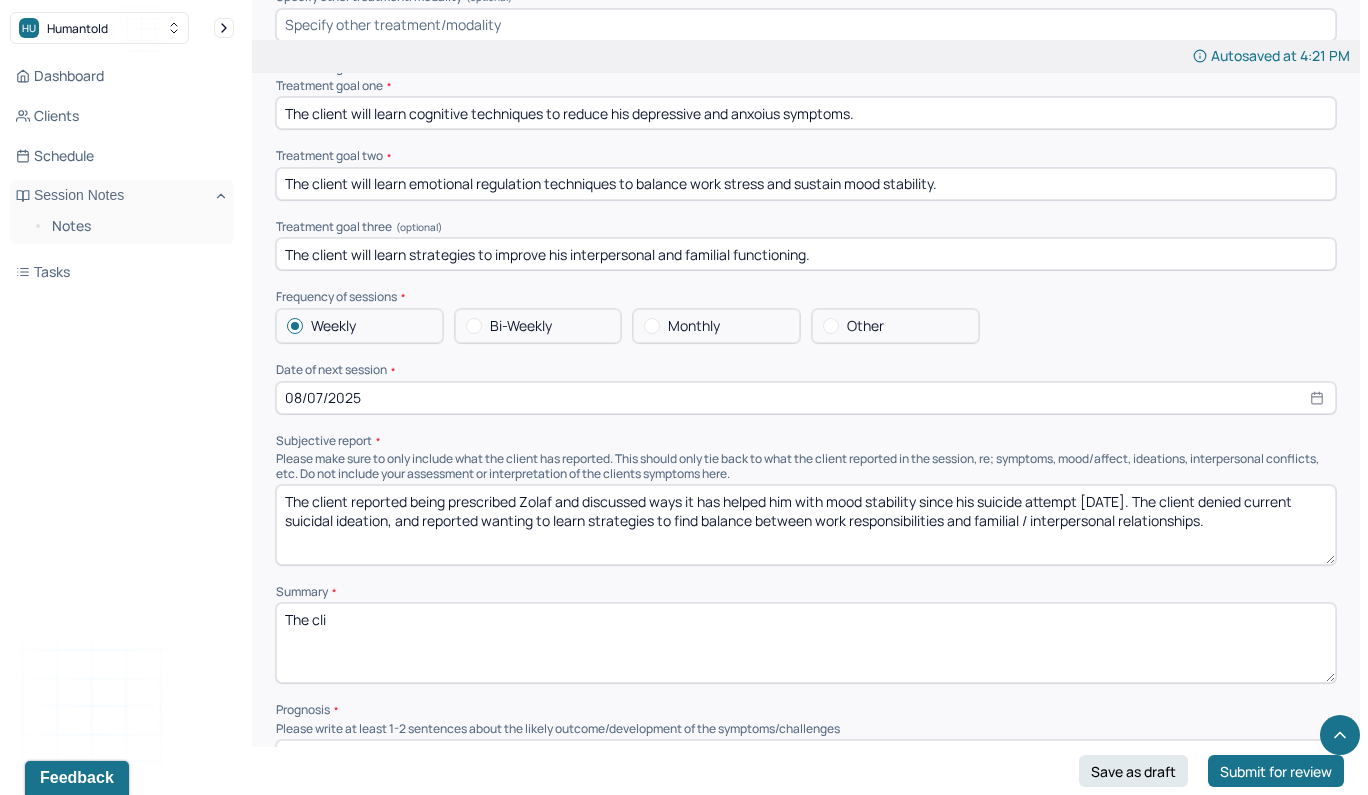 type on "The cli" 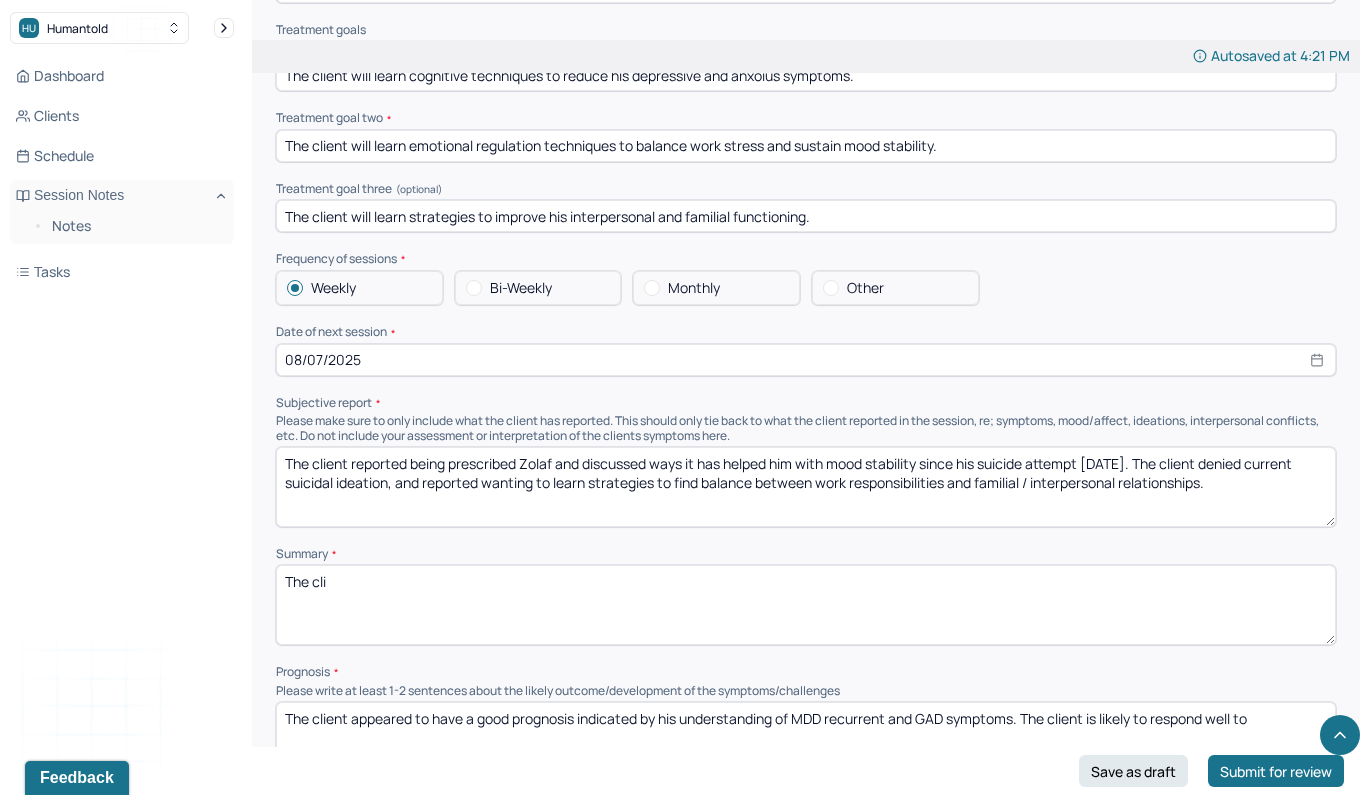 scroll, scrollTop: 7934, scrollLeft: 0, axis: vertical 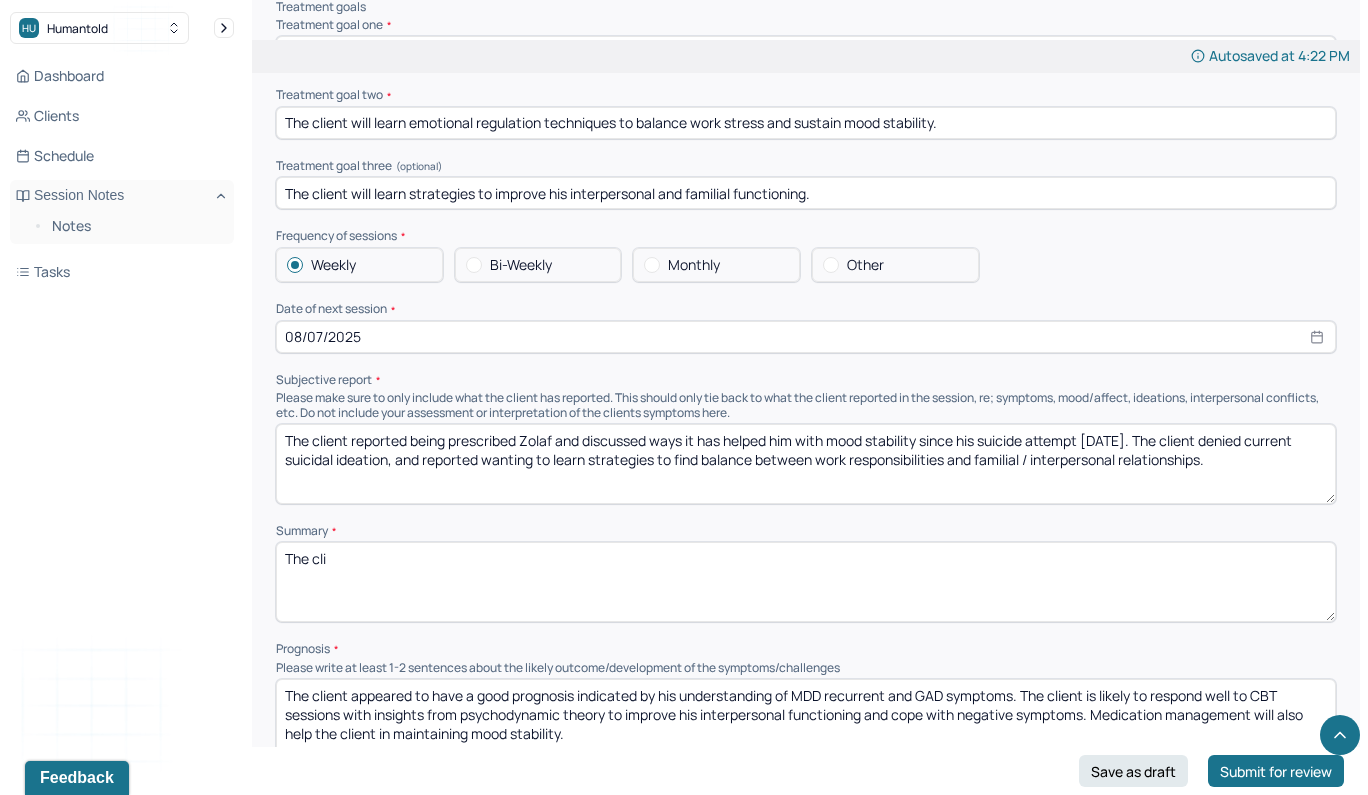 type on "The client appeared to have a good prognosis indicated by his understanding of MDD recurrent and GAD symptoms. The client is likely to respond well to CBT sessions with insights from psychodynamic theory to improve his interpersonal functioning and cope with negative symptoms. Medication management will also help the client in maintaining mood stability." 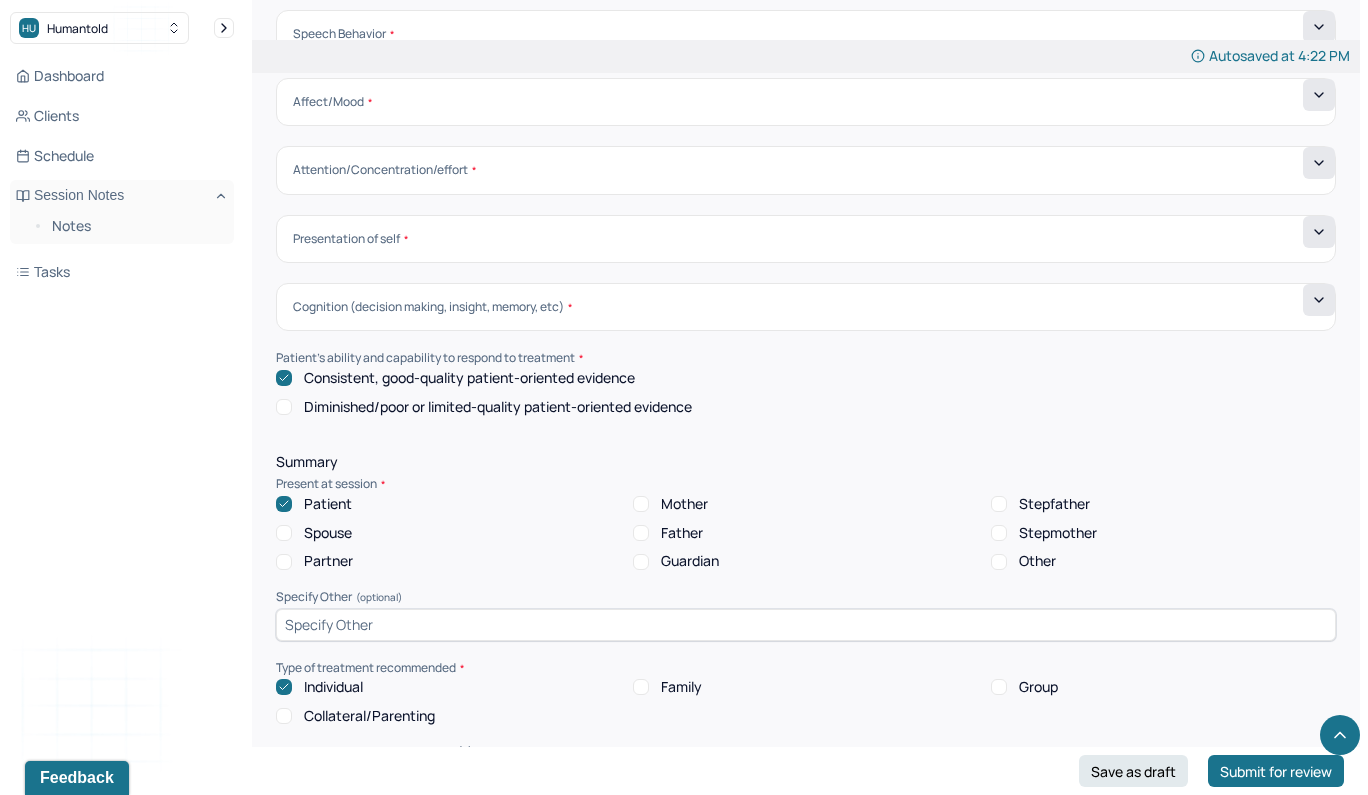 scroll, scrollTop: 6546, scrollLeft: 0, axis: vertical 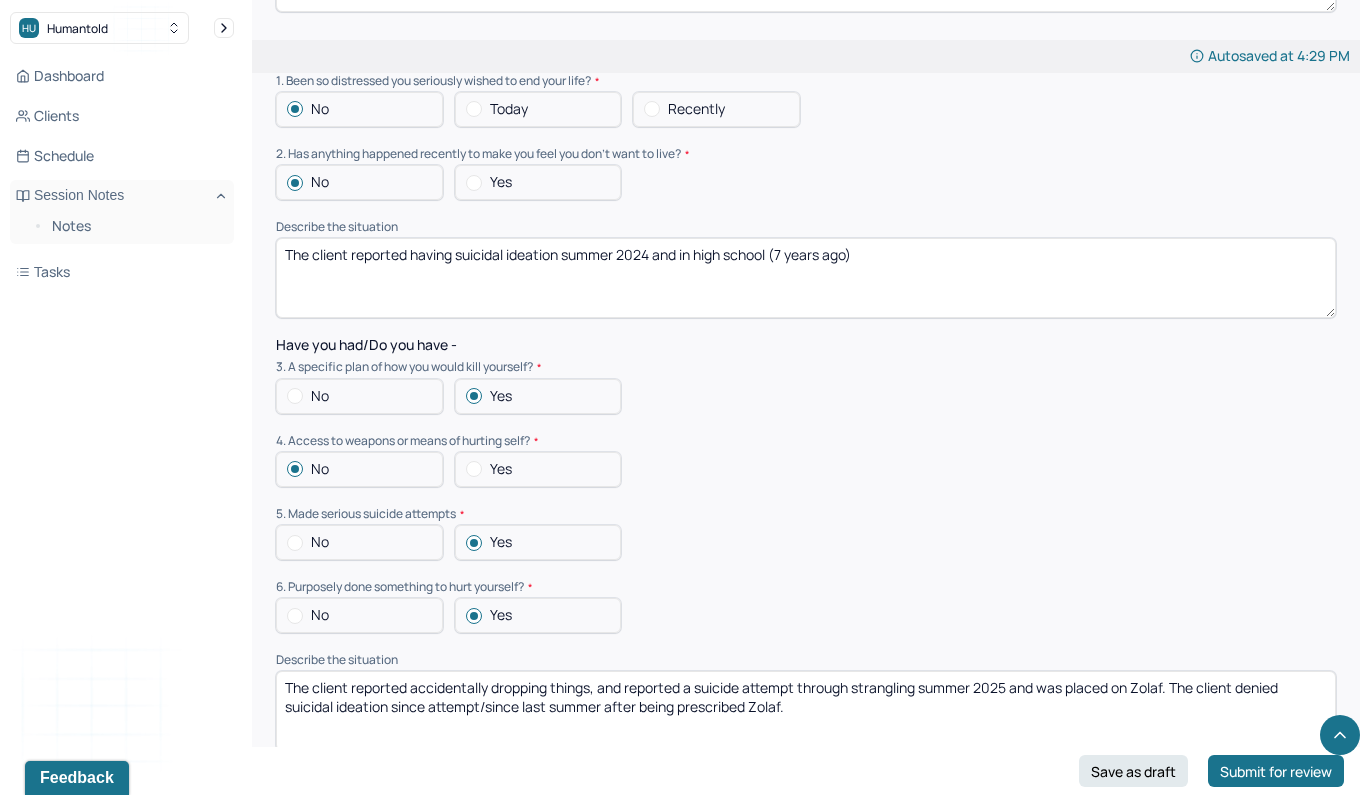 type on "The client reported he is seeking individual therapy to address his depressive and anxious symptoms. The client reported he is currently prescribed Zolaf and reported having sleep/appetite disturbances. The client reported wanting to learn how to improve his interpersonal and familial relationships. The client reported wanting to balance work stress. The client reported having a suicide attempt in Summer 2024" 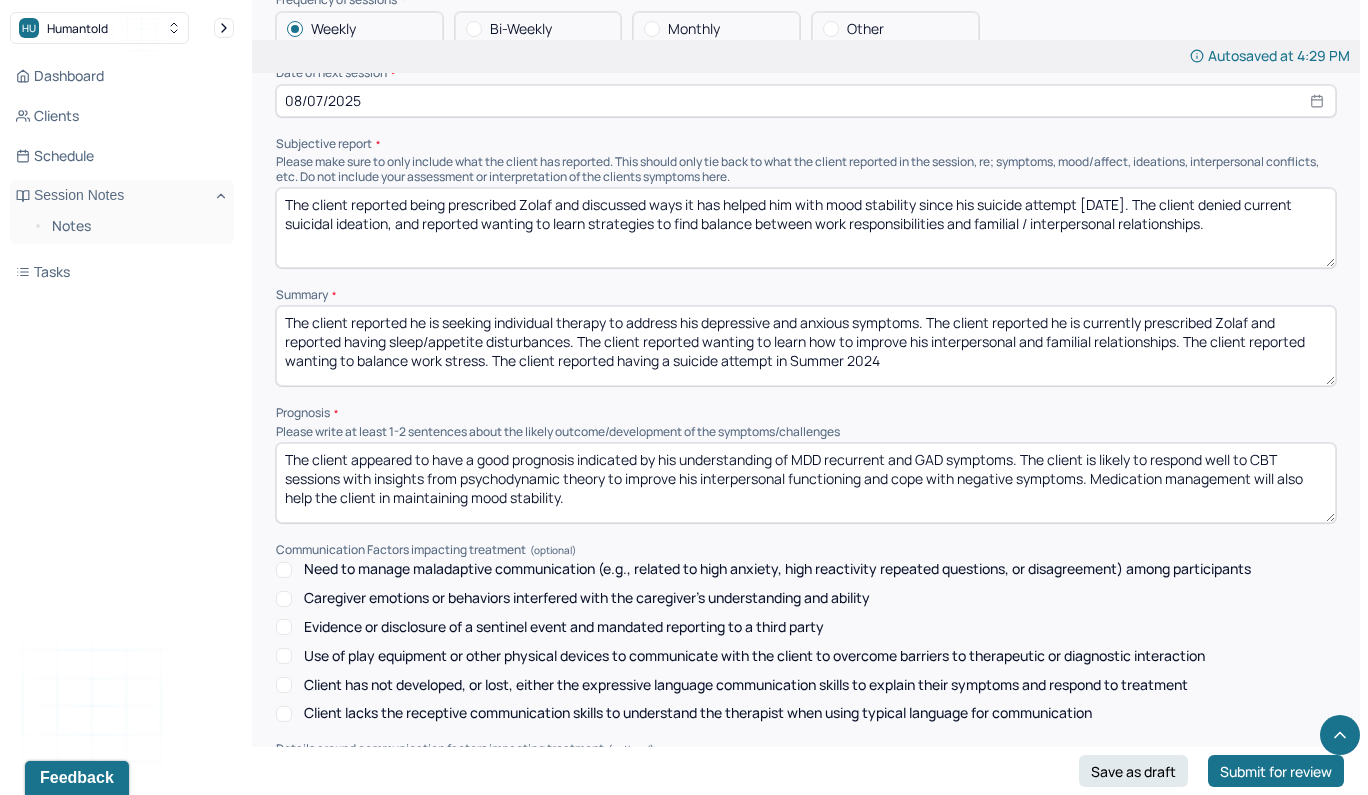 scroll, scrollTop: 8130, scrollLeft: 0, axis: vertical 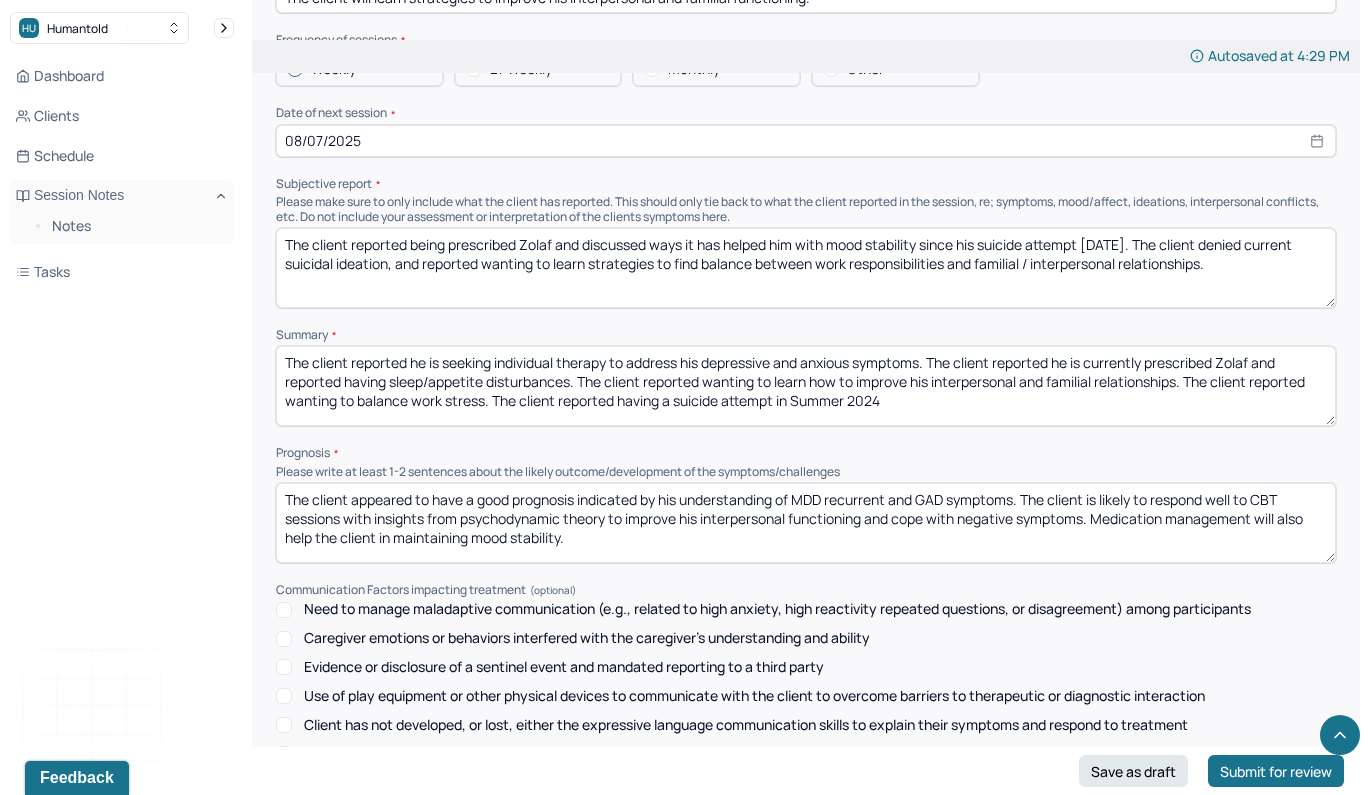 type on "The client reported accidentally dropping things, and reported a suicide attempt through strangling summer 2024 and was placed on Zolaf. The client denied suicidal ideation since attempt/since last summer after being prescribed Zolaf." 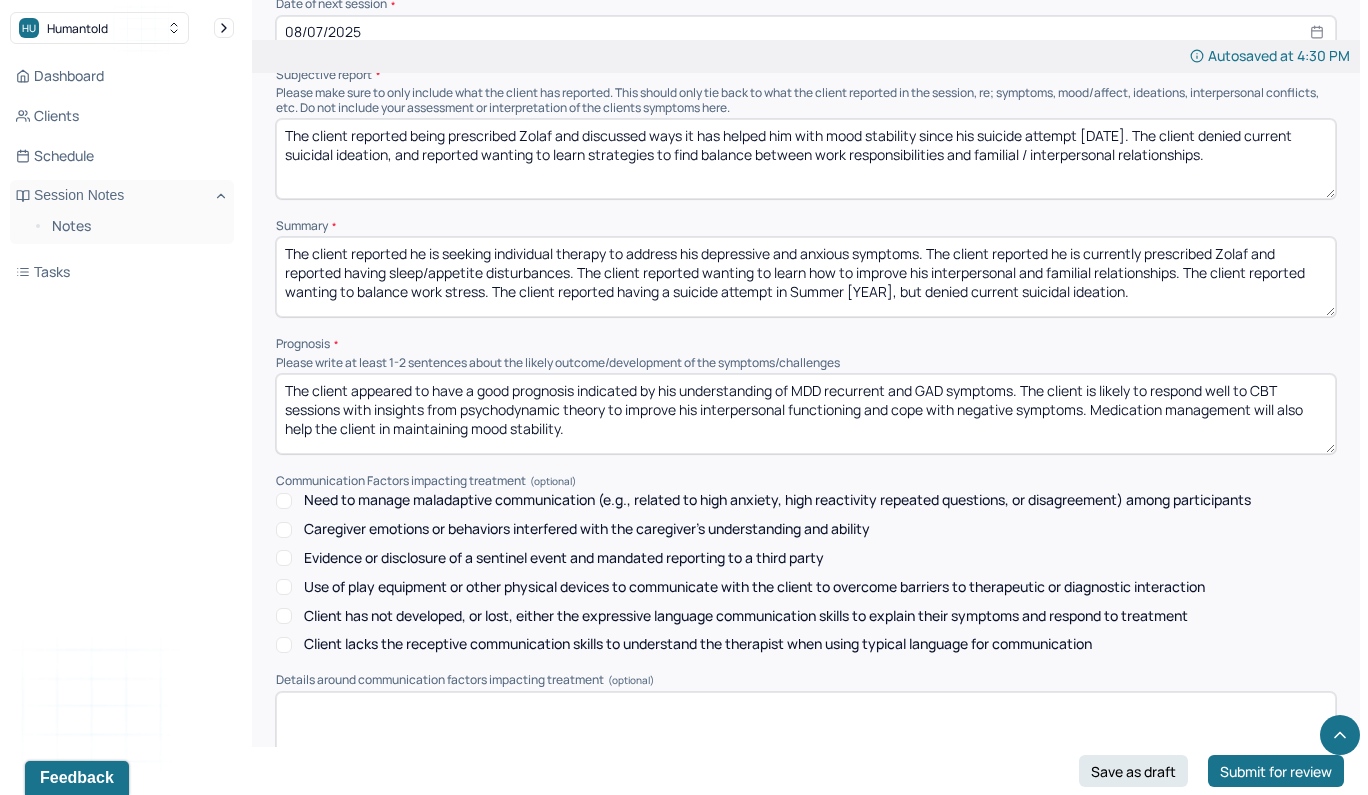 scroll, scrollTop: 8238, scrollLeft: 0, axis: vertical 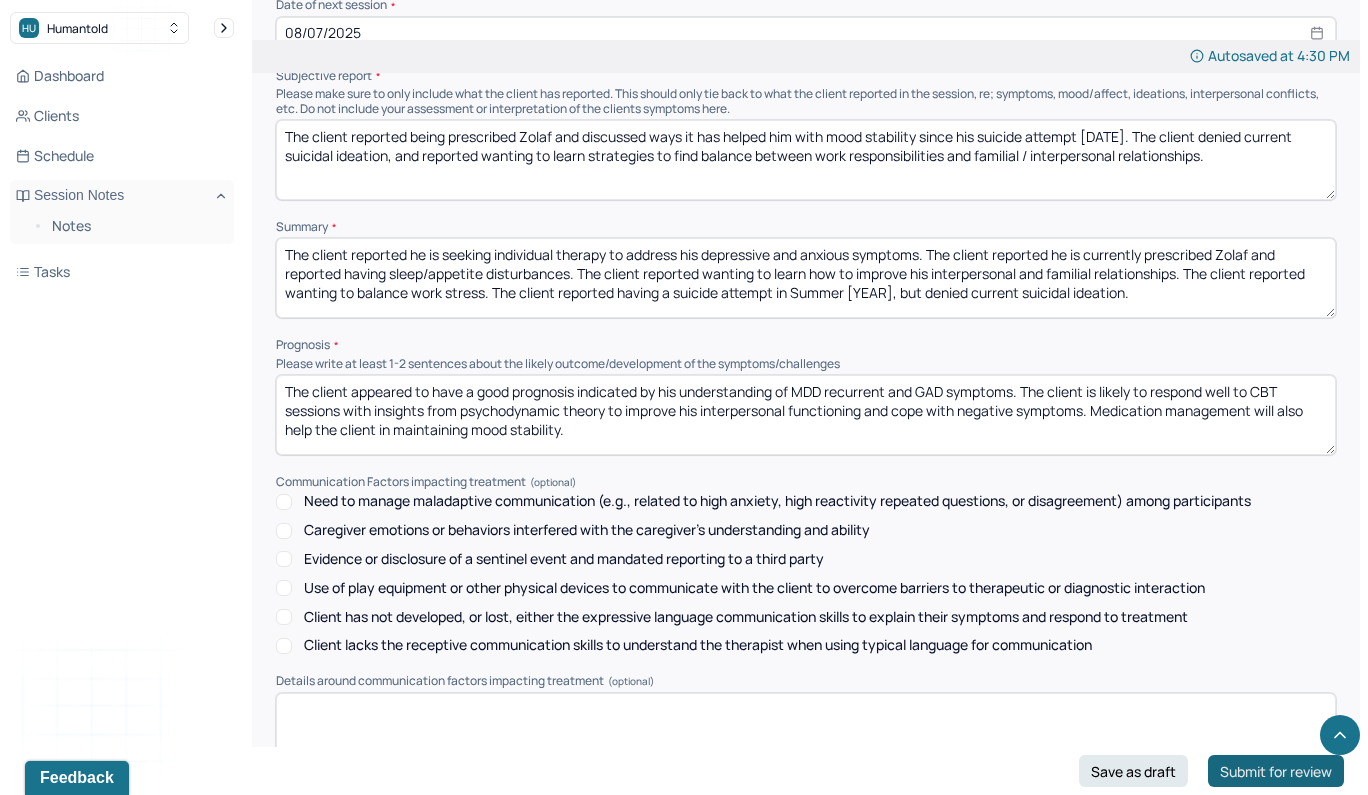 type on "The client reported he is seeking individual therapy to address his depressive and anxious symptoms. The client reported he is currently prescribed Zolaf and reported having sleep/appetite disturbances. The client reported wanting to learn how to improve his interpersonal and familial relationships. The client reported wanting to balance work stress. The client reported having a suicide attempt in Summer 2024, but denied current suicidal ideation." 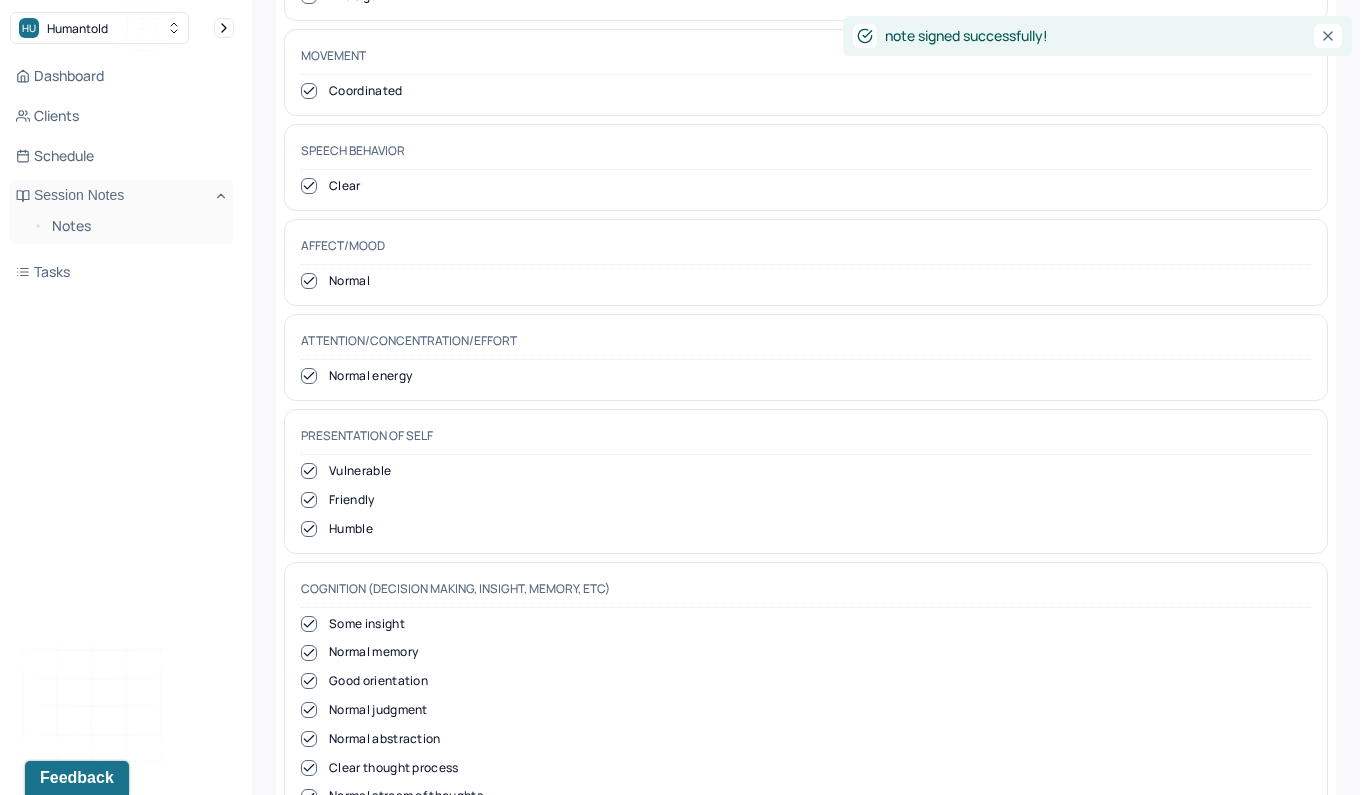 scroll, scrollTop: 0, scrollLeft: 0, axis: both 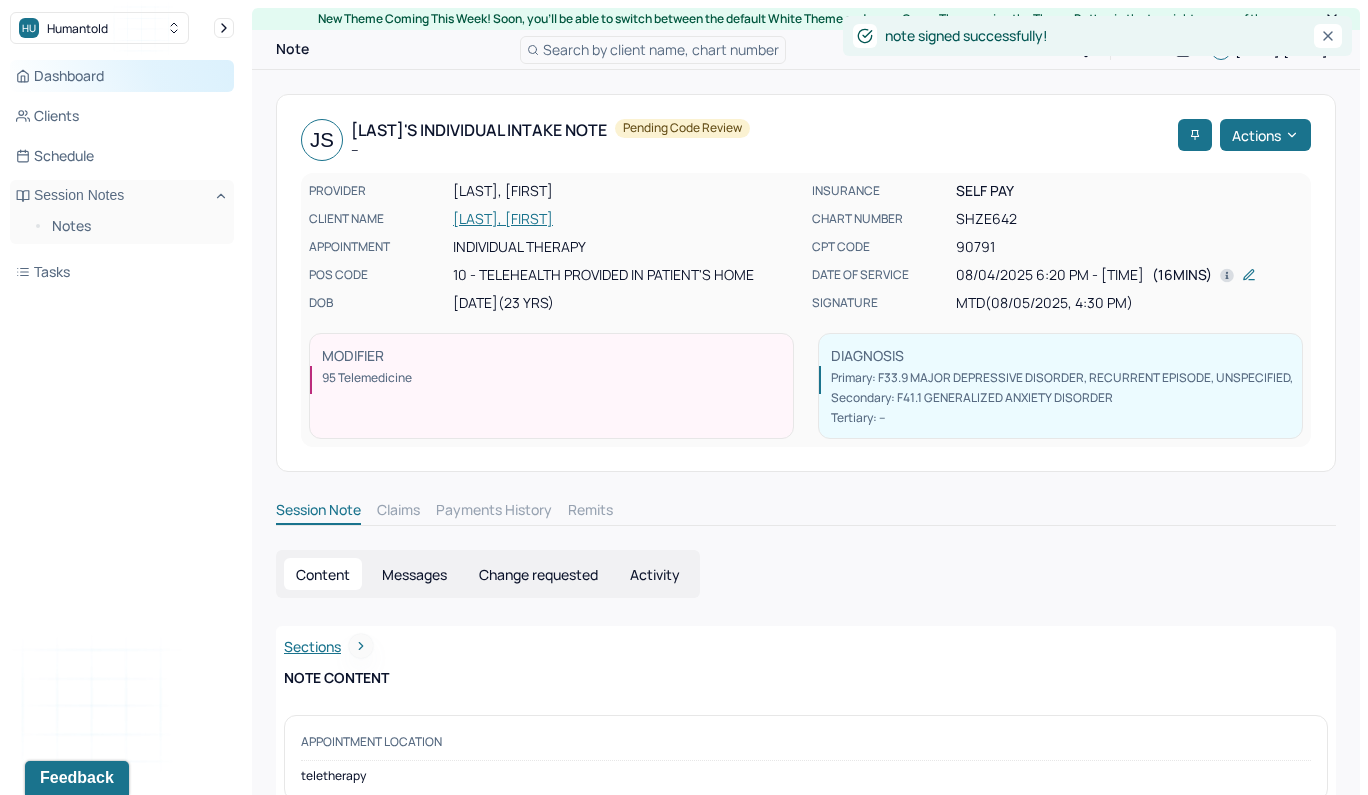 click on "Dashboard" at bounding box center (122, 76) 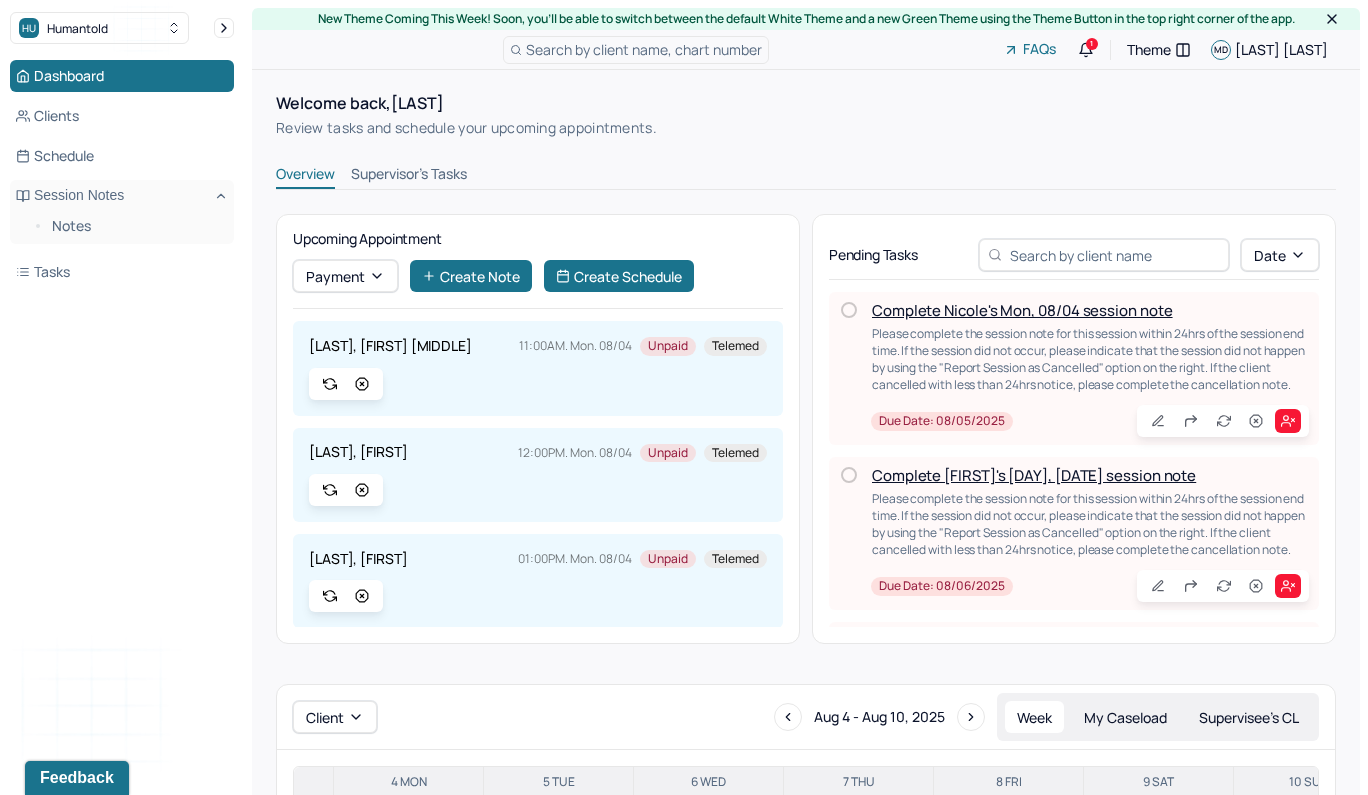 scroll, scrollTop: 0, scrollLeft: 0, axis: both 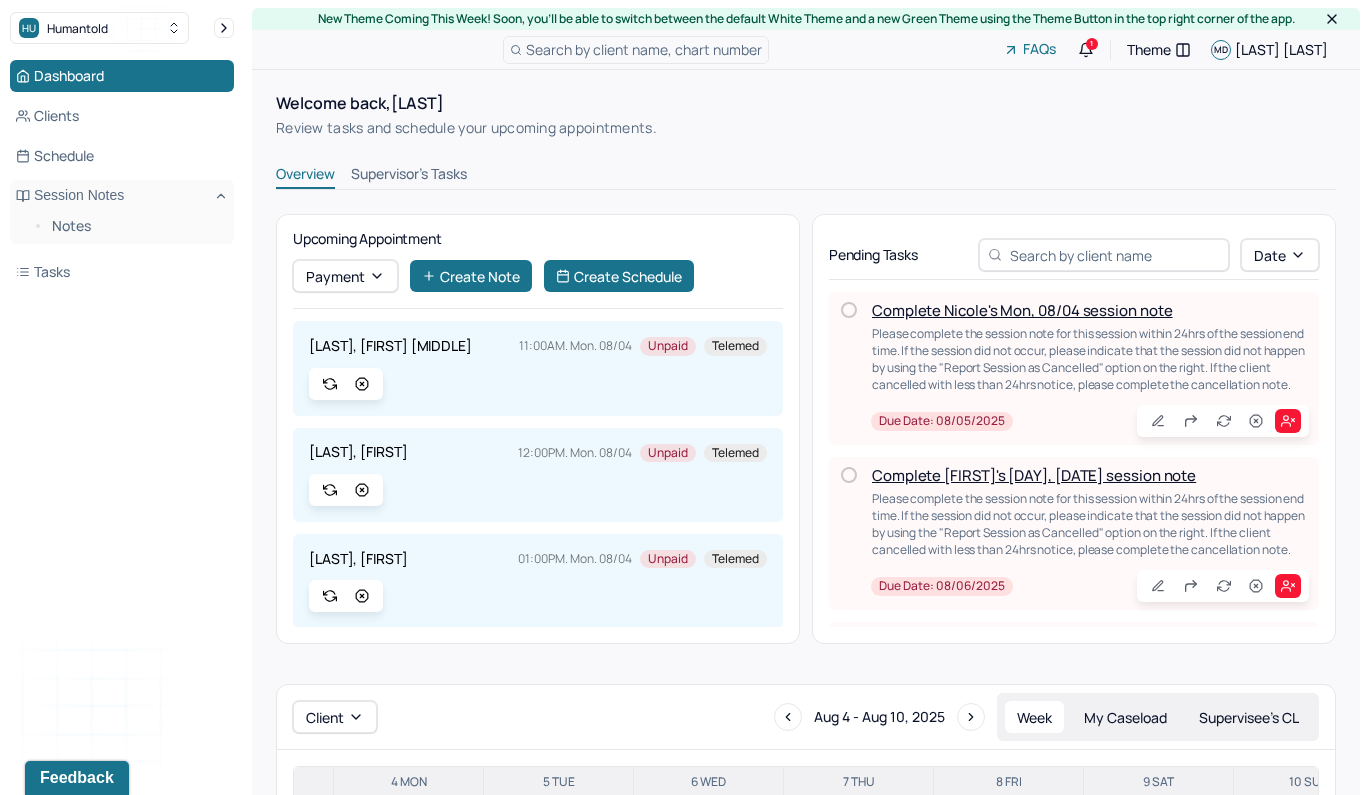 click on "Search by client name, chart number" at bounding box center (644, 49) 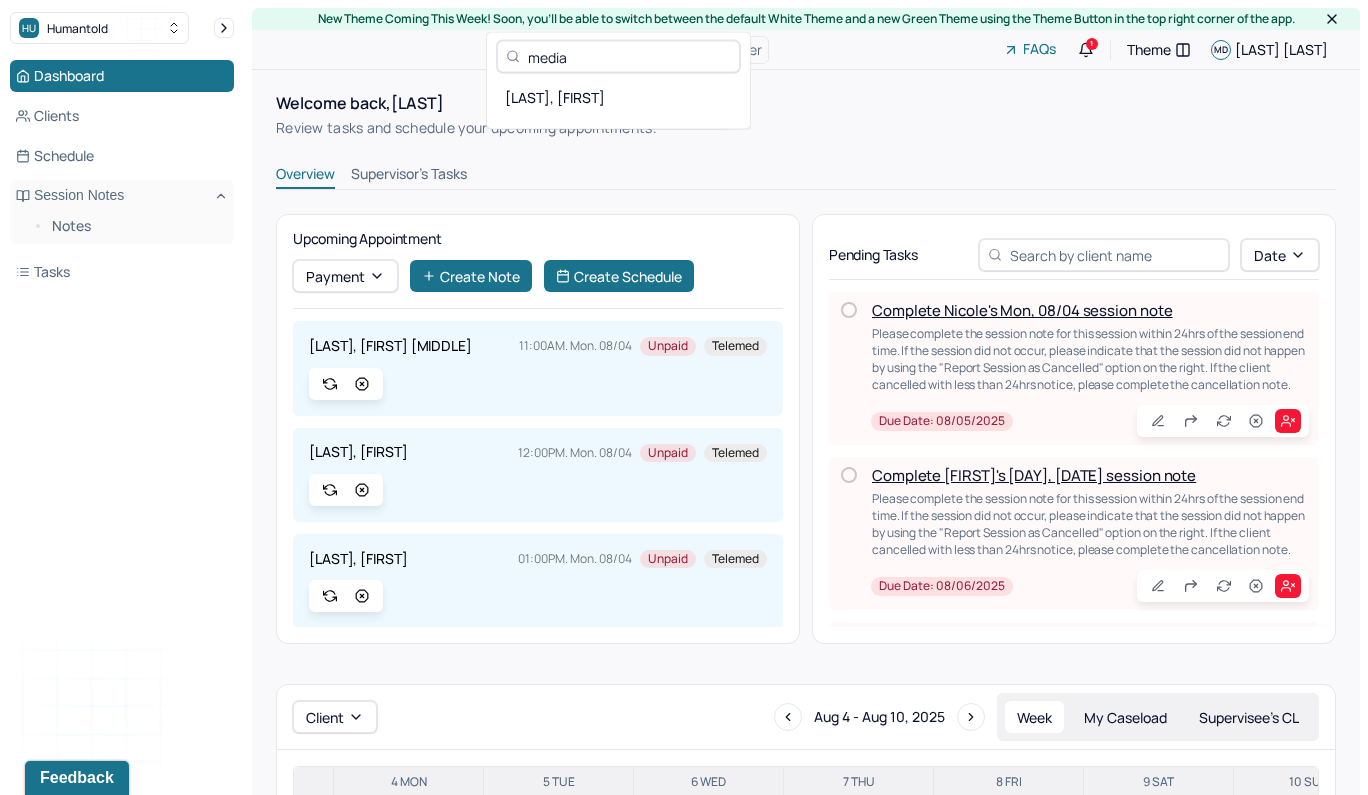 type on "media" 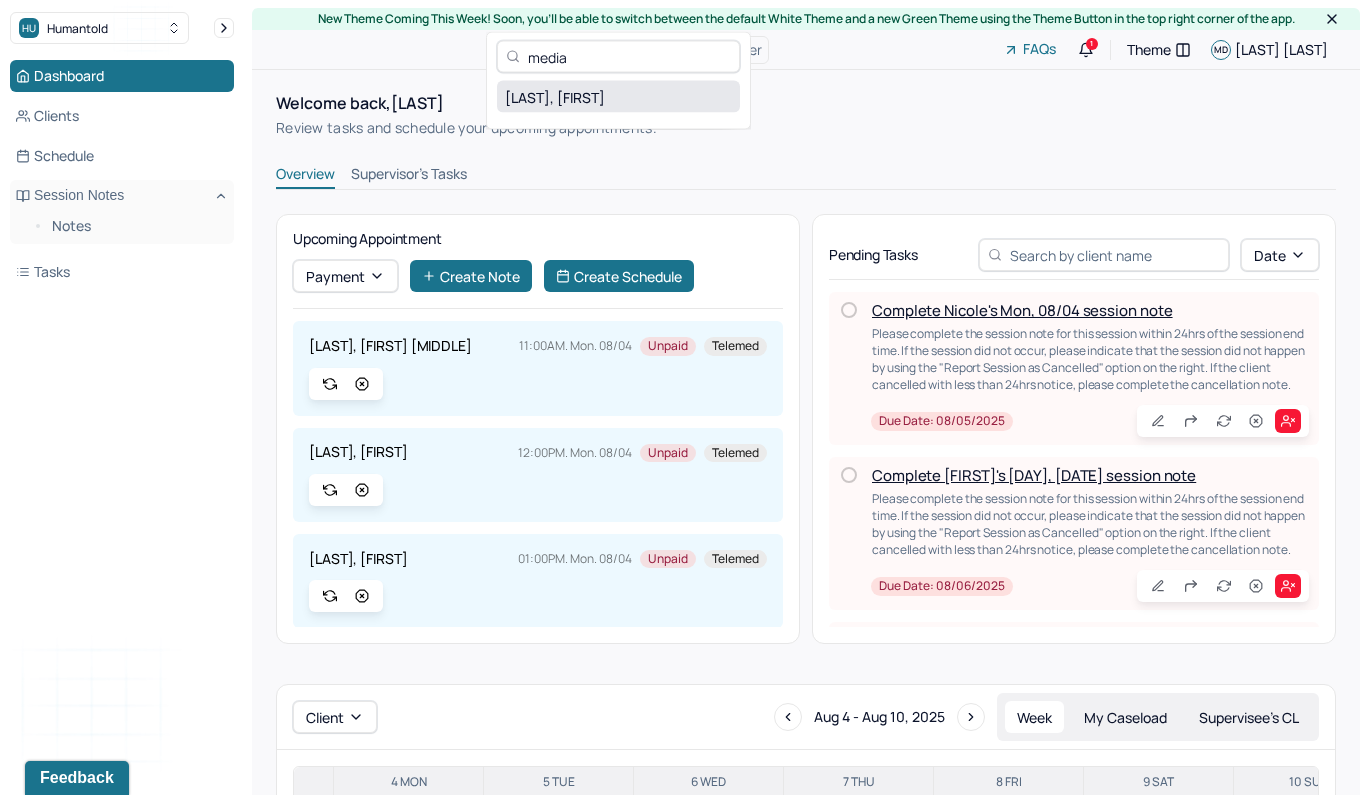 drag, startPoint x: 577, startPoint y: 47, endPoint x: 620, endPoint y: 97, distance: 65.946945 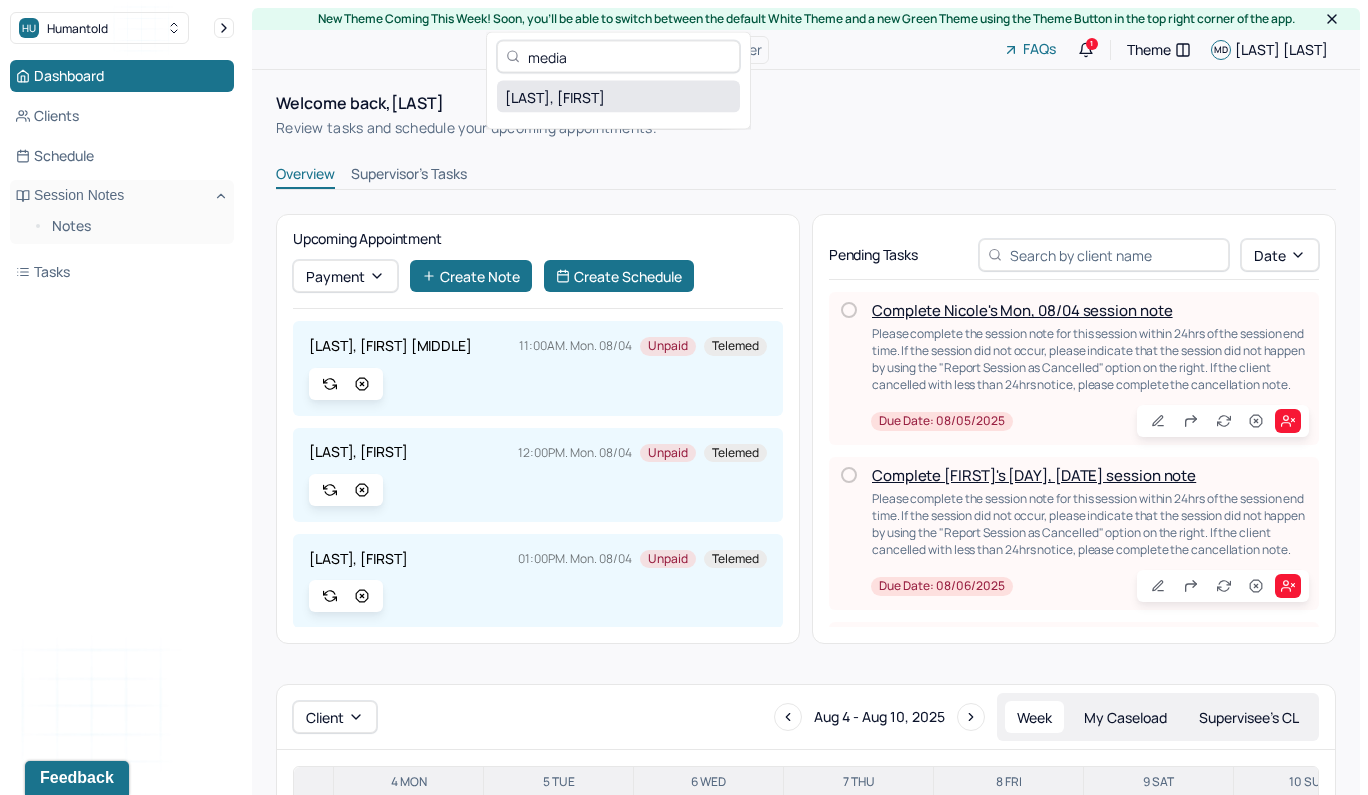 click on "[LAST], [FIRST]" at bounding box center (618, 97) 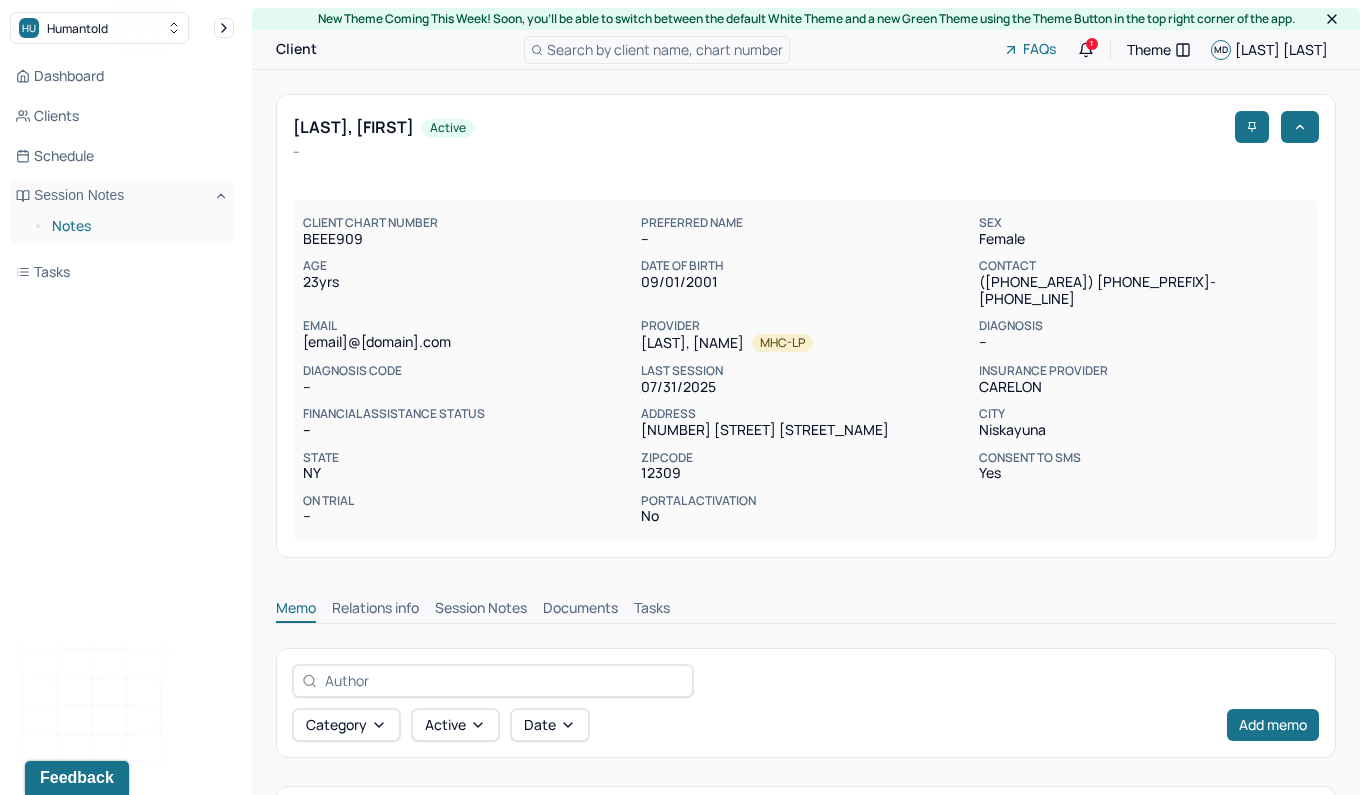 click on "Notes" at bounding box center (135, 226) 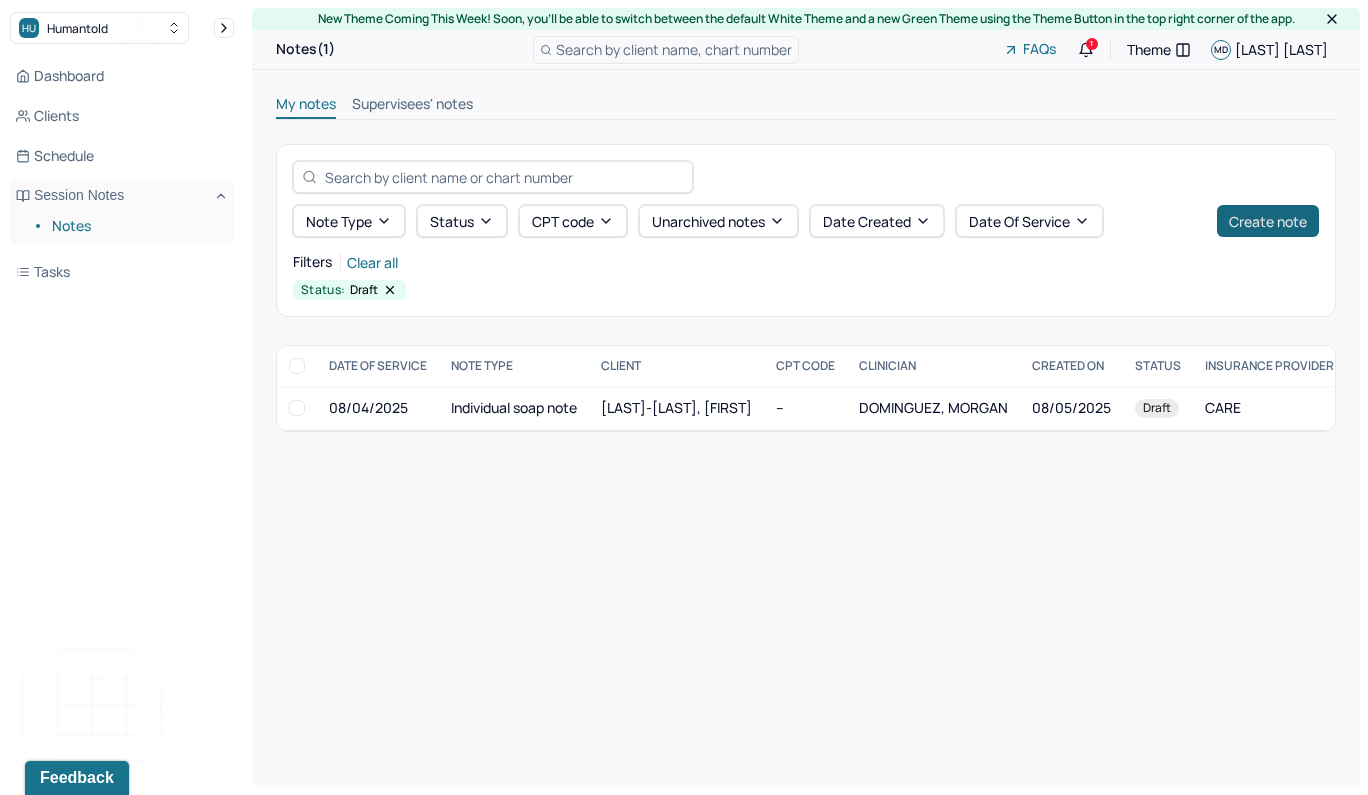 click on "Create note" at bounding box center (1268, 221) 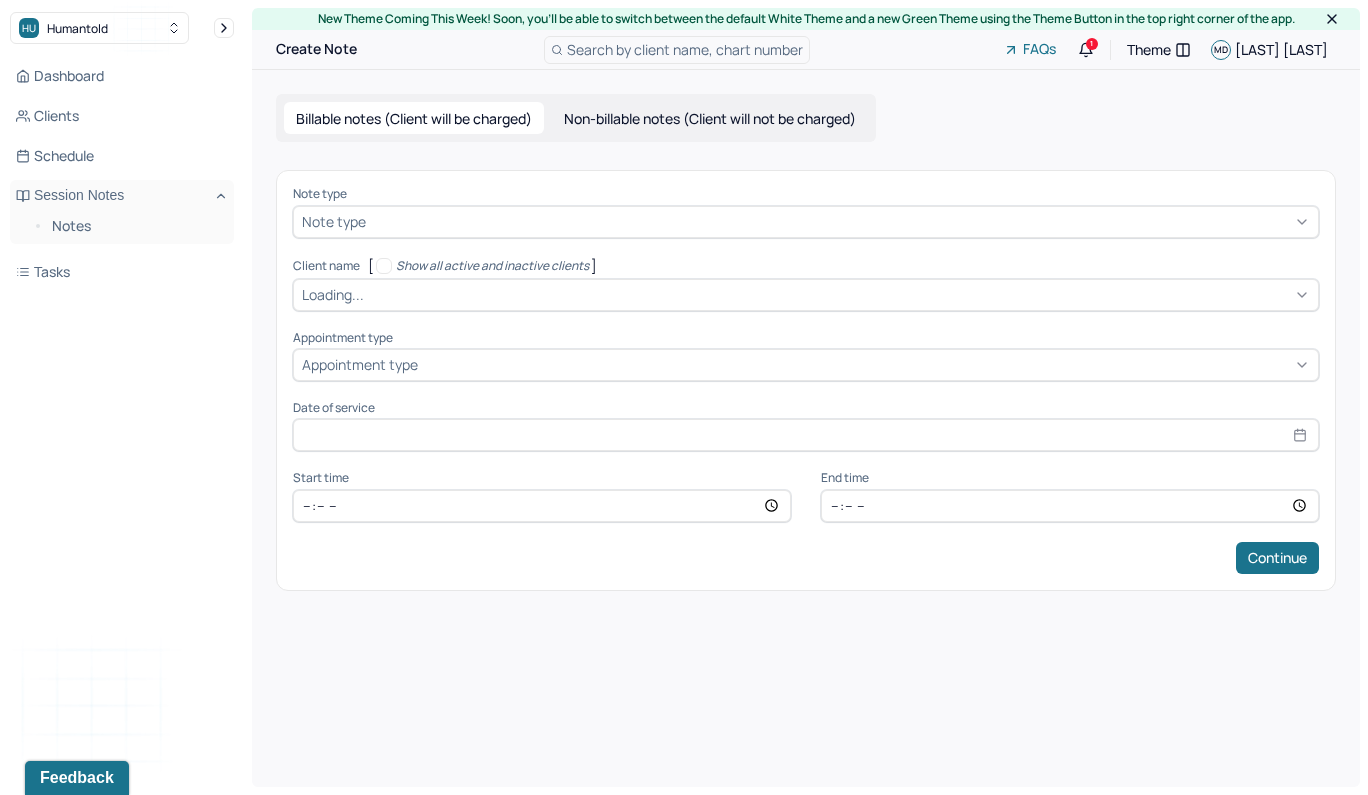 click on "Non-billable notes (Client will not be charged)" at bounding box center (710, 118) 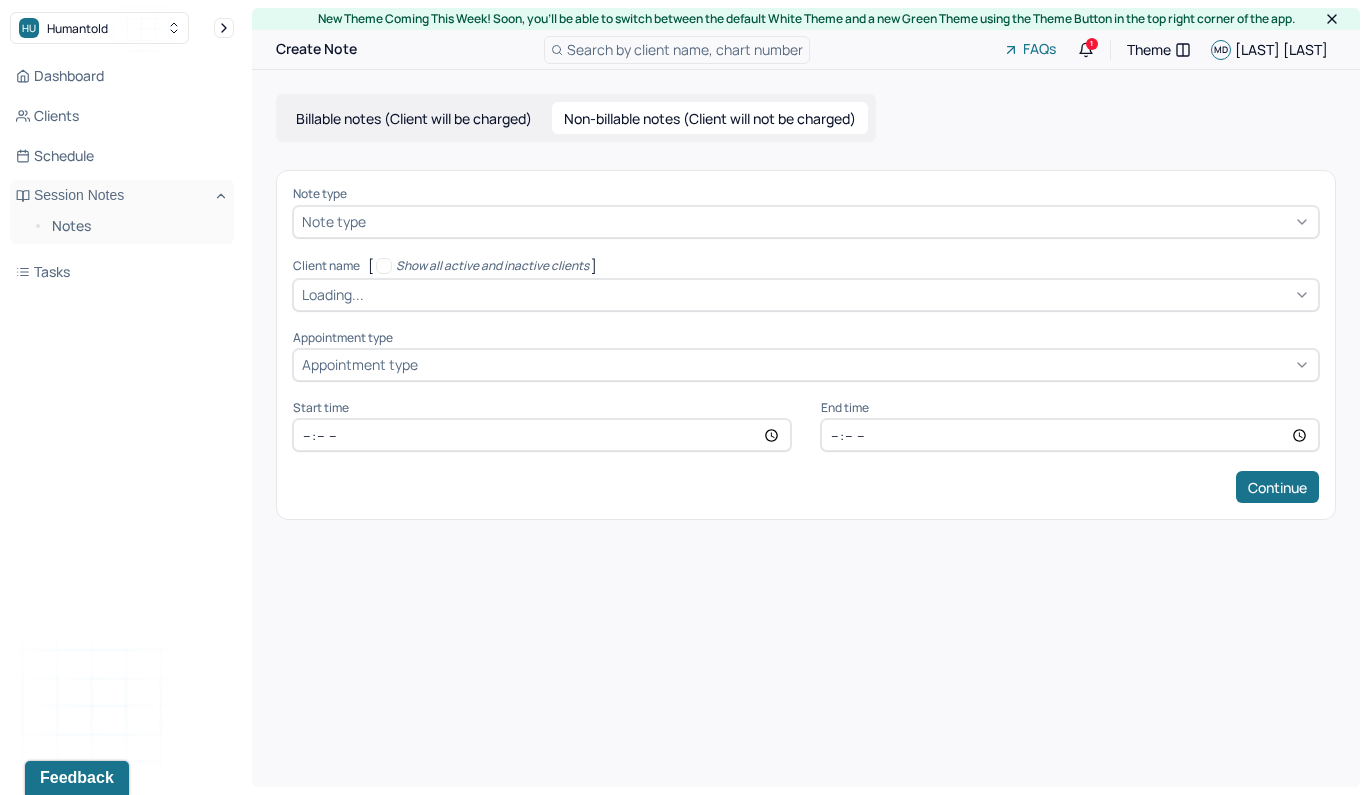 click at bounding box center (840, 221) 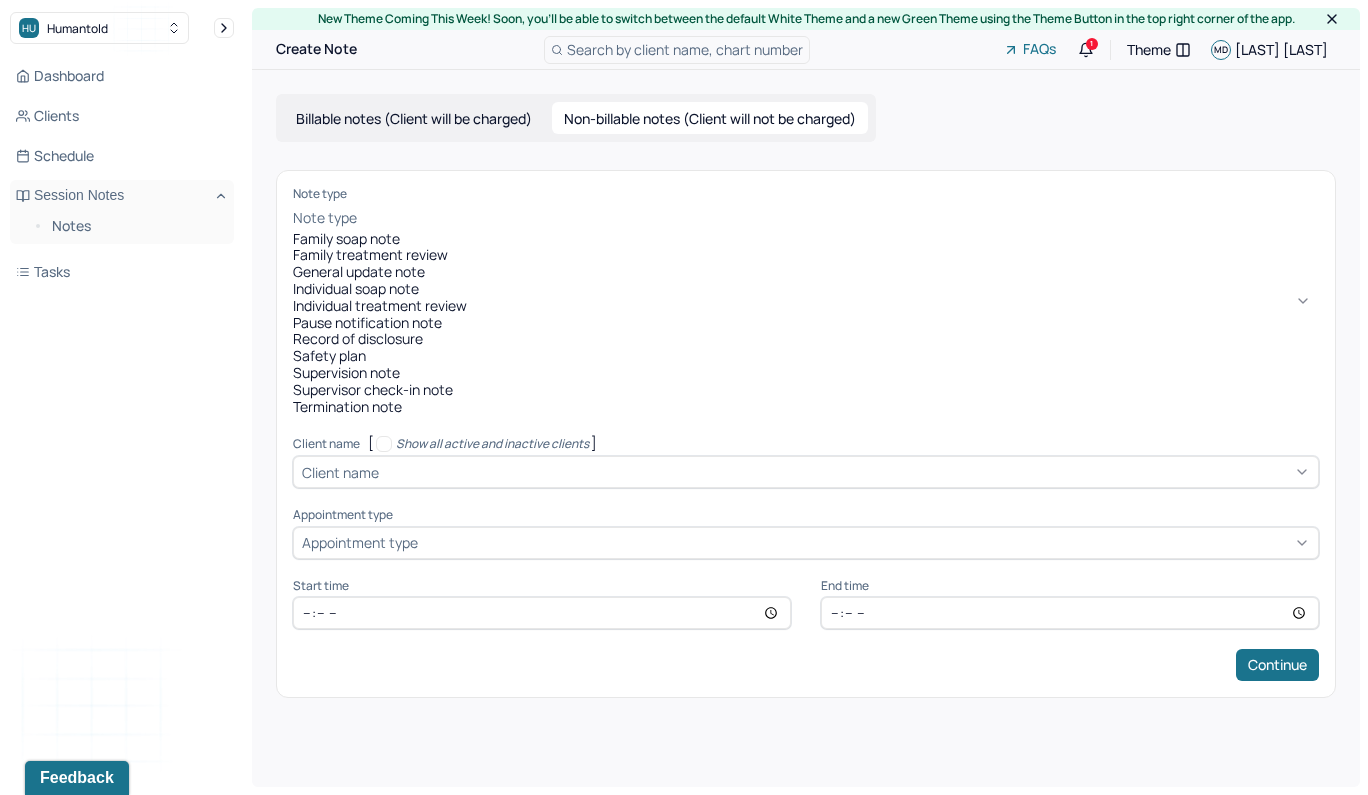 click on "Supervisor check-in note" at bounding box center [806, 390] 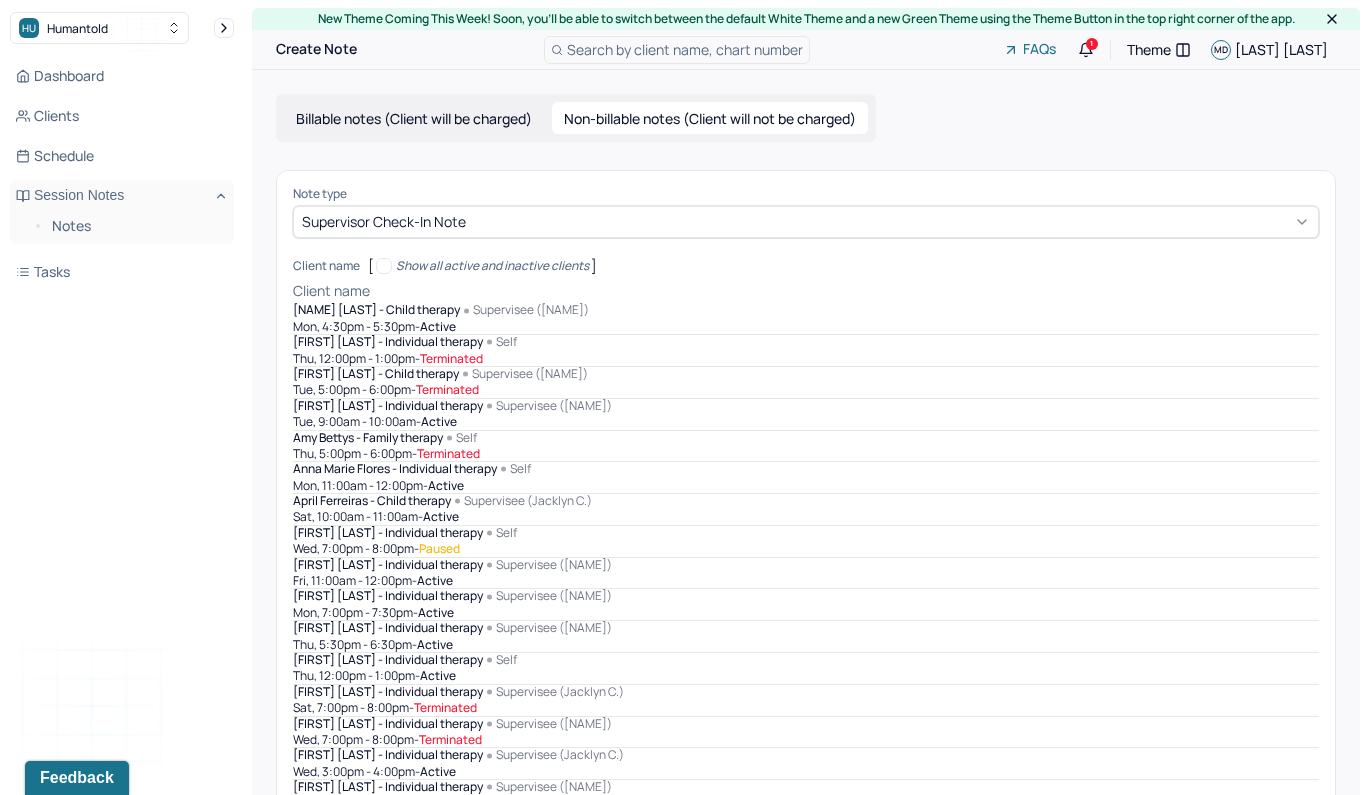 click at bounding box center [846, 291] 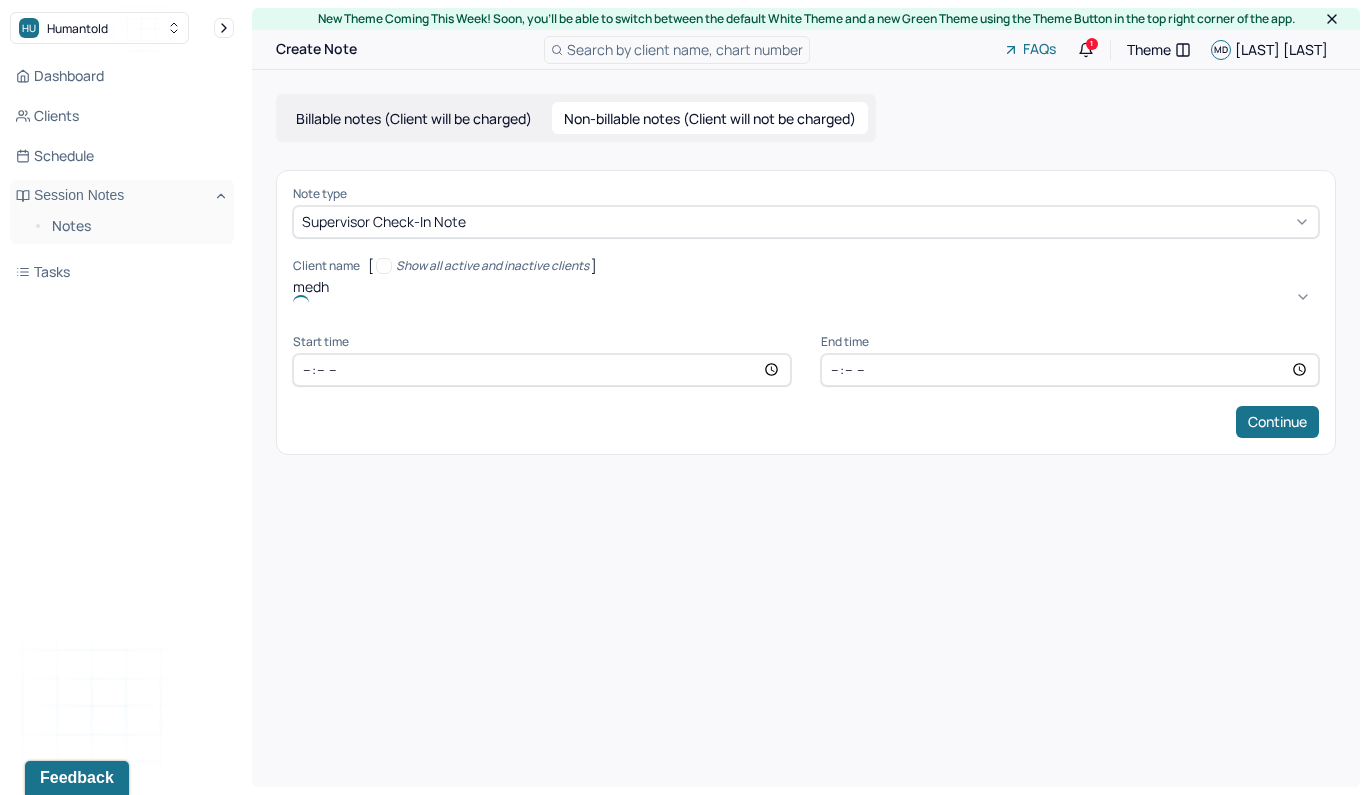 type on "medha" 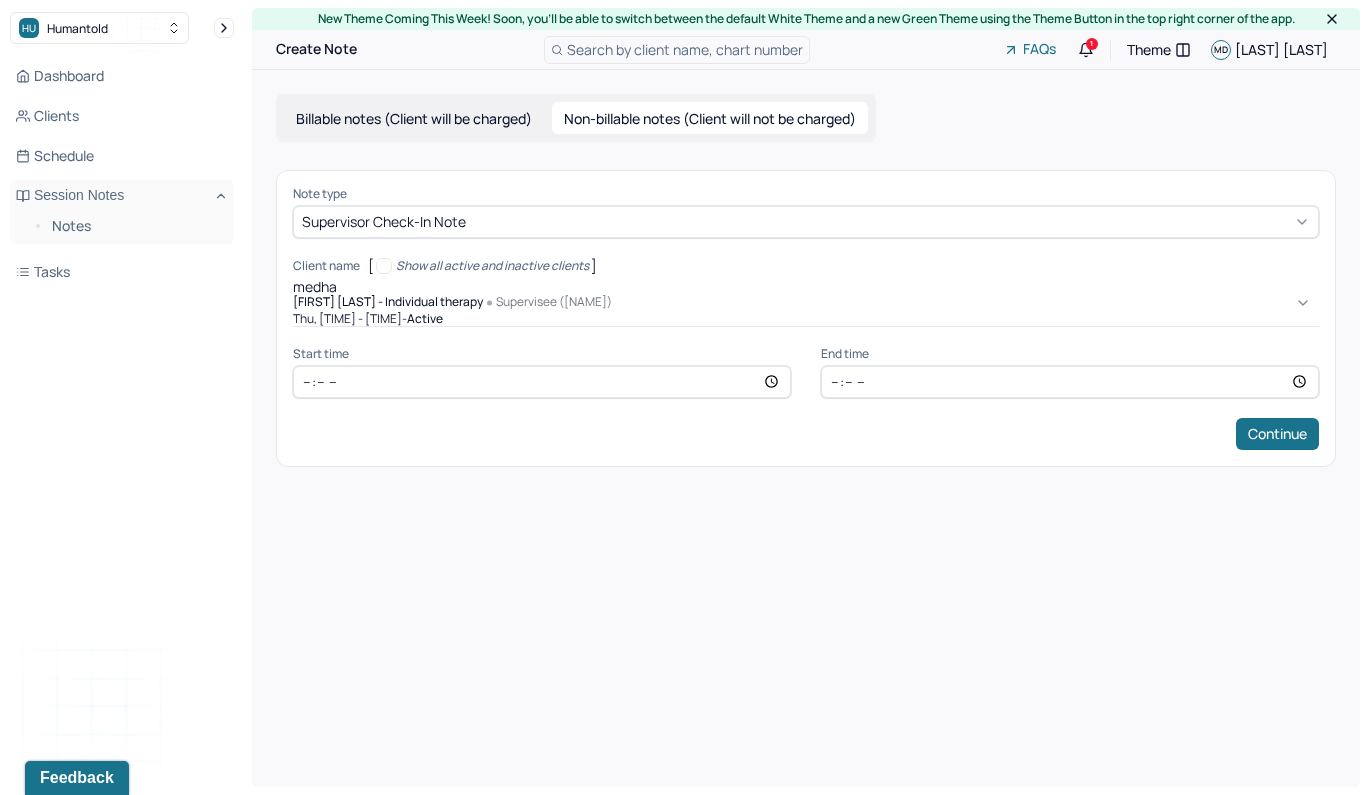 click on "Thu, 6:30pm - 7:25pm  -  active" at bounding box center [806, 319] 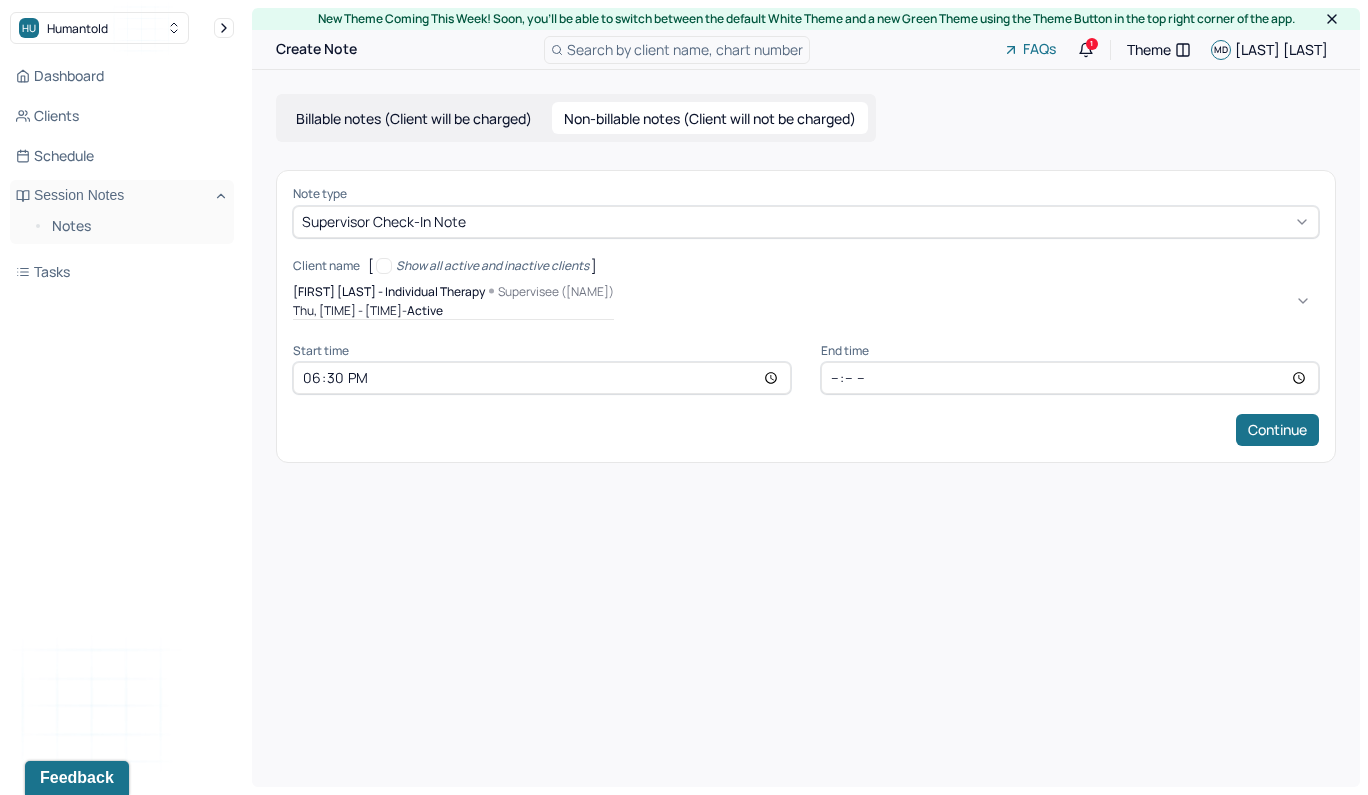 click on "18:30" at bounding box center [542, 378] 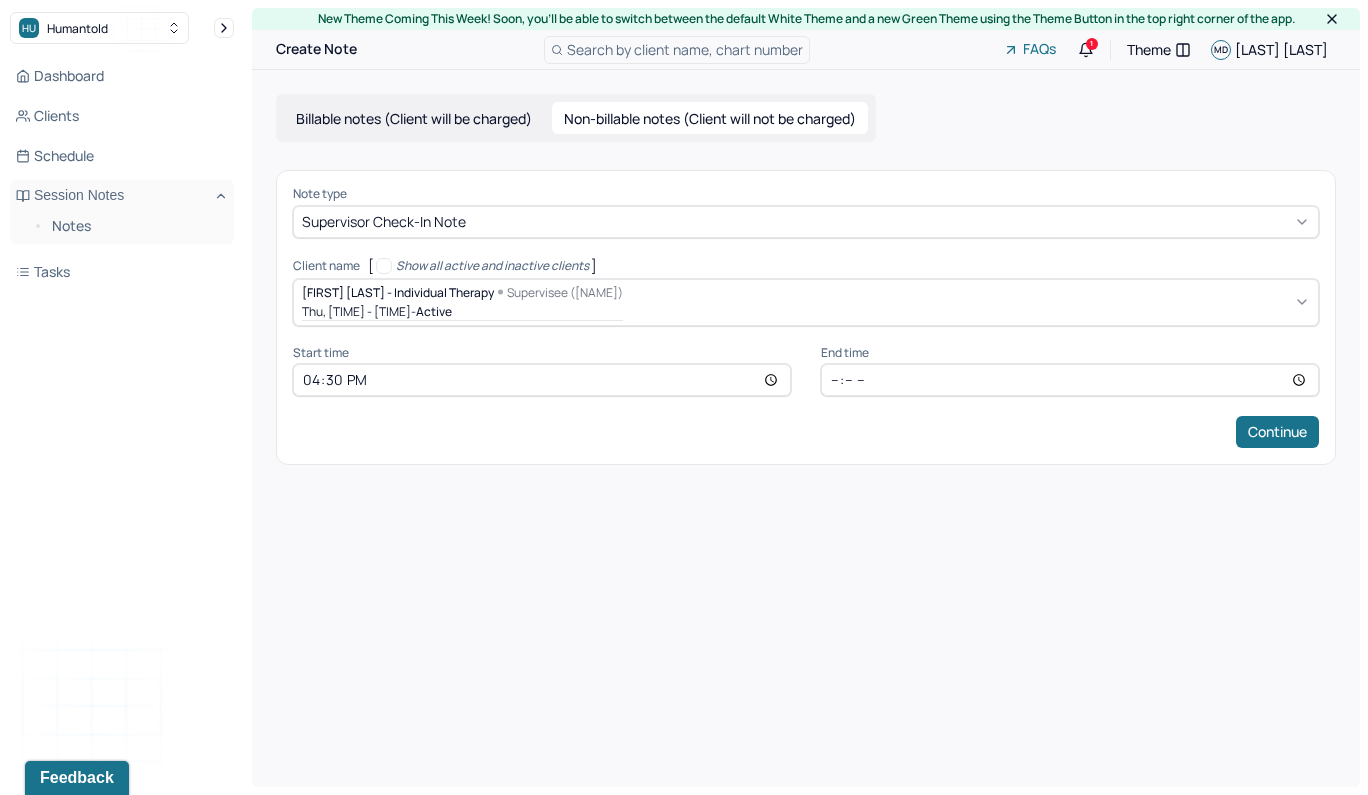 type on "16:30" 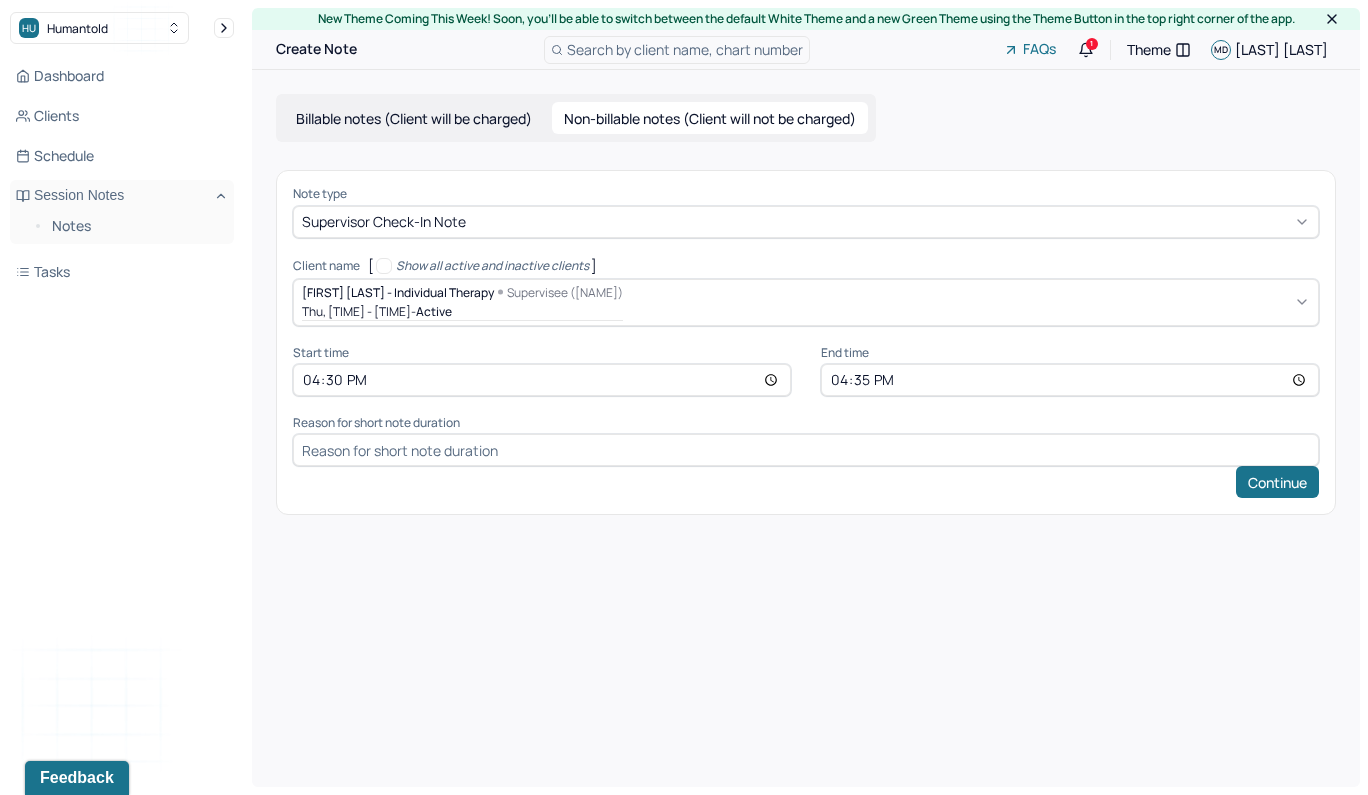 type on "16:35" 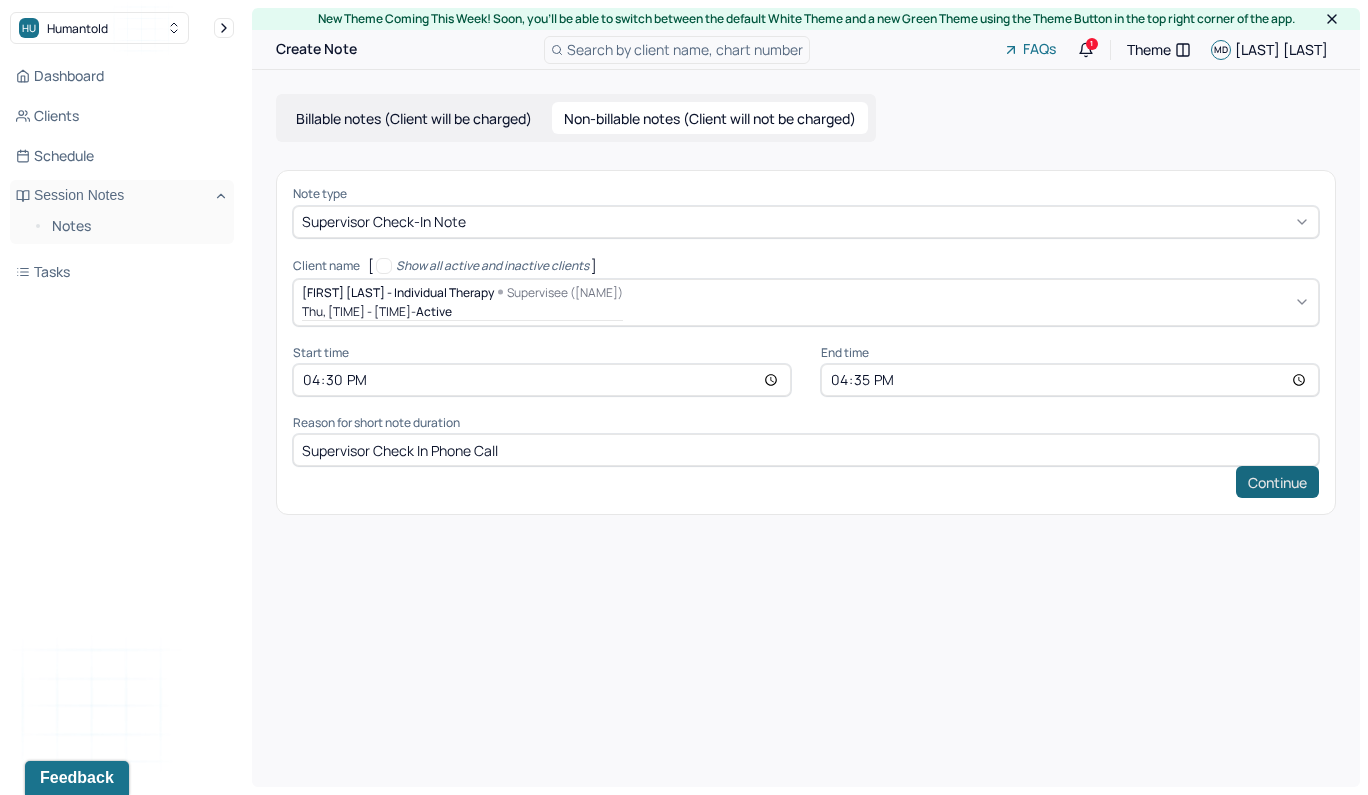 type on "Supervisor Check In Phone Call" 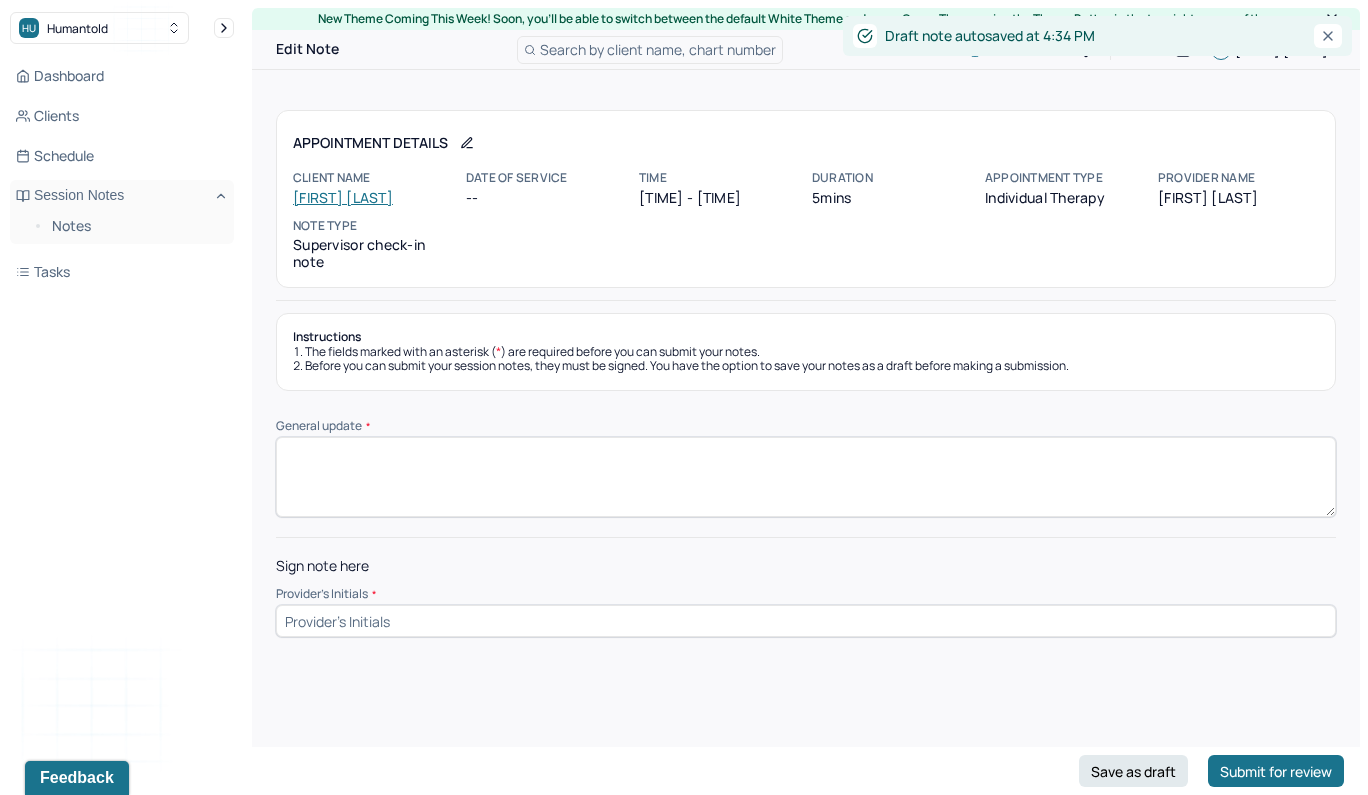 click at bounding box center (806, 621) 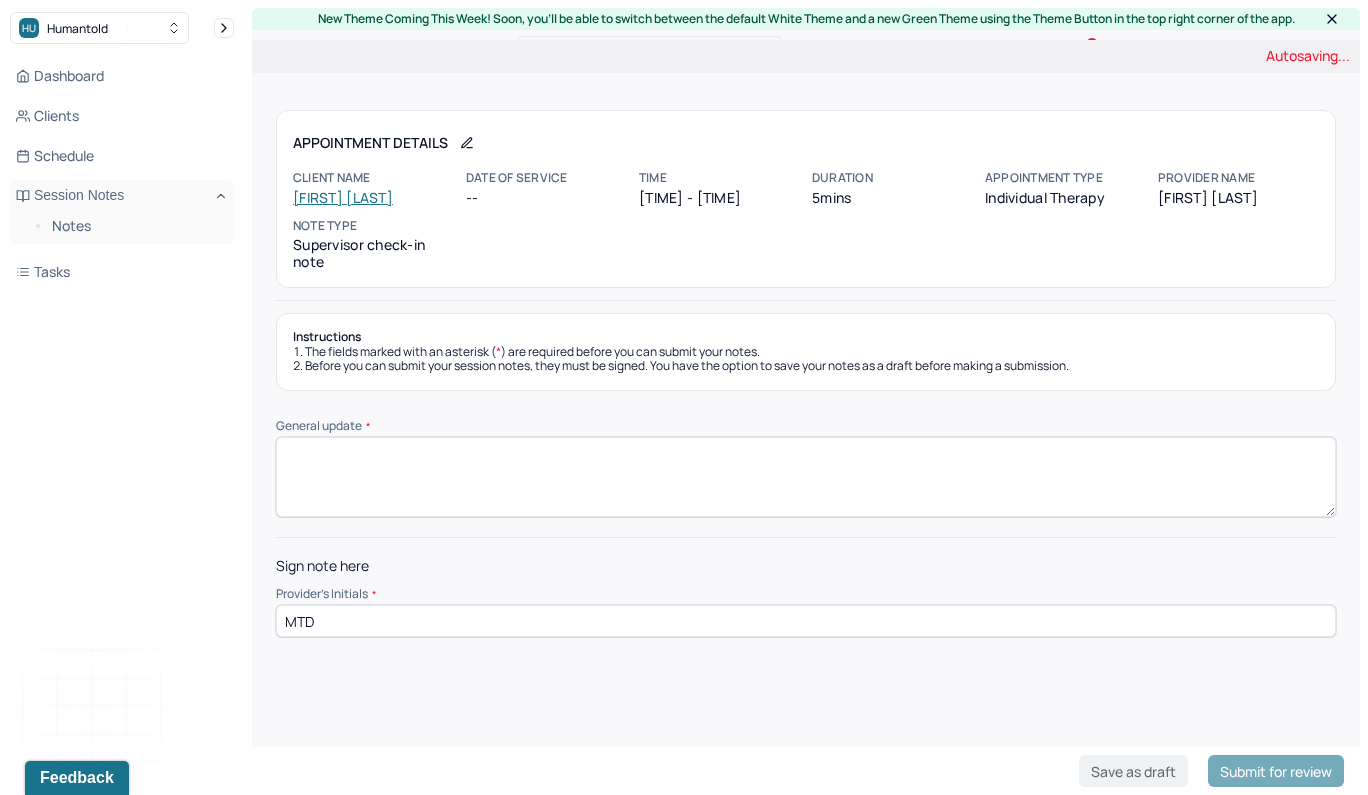 type on "MTD" 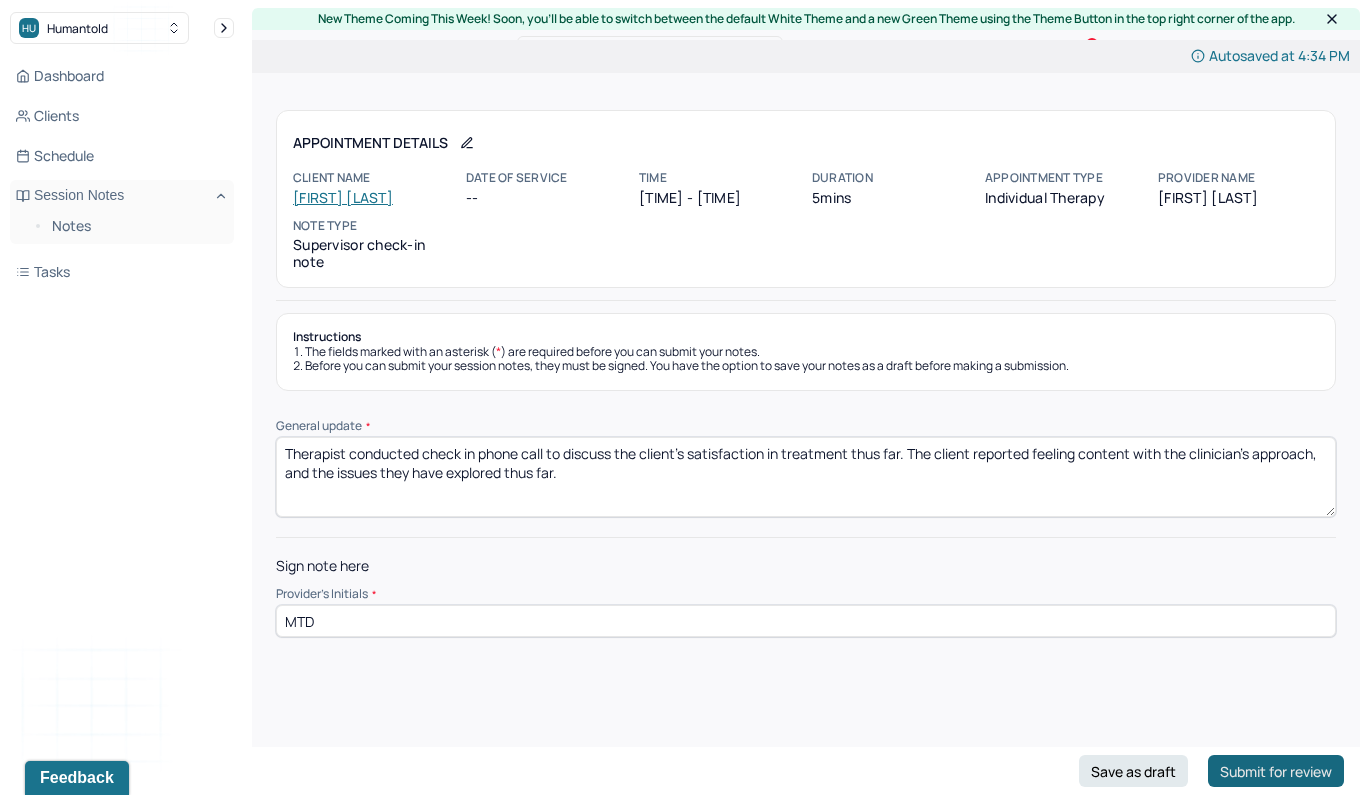 type on "Therapist conducted check in phone call to discuss the client's satisfaction in treatment thus far. The client reported feeling content with the clinician's approach, and the issues they have explored thus far." 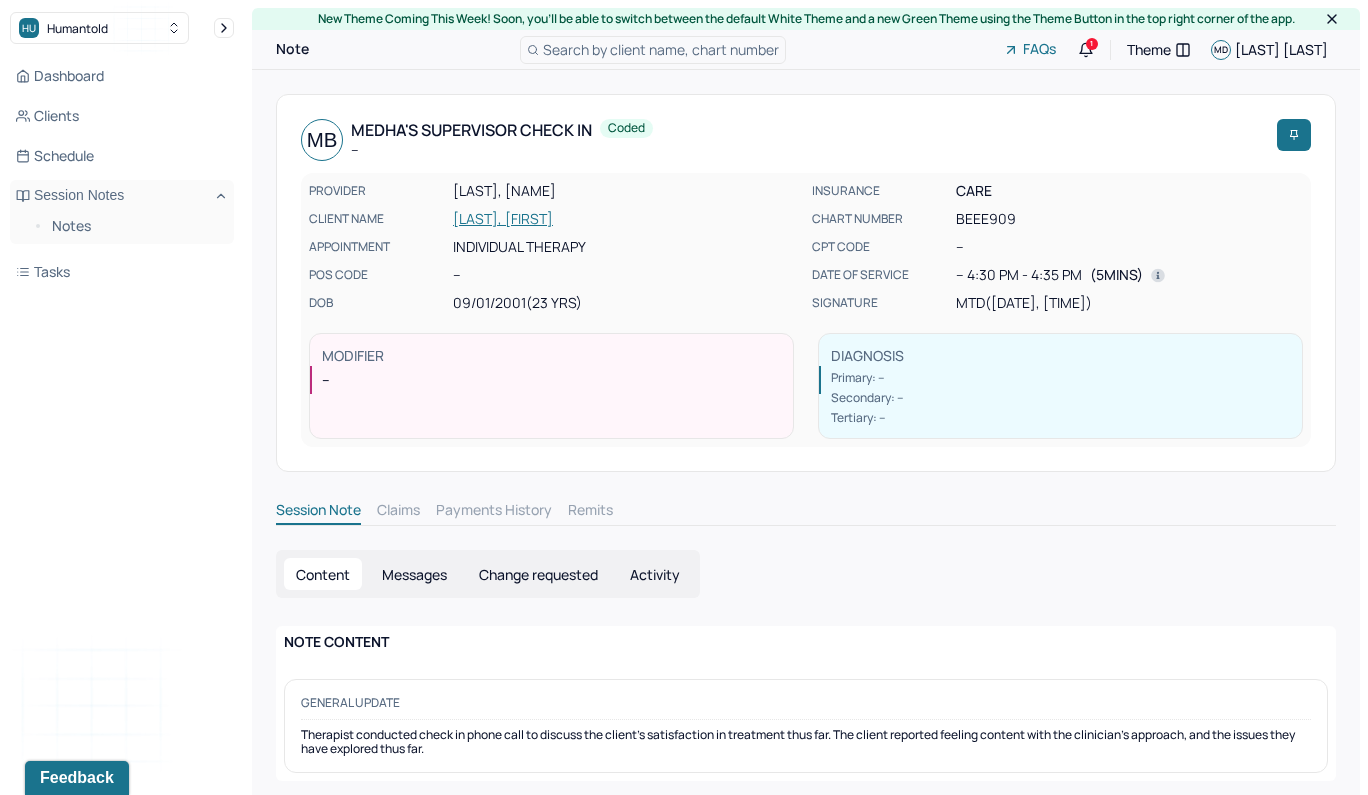 click on "Search by client name, chart number" at bounding box center (661, 49) 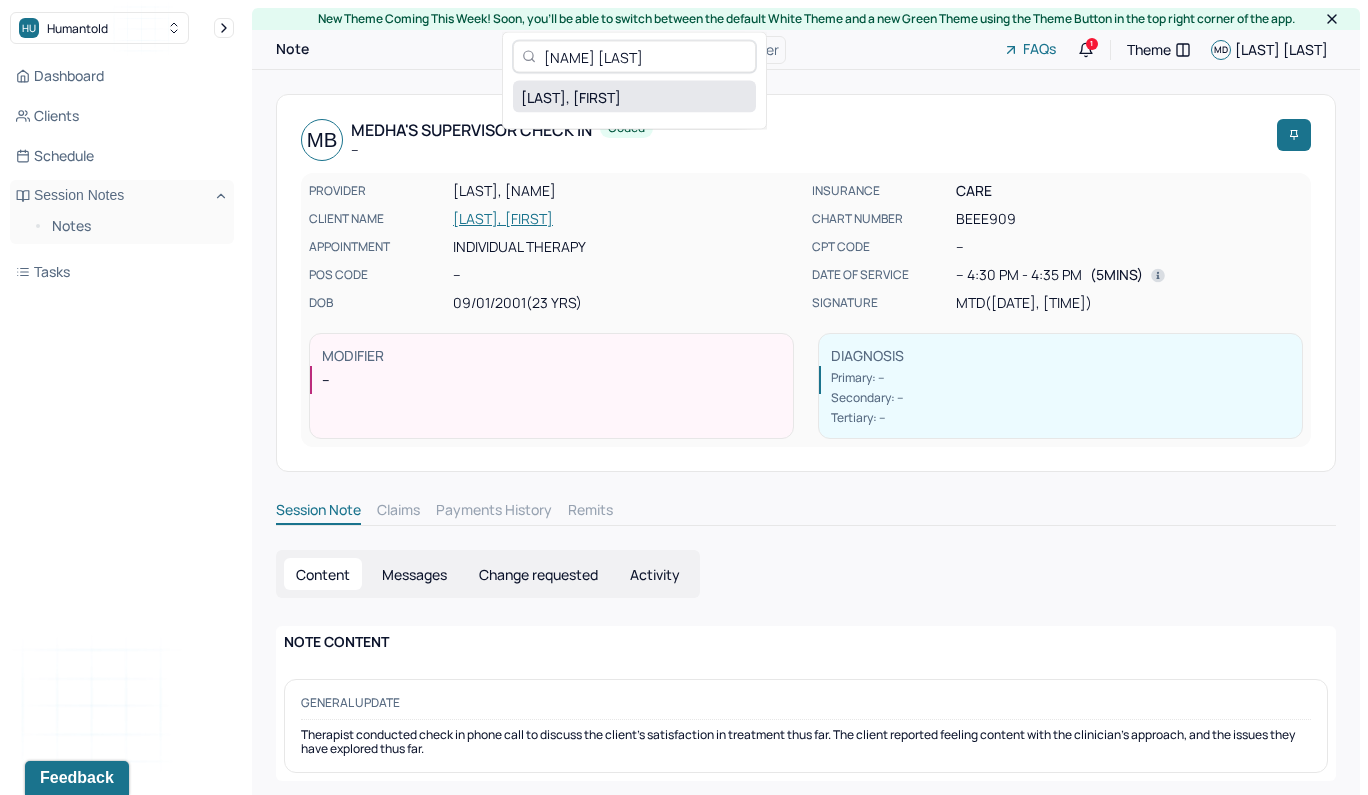 type on "tara sharp" 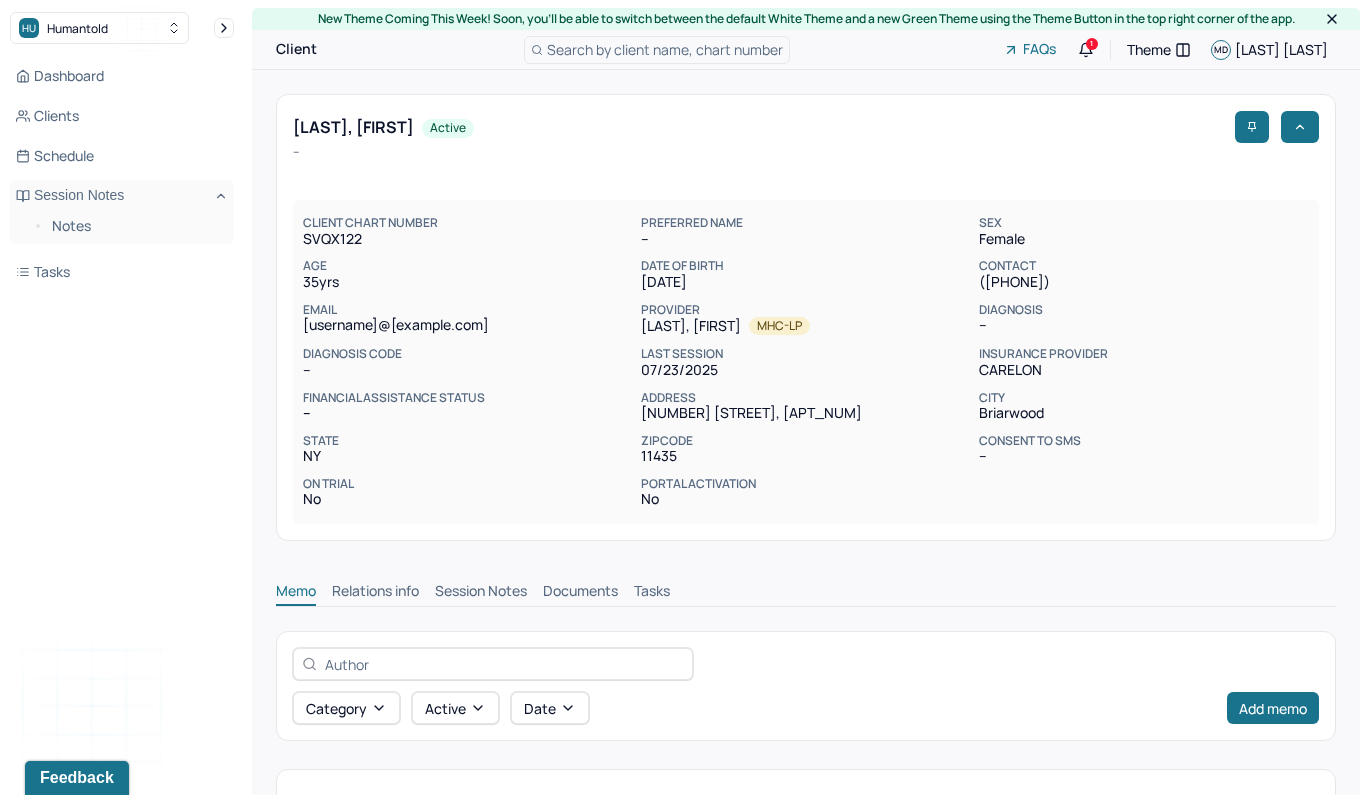 click on "Session Notes" at bounding box center [481, 593] 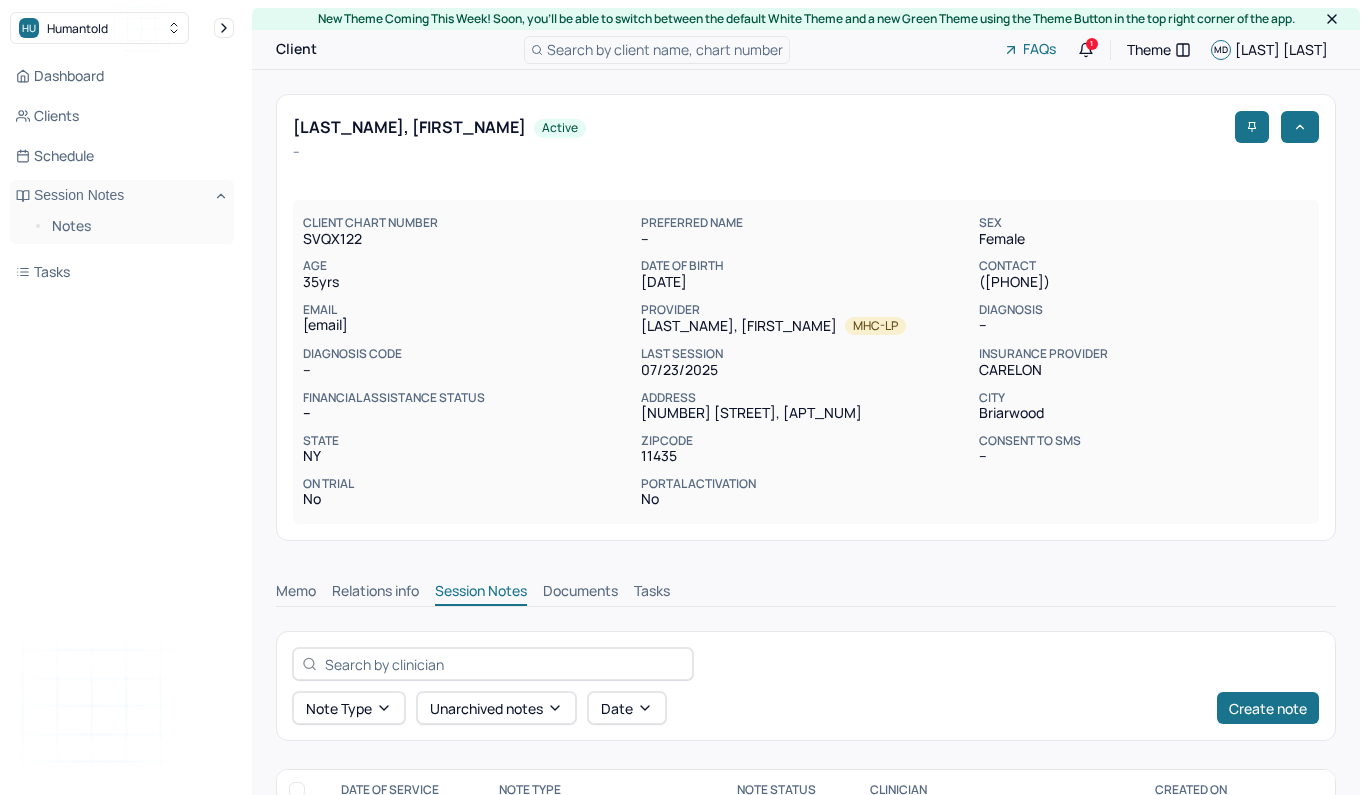 scroll, scrollTop: 0, scrollLeft: 0, axis: both 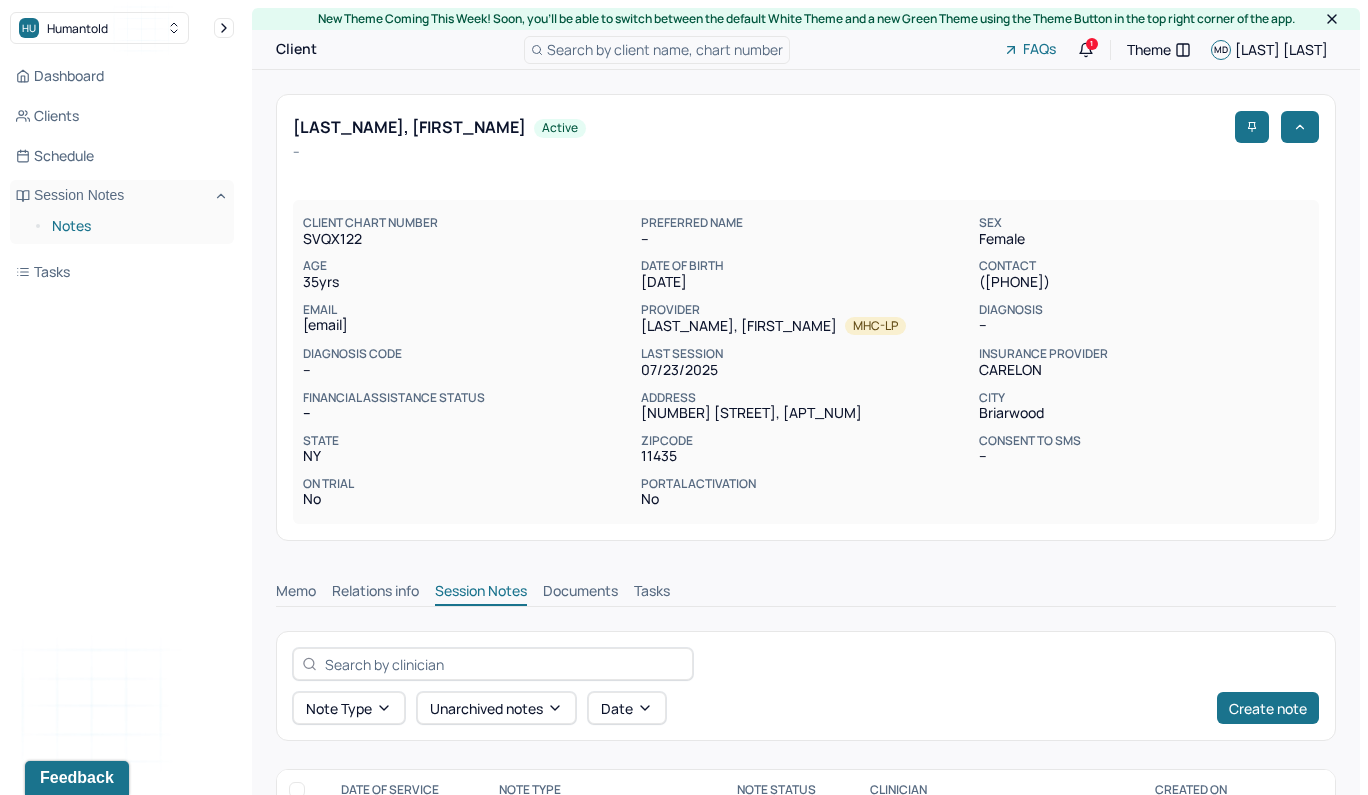 click on "Notes" at bounding box center [135, 226] 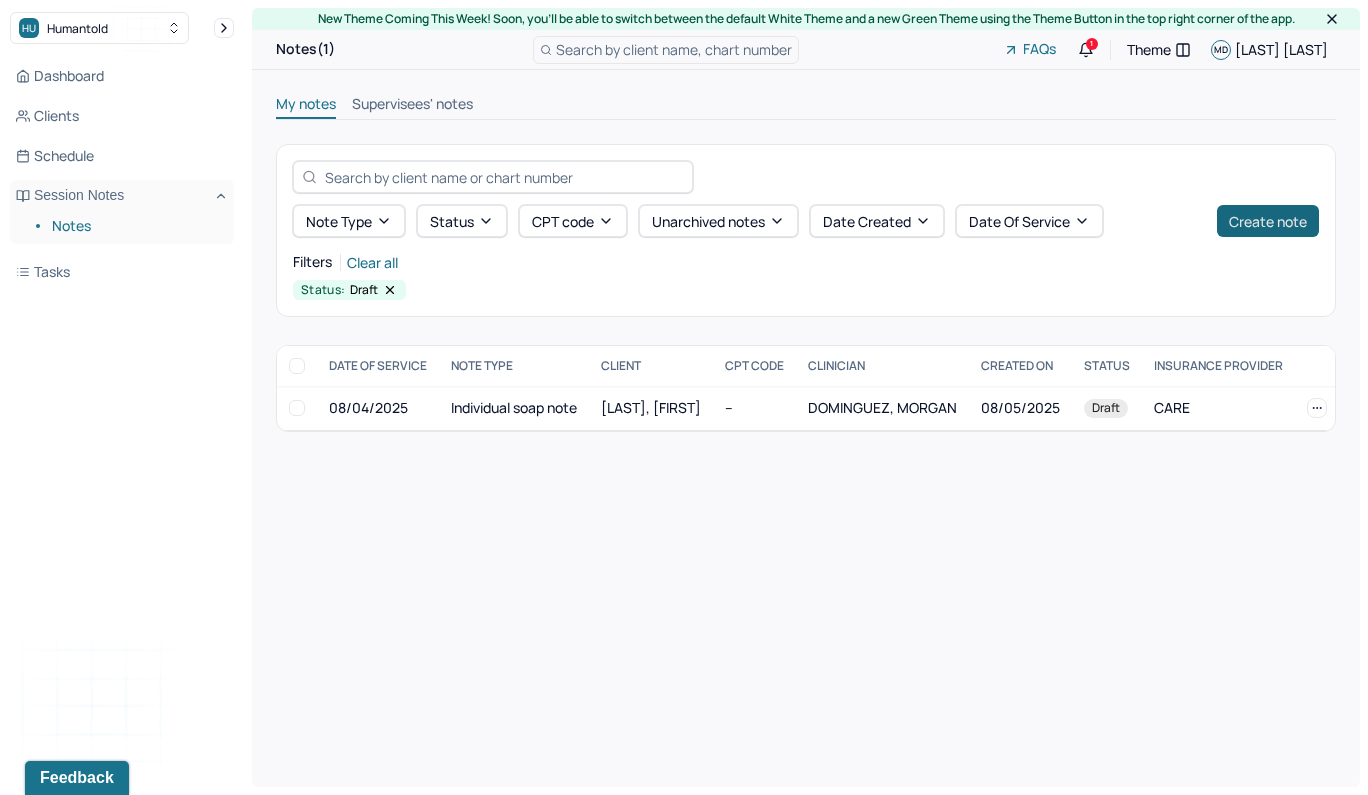 click on "Create note" at bounding box center (1268, 221) 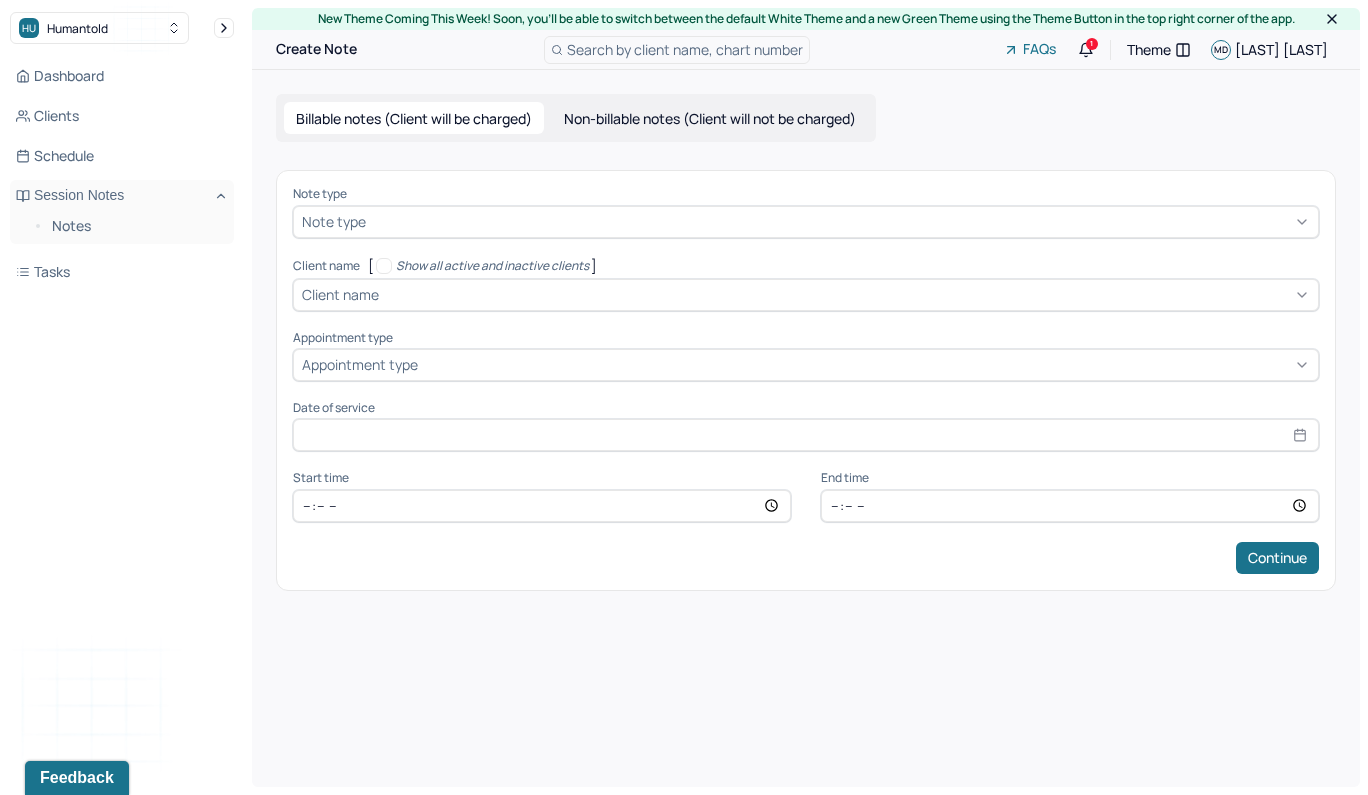 click on "Non-billable notes (Client will not be charged)" at bounding box center (710, 118) 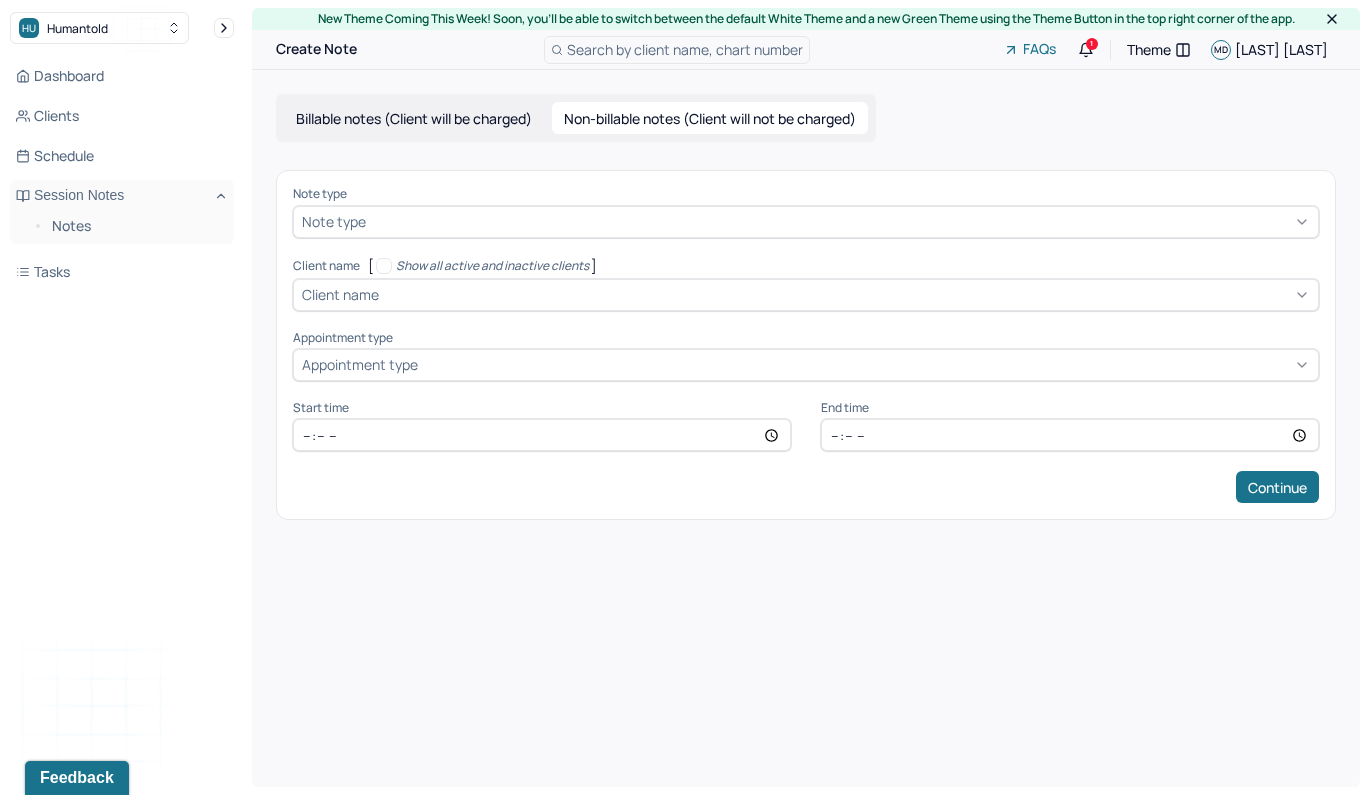 click at bounding box center [840, 221] 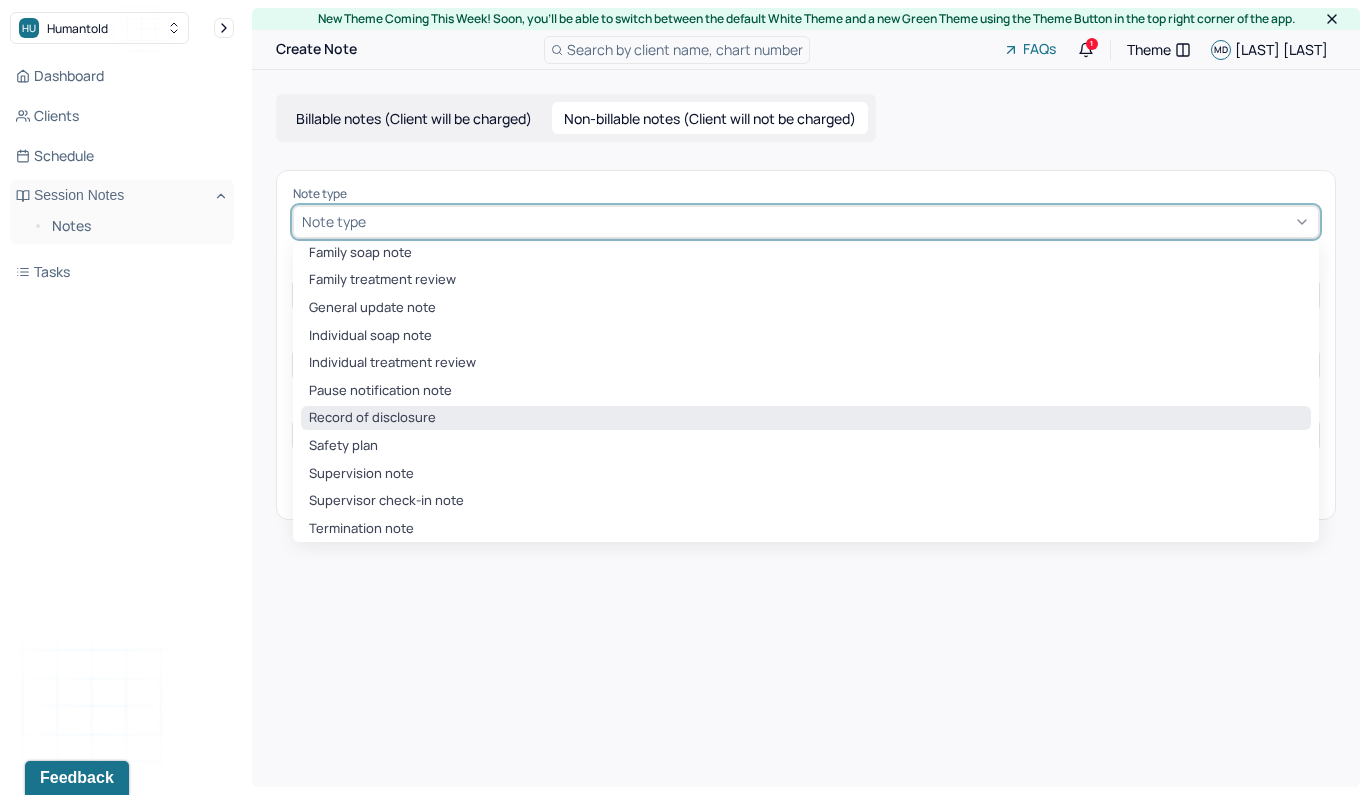 scroll, scrollTop: 9, scrollLeft: 0, axis: vertical 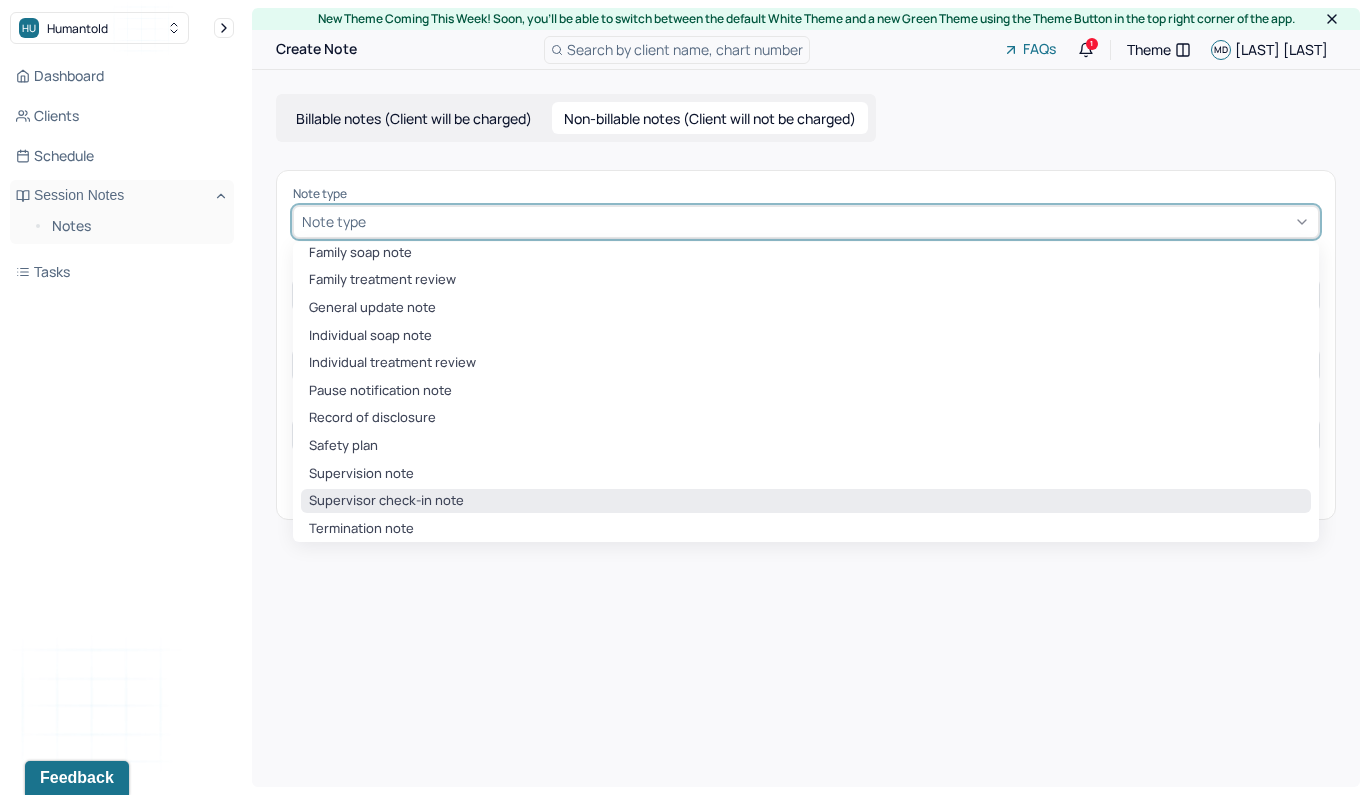 click on "Supervisor check-in note" at bounding box center [806, 501] 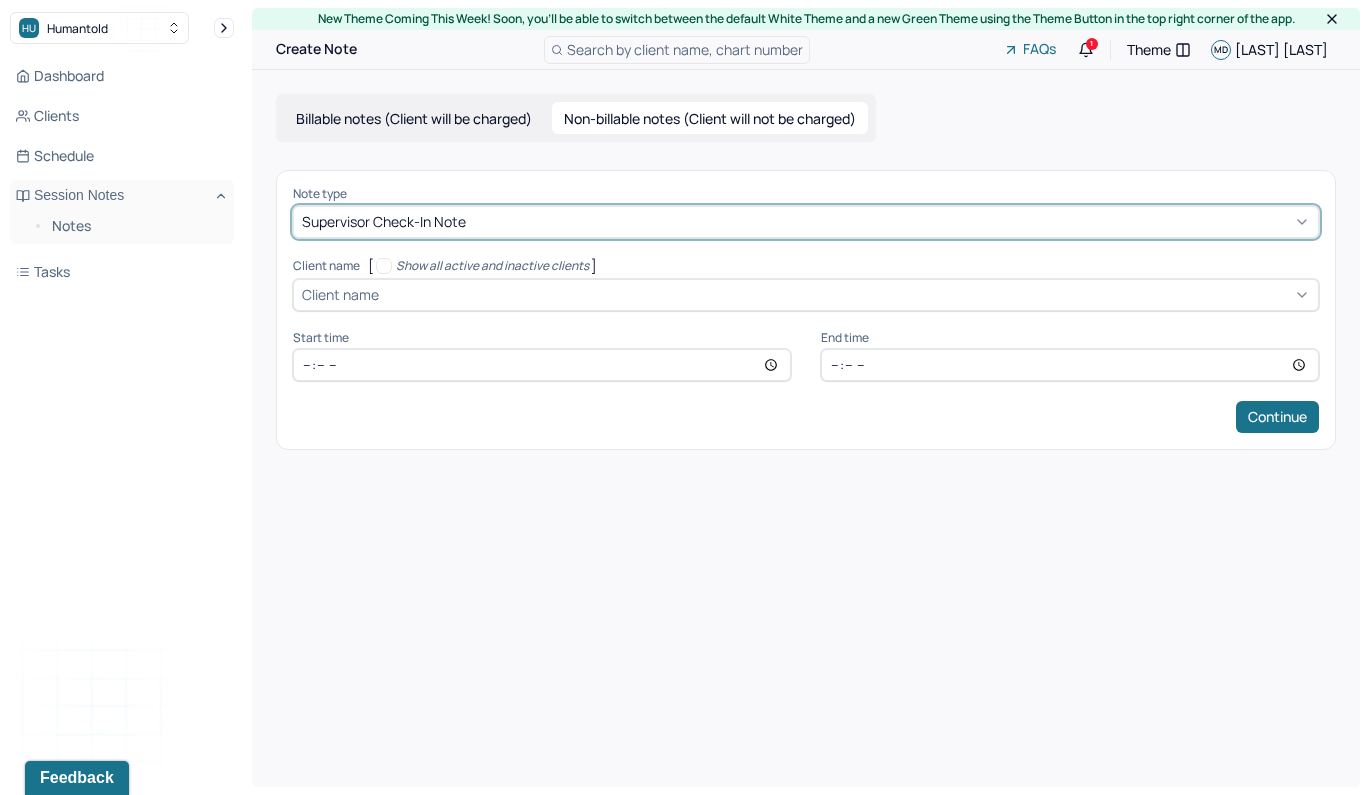 click on "Client name" at bounding box center [340, 294] 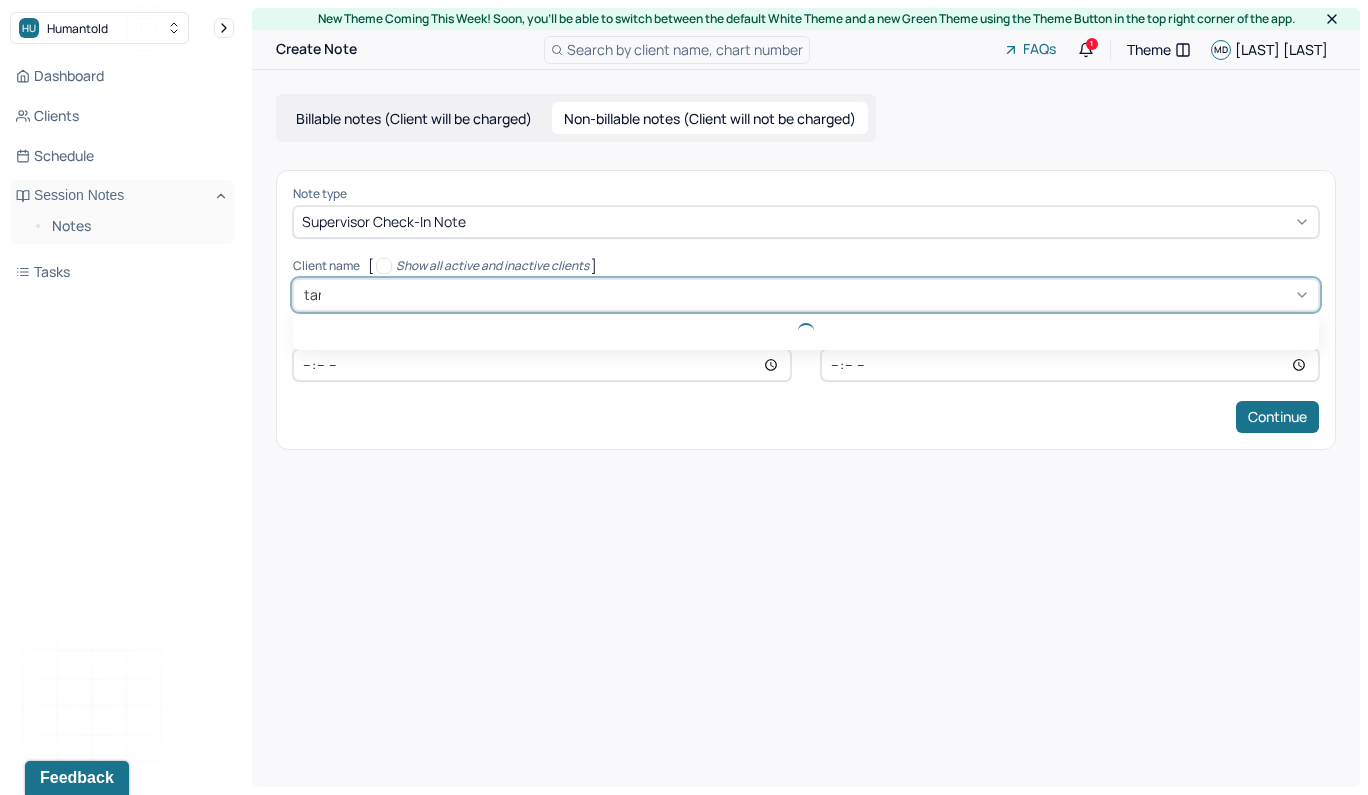 type on "[NAME]" 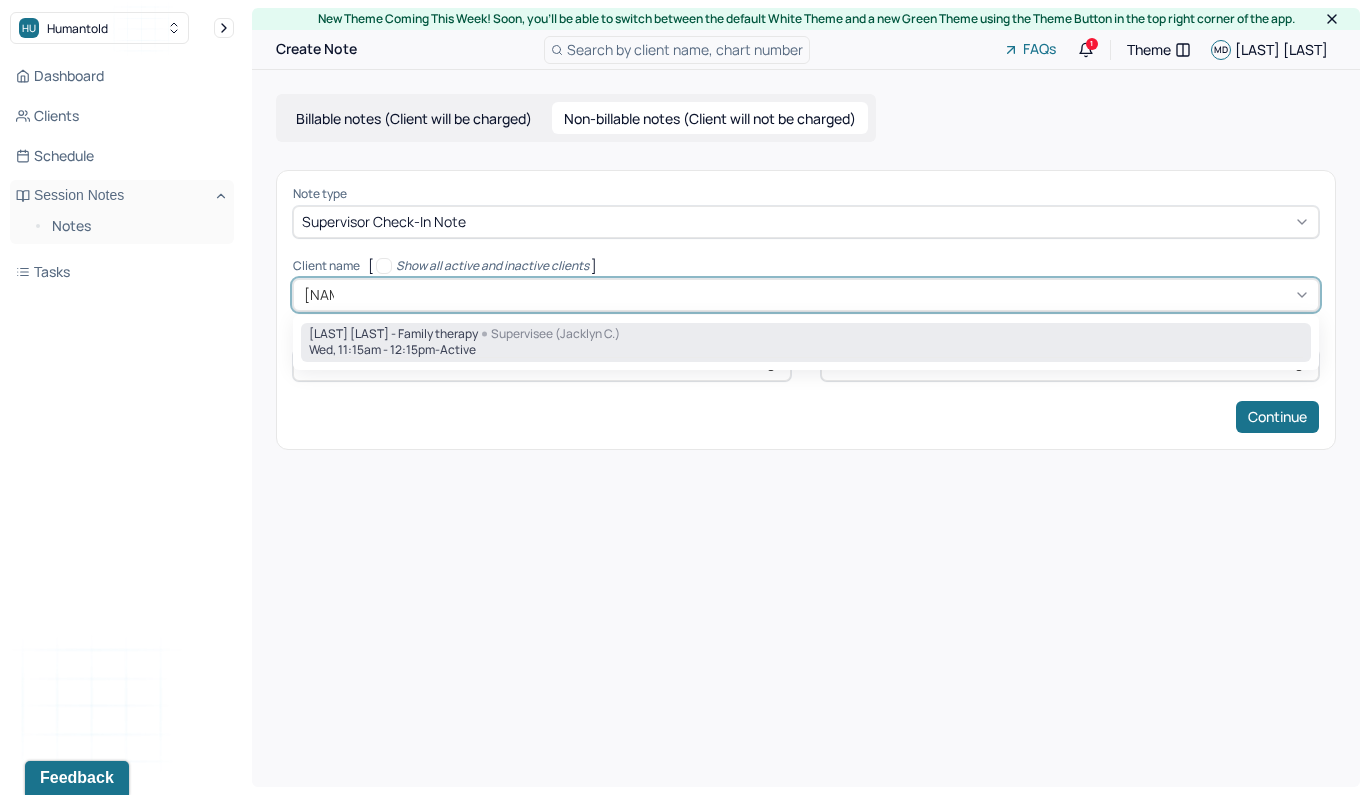 click on "[DAY], [TIME] - [STATUS]" at bounding box center (806, 350) 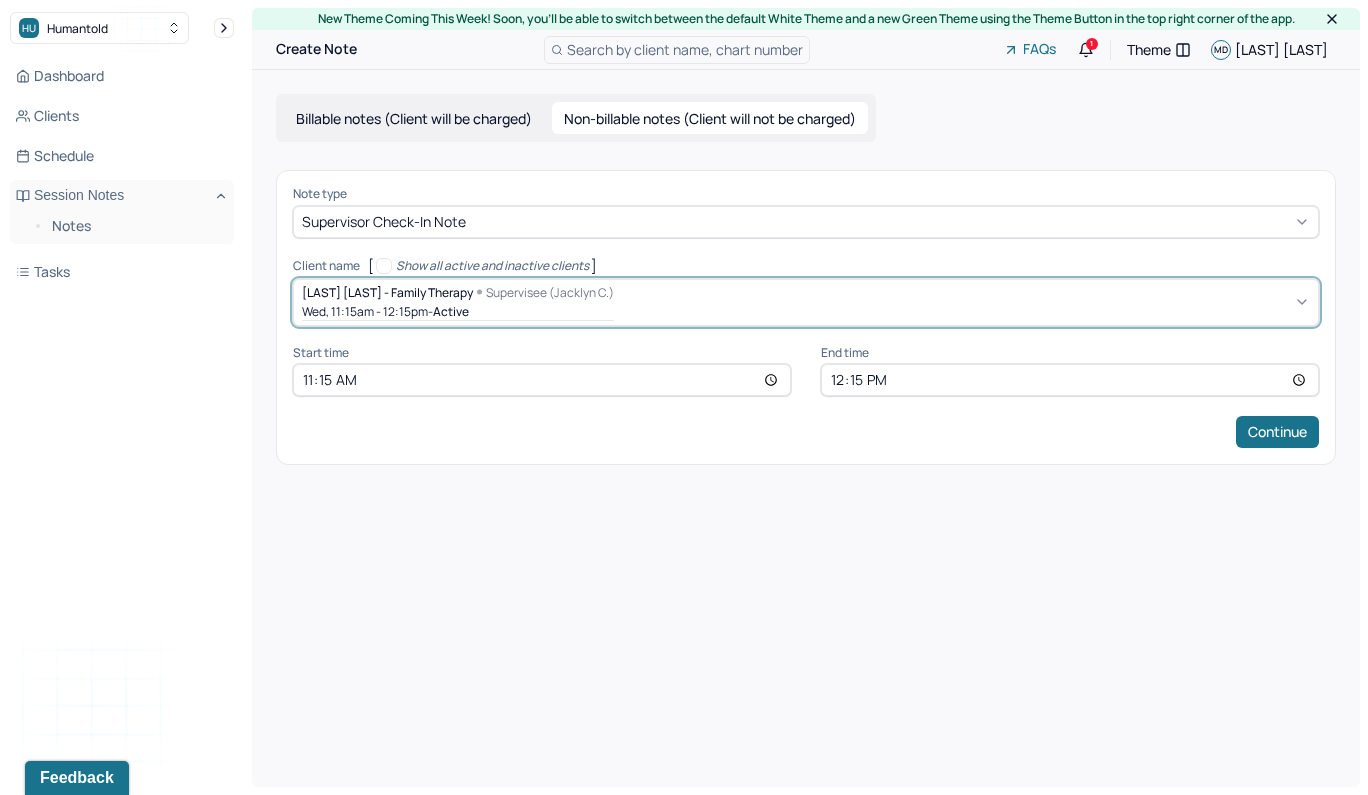 click on "11:15" at bounding box center (542, 380) 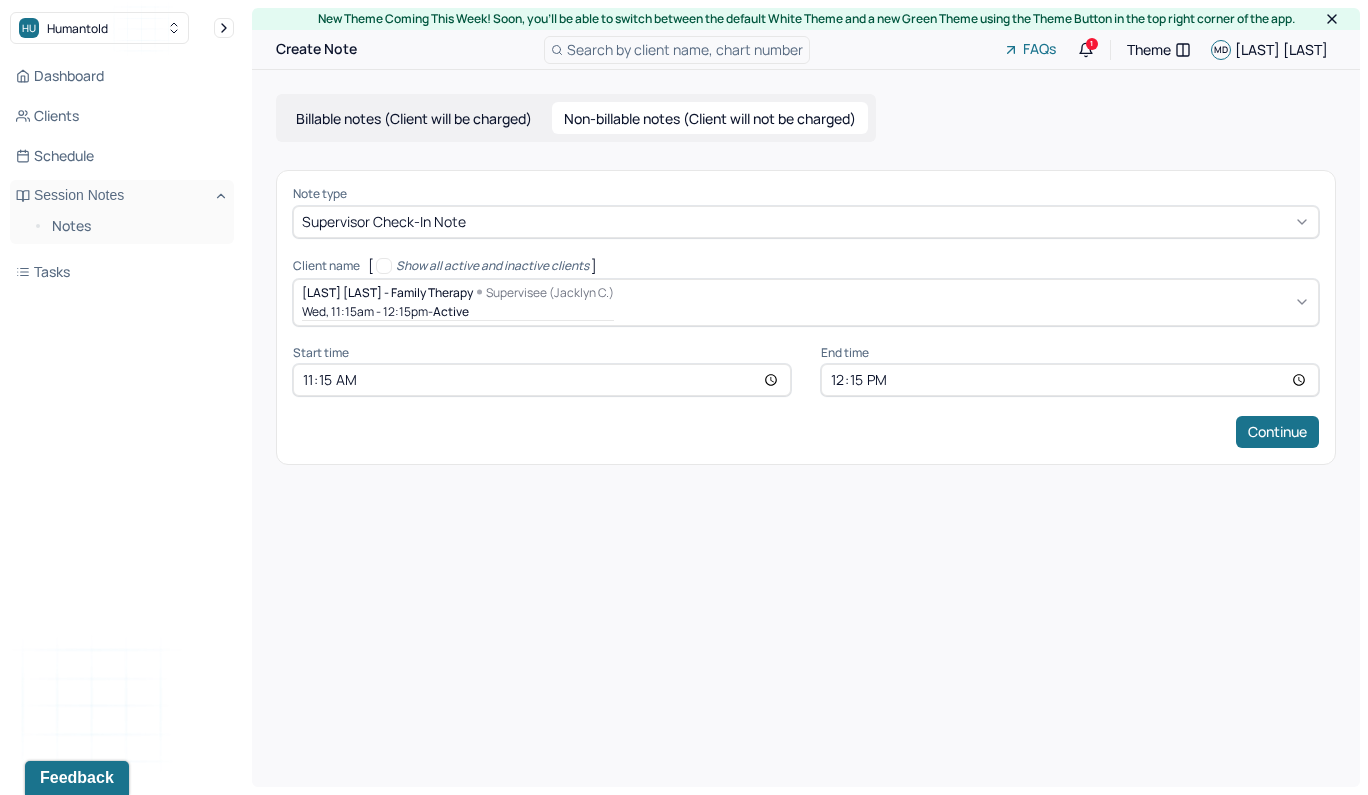 type on "[TIME]" 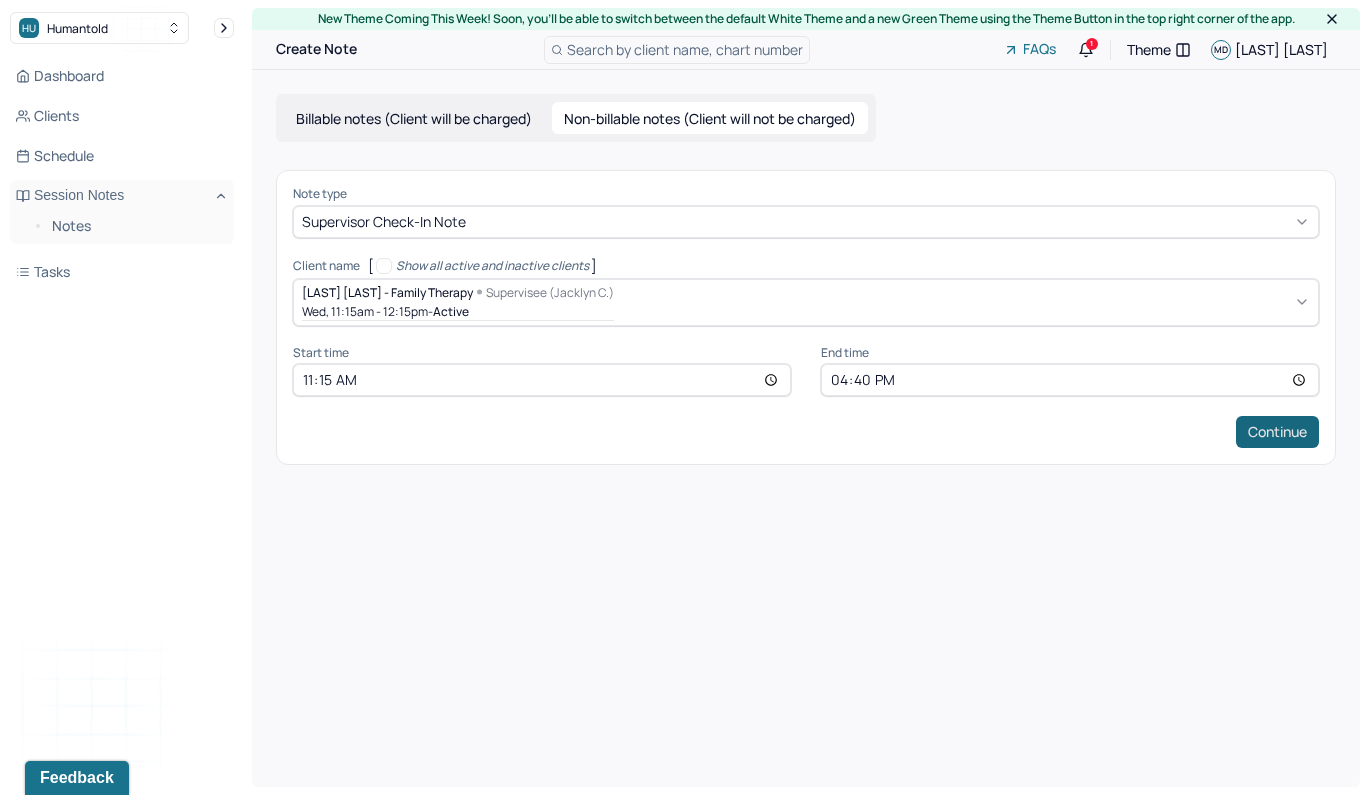 type on "16:40" 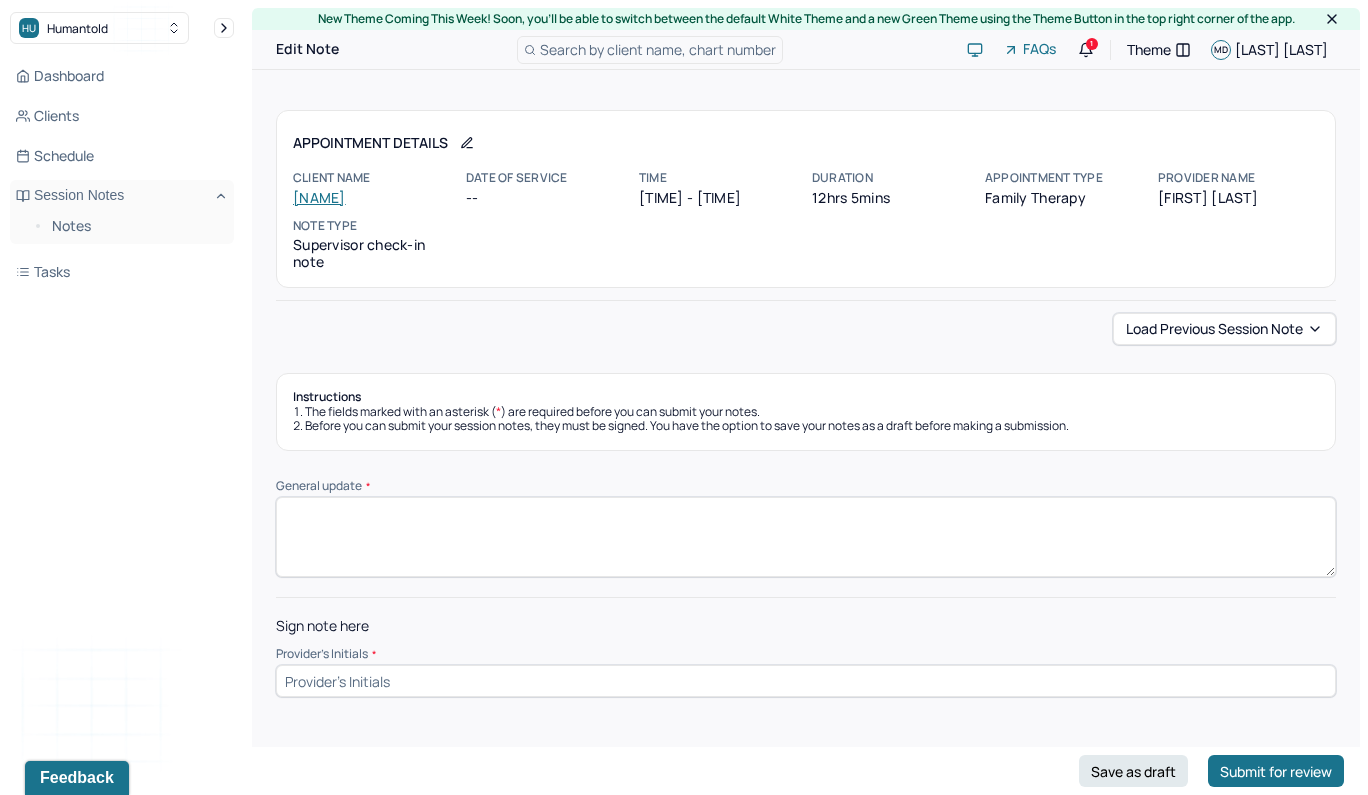 click at bounding box center (806, 681) 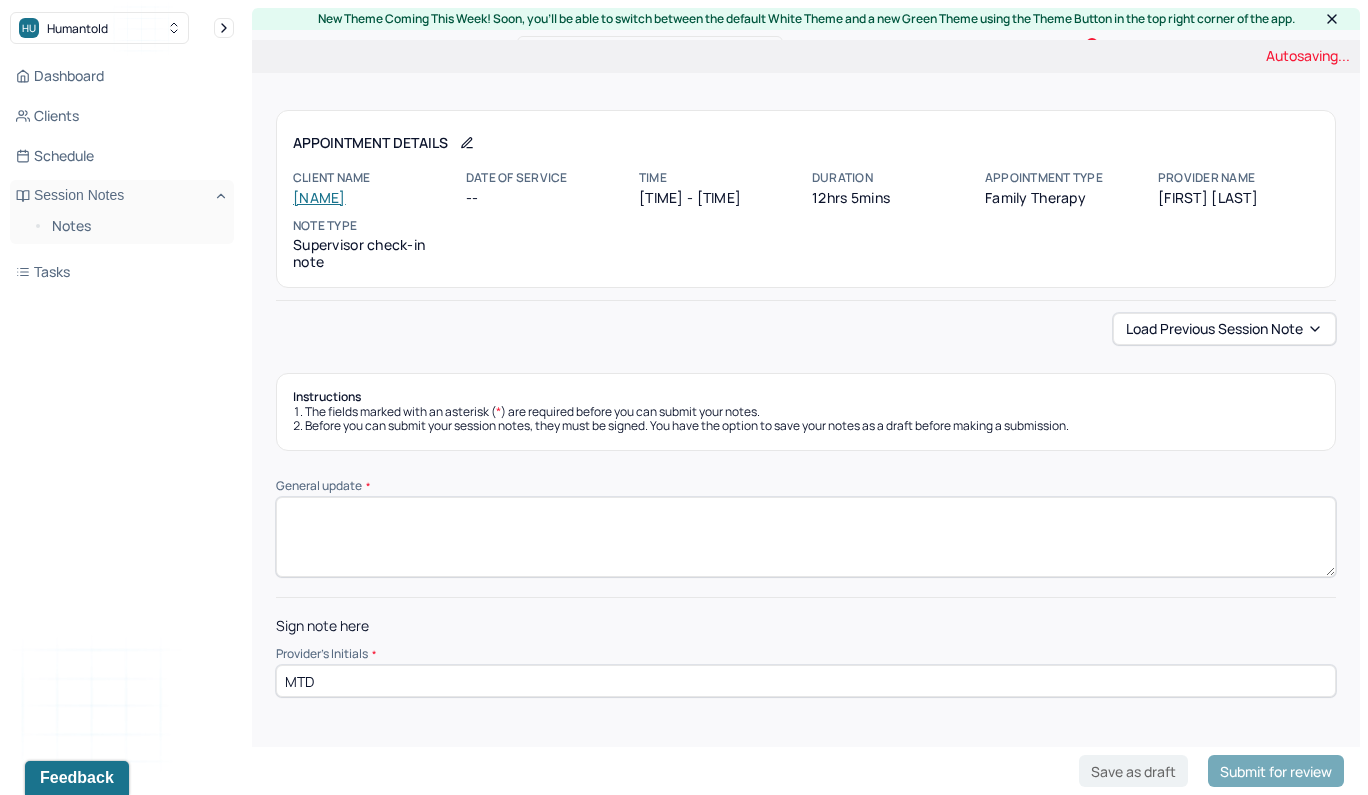type on "MTD" 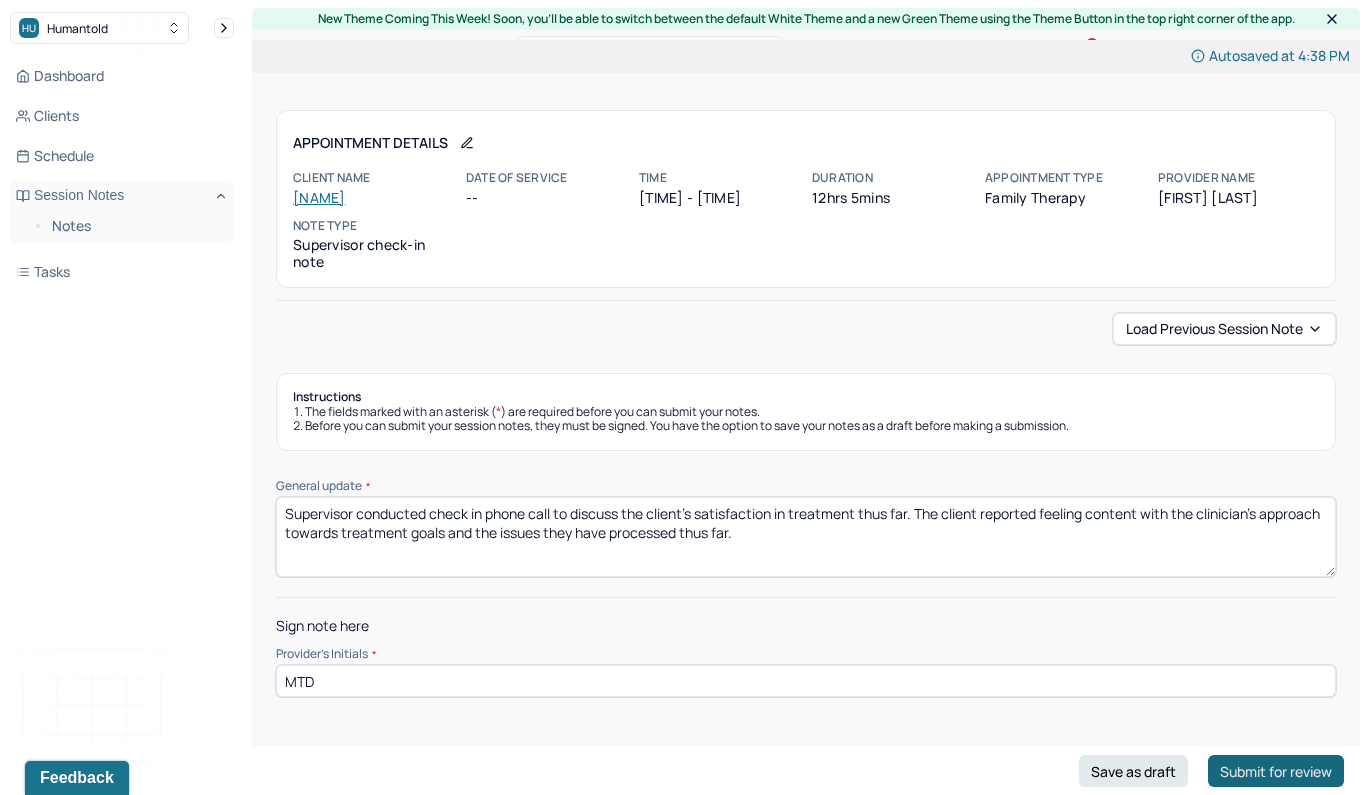 type on "Supervisor conducted check in phone call to discuss the client's satisfaction in treatment thus far. The client reported feeling content with the clinician's approach towards treatment goals and the issues they have processed thus far." 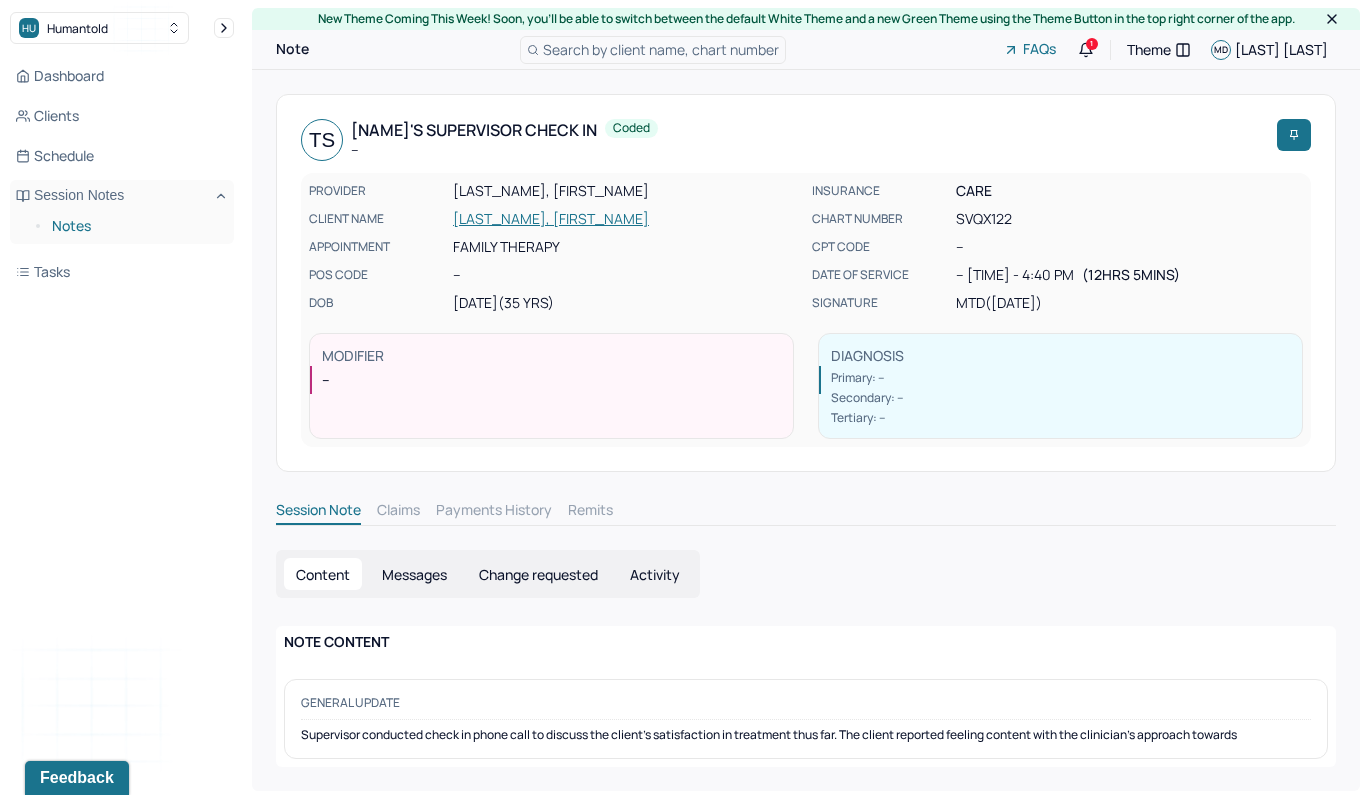click on "Notes" at bounding box center (135, 226) 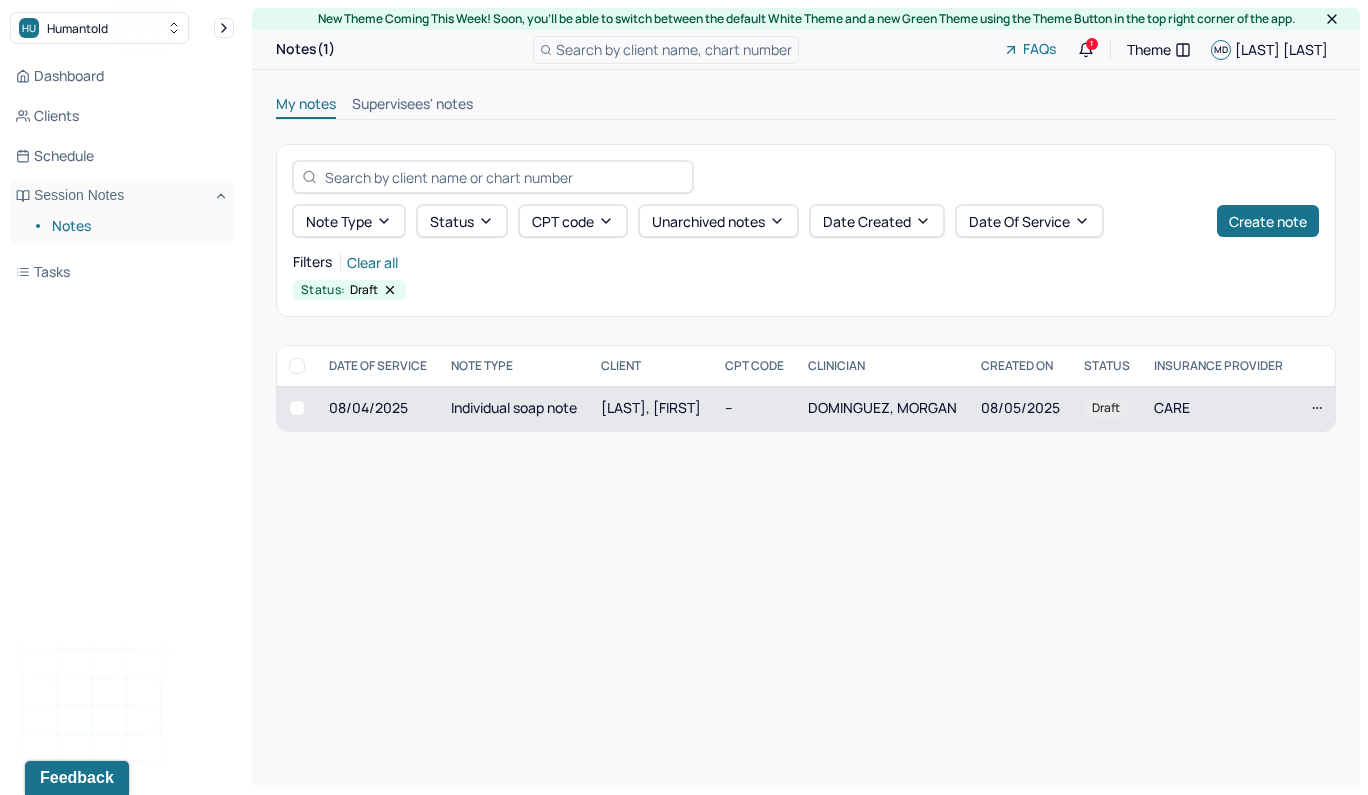 click on "[LAST], [FIRST]" at bounding box center (651, 407) 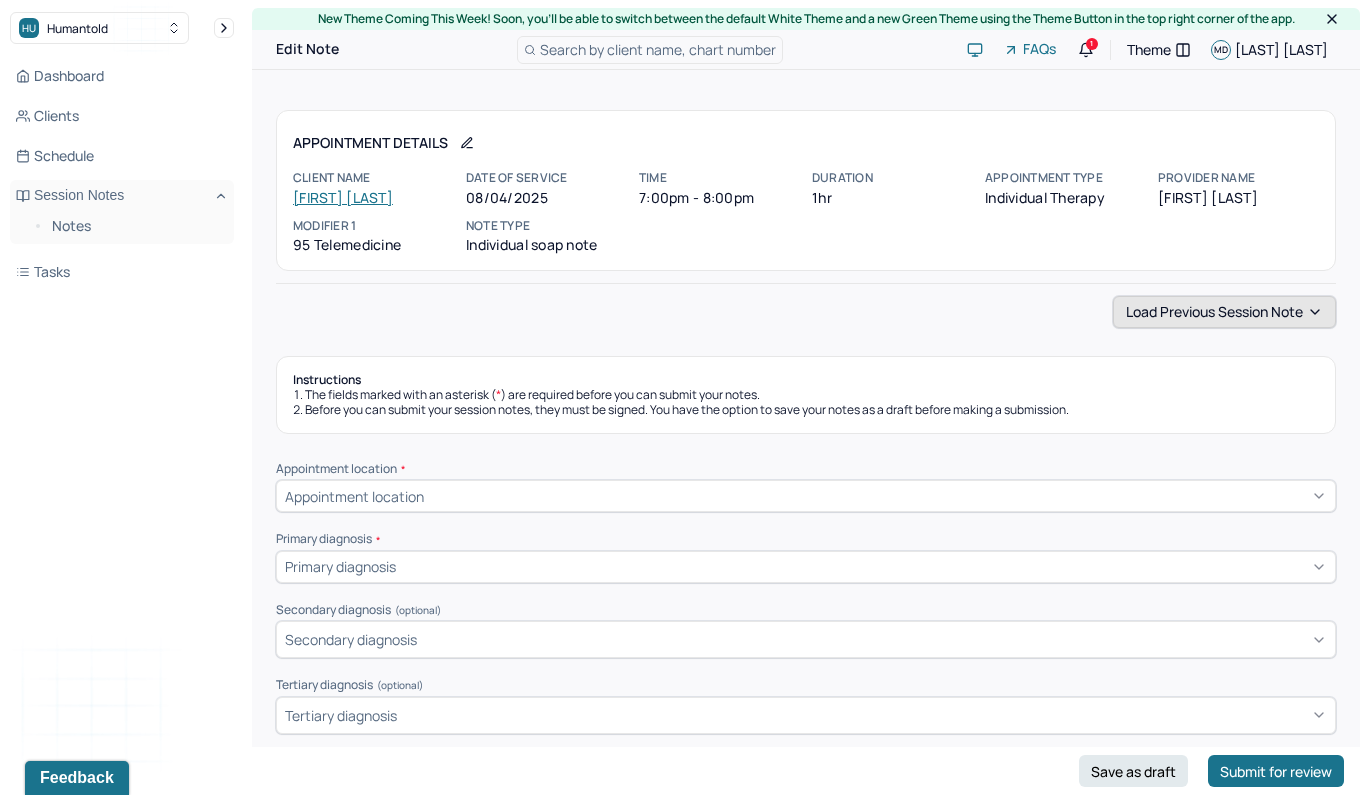 click on "Load previous session note" at bounding box center (1224, 312) 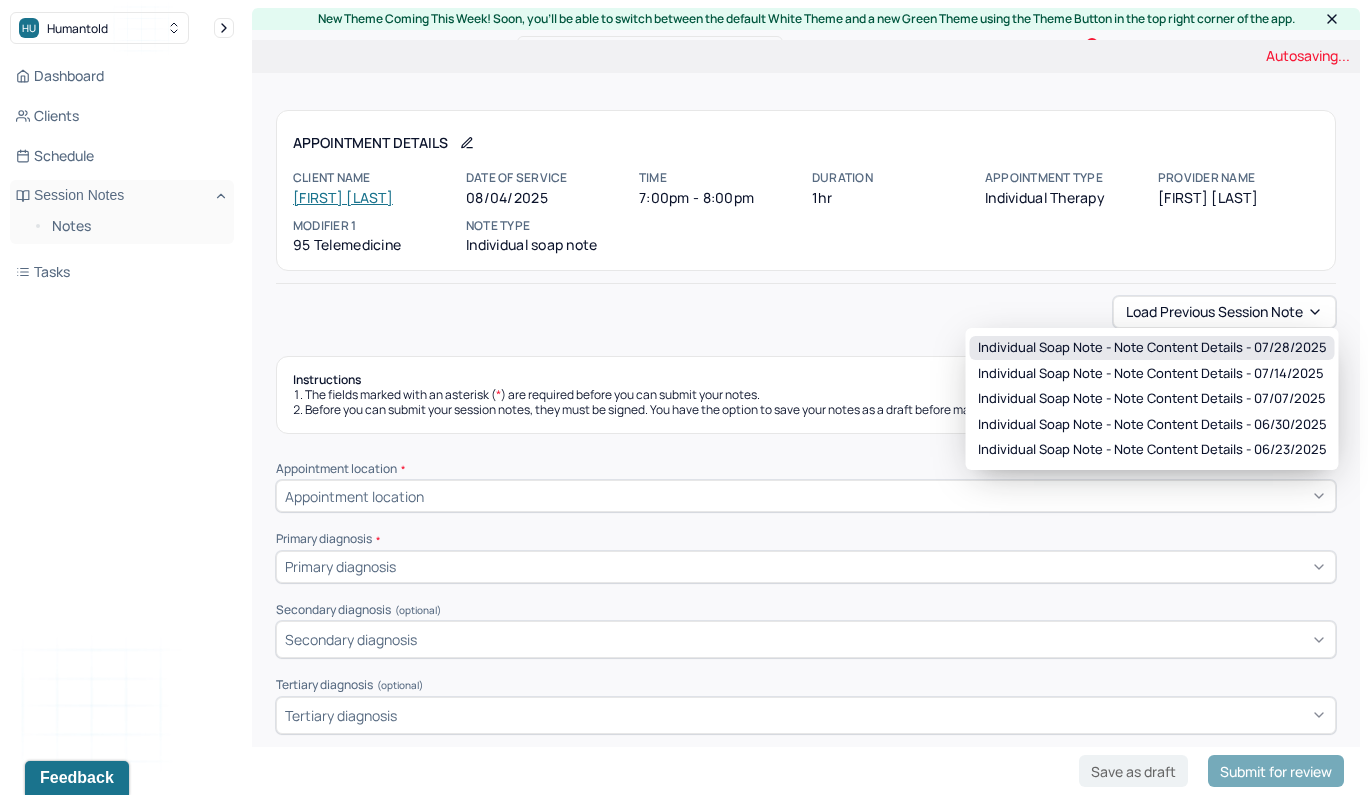 click on "Individual soap note   - Note content Details -   07/28/2025" at bounding box center [1152, 348] 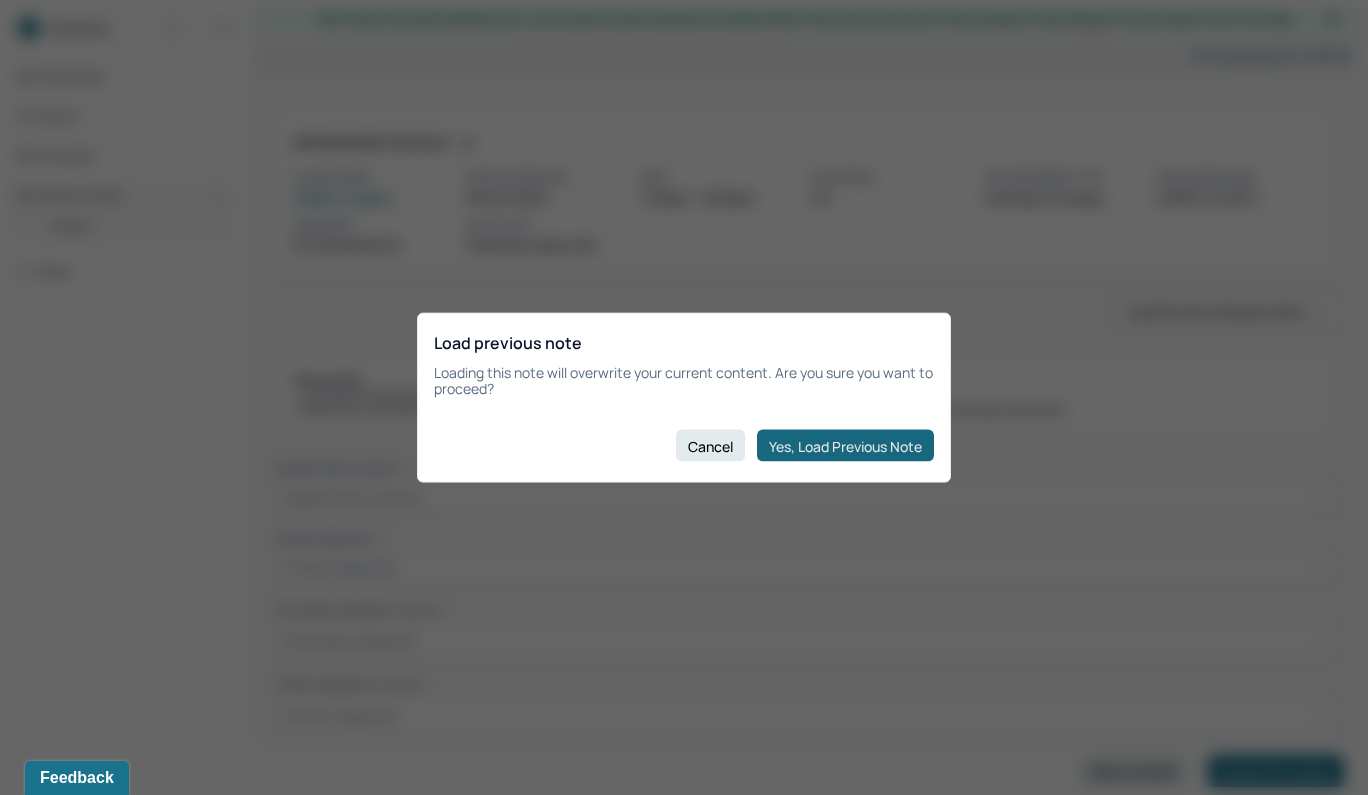click on "Yes, Load Previous Note" at bounding box center [845, 446] 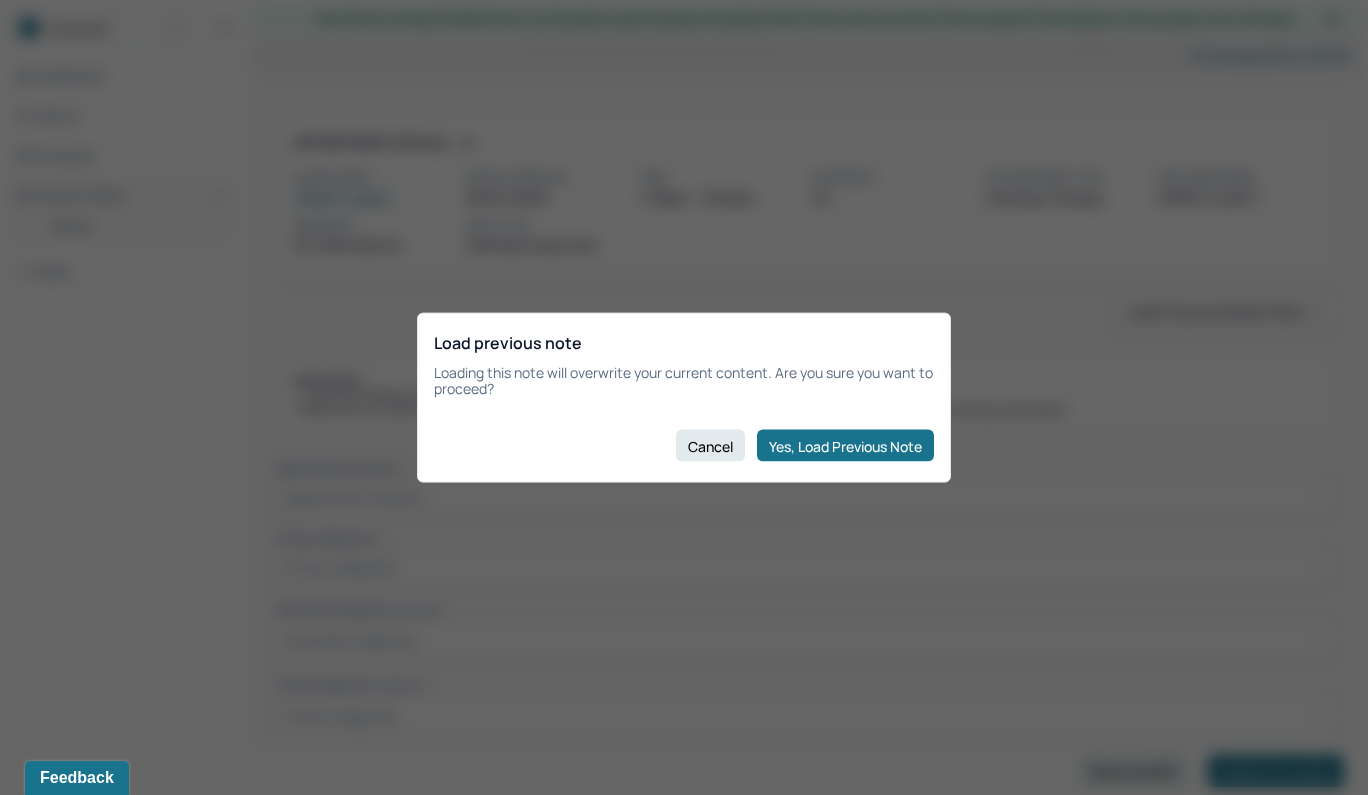 type on "the client reported wanting to reduce anxiety experienced in public bathrooms, and work through her past sexual abuse." 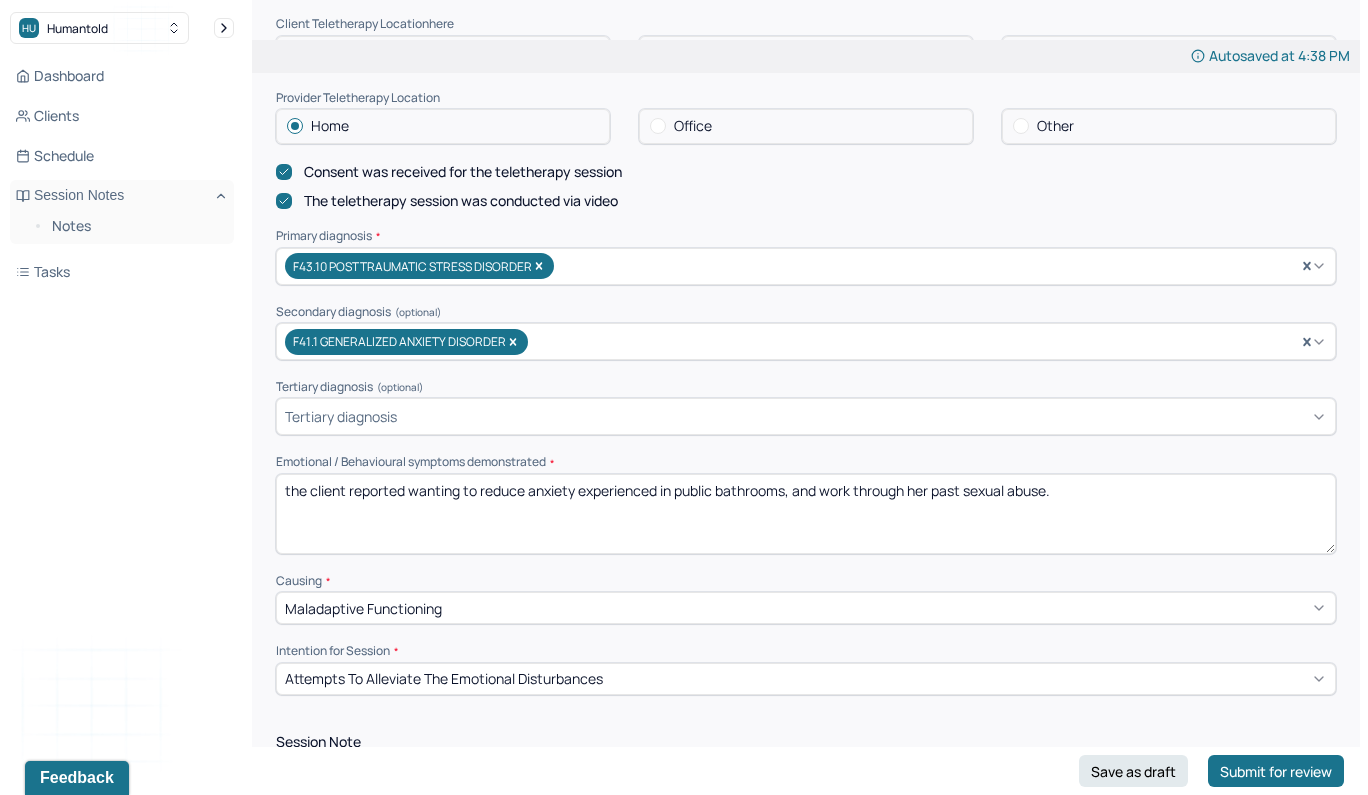 scroll, scrollTop: 528, scrollLeft: 0, axis: vertical 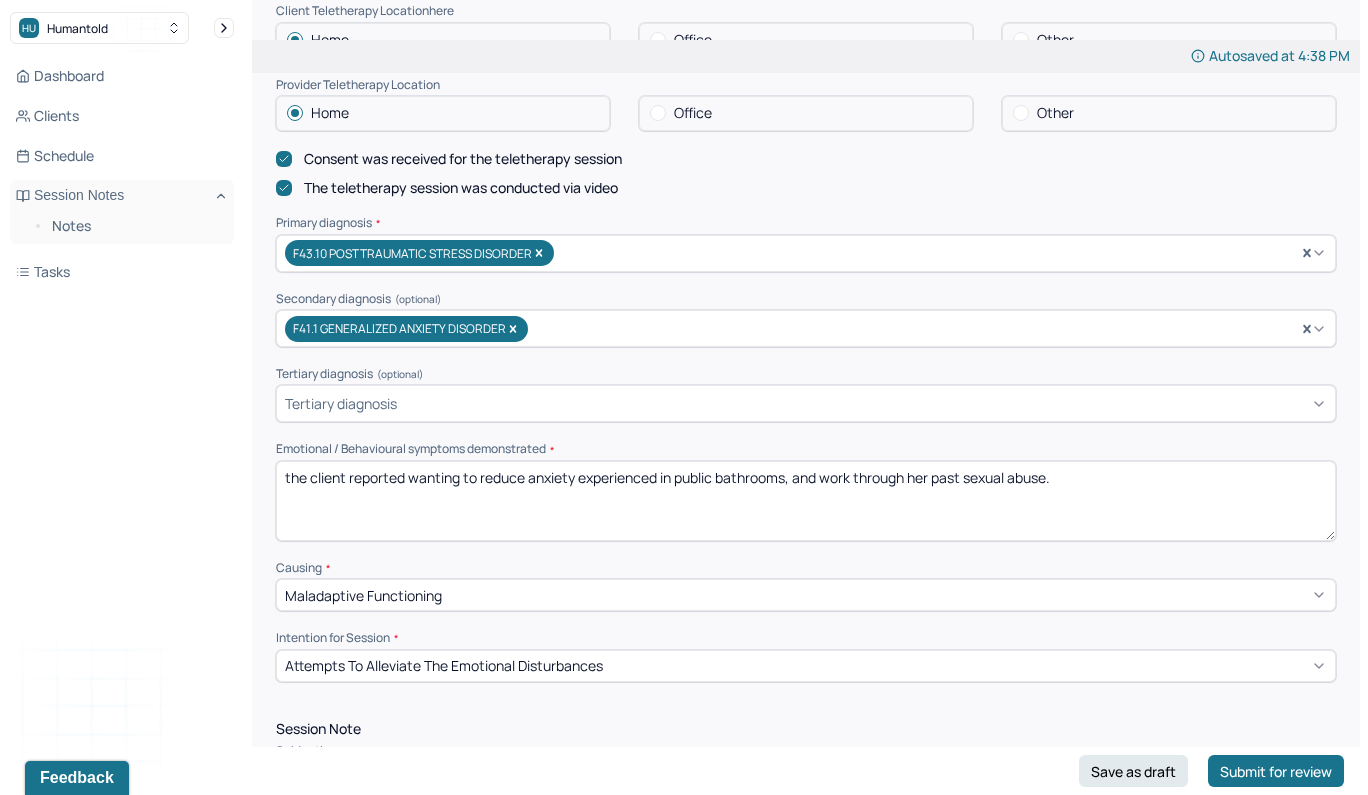 click on "the client reported wanting to reduce anxiety experienced in public bathrooms, and work through her past sexual abuse." at bounding box center [806, 501] 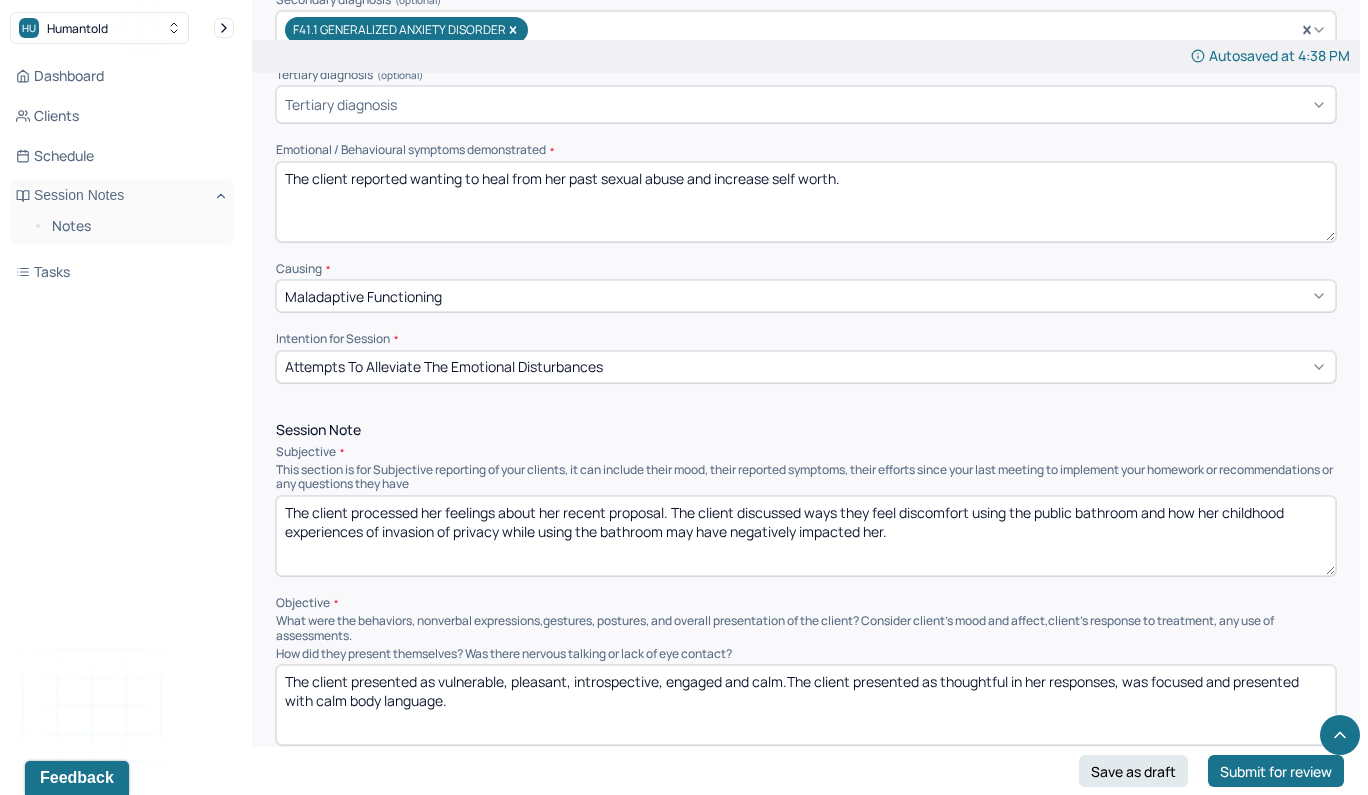 scroll, scrollTop: 832, scrollLeft: 0, axis: vertical 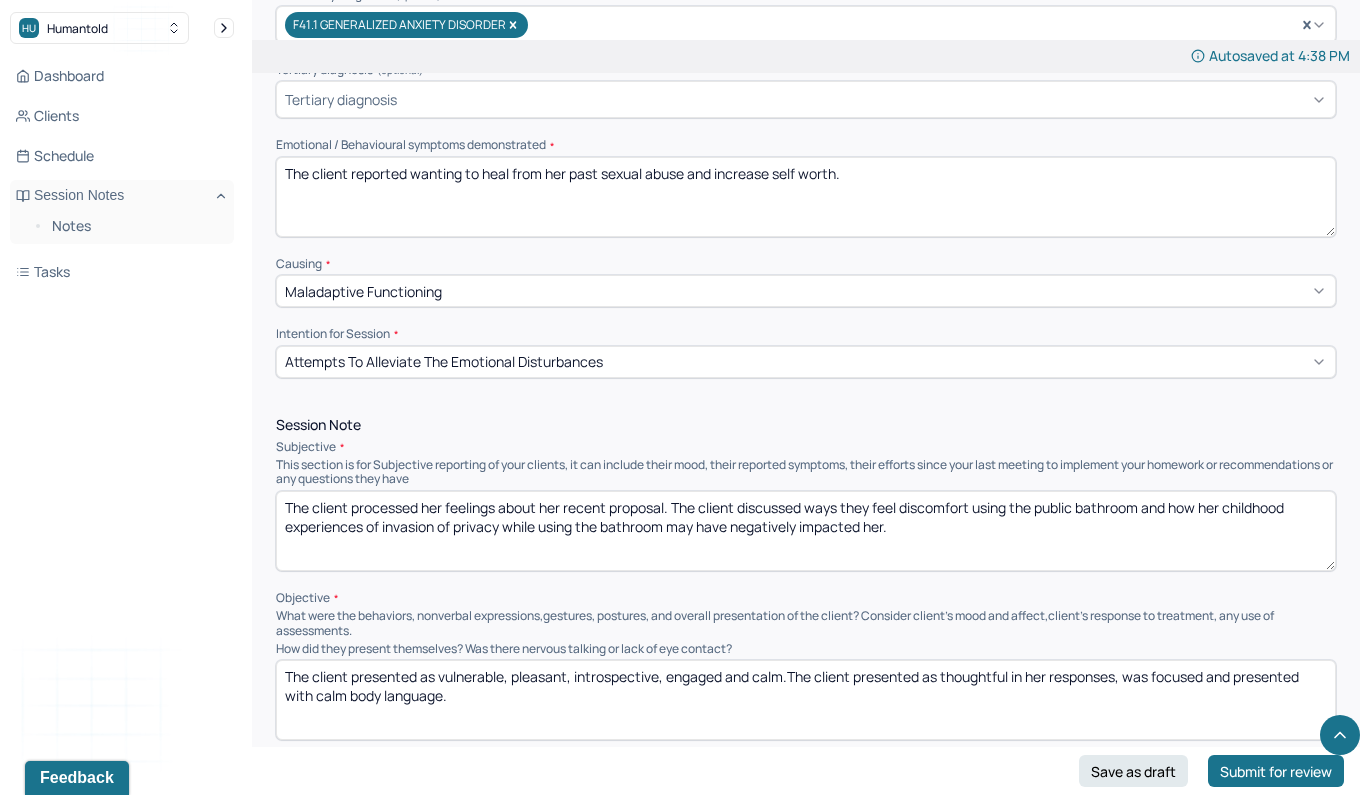 type on "The client reported wanting to heal from her past sexual abuse and increase self worth." 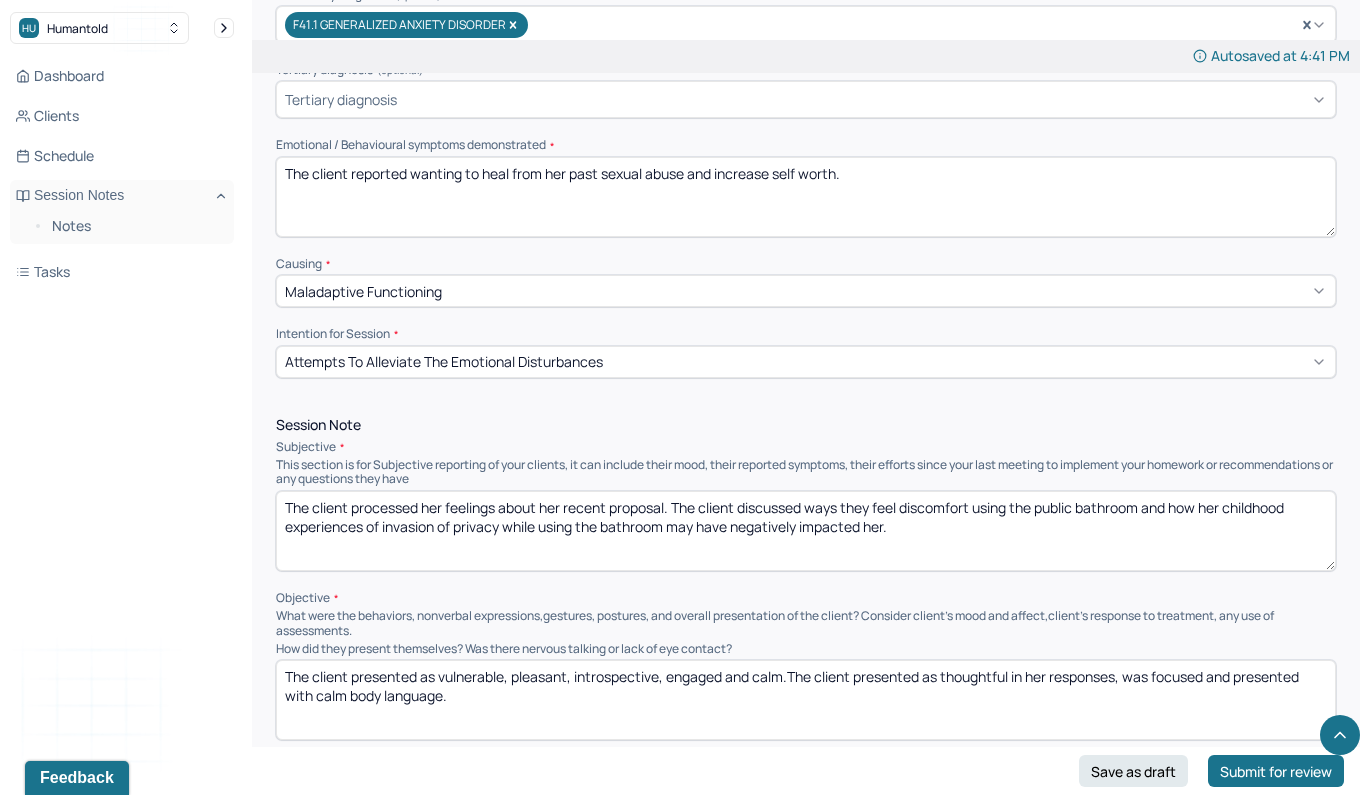 click on "The client processed her feelings about her recent proposal. The client discussed ways they feel discomfort using the public bathroom and how her childhood experiences of invasion of privacy while using the bathroom may have negatively impacted her." at bounding box center [806, 531] 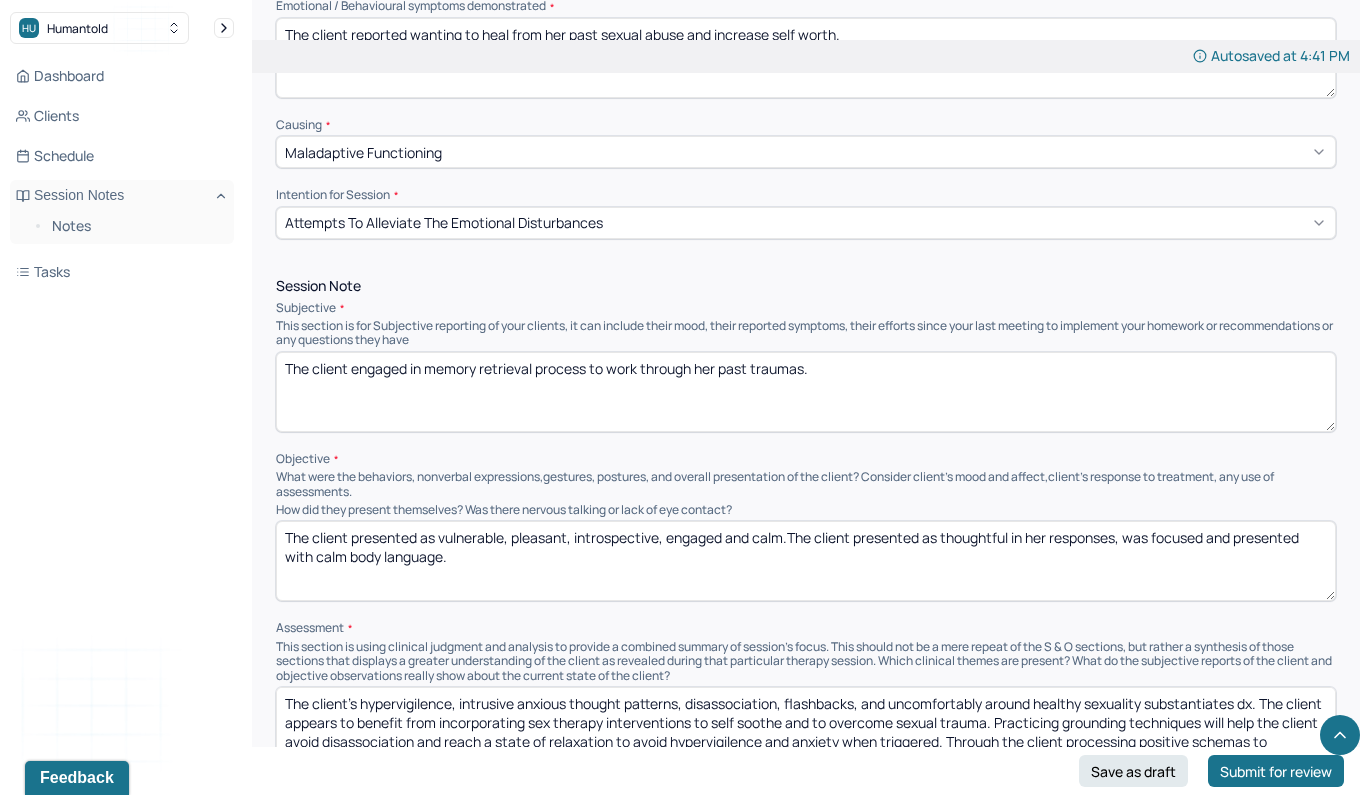 scroll, scrollTop: 1032, scrollLeft: 0, axis: vertical 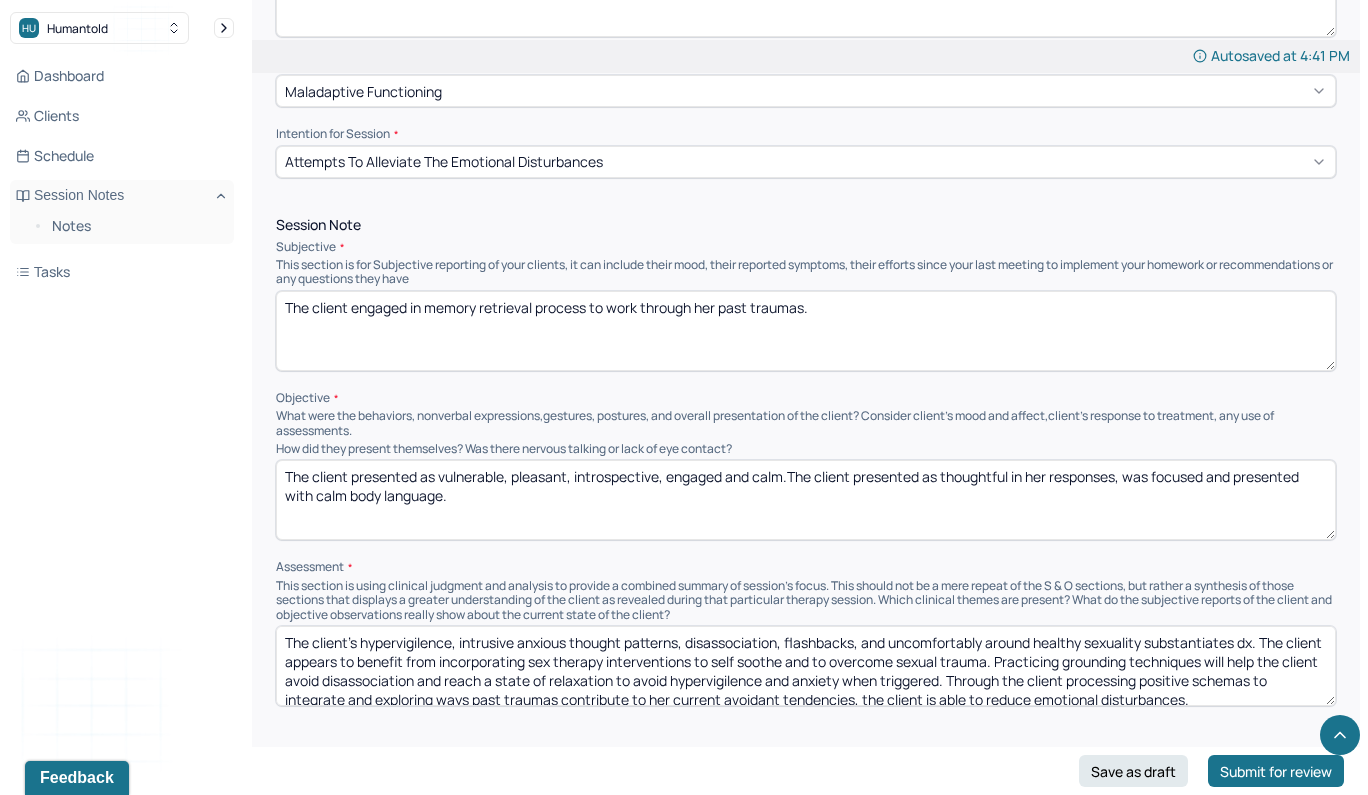 type on "The client engaged in memory retrieval process to work through her past traumas." 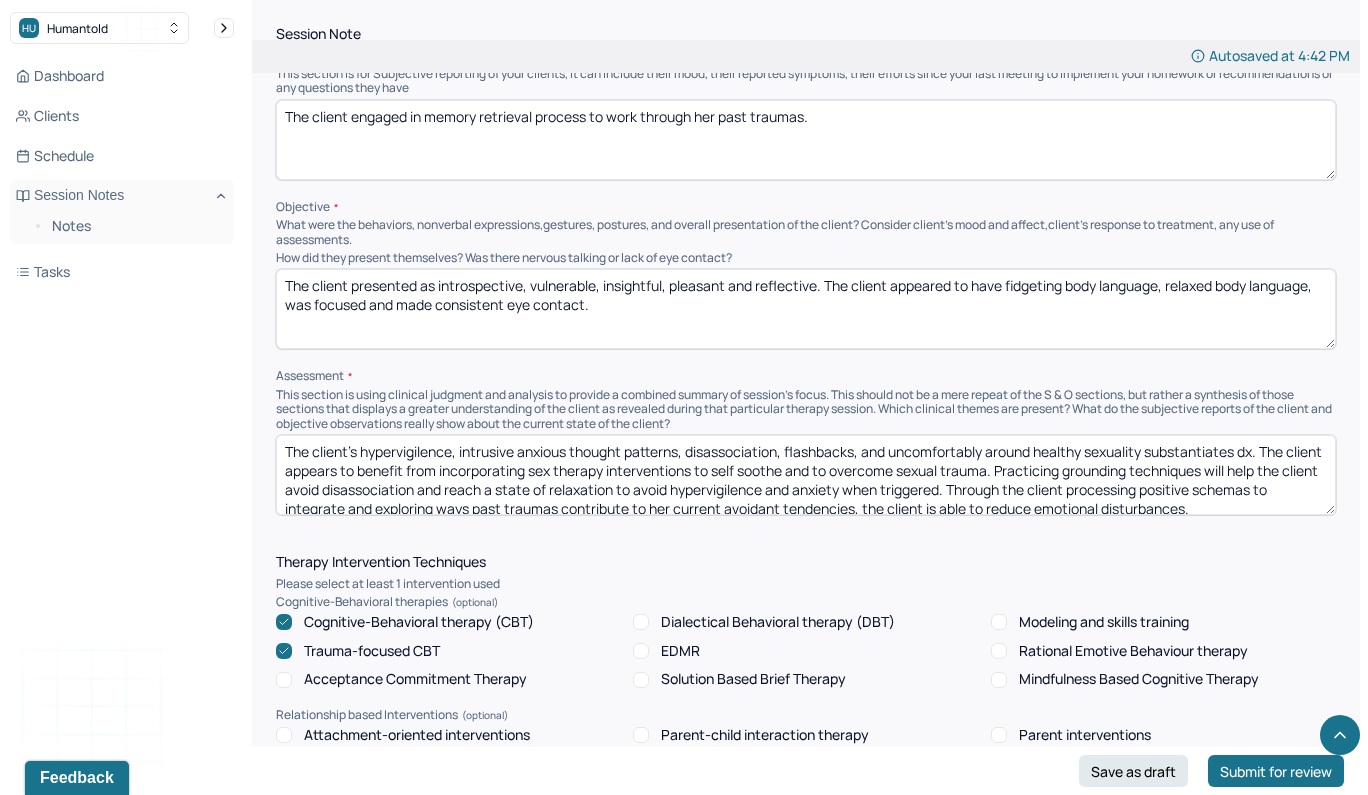 scroll, scrollTop: 1276, scrollLeft: 0, axis: vertical 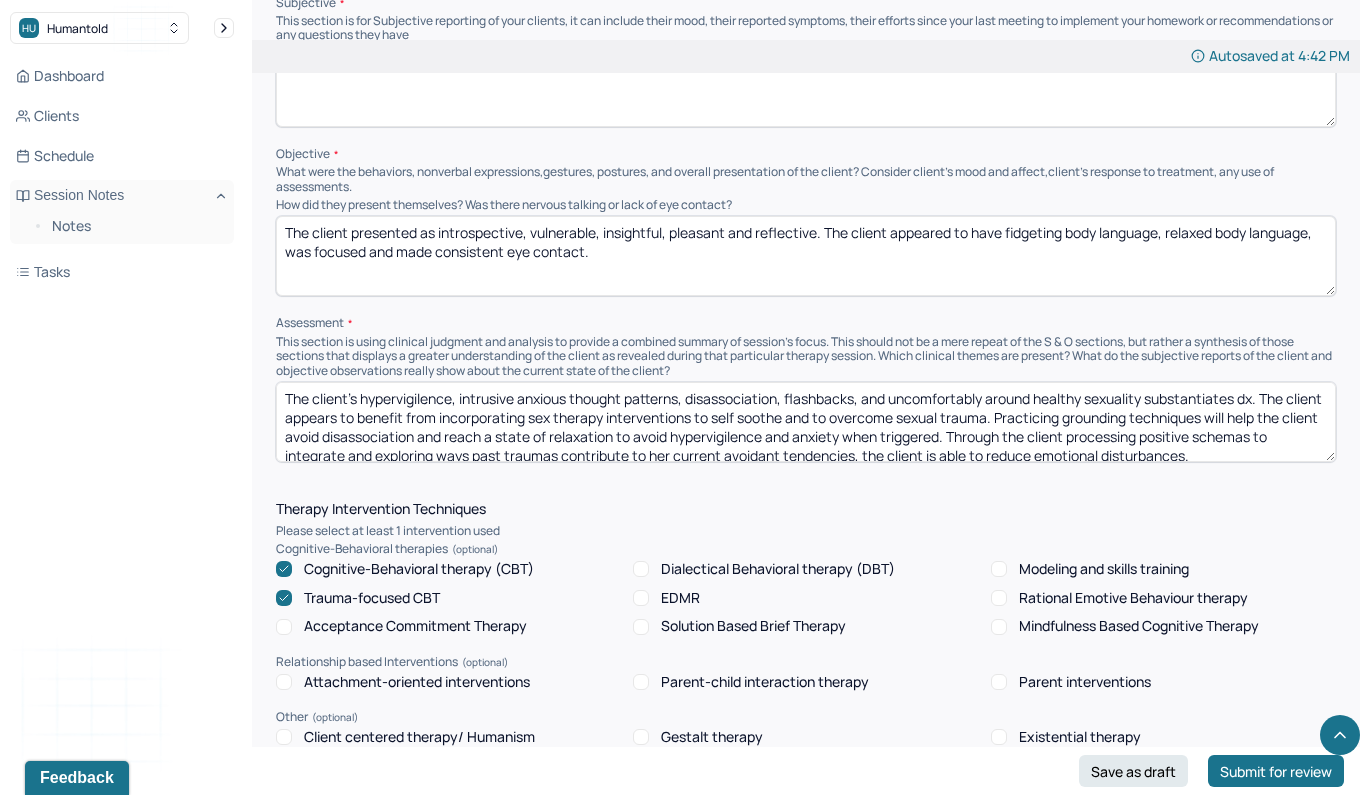 type on "The client presented as introspective, vulnerable, insightful, pleasant and reflective. The client appeared to have fidgeting body language, relaxed body language, was focused and made consistent eye contact." 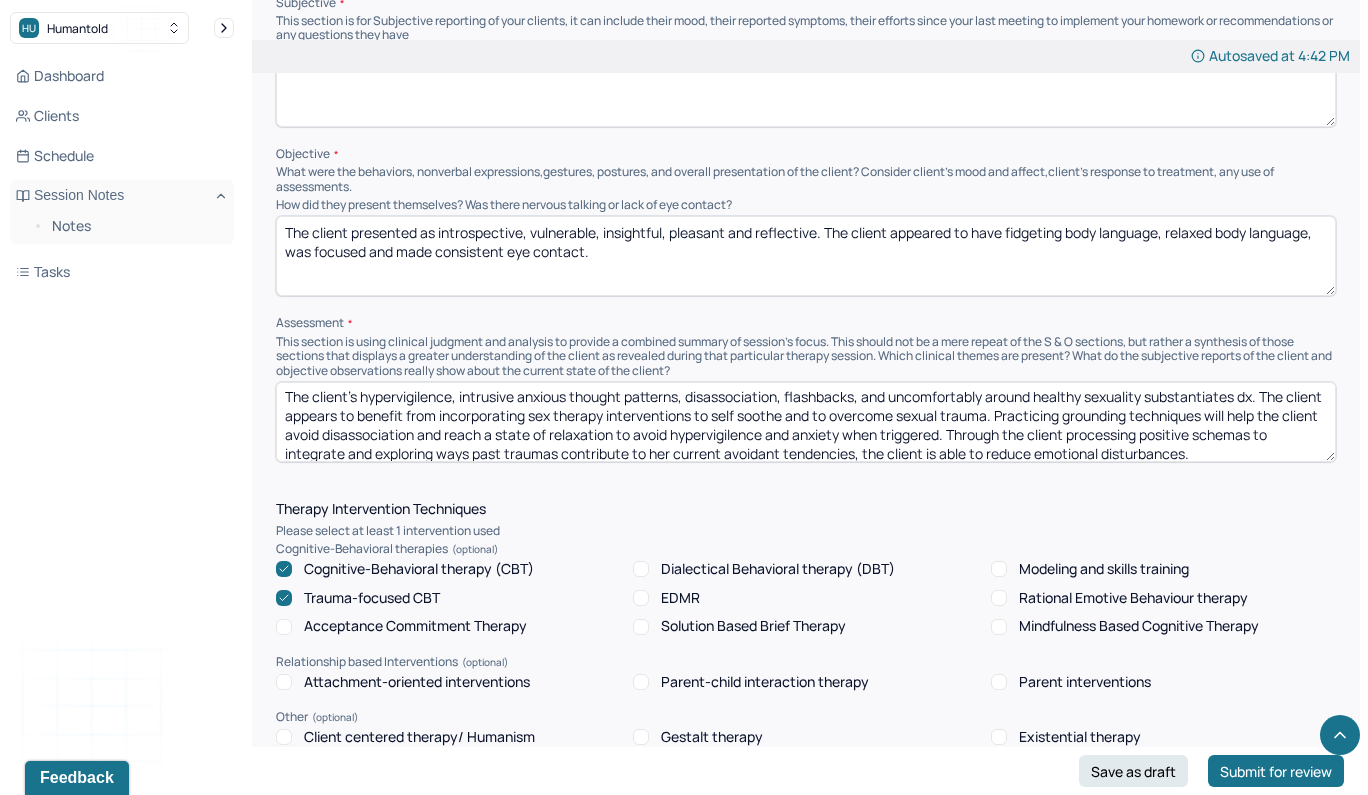drag, startPoint x: 1204, startPoint y: 439, endPoint x: 365, endPoint y: 377, distance: 841.2877 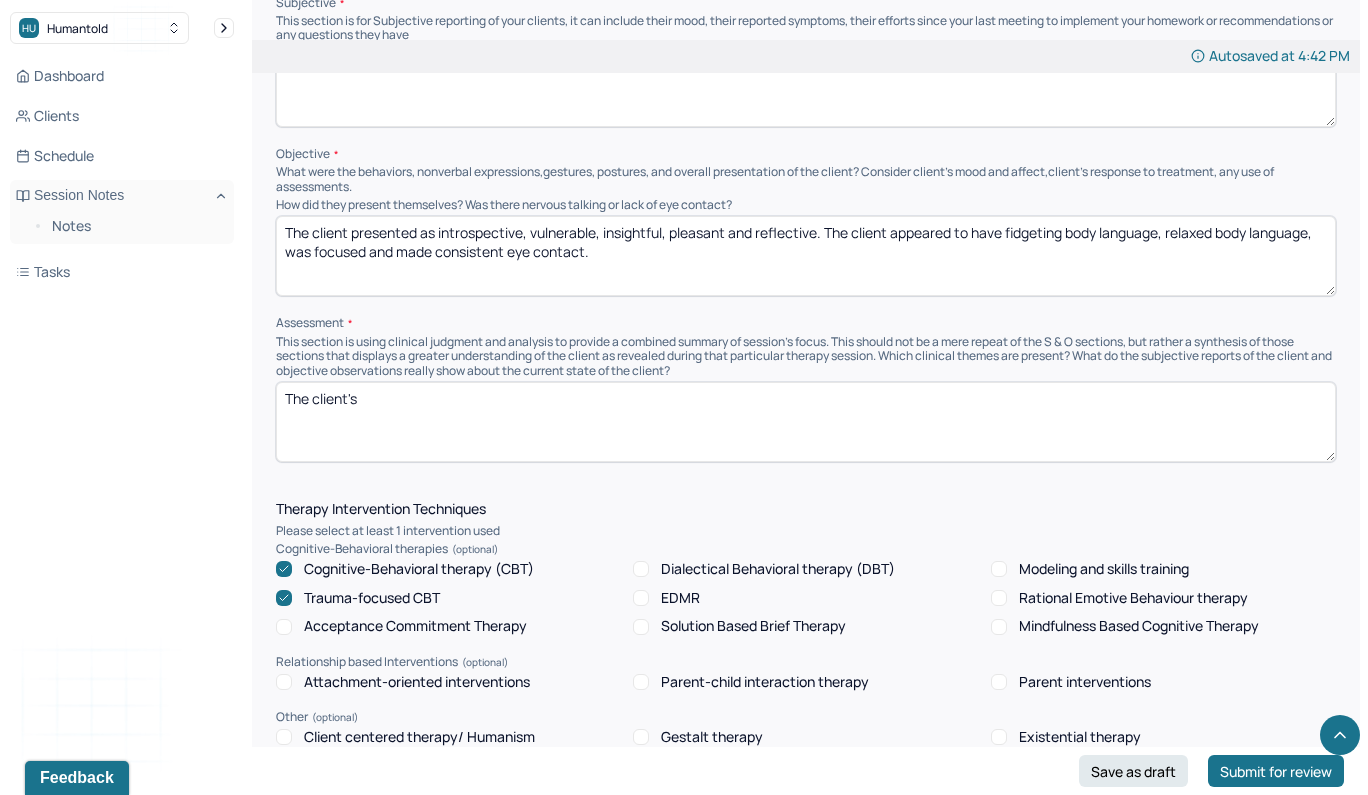 scroll, scrollTop: 0, scrollLeft: 0, axis: both 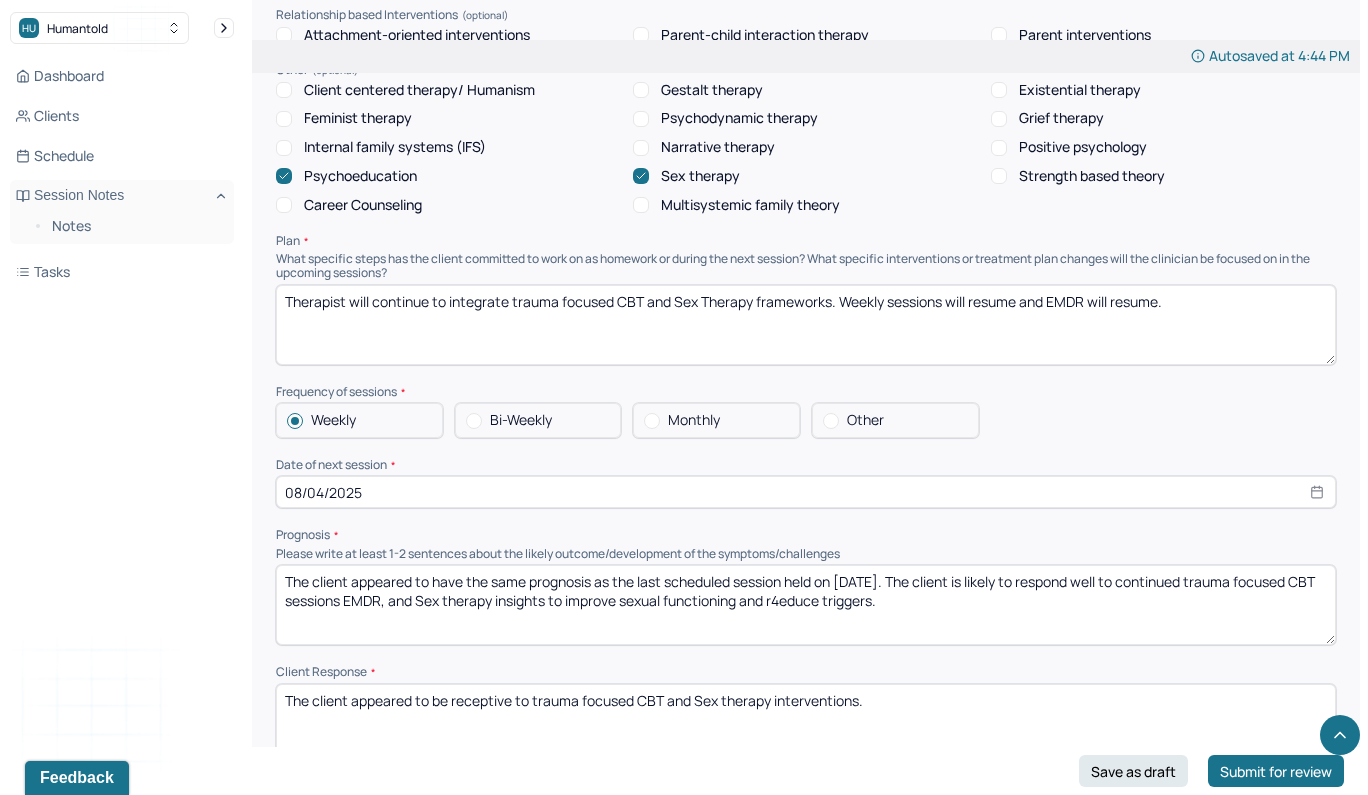 type on "The client's intrusive anxious thought patterns, negative self talk, triggers when exposed to any sexual stimuli, and flashbacks substantiates dx. The client appears to benefit from integrating grounding techniques to self soothe. Sex therapy hw will also help the client practice healthy sexuality and embrace sexual pleasure. EMDR will further help the client address negative symptoms stemming from past traumas." 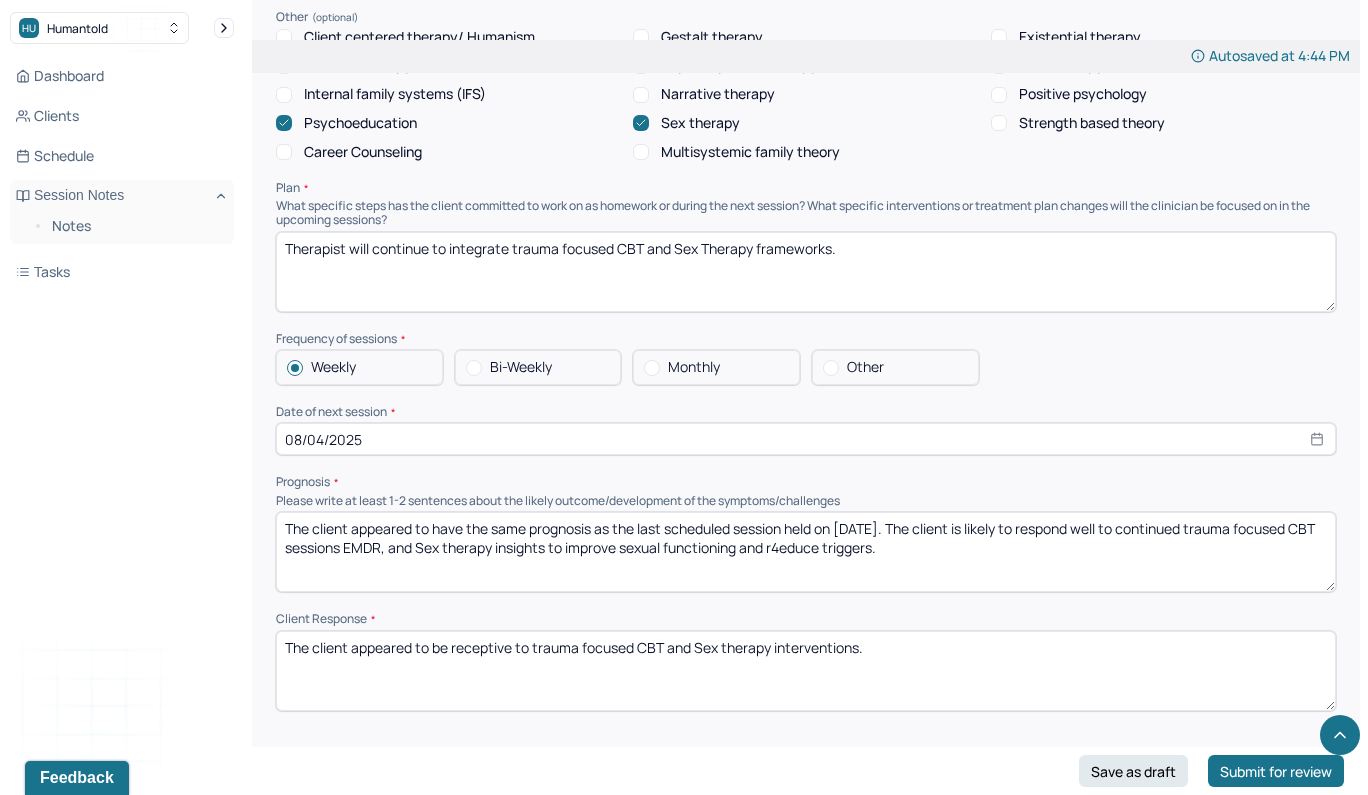 scroll, scrollTop: 1982, scrollLeft: 0, axis: vertical 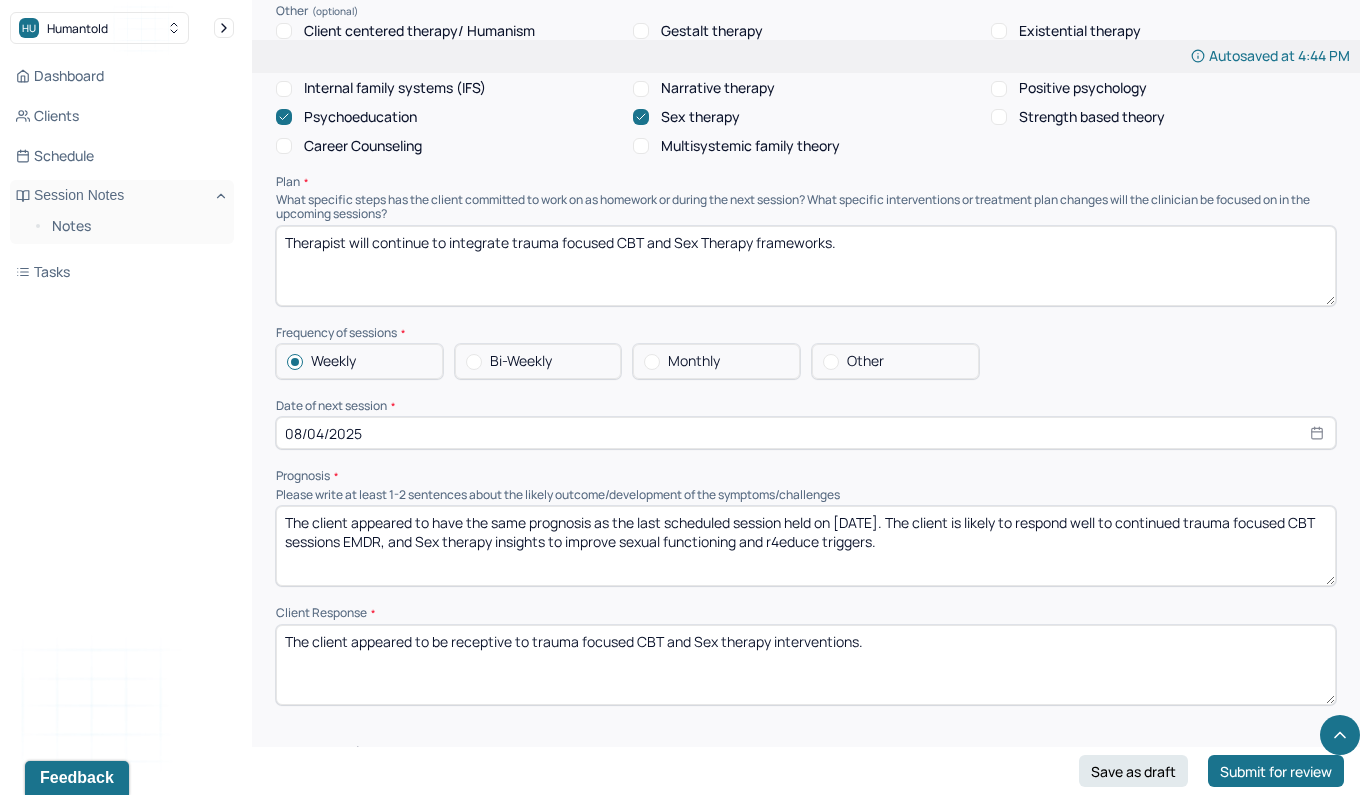 click on "Therapist will continue to integrate trauma focused CBT and Sex Therapy frameworks." at bounding box center [806, 266] 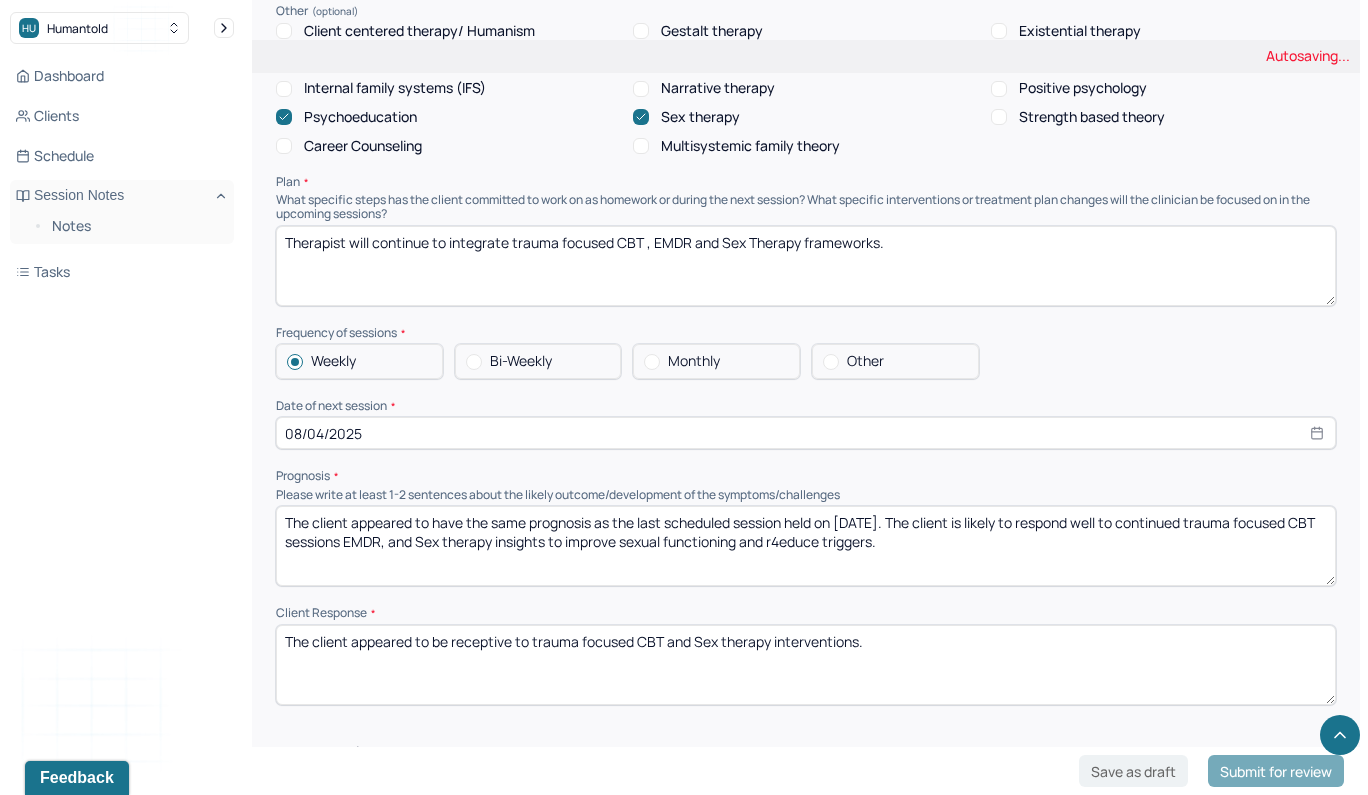 type on "Therapist will continue to integrate trauma focused CBT , EMDR and Sex Therapy frameworks." 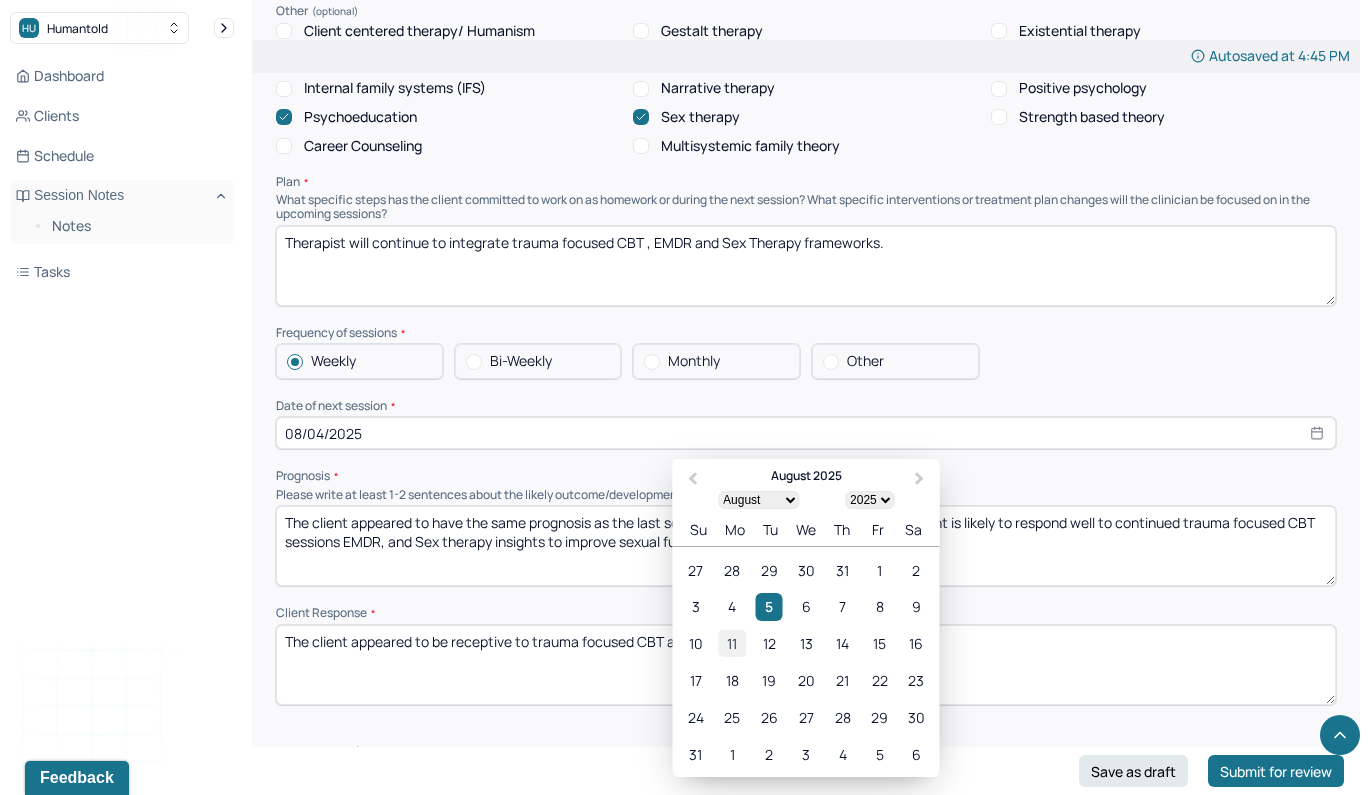 click on "11" at bounding box center [732, 644] 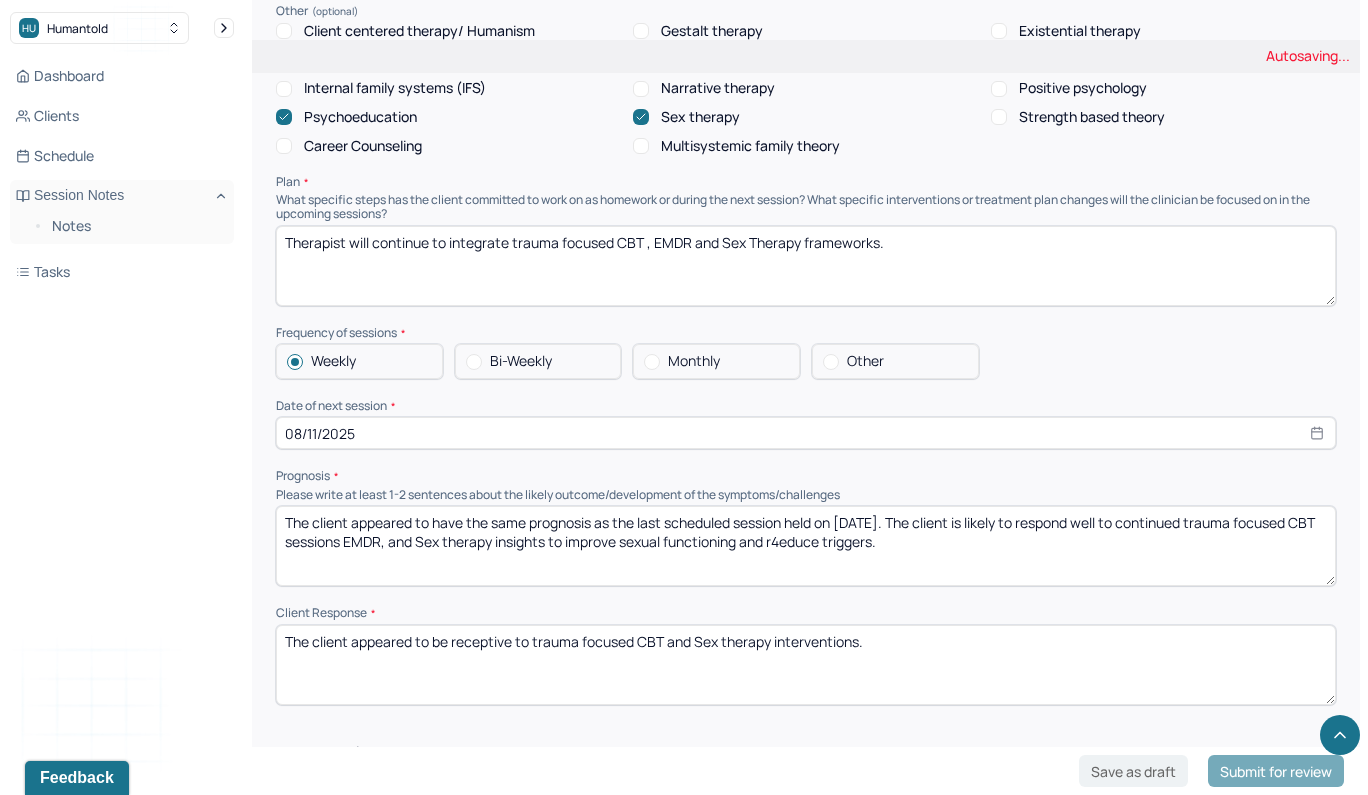 click on "The client appeared to have the same prognosis as the last scheduled session held on [DATE]. The client is likely to respond well to continued trauma focused CBT sessions EMDR, and Sex therapy insights to improve sexual functioning and r4educe triggers." at bounding box center (806, 546) 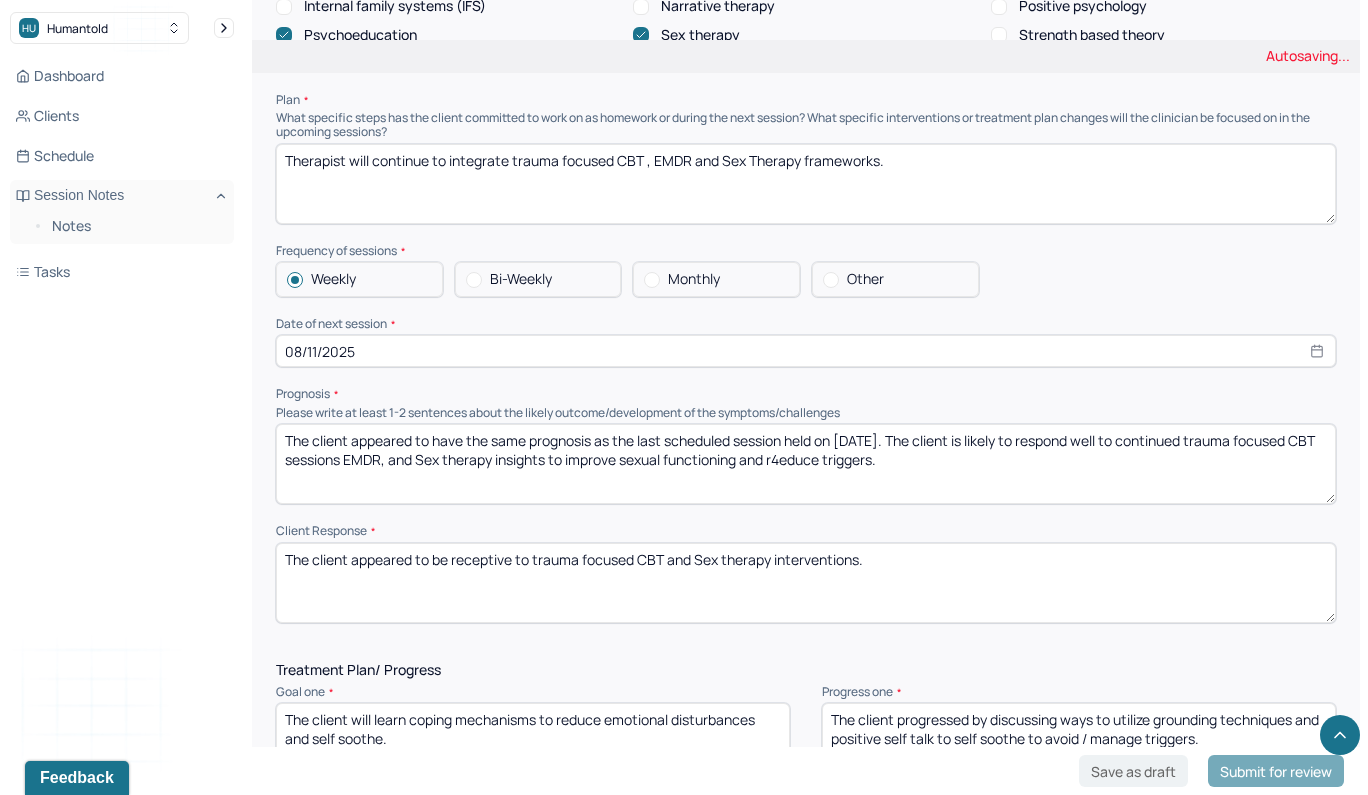 scroll, scrollTop: 2236, scrollLeft: 0, axis: vertical 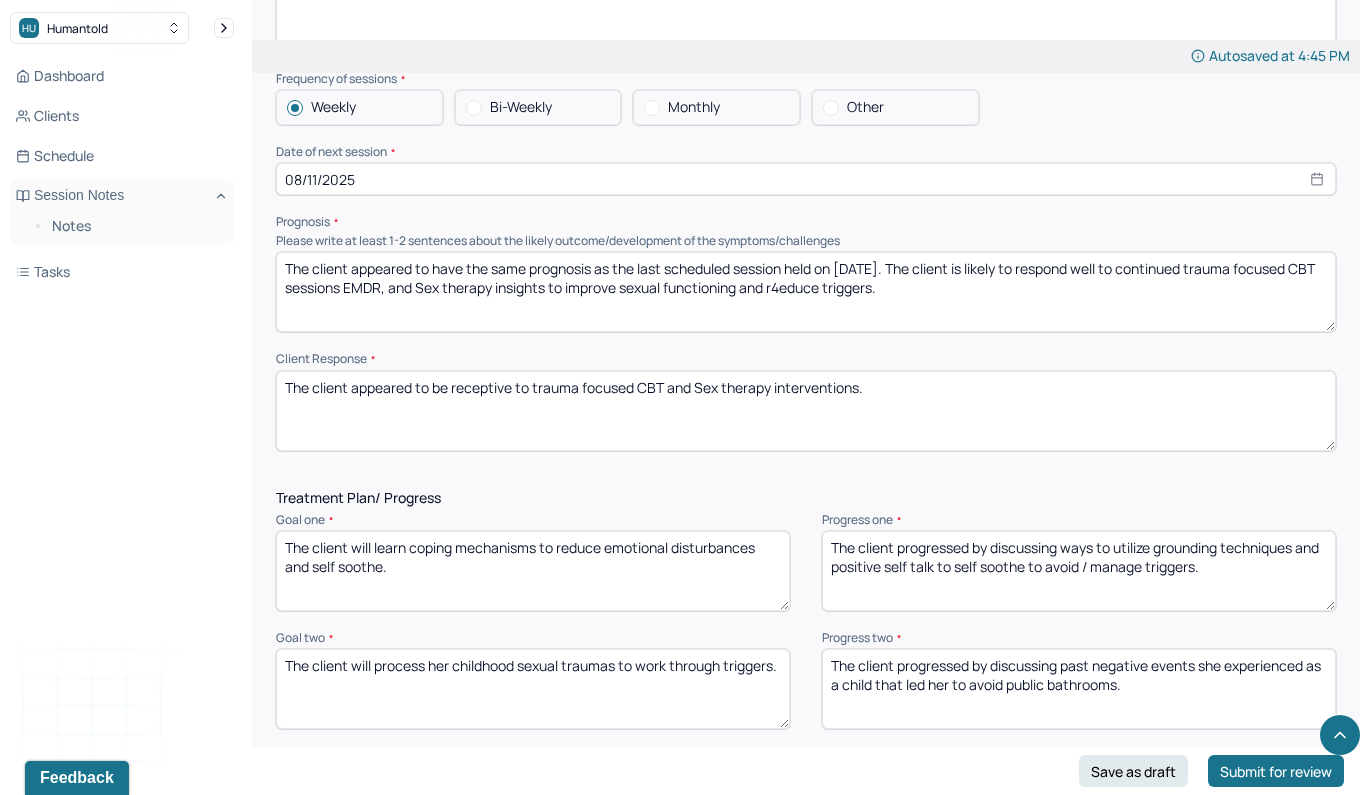 drag, startPoint x: 941, startPoint y: 260, endPoint x: 528, endPoint y: 249, distance: 413.14645 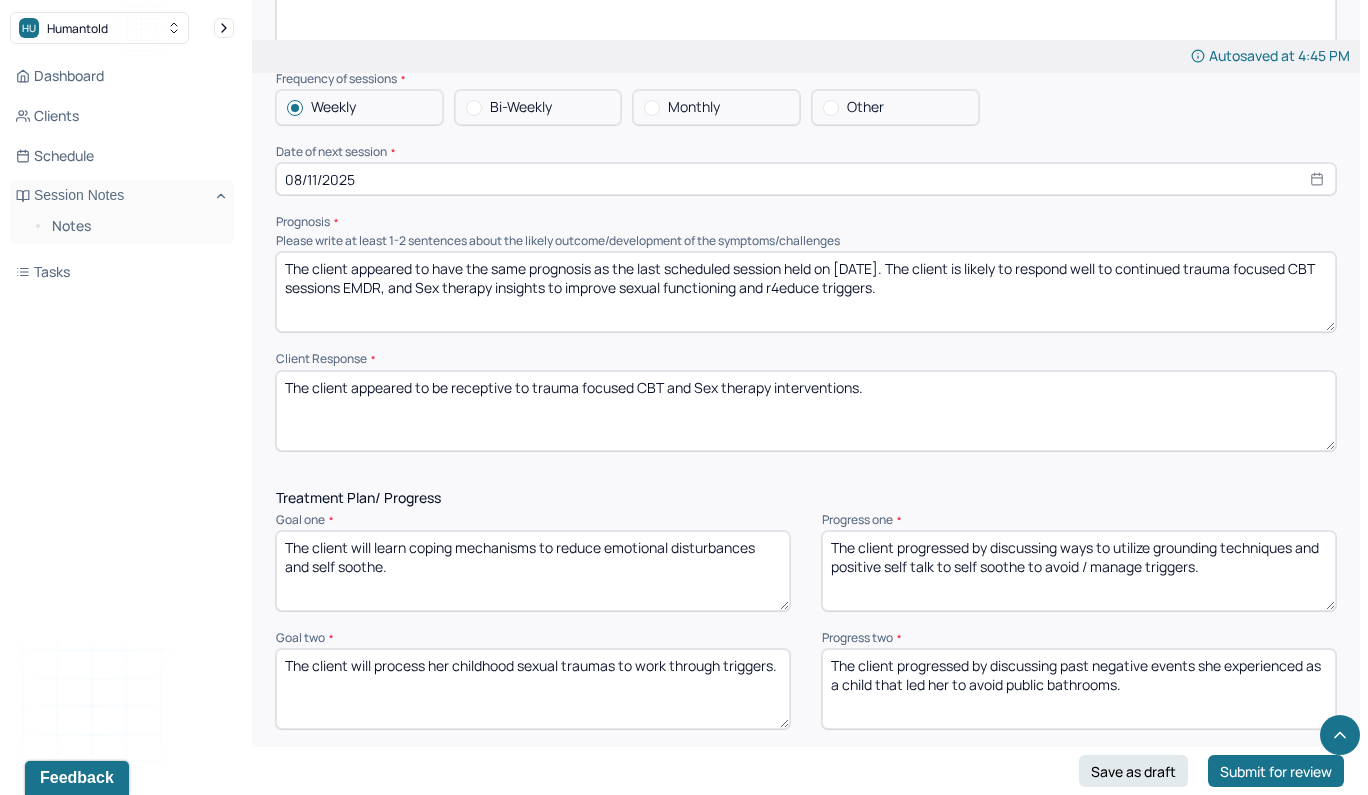 click on "The client appeared to have the same prognosis as the last scheduled session held on [DATE]. The client is likely to respond well to continued trauma focused CBT sessions EMDR, and Sex therapy insights to improve sexual functioning and r4educe triggers." at bounding box center [806, 292] 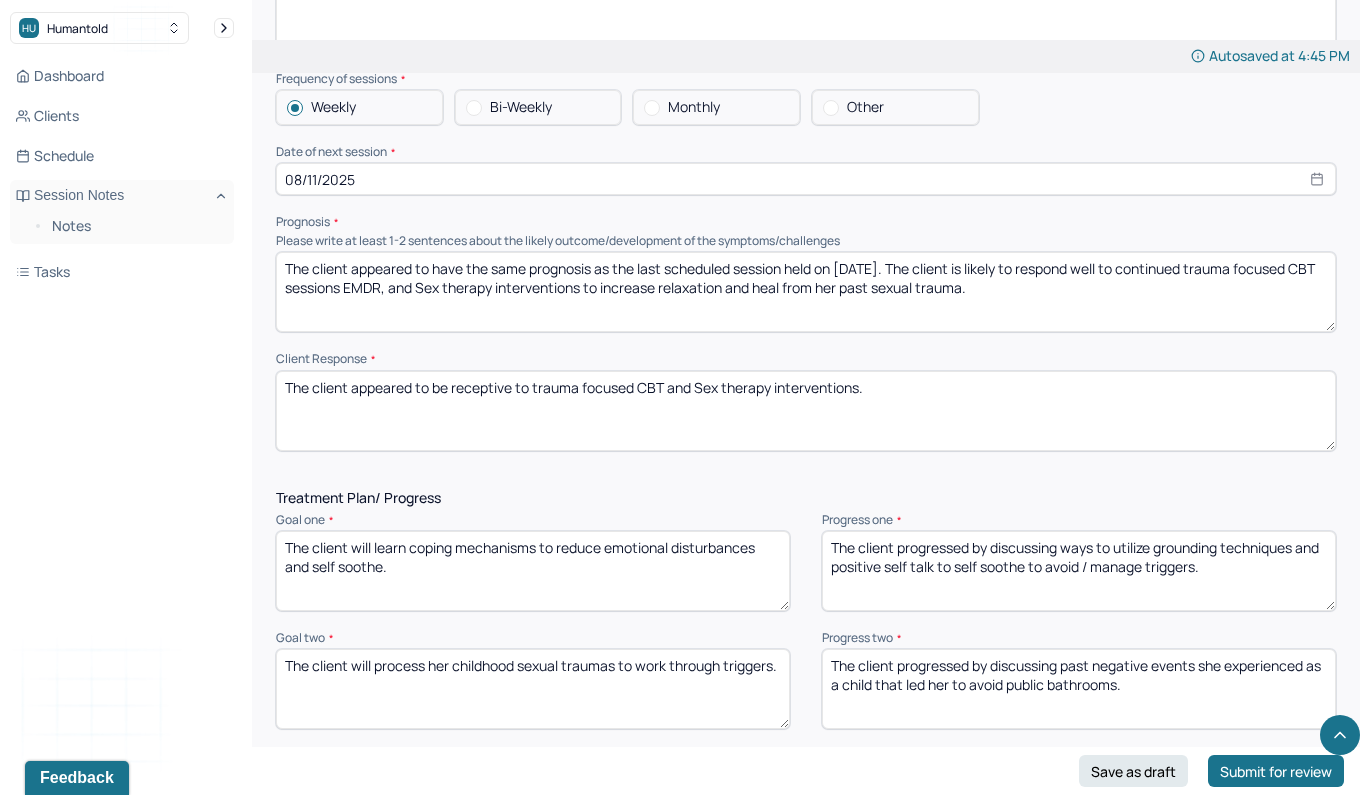 type on "The client appeared to have the same prognosis as the last scheduled session held on [DATE]. The client is likely to respond well to continued trauma focused CBT sessions EMDR, and Sex therapy interventions to increase relaxation and heal from her past sexual trauma." 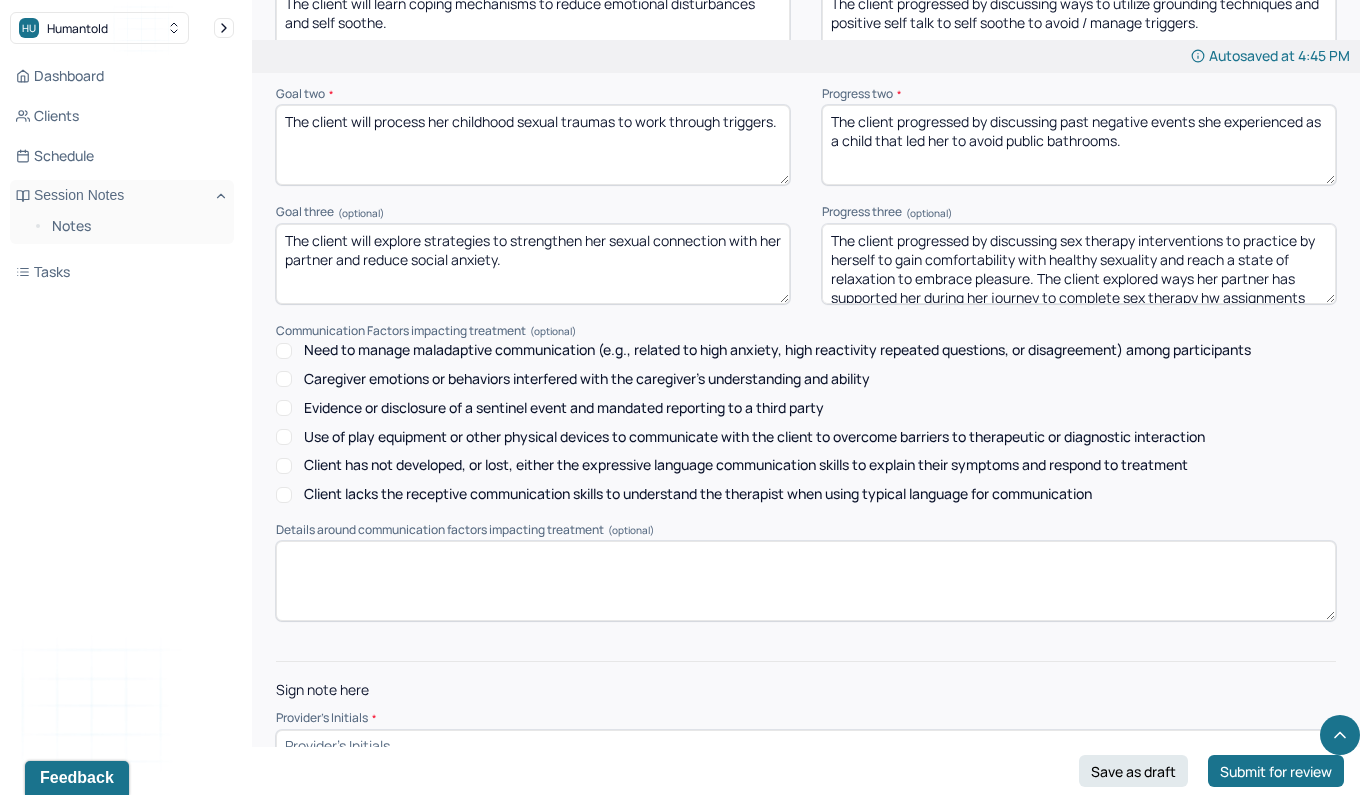 scroll, scrollTop: 2779, scrollLeft: 0, axis: vertical 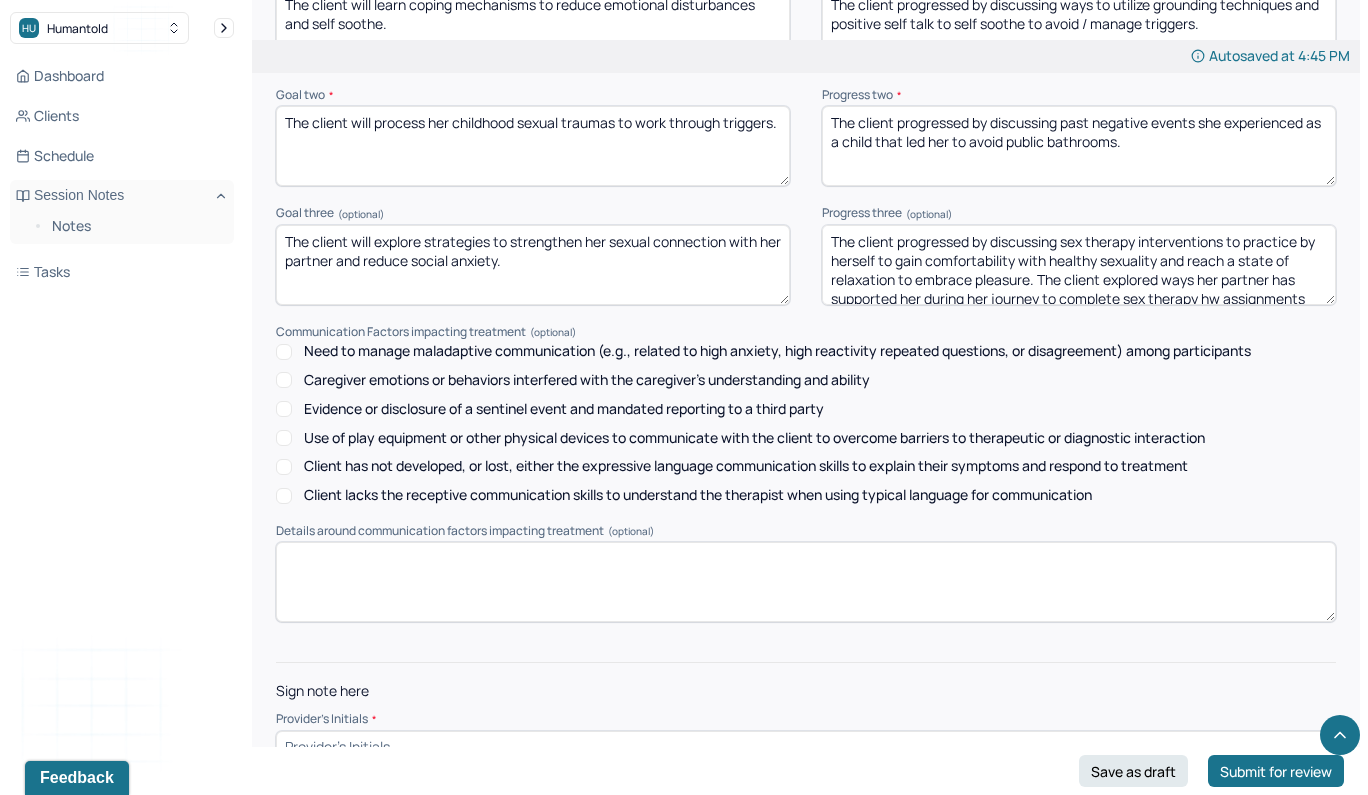 type on "The client appeared to be overall receptive to therapeutic interventions." 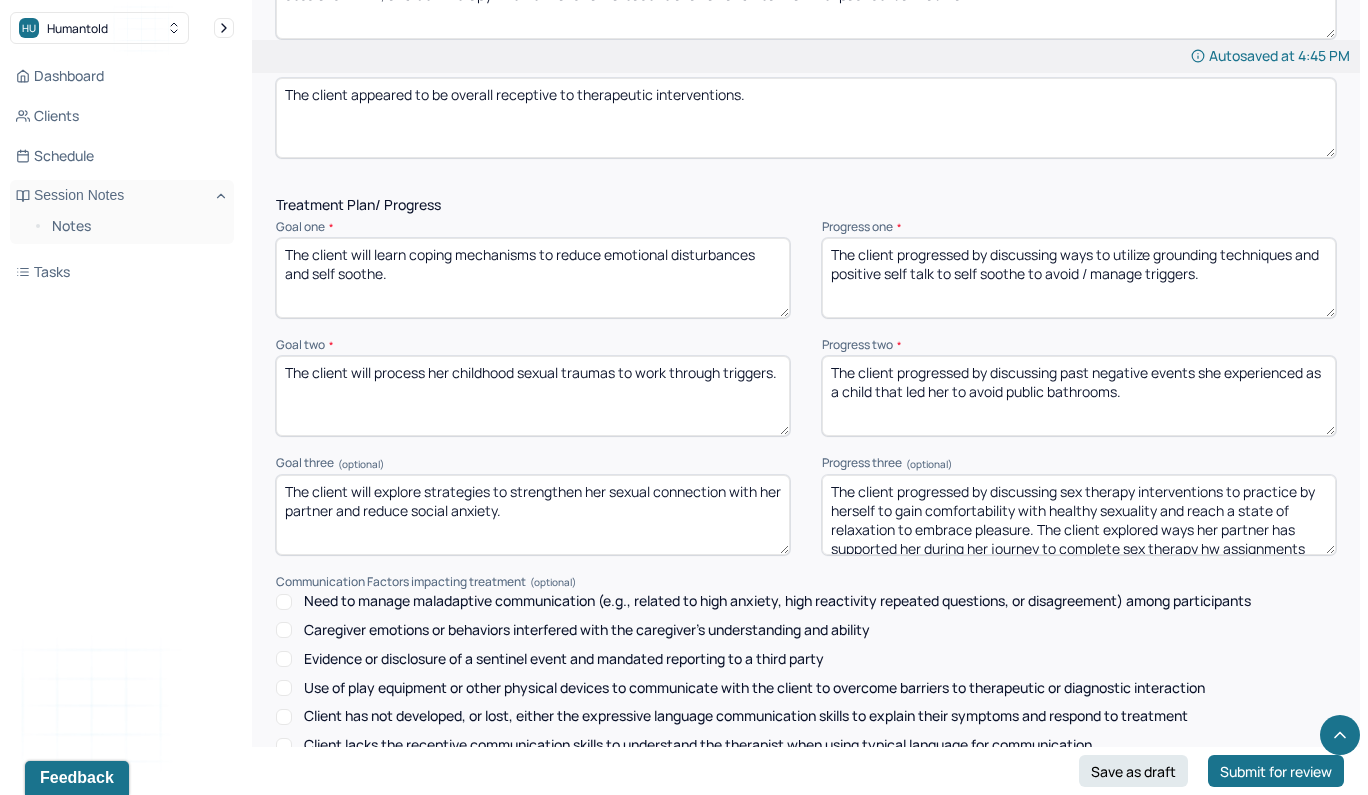 scroll, scrollTop: 2480, scrollLeft: 0, axis: vertical 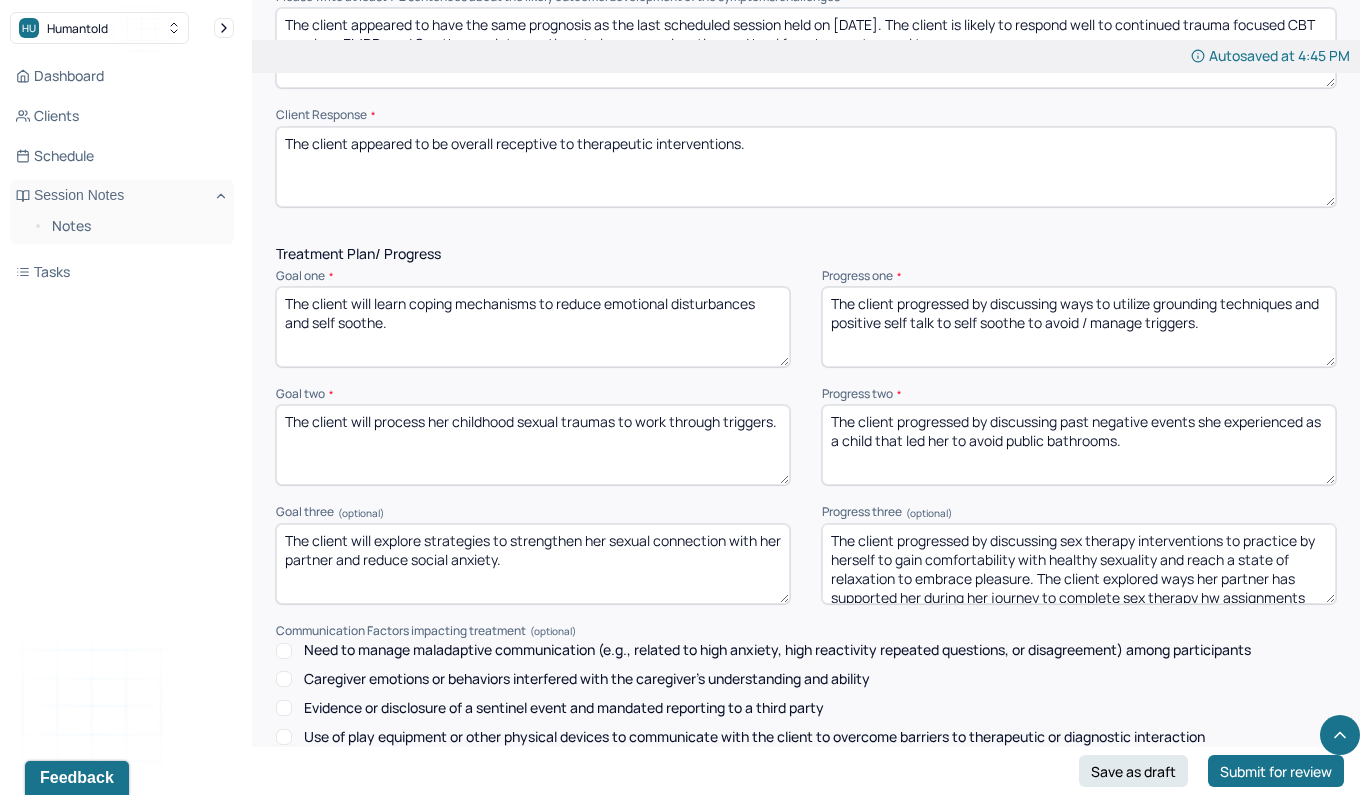 type on "MTD" 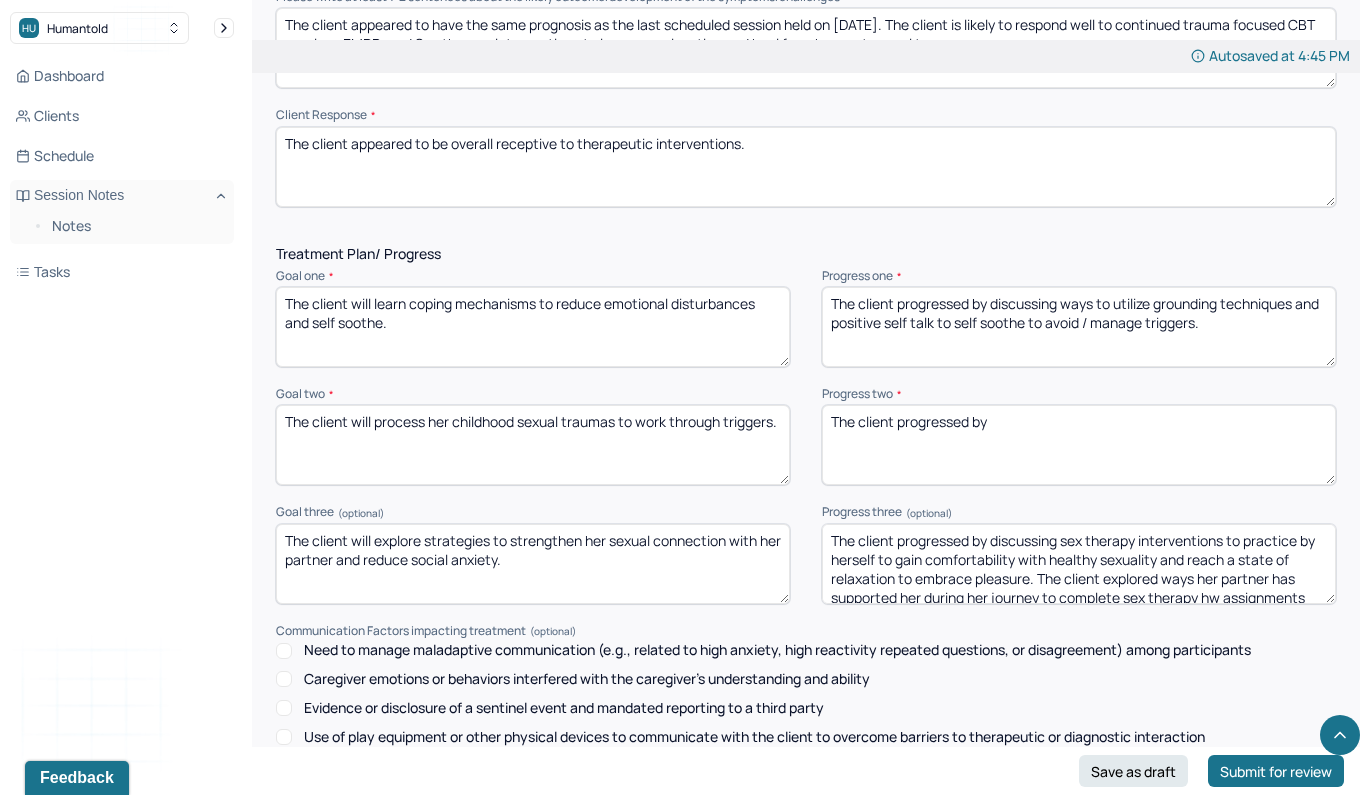 type on "The client progressed by" 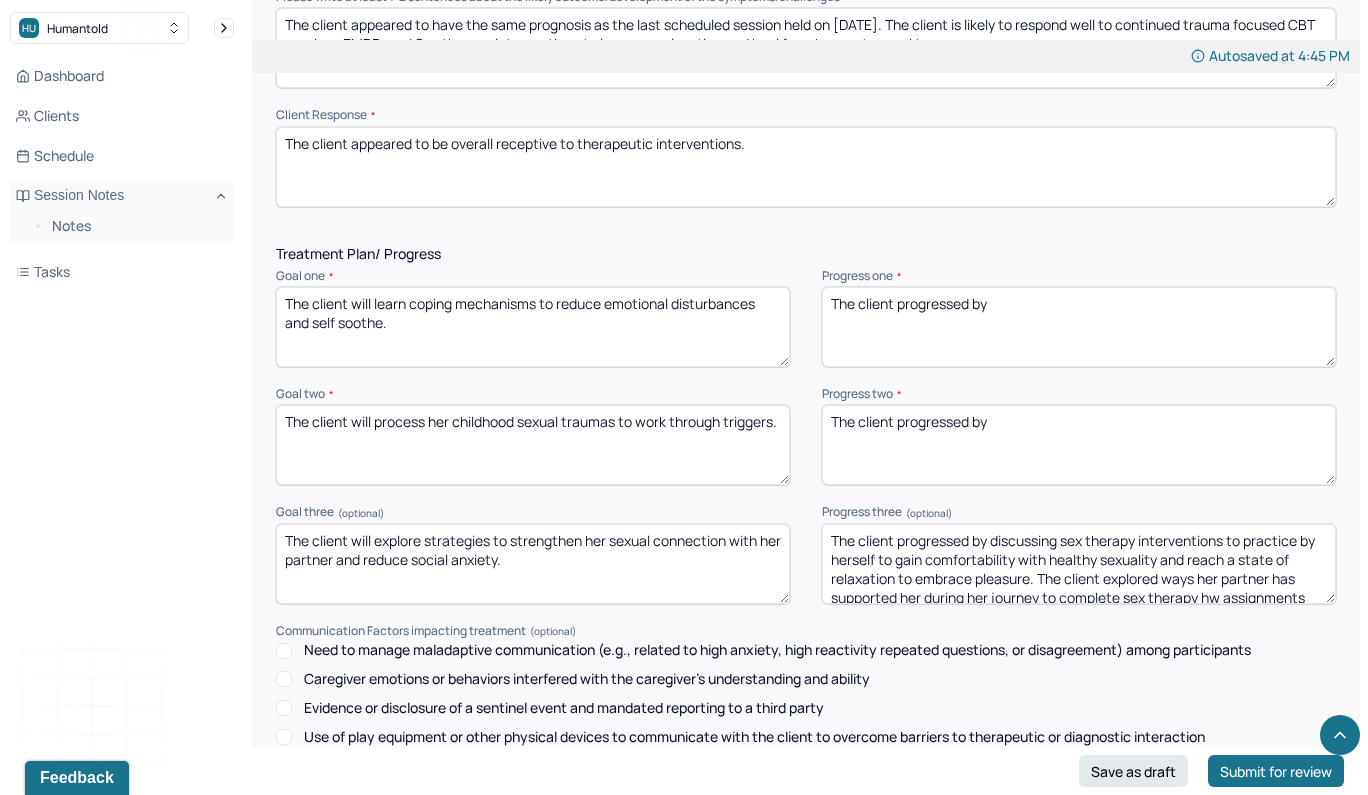 type on "The client progressed by" 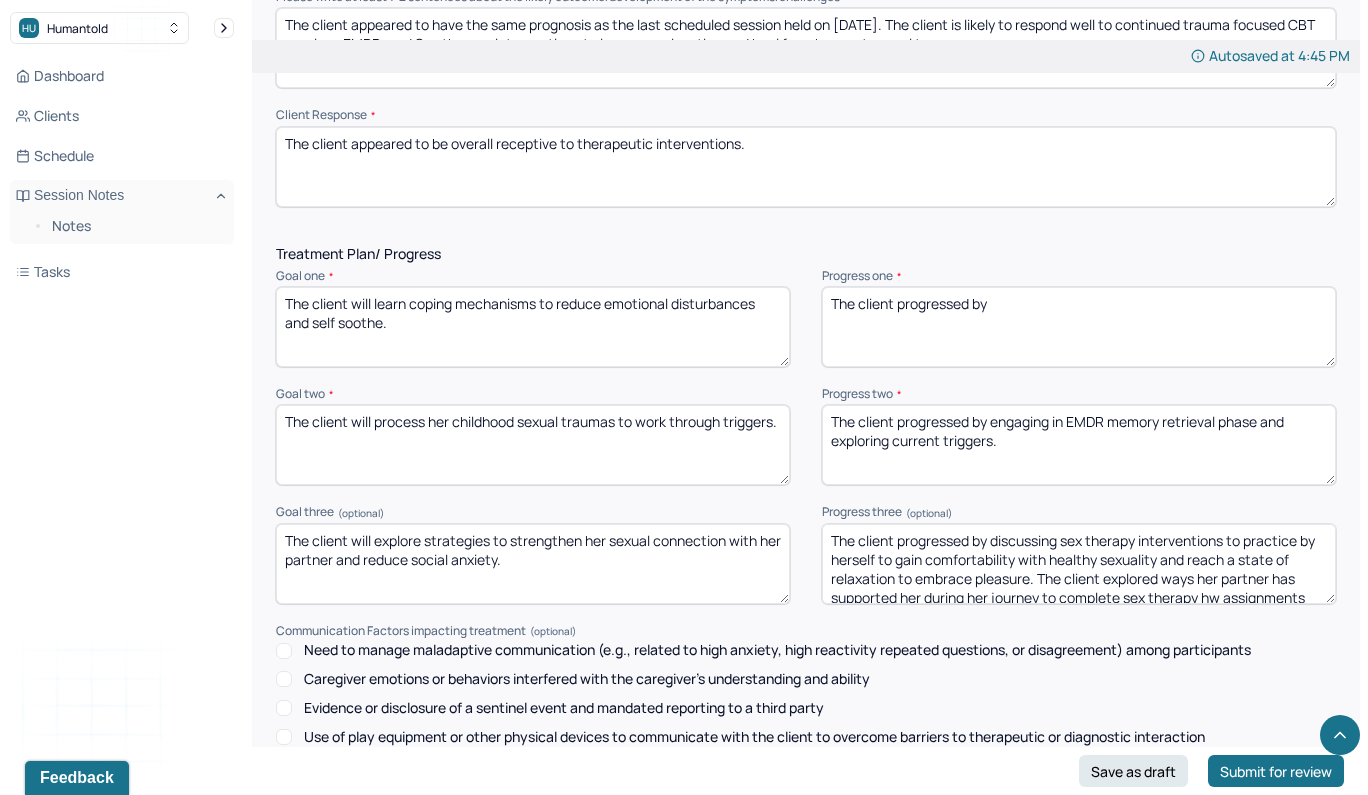 type on "The client progressed by engaging in EMDR memory retrieval phase and exploring current triggers." 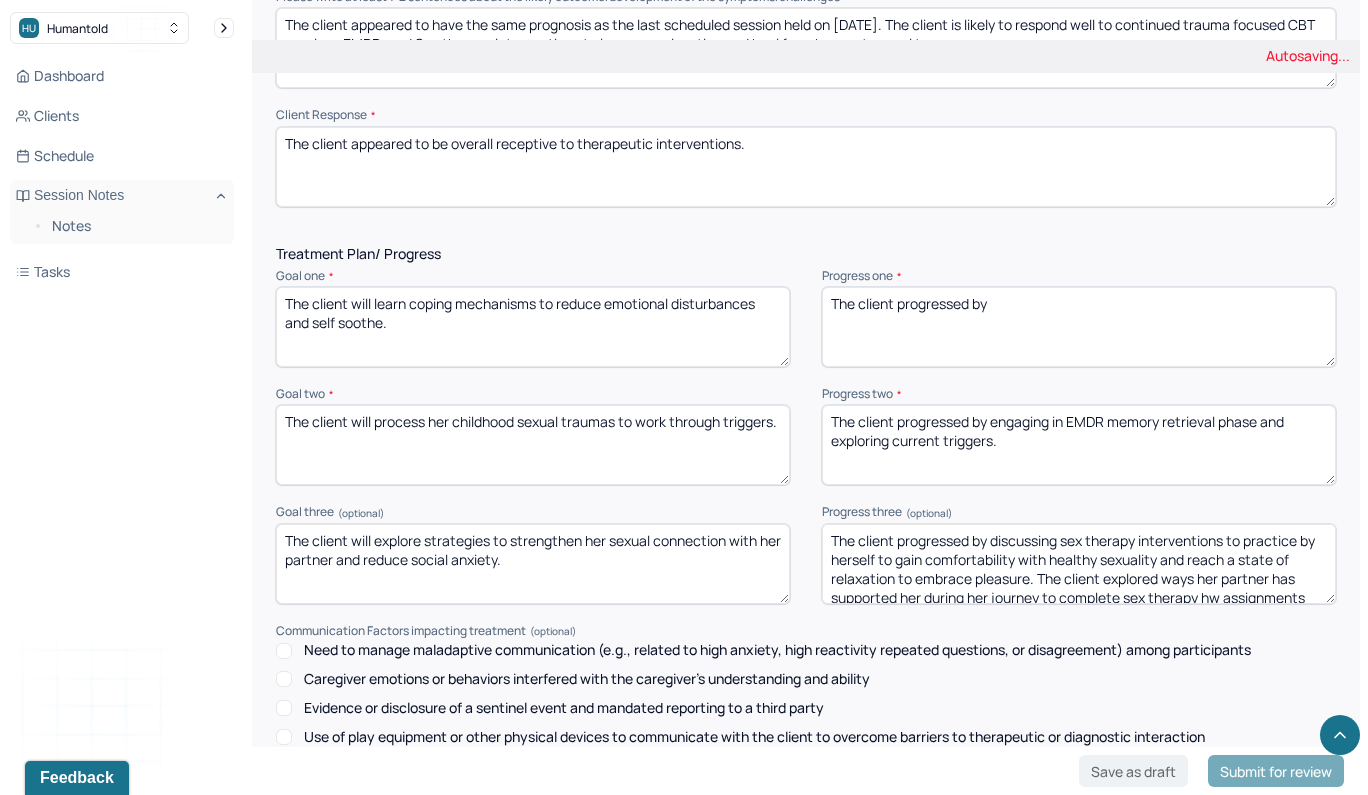 click on "The client progressed by discussing sex therapy interventions to practice by herself to gain comfortability with healthy sexuality and reach a state of relaxation to embrace pleasure. The client explored ways her partner has supported her during her journey to complete sex therapy hw assignments between sessions." at bounding box center (1079, 564) 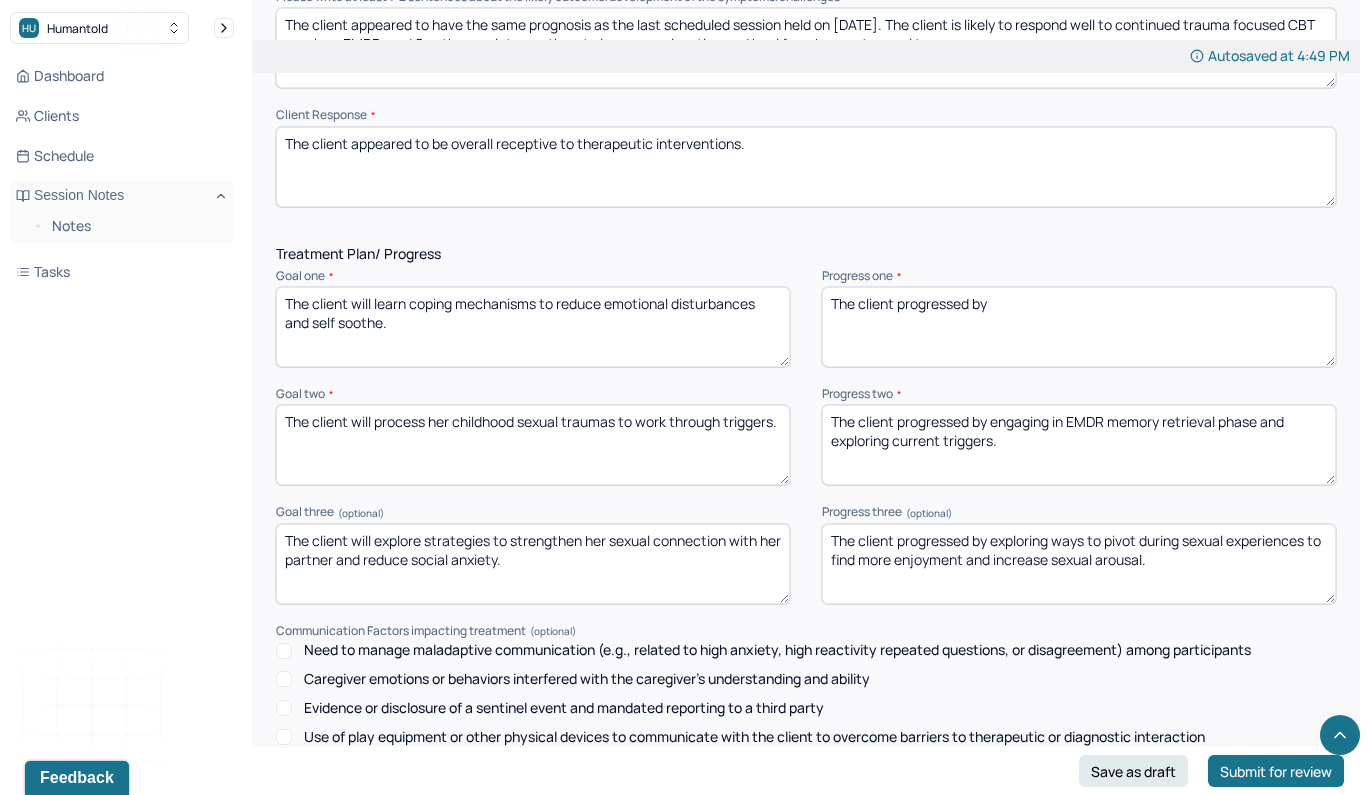 type on "The client progressed by exploring ways to pivot during sexual experiences to find more enjoyment and increase sexual arousal." 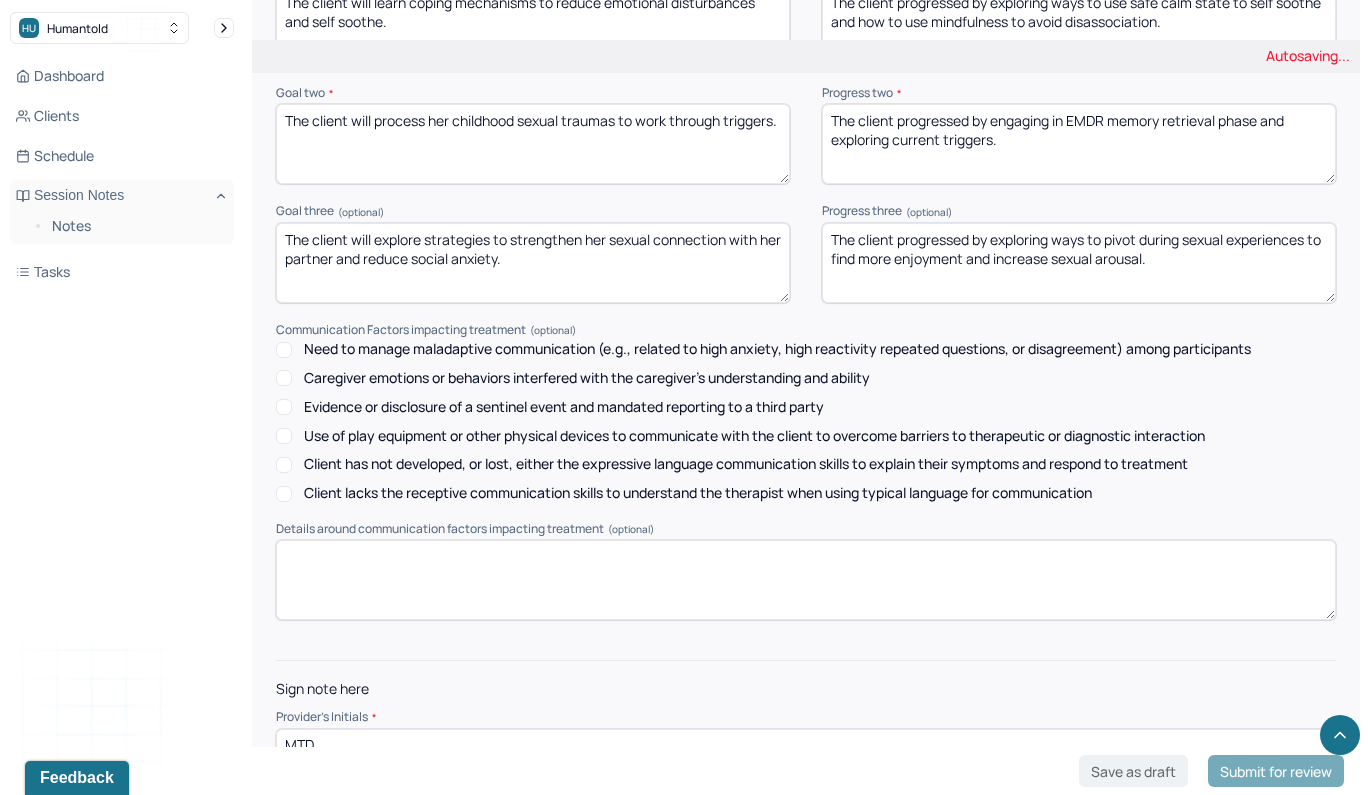 scroll, scrollTop: 2779, scrollLeft: 0, axis: vertical 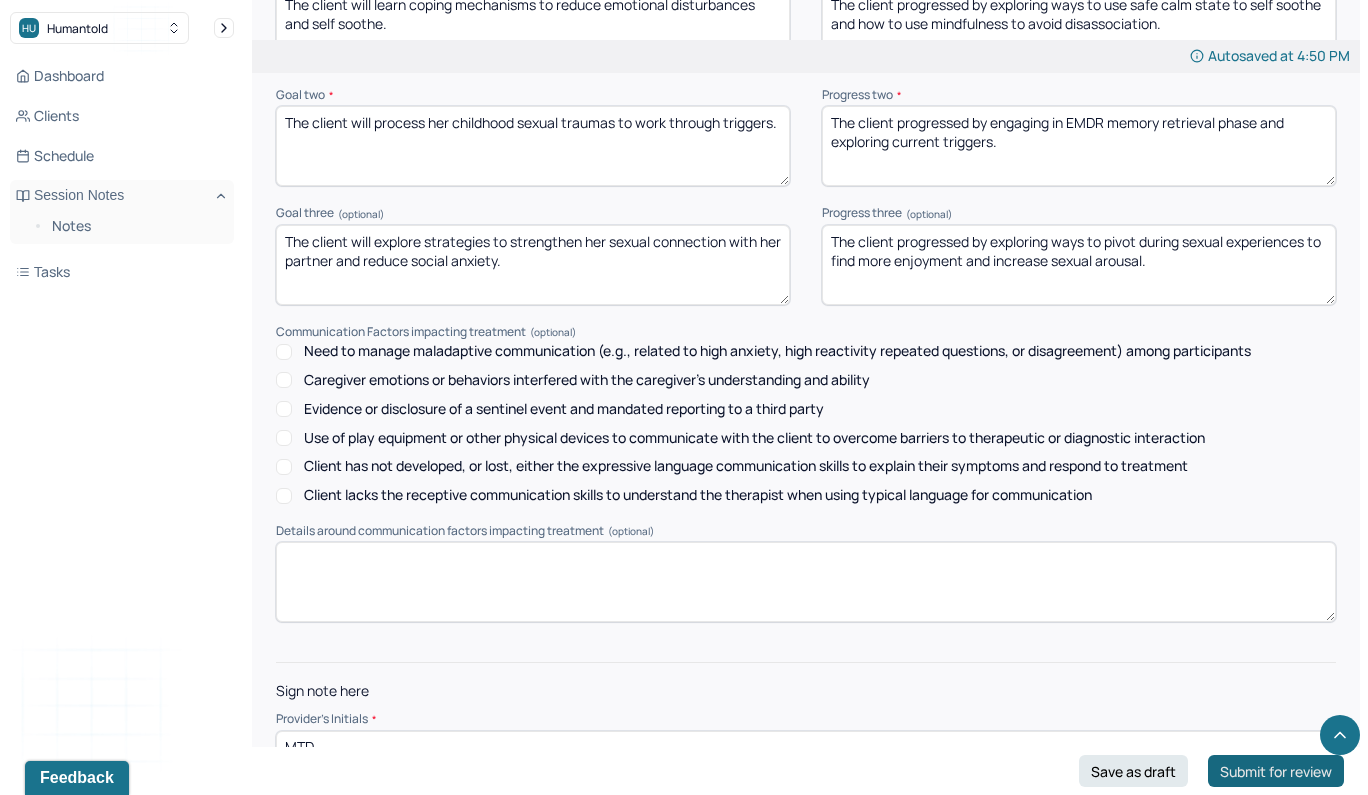 type on "The client progressed by exploring ways to use safe calm state to self soothe and how to use mindfulness to avoid disassociation." 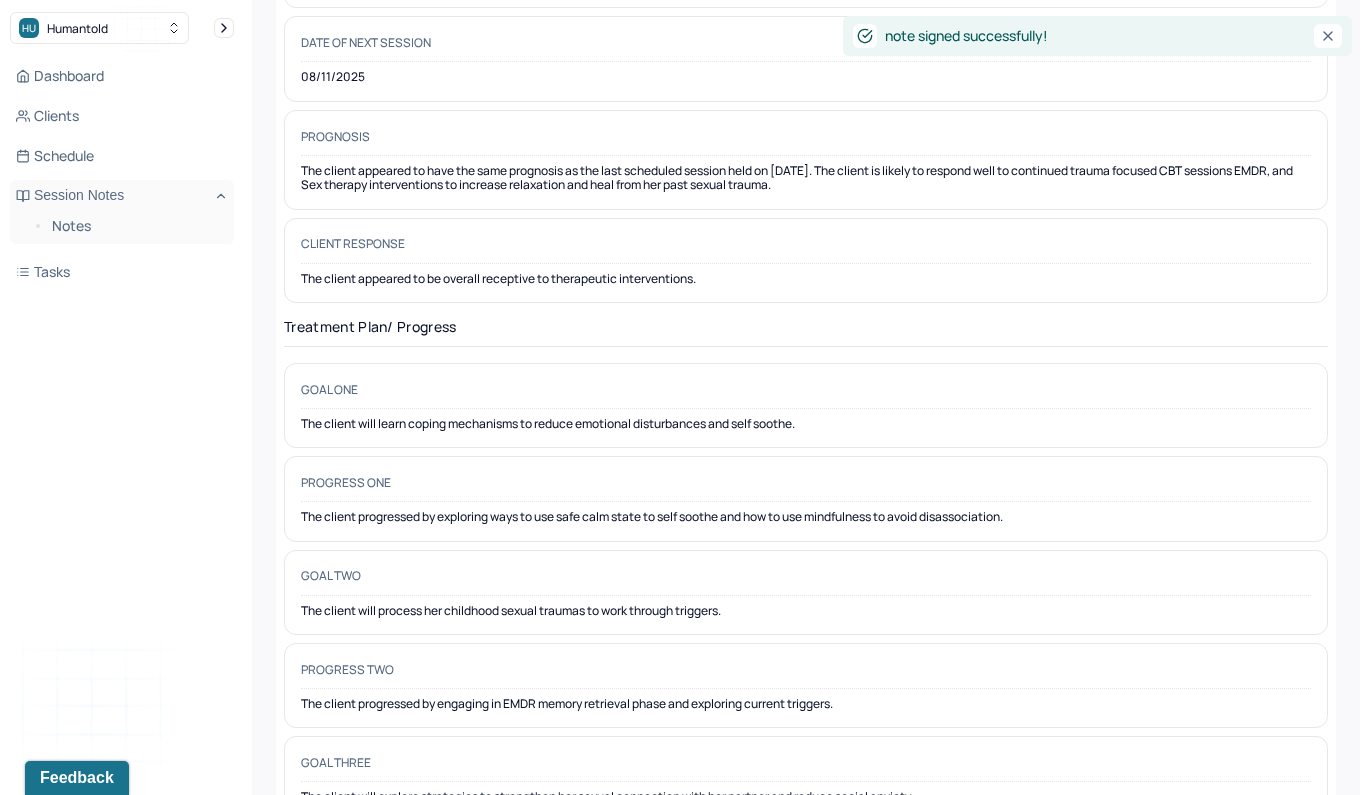 scroll, scrollTop: 0, scrollLeft: 0, axis: both 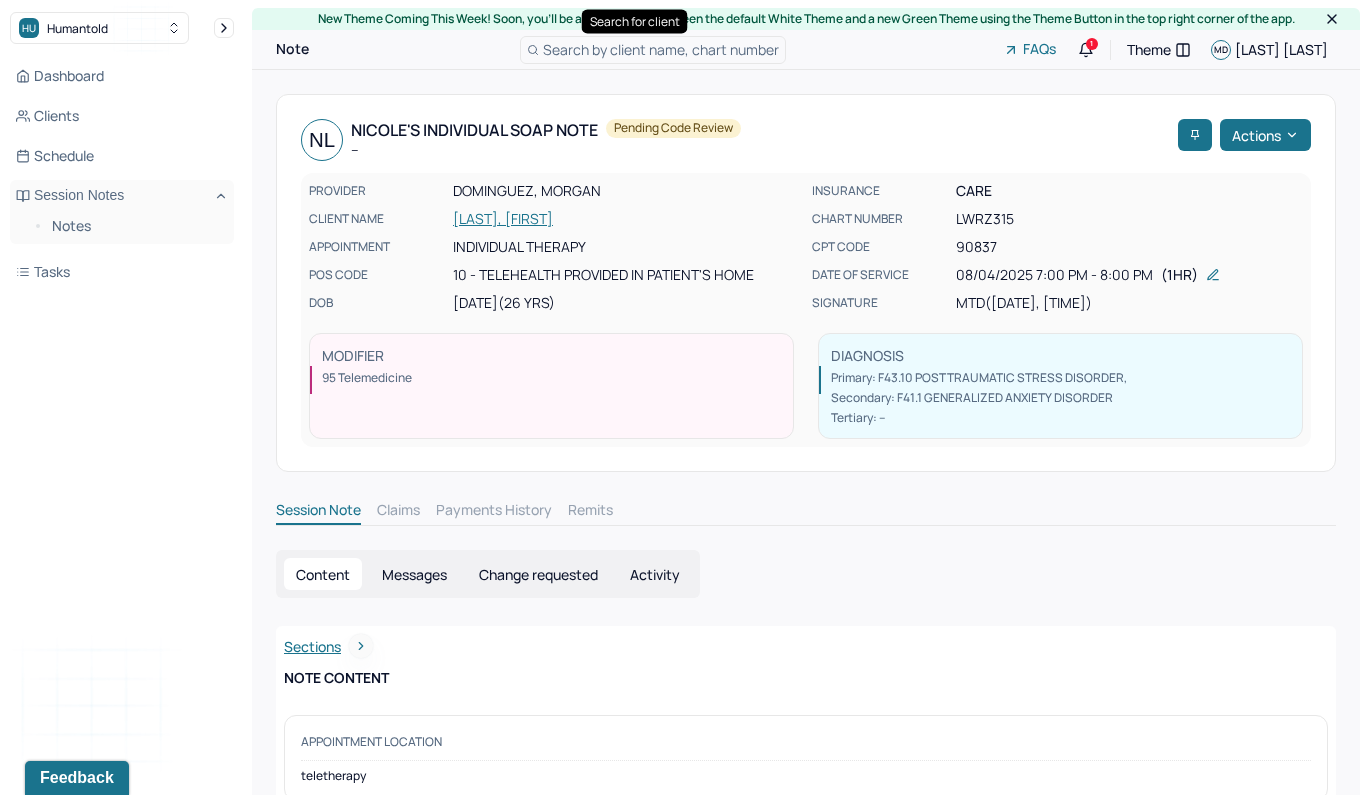 click on "Search by client name, chart number" at bounding box center (661, 49) 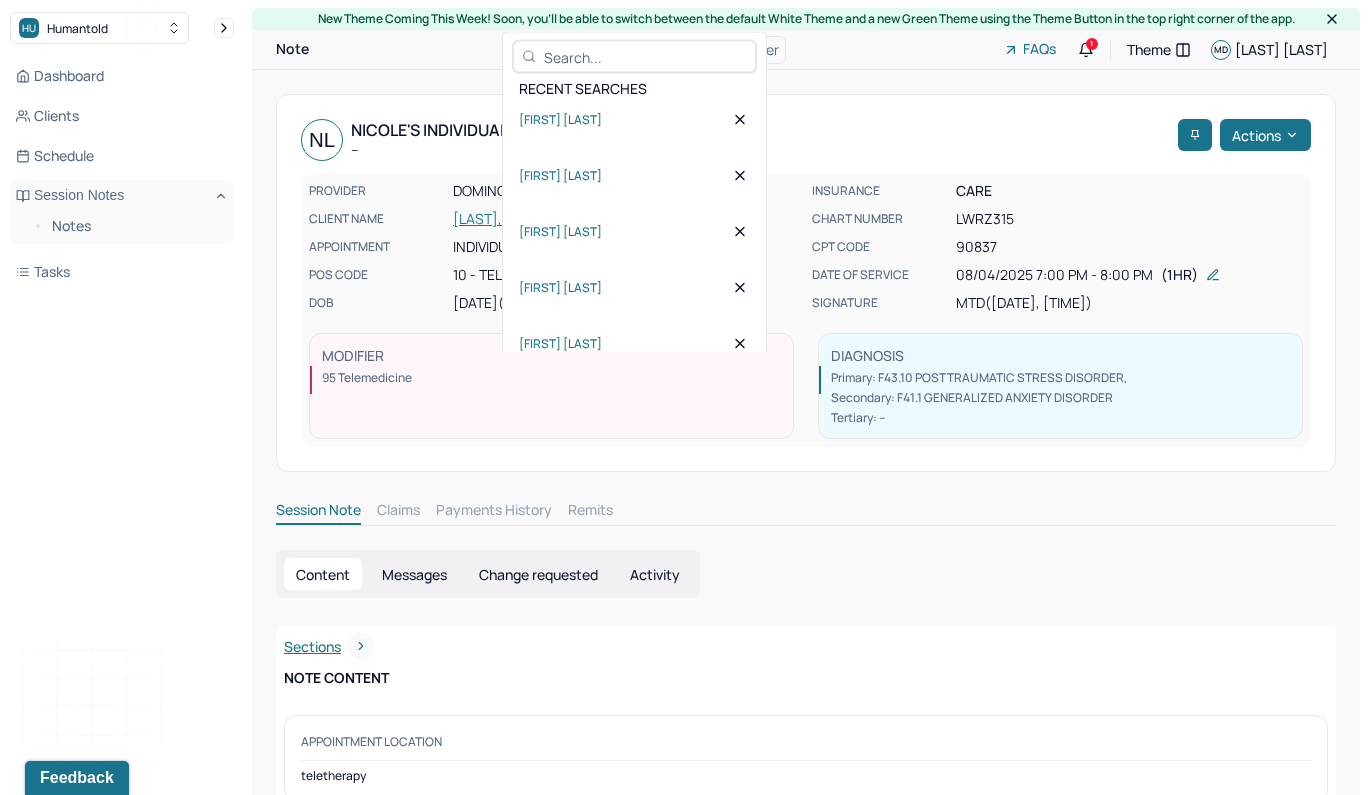 scroll, scrollTop: 0, scrollLeft: 0, axis: both 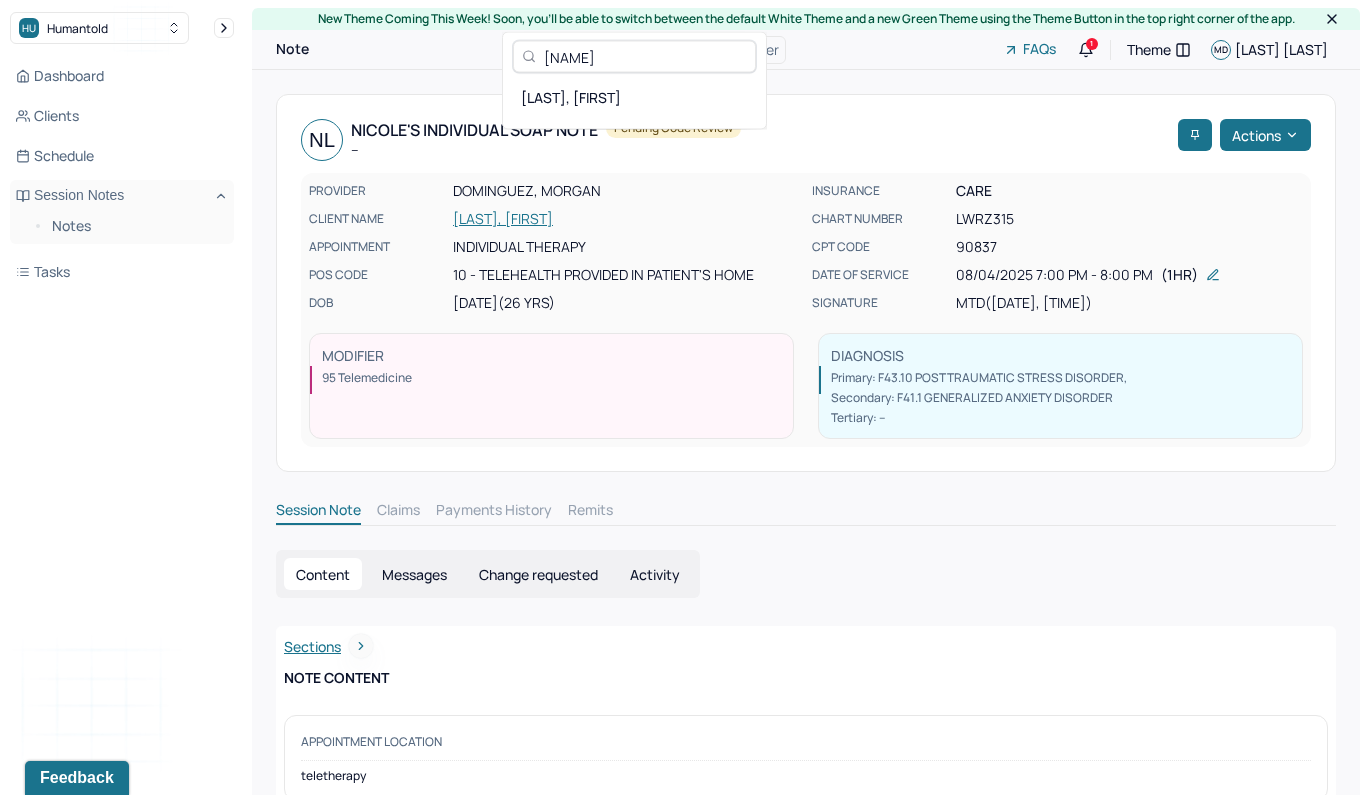 type on "[NAME]" 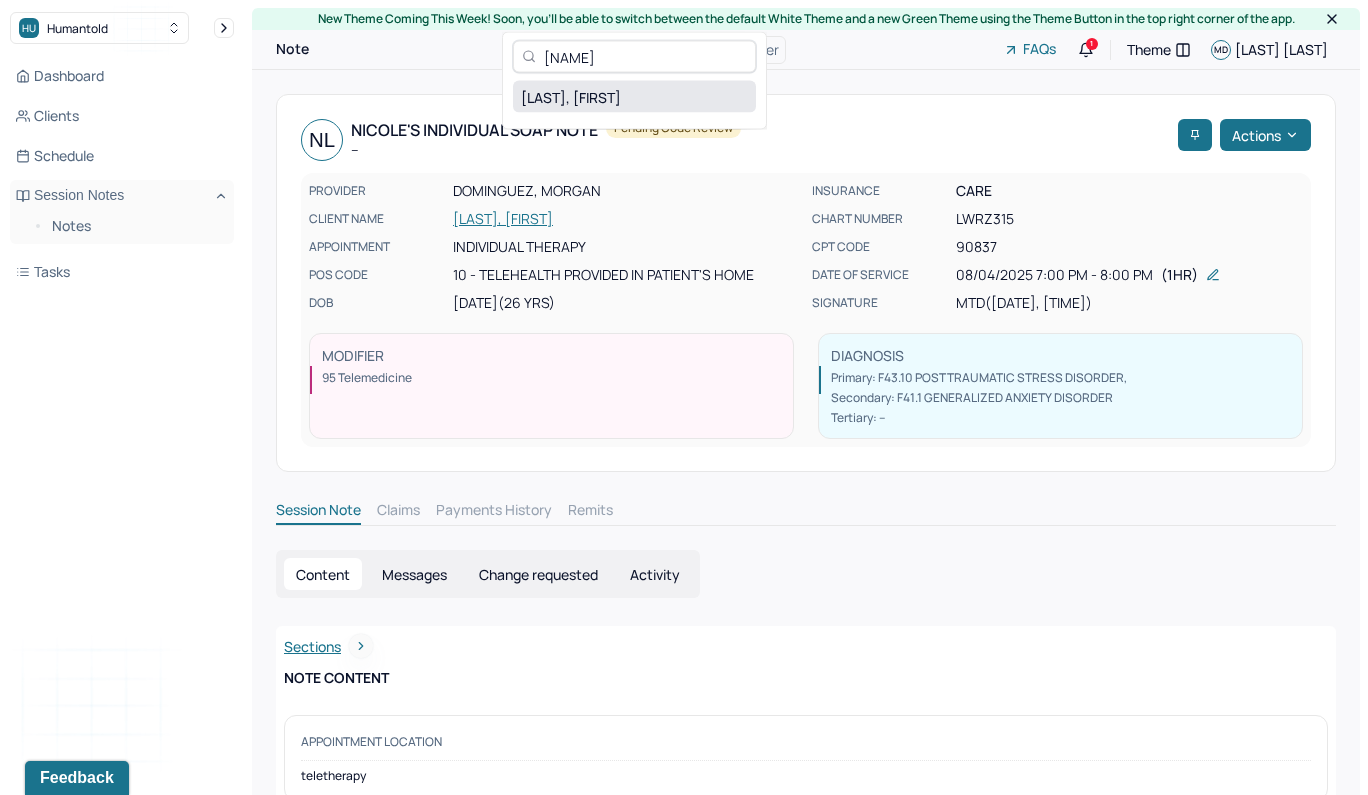 drag, startPoint x: 697, startPoint y: 51, endPoint x: 677, endPoint y: 98, distance: 51.078373 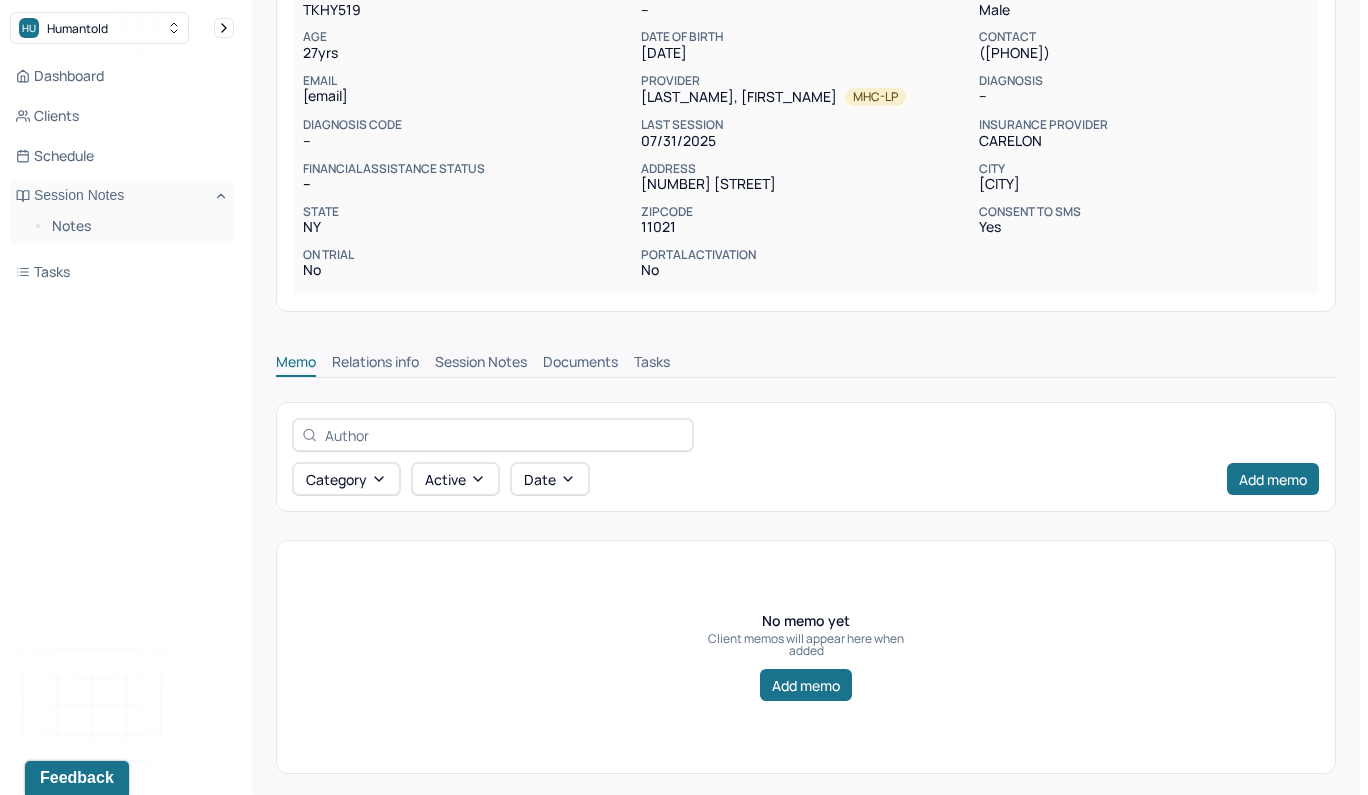 scroll, scrollTop: 228, scrollLeft: 0, axis: vertical 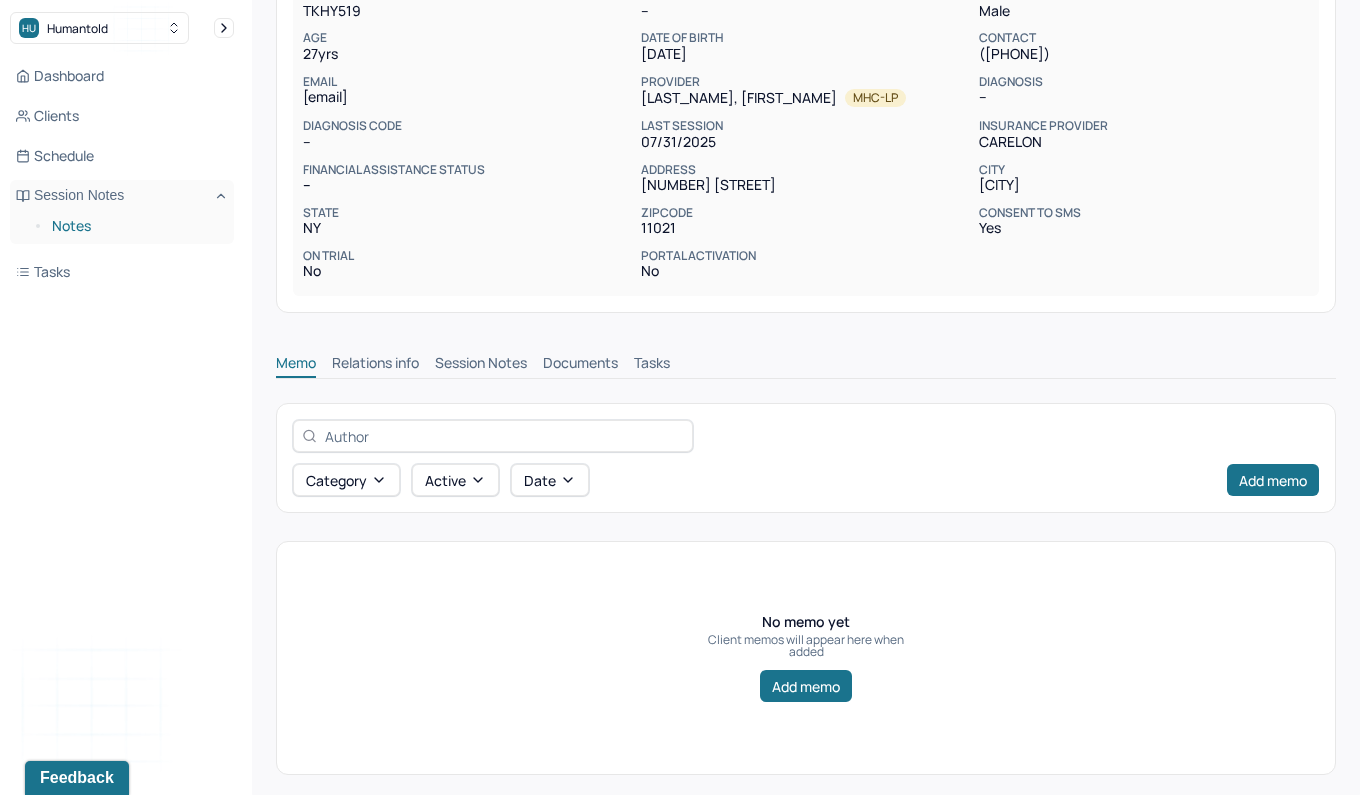 click on "Notes" at bounding box center [135, 226] 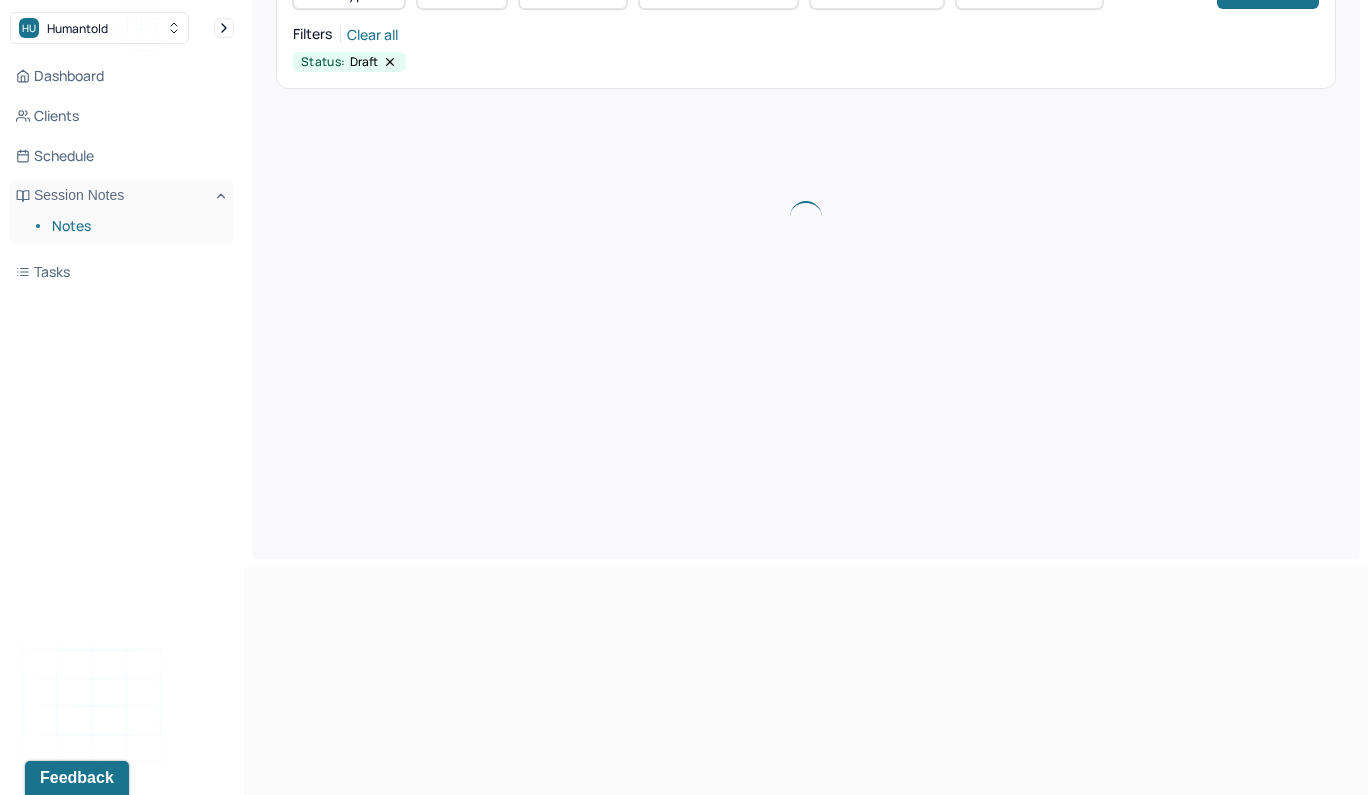 scroll, scrollTop: 0, scrollLeft: 0, axis: both 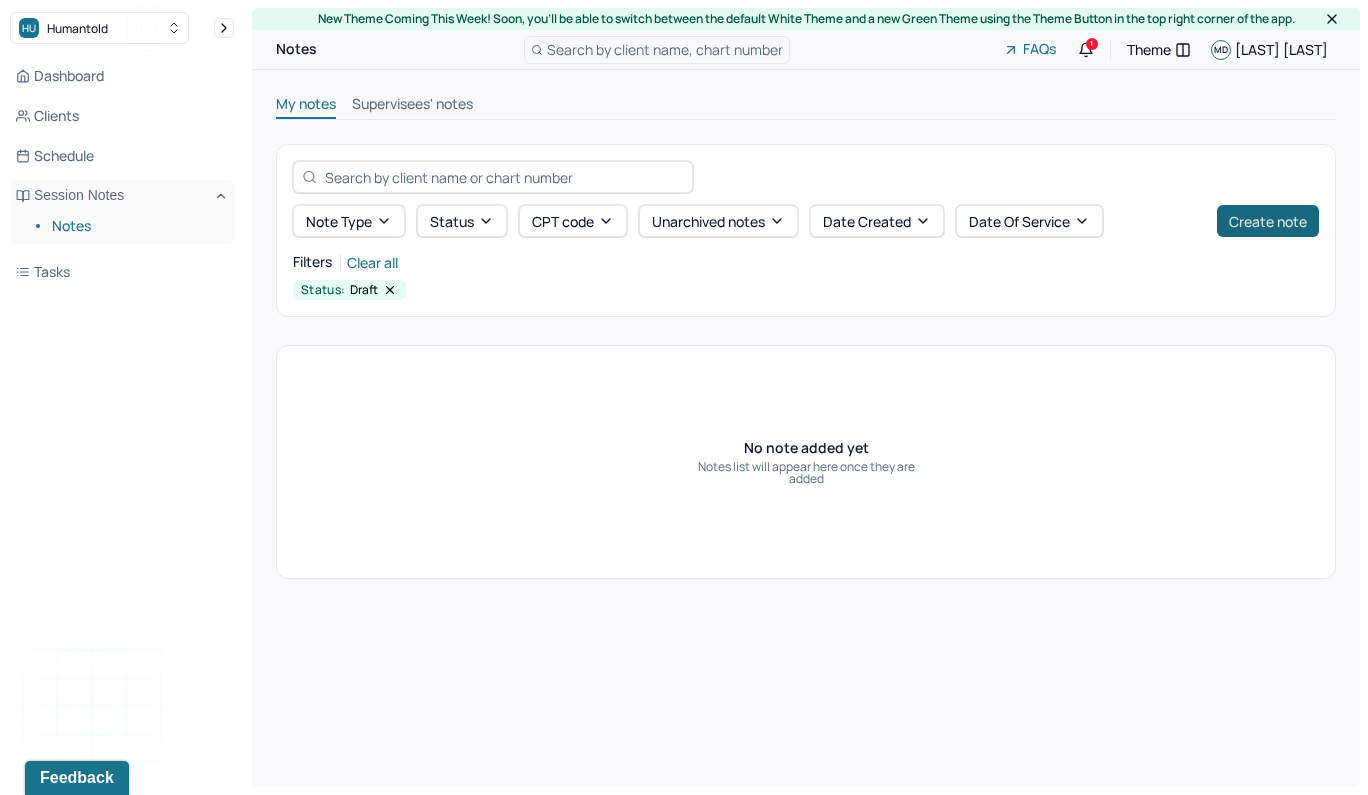 click on "Create note" at bounding box center (1268, 221) 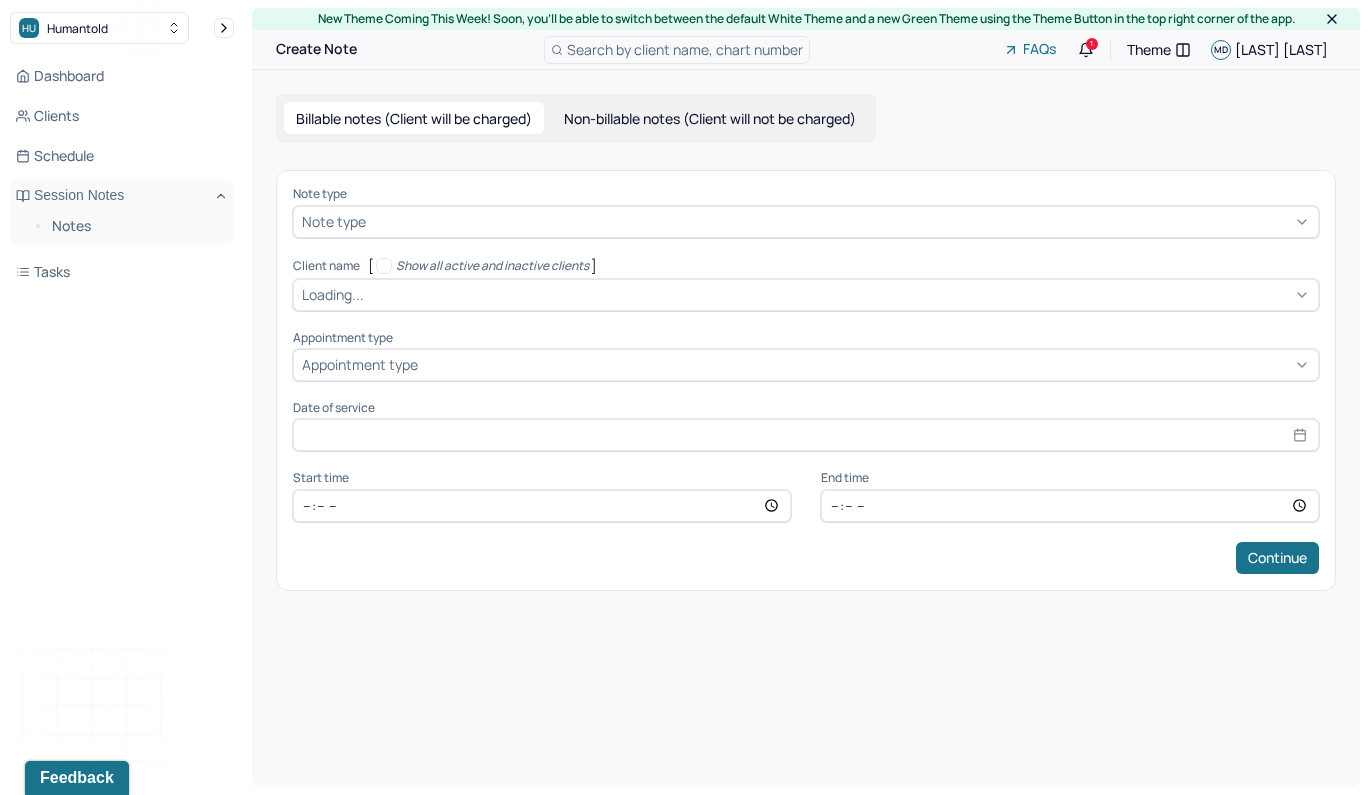 click on "Non-billable notes (Client will not be charged)" at bounding box center (710, 118) 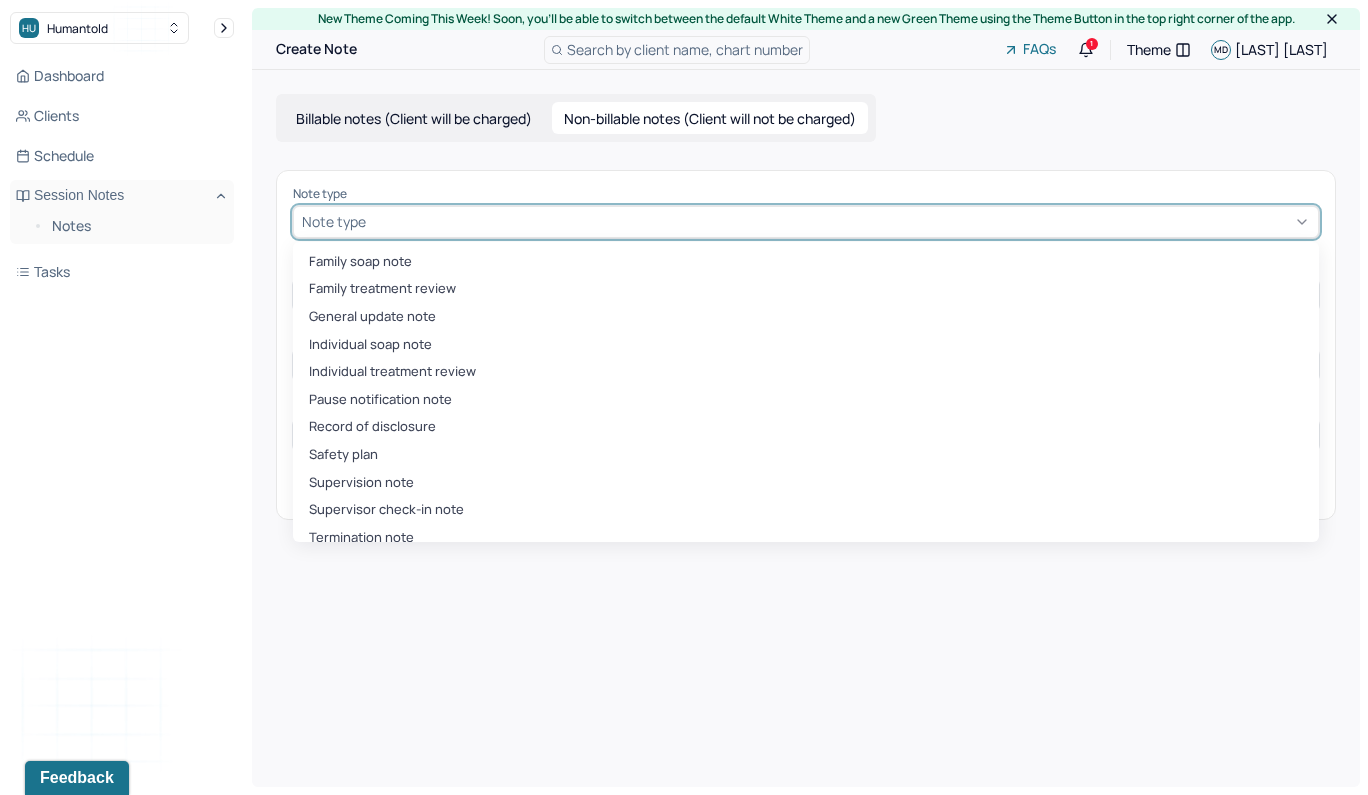 click at bounding box center (840, 221) 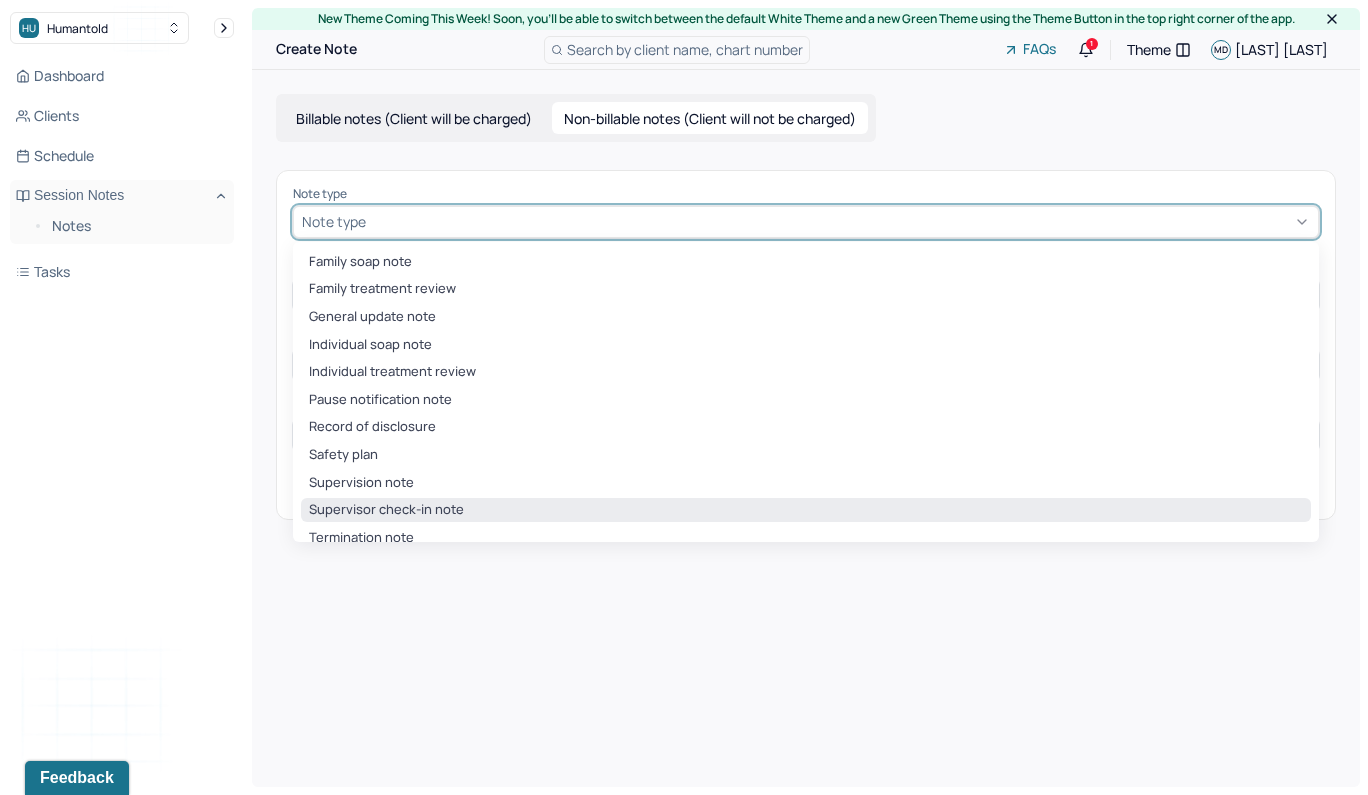 click on "Supervisor check-in note" at bounding box center (806, 510) 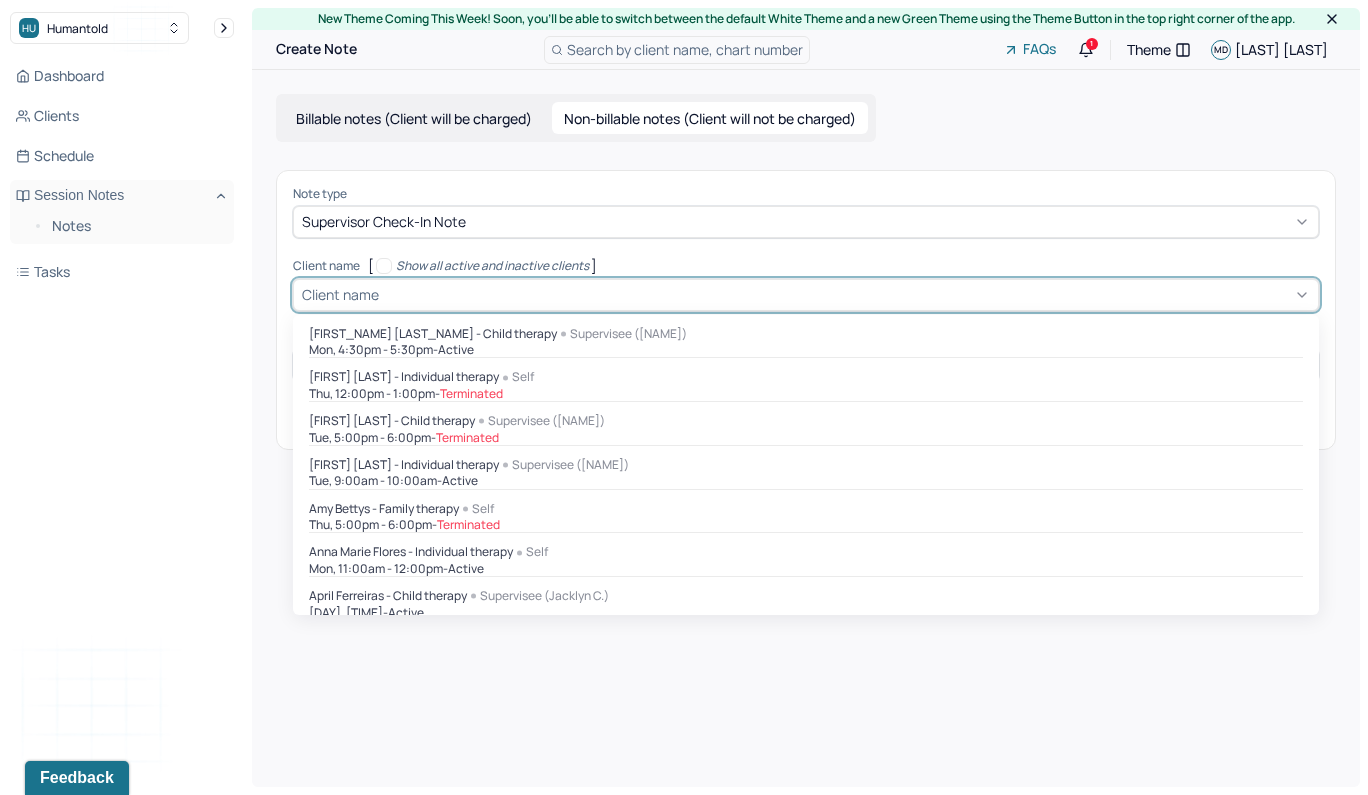 click on "Client name" at bounding box center [806, 295] 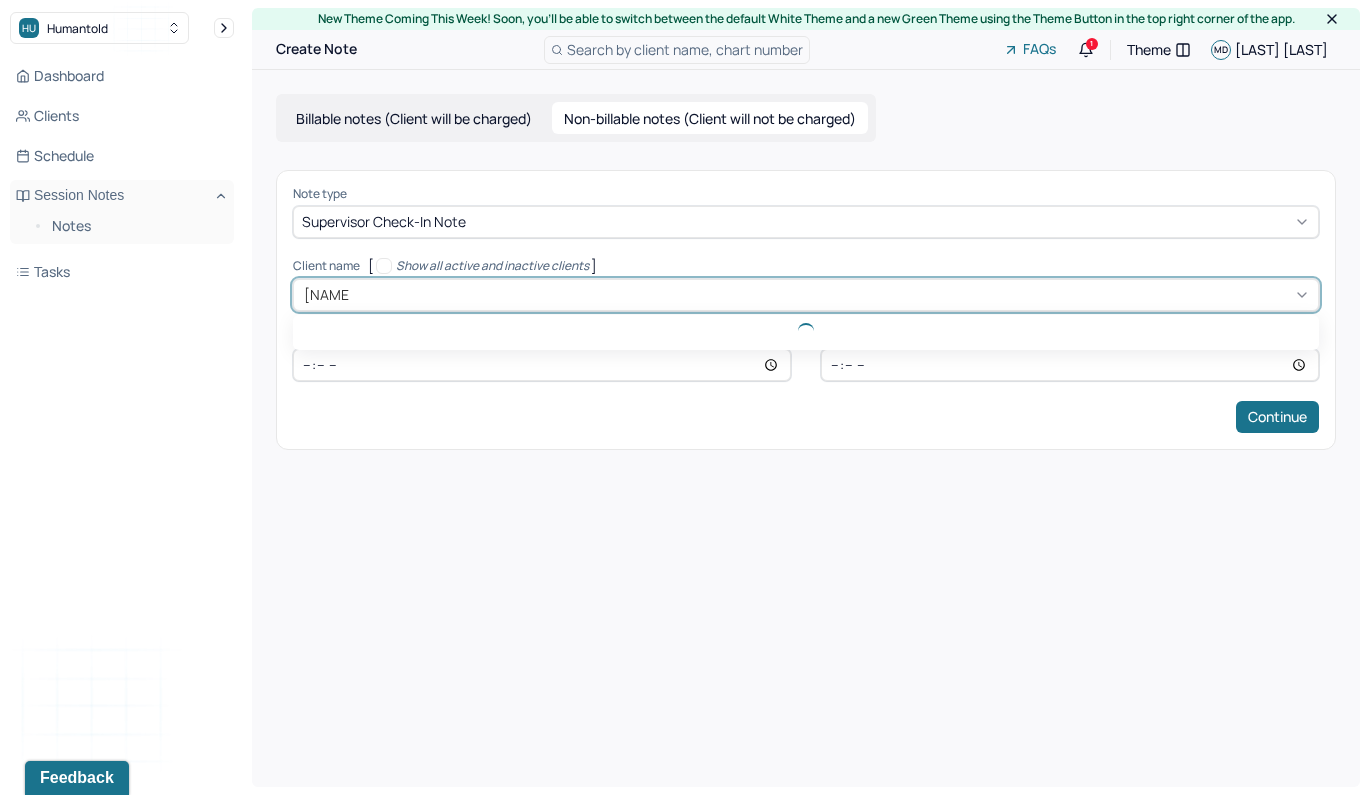 type on "[FIRST]" 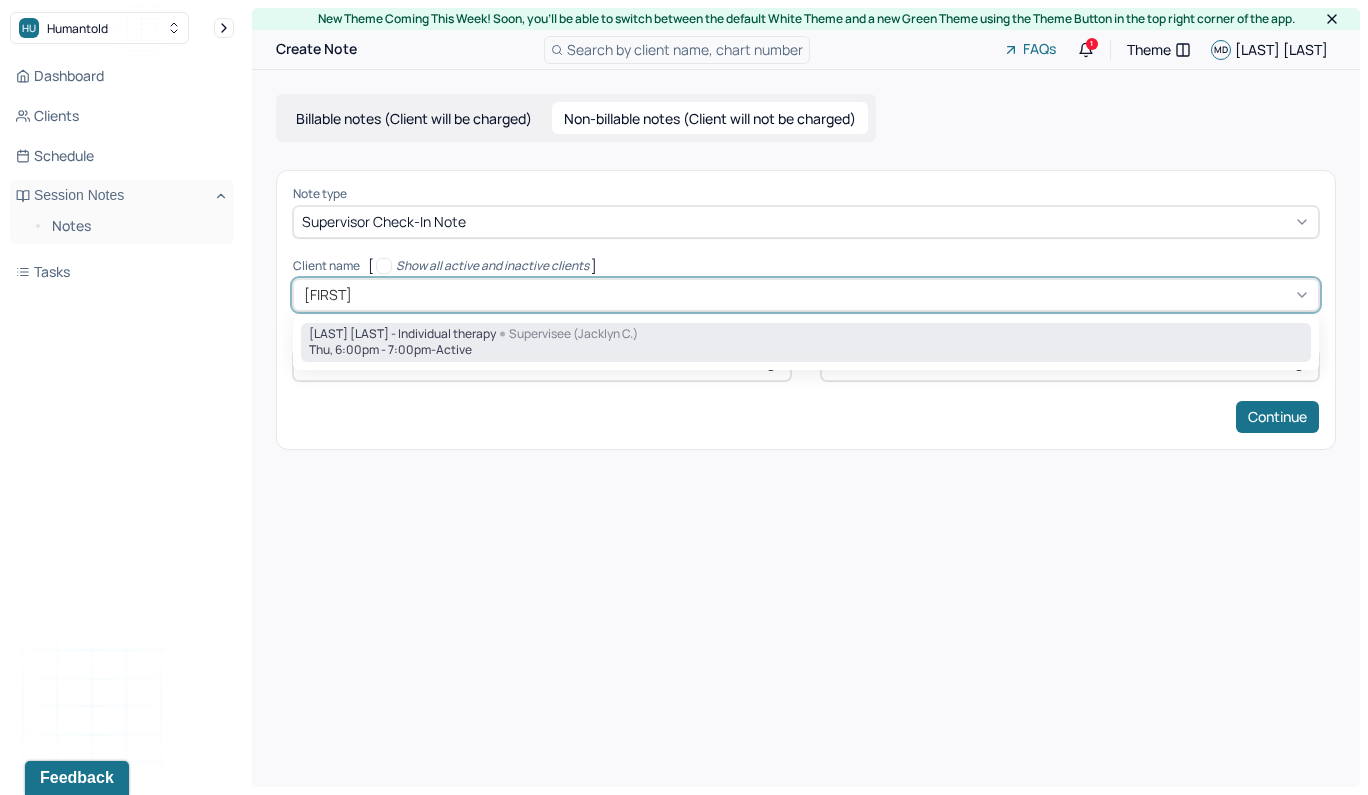 click on "[DAY], [TIME] - active" at bounding box center (806, 350) 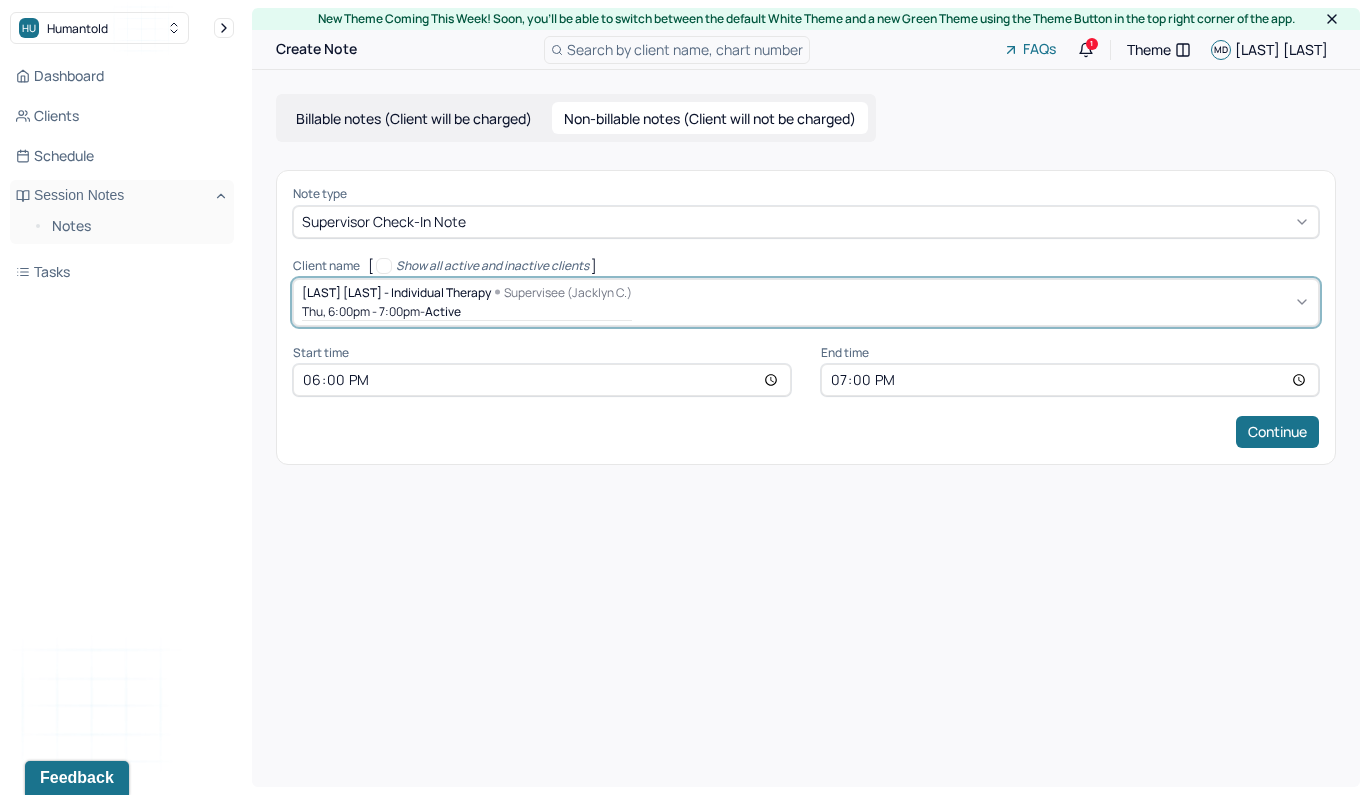 click on "18:00" at bounding box center [542, 380] 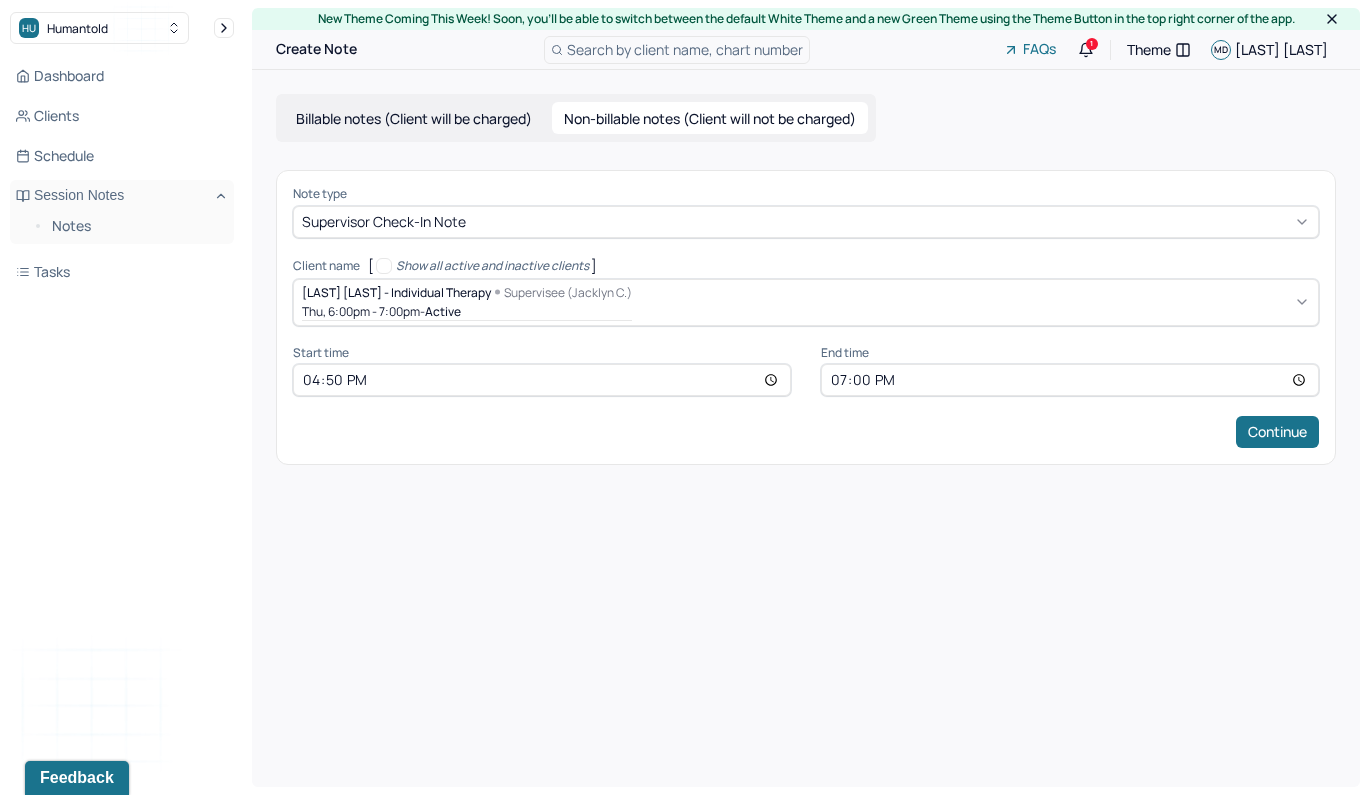 type on "16:50" 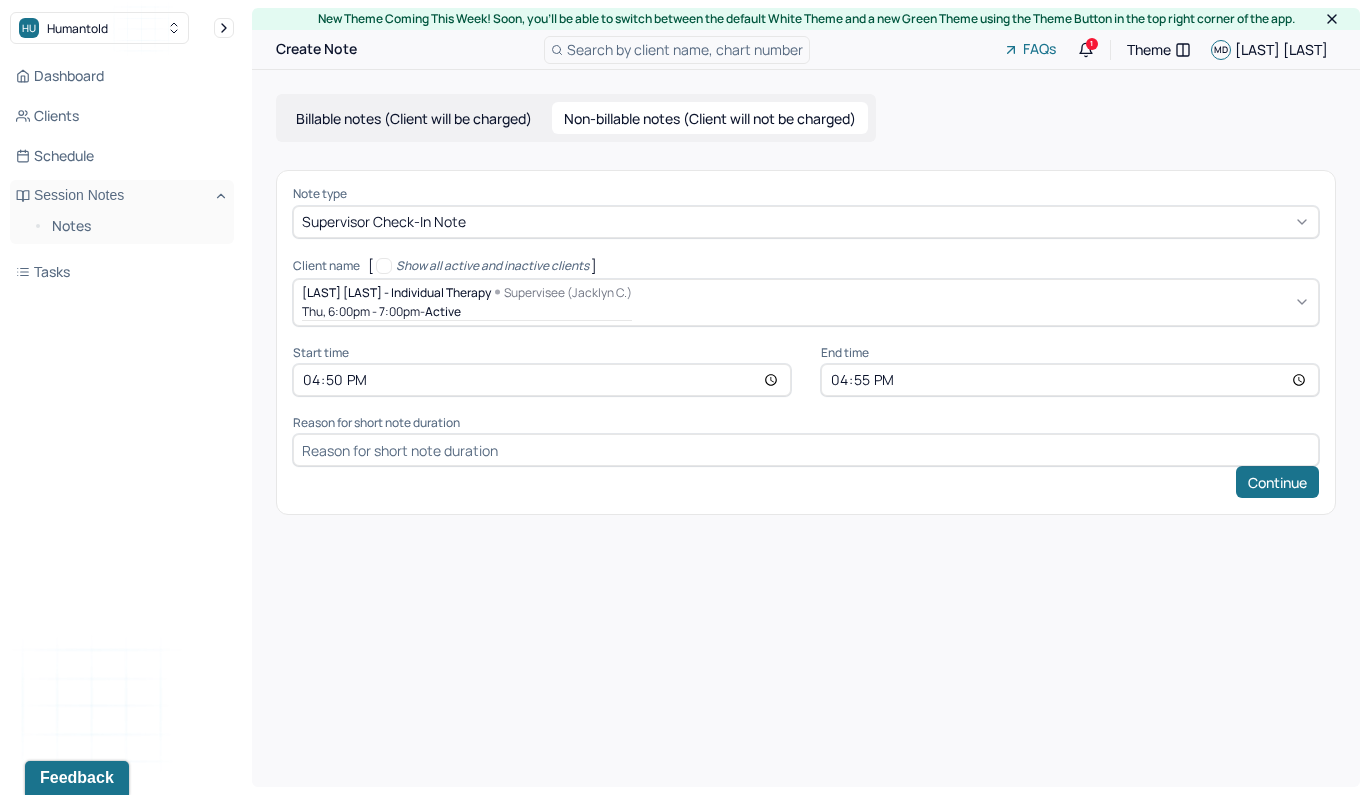type on "16:55" 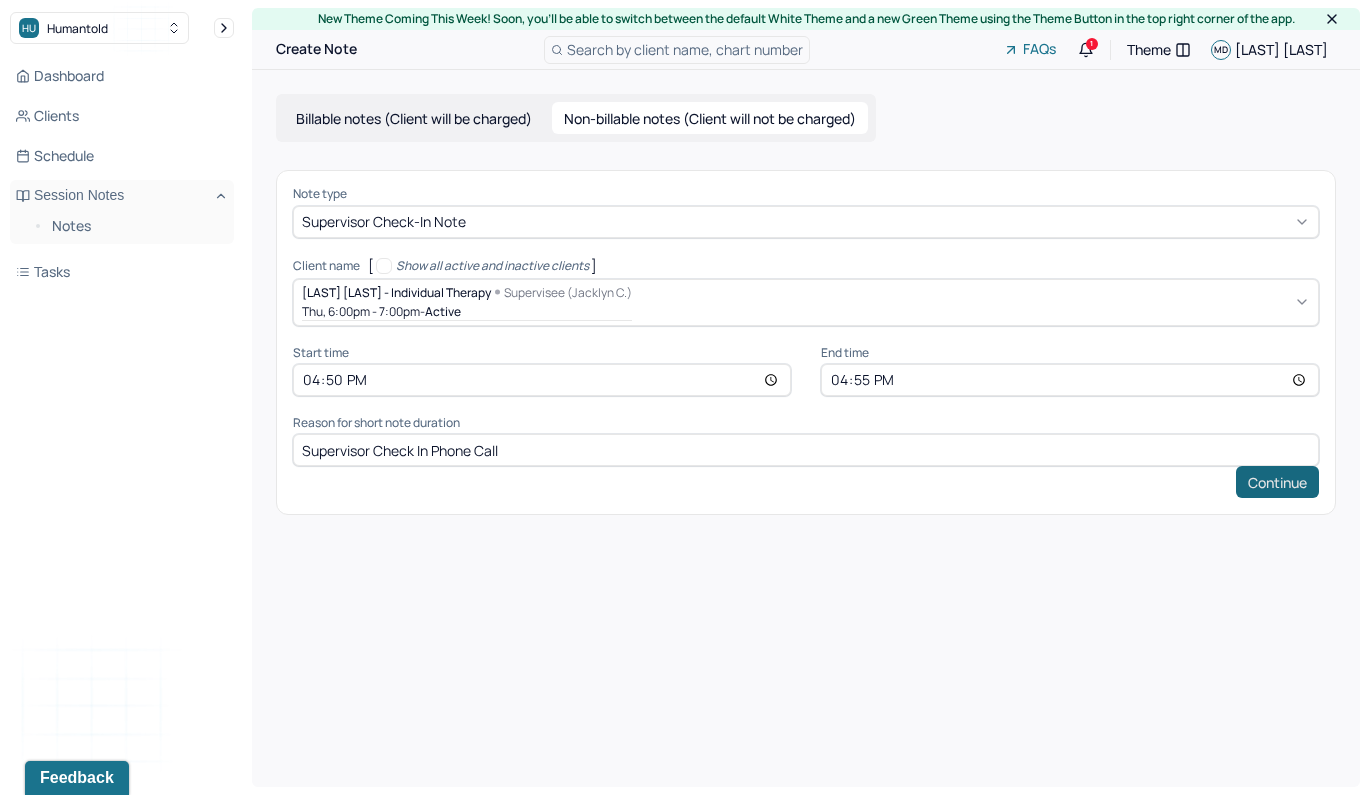 type on "Supervisor Check In Phone Call" 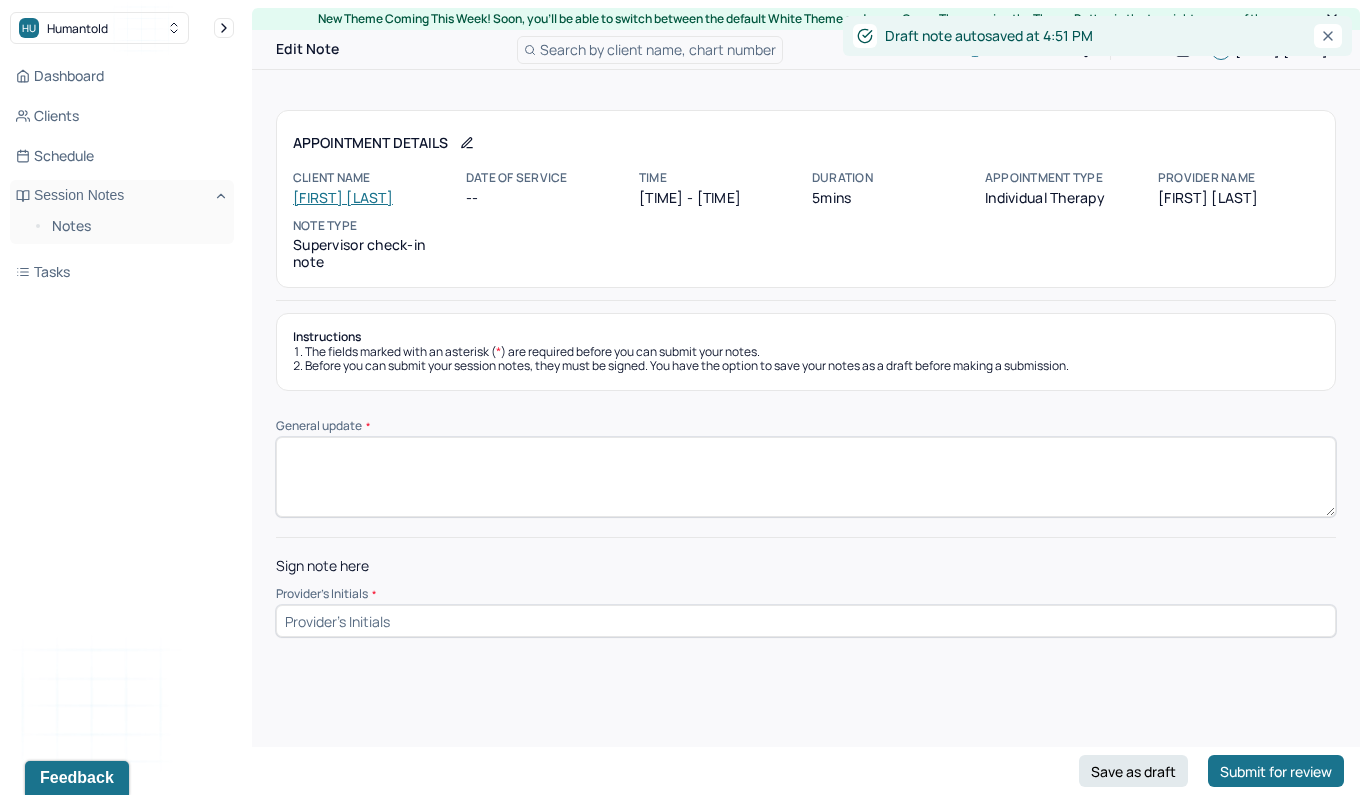 click at bounding box center (806, 621) 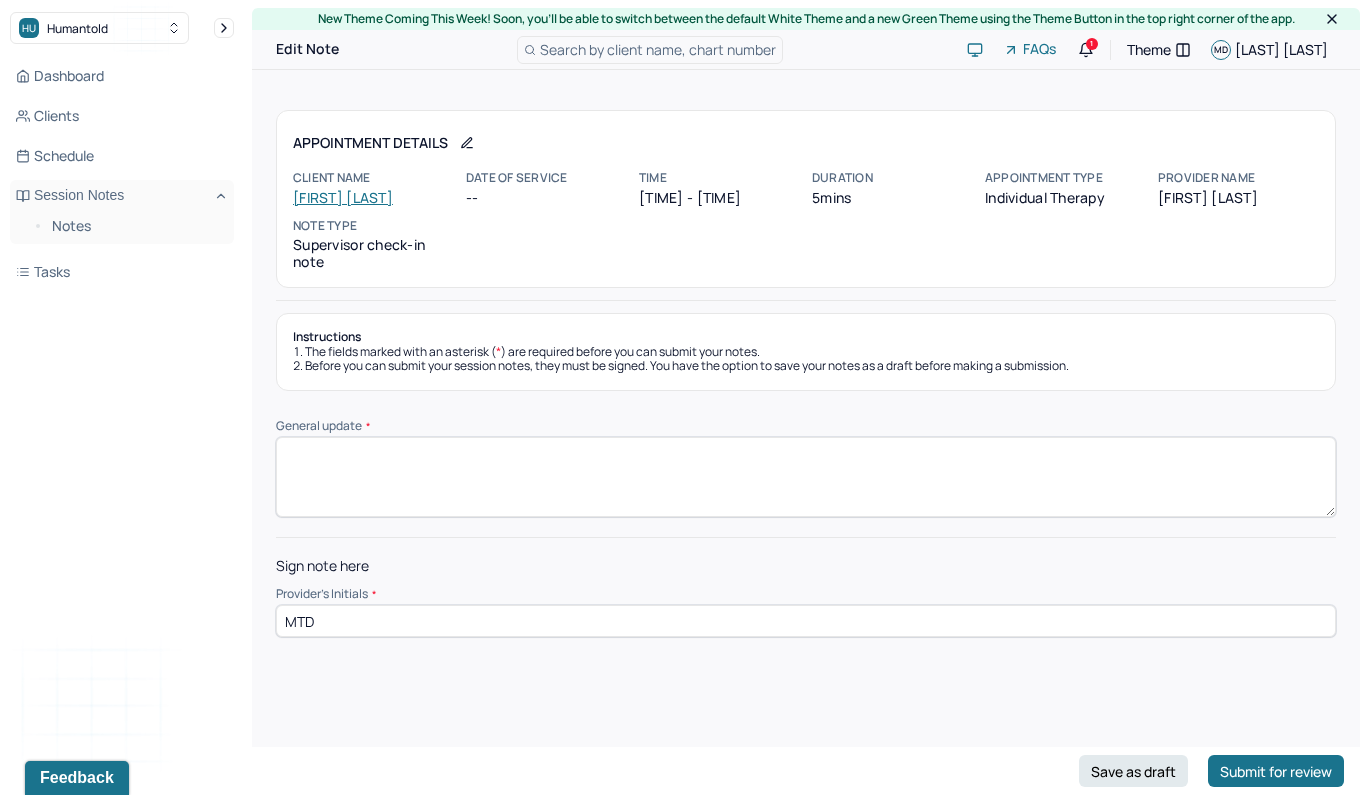 type on "MTD" 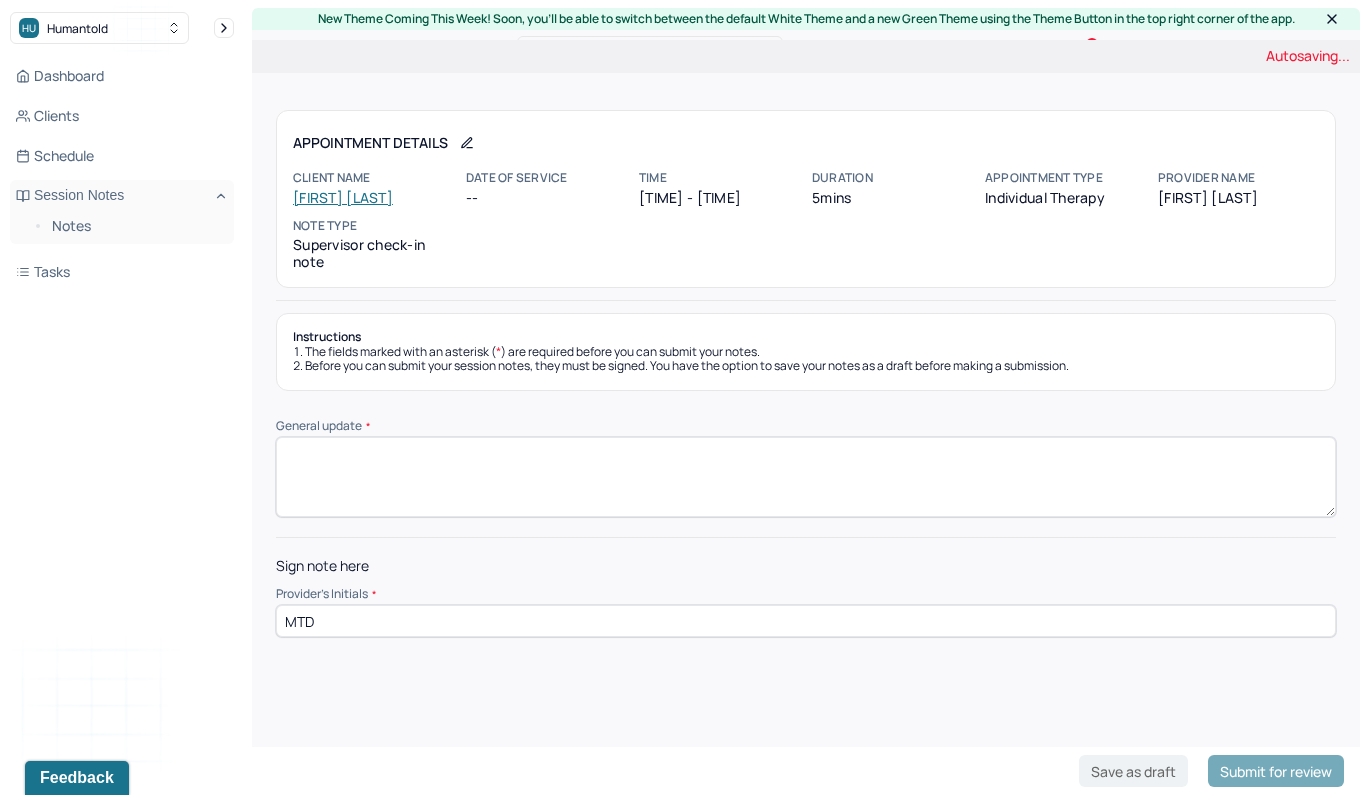 click on "General update *" at bounding box center [806, 477] 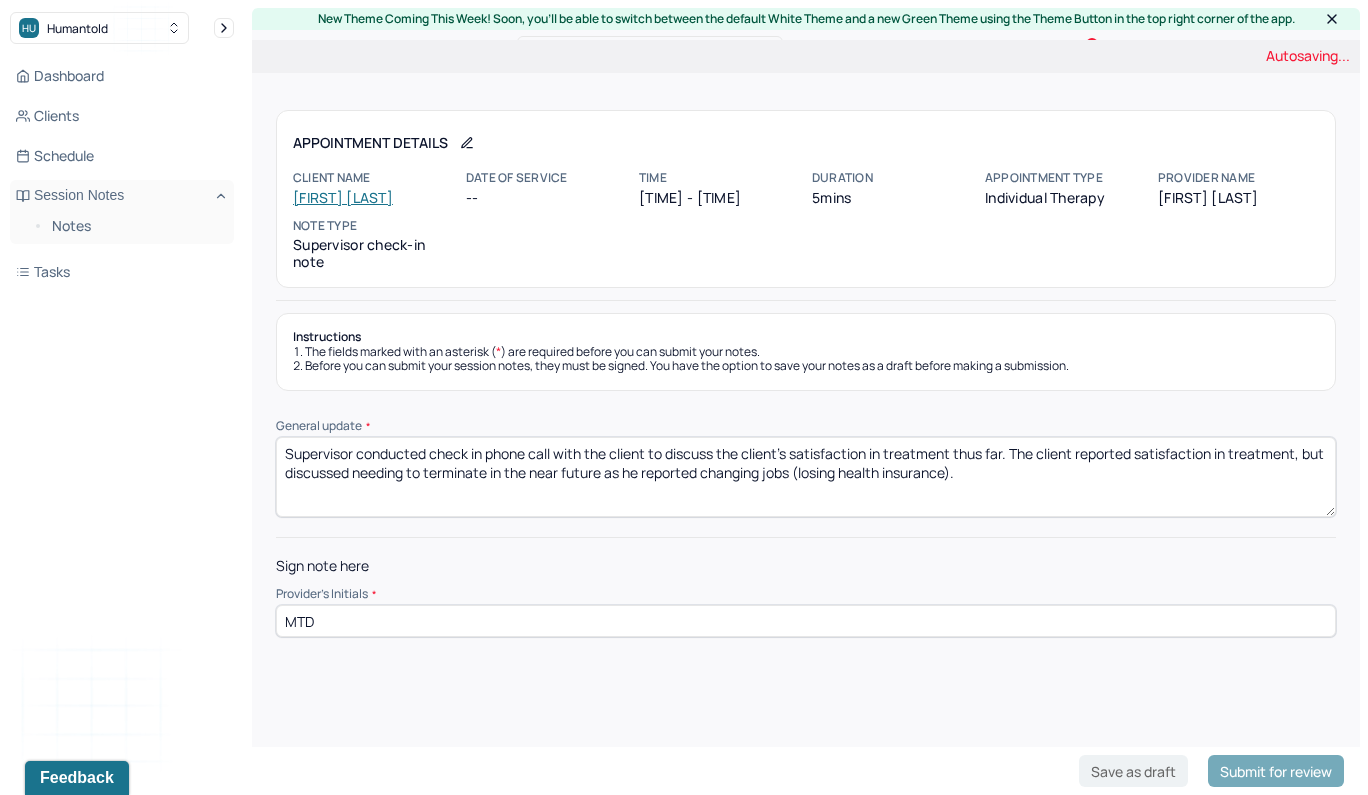 scroll, scrollTop: 0, scrollLeft: 0, axis: both 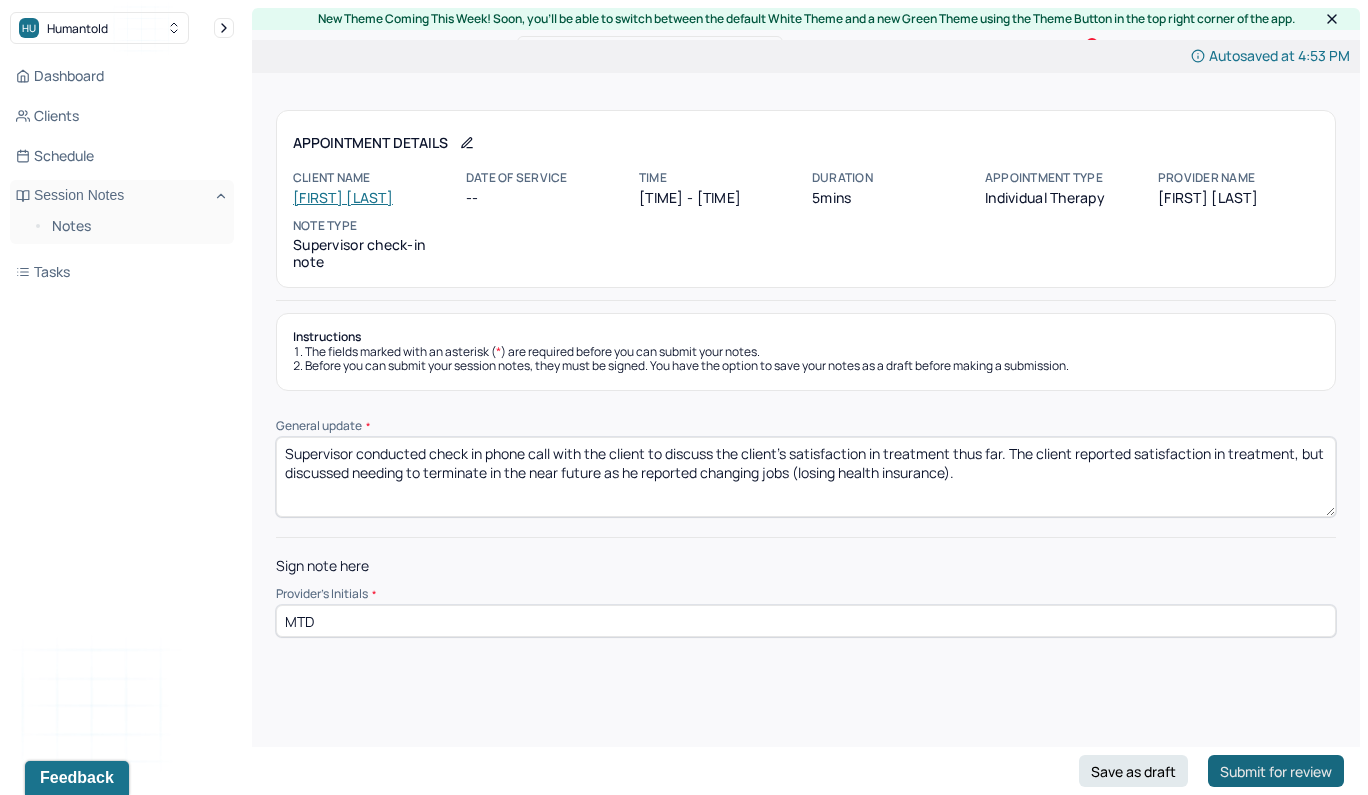 type on "Supervisor conducted check in phone call with the client to discuss the client's satisfaction in treatment thus far. The client reported satisfaction in treatment, but discussed needing to terminate in the near future as he reported changing jobs (losing health insurance)." 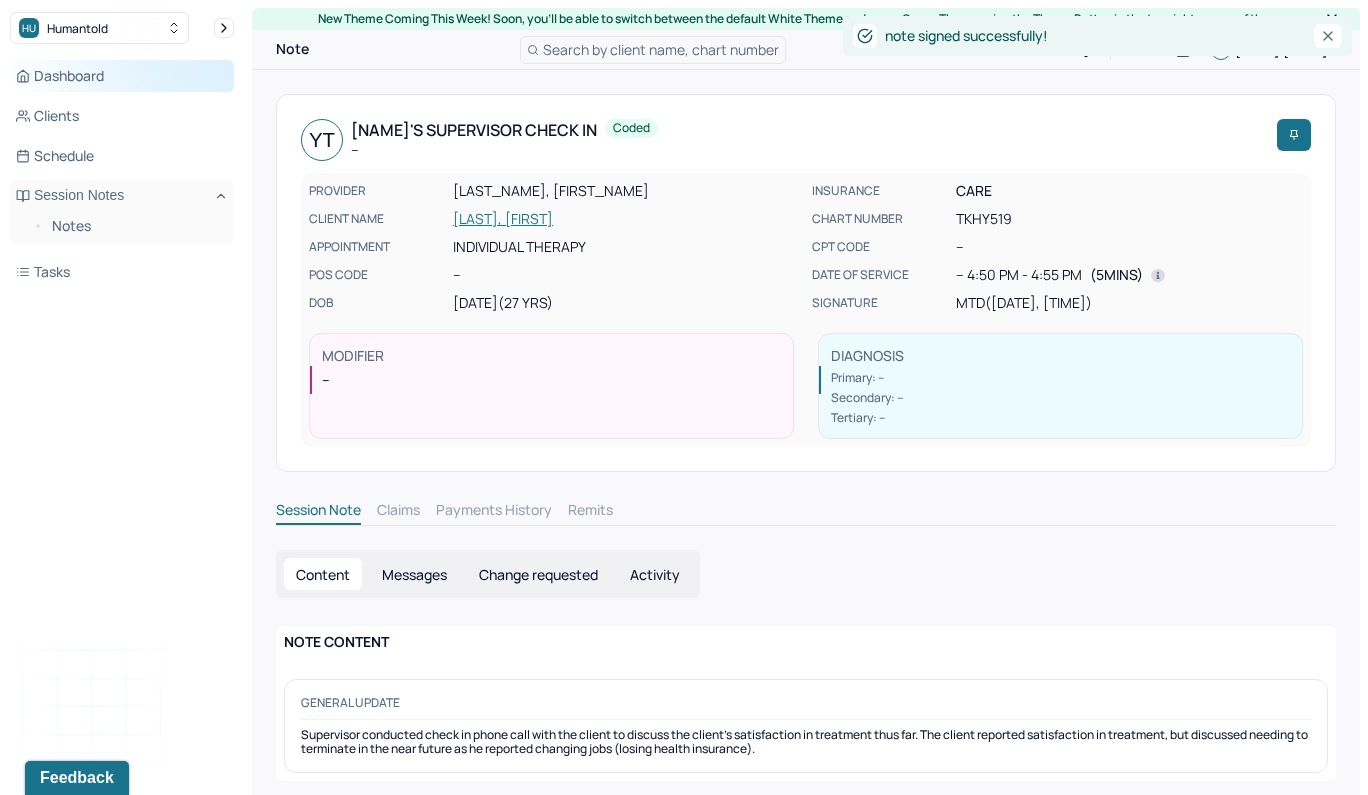 click on "Dashboard" at bounding box center (122, 76) 